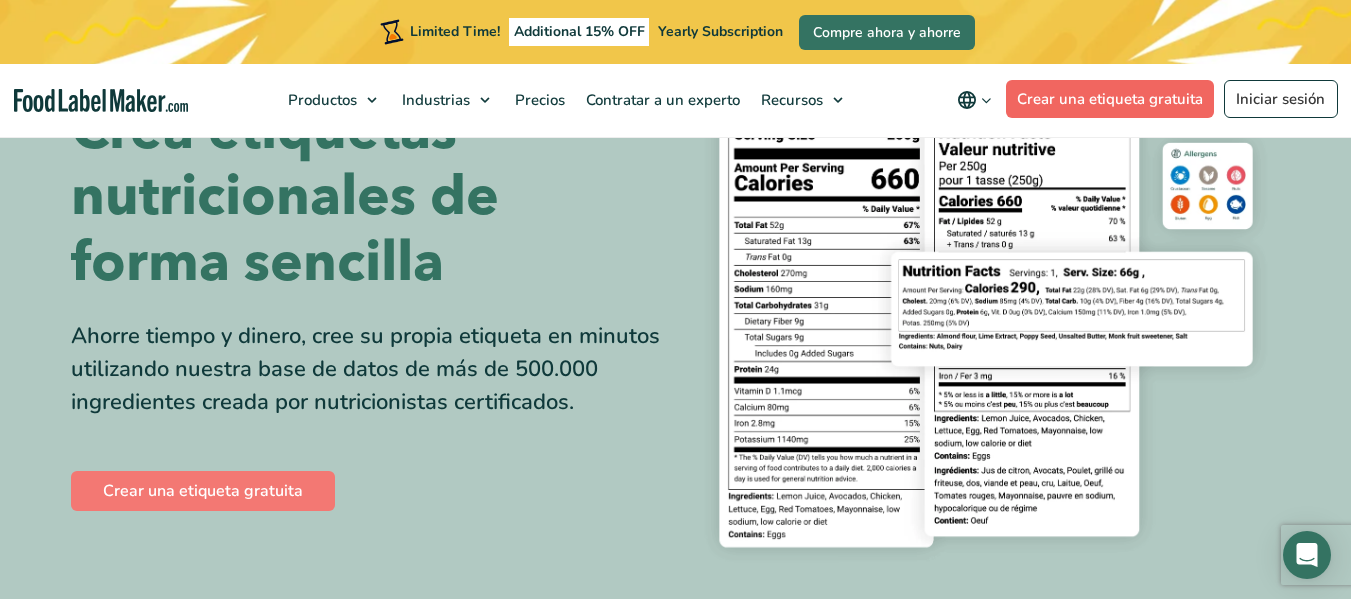 scroll, scrollTop: 147, scrollLeft: 0, axis: vertical 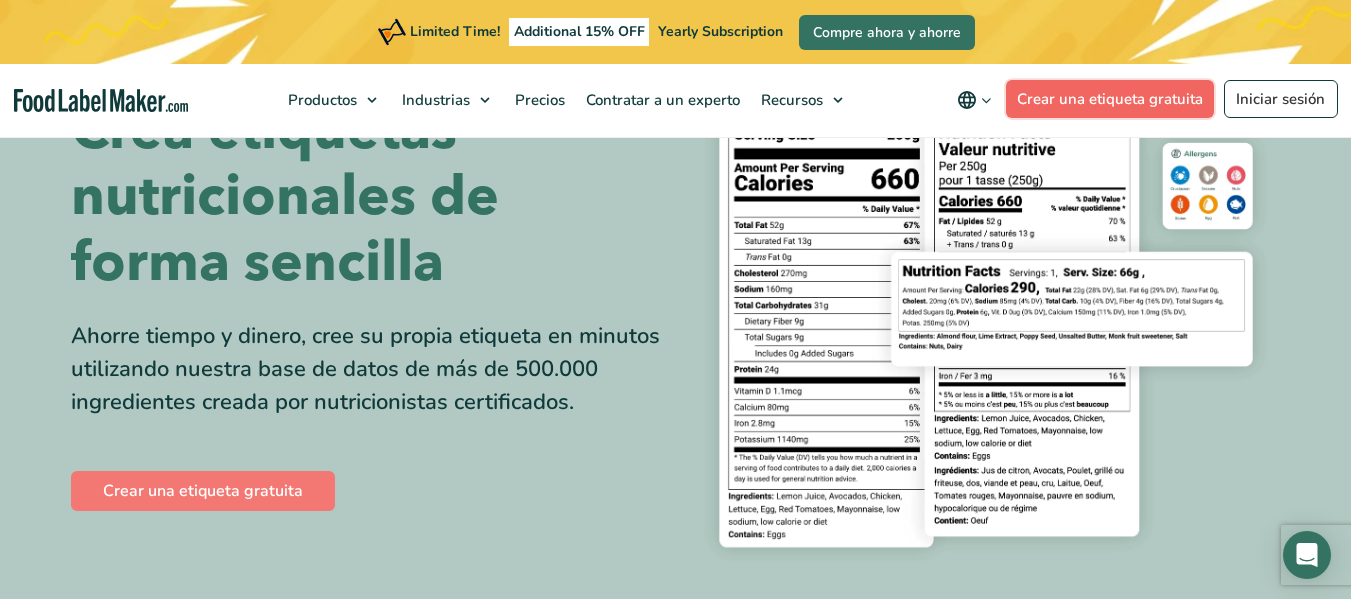 click on "Crear una etiqueta gratuita" at bounding box center (1110, 99) 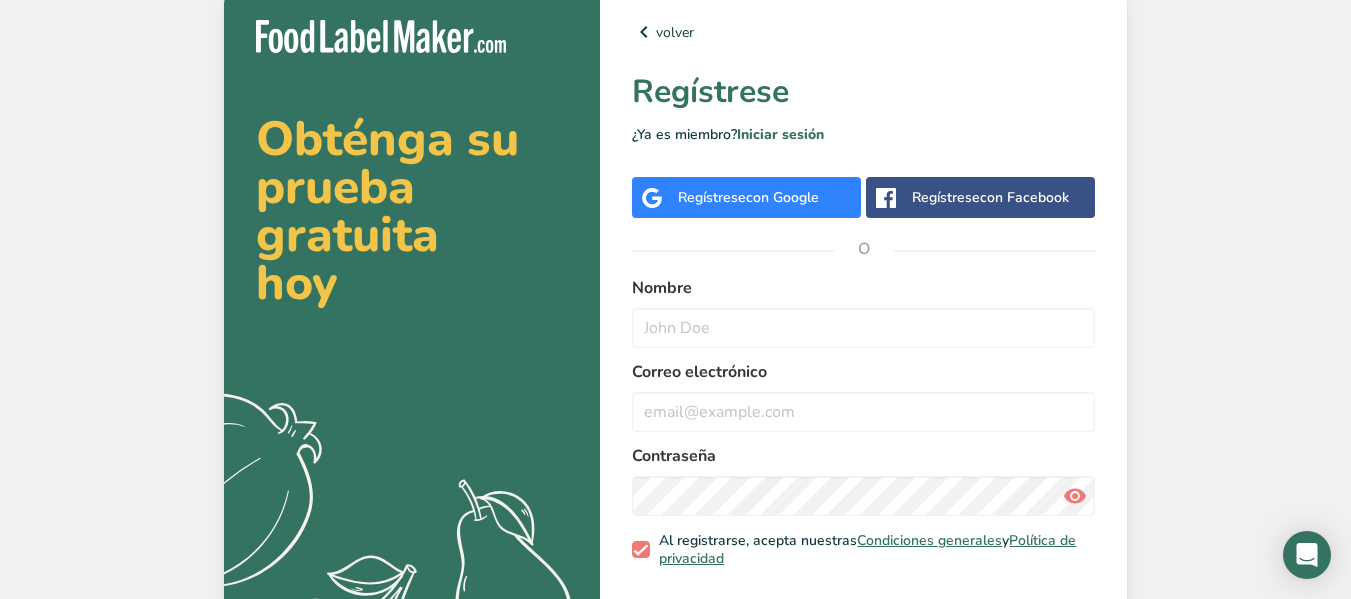 scroll, scrollTop: 0, scrollLeft: 0, axis: both 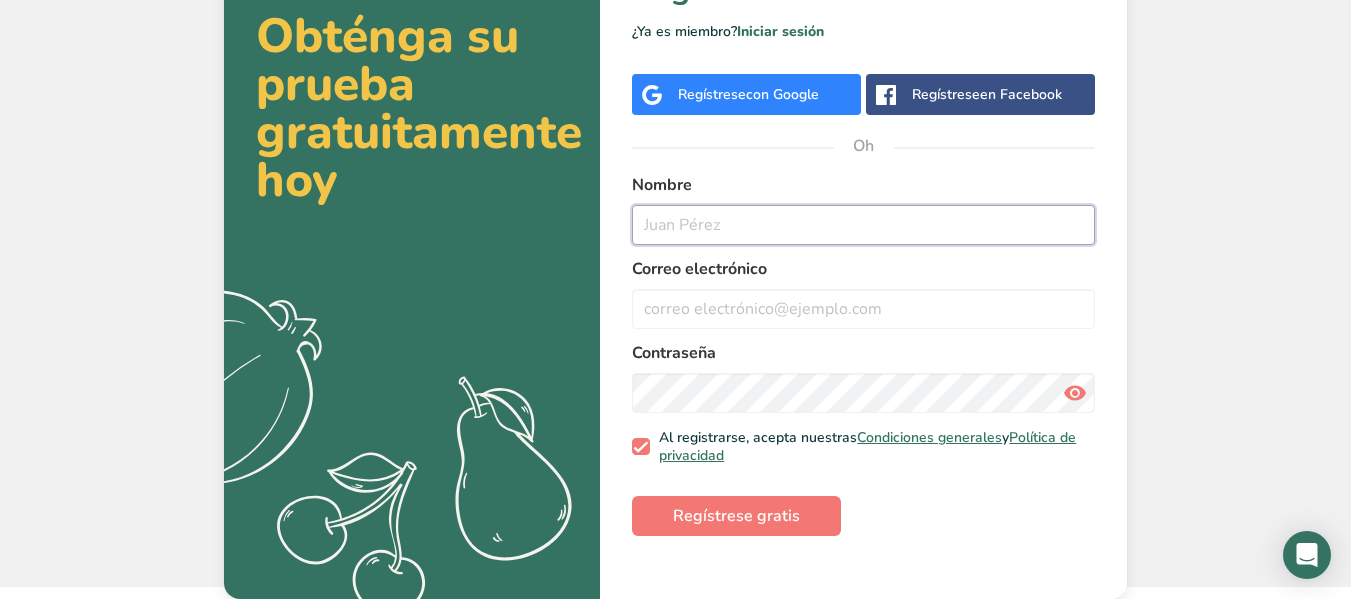 click at bounding box center [863, 225] 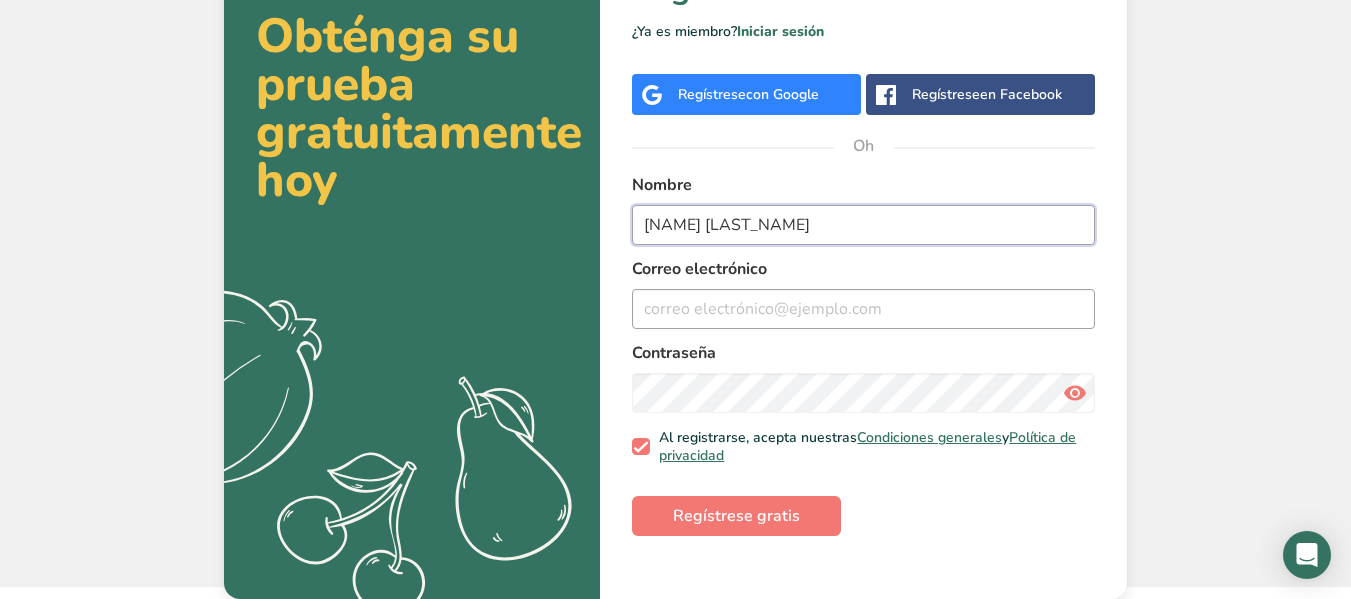 type on "[NAME] [LAST_NAME]" 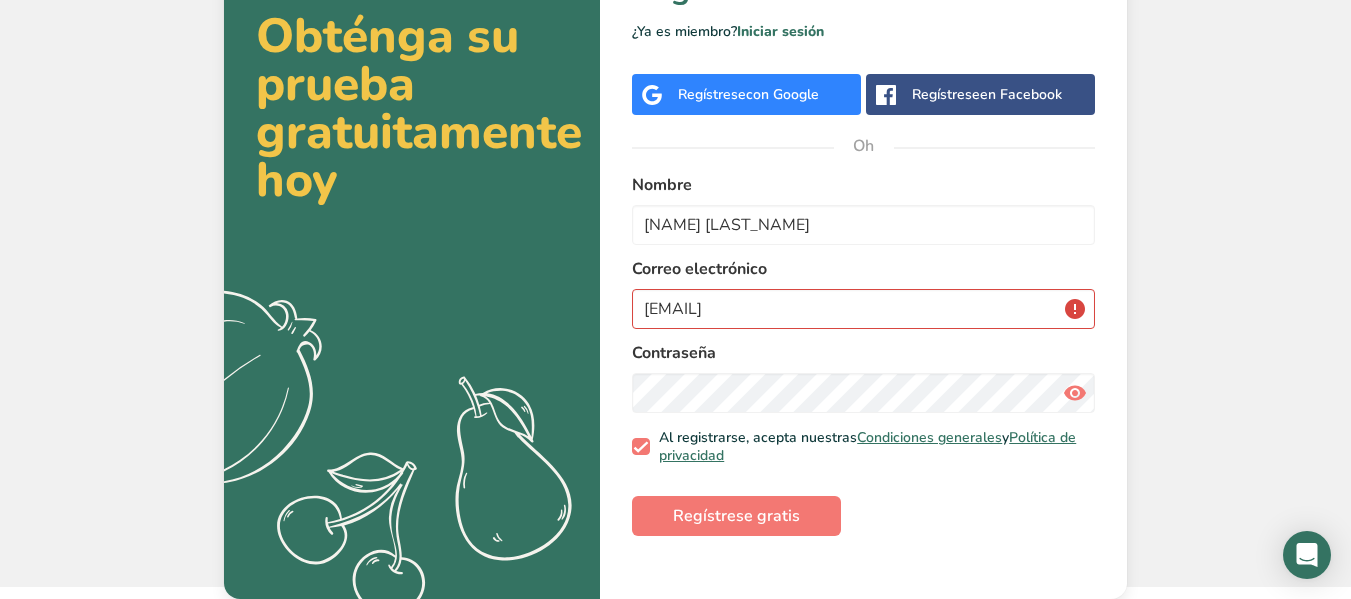 click on "Name [NAME] [LAST_NAME] Email [EMAIL] Password
By registering, you agree to our
Terms and Conditions
and
Privacy Policy
Register for free" at bounding box center (863, 354) 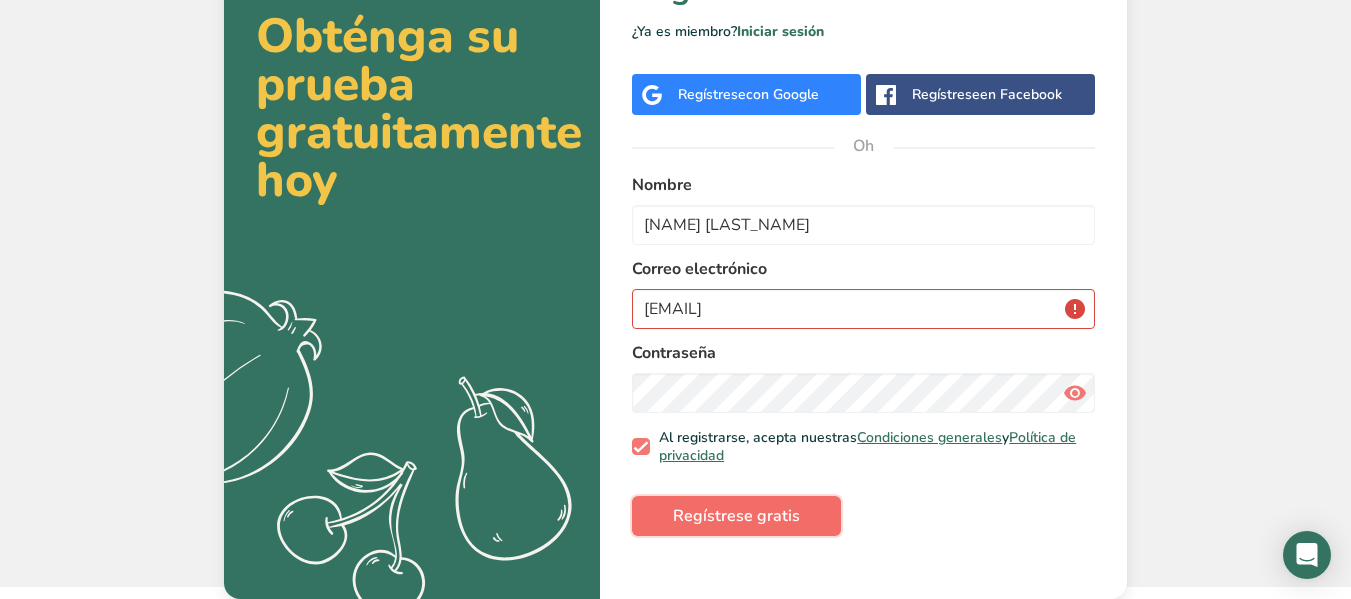 click on "Regístrese gratis" at bounding box center [736, 516] 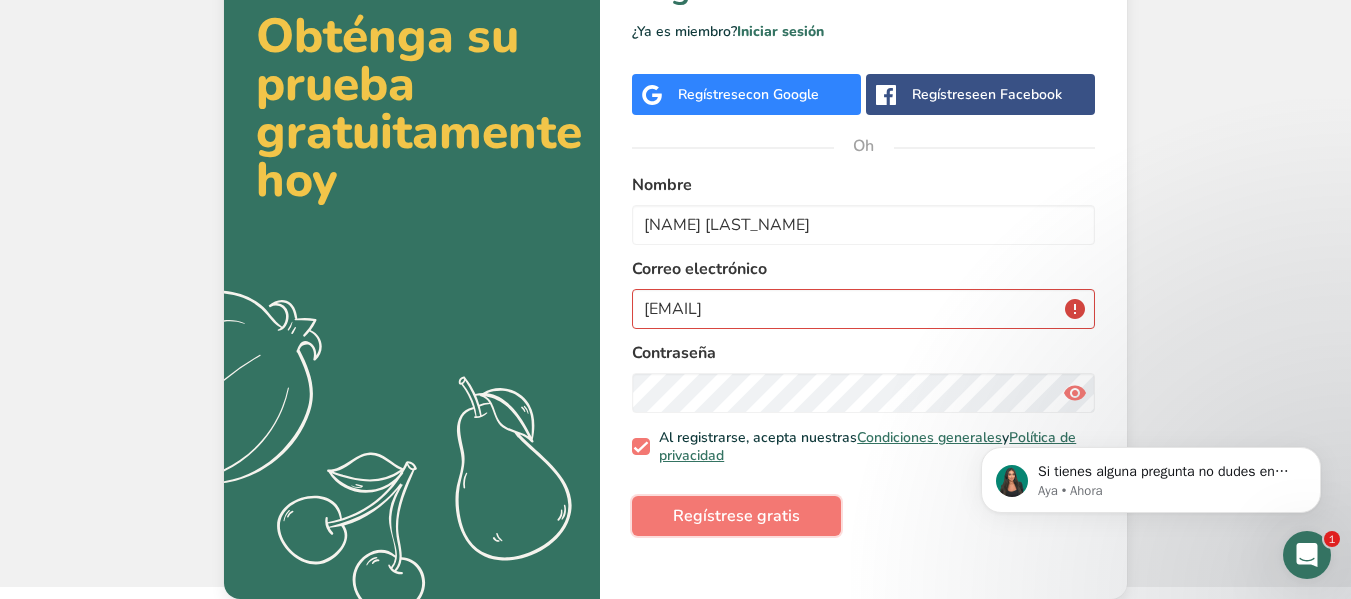 scroll, scrollTop: 0, scrollLeft: 0, axis: both 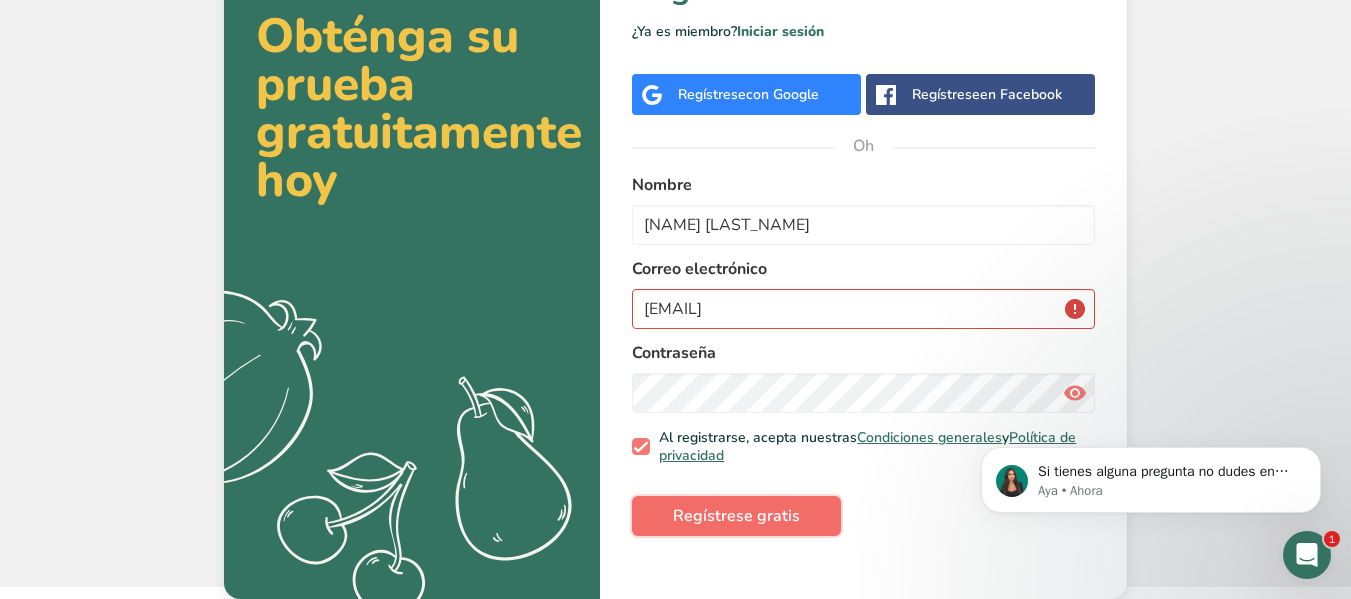 click on "Regístrese gratis" at bounding box center (736, 516) 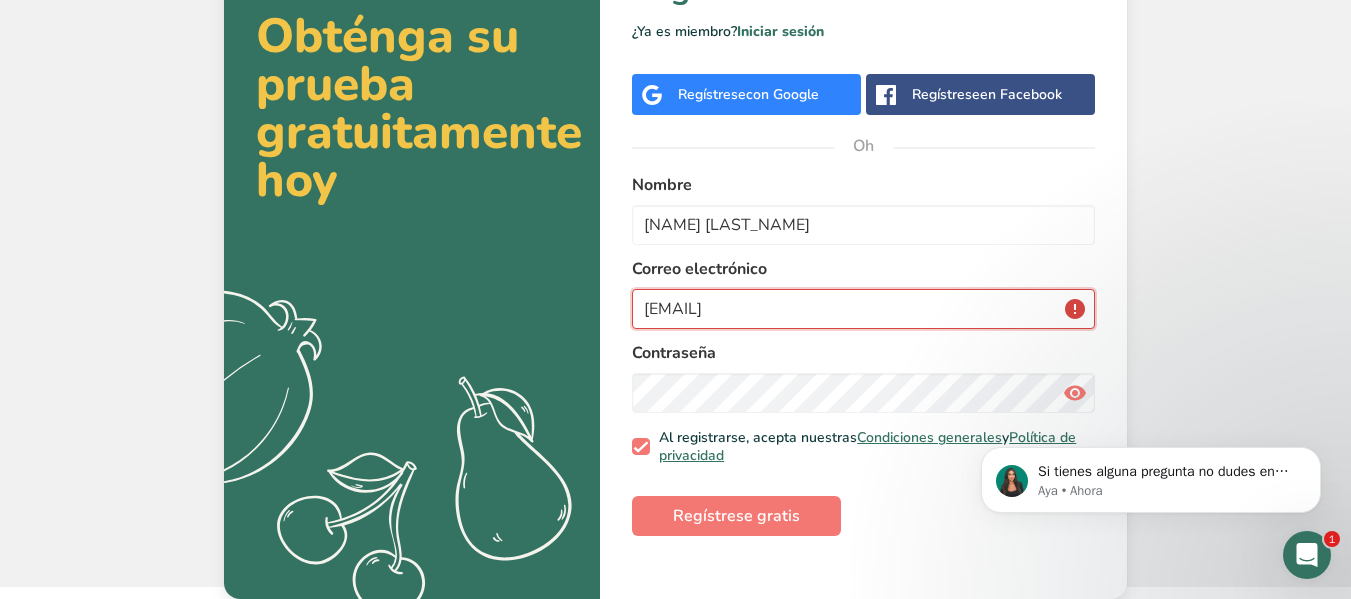 drag, startPoint x: 891, startPoint y: 304, endPoint x: 578, endPoint y: 324, distance: 313.63834 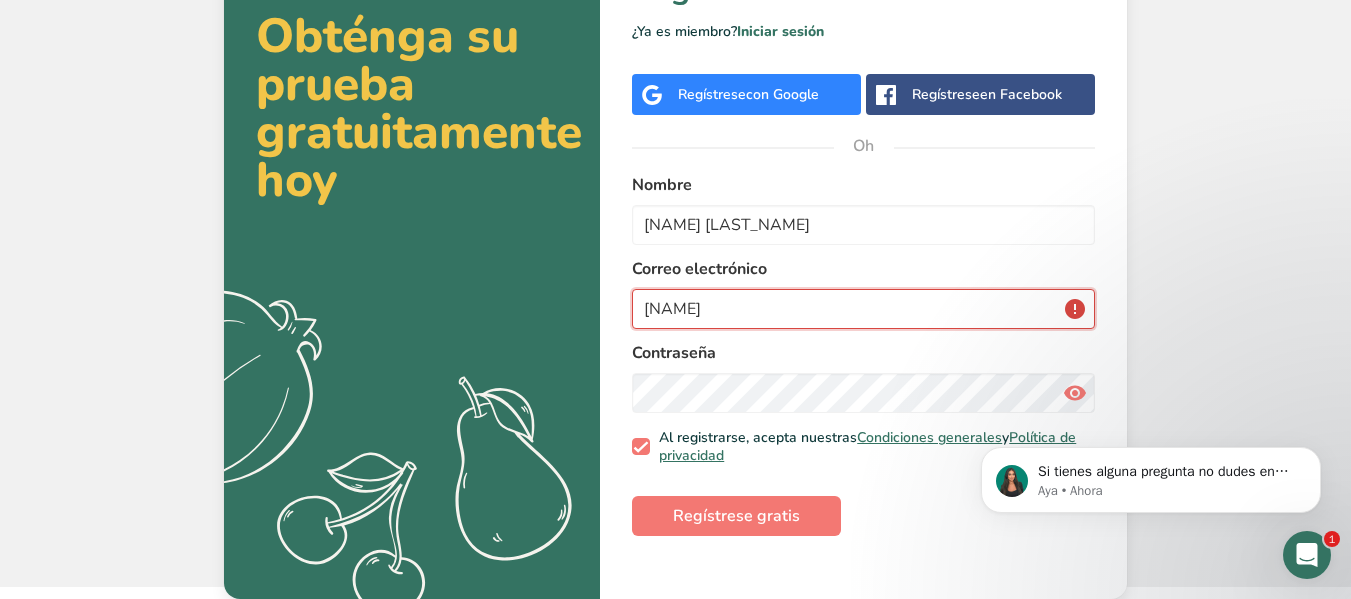 type on "J" 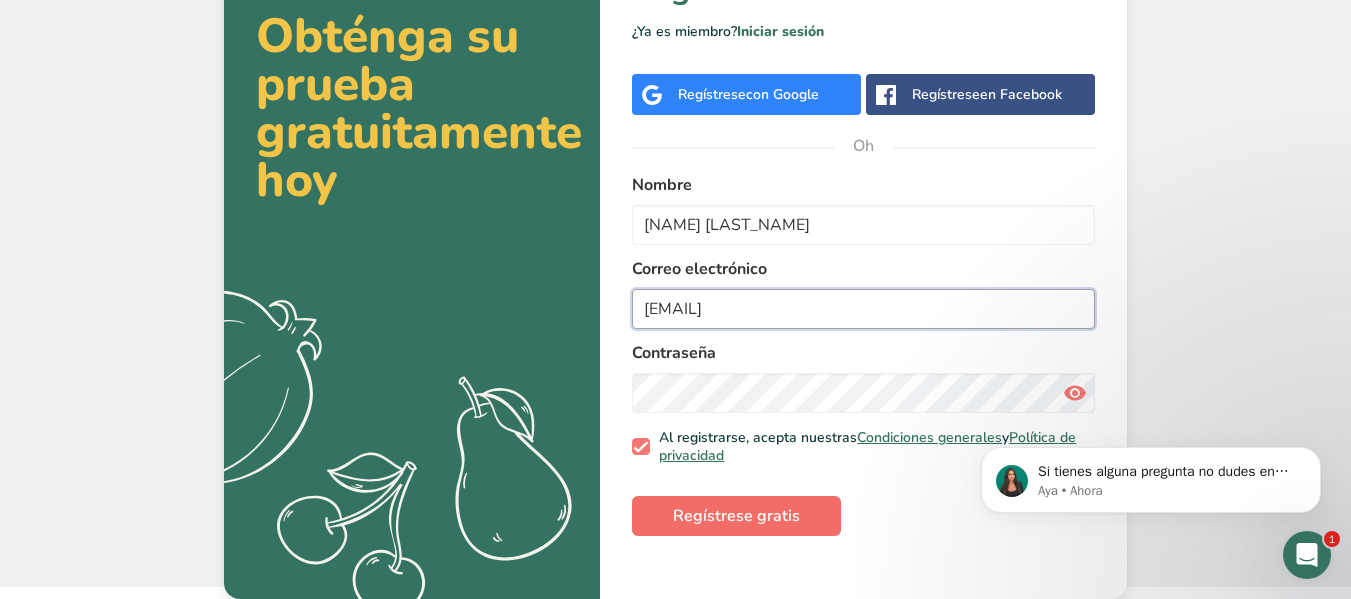 type on "[EMAIL]" 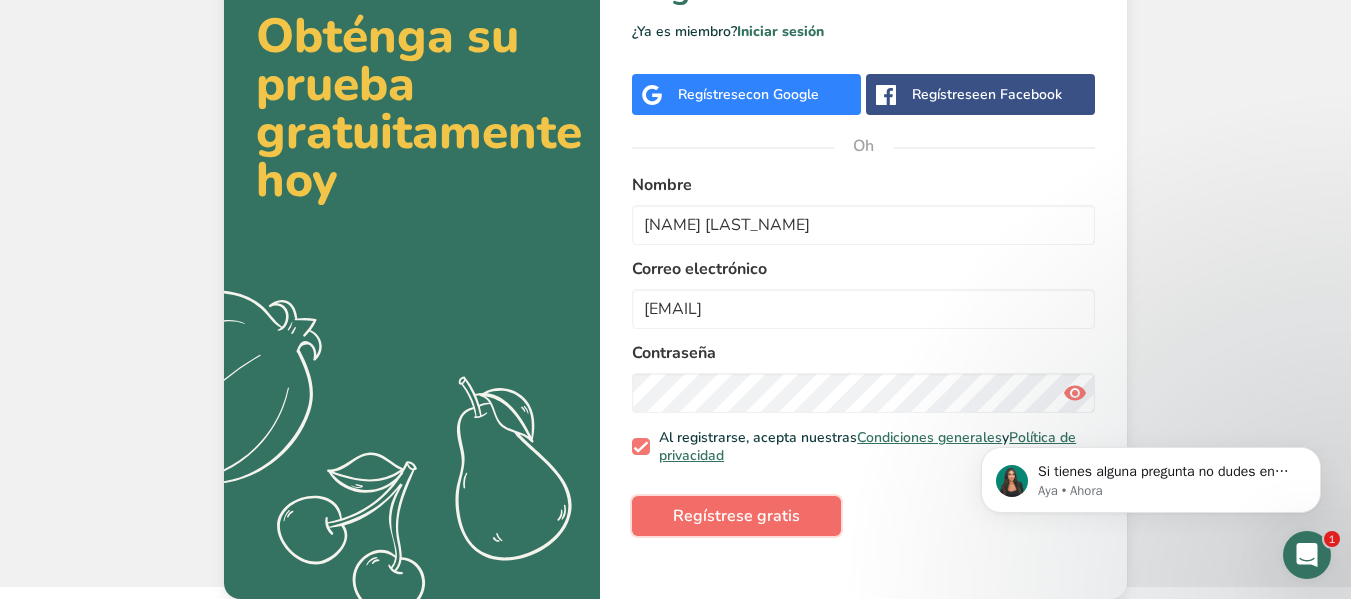 click on "Regístrese gratis" at bounding box center [736, 516] 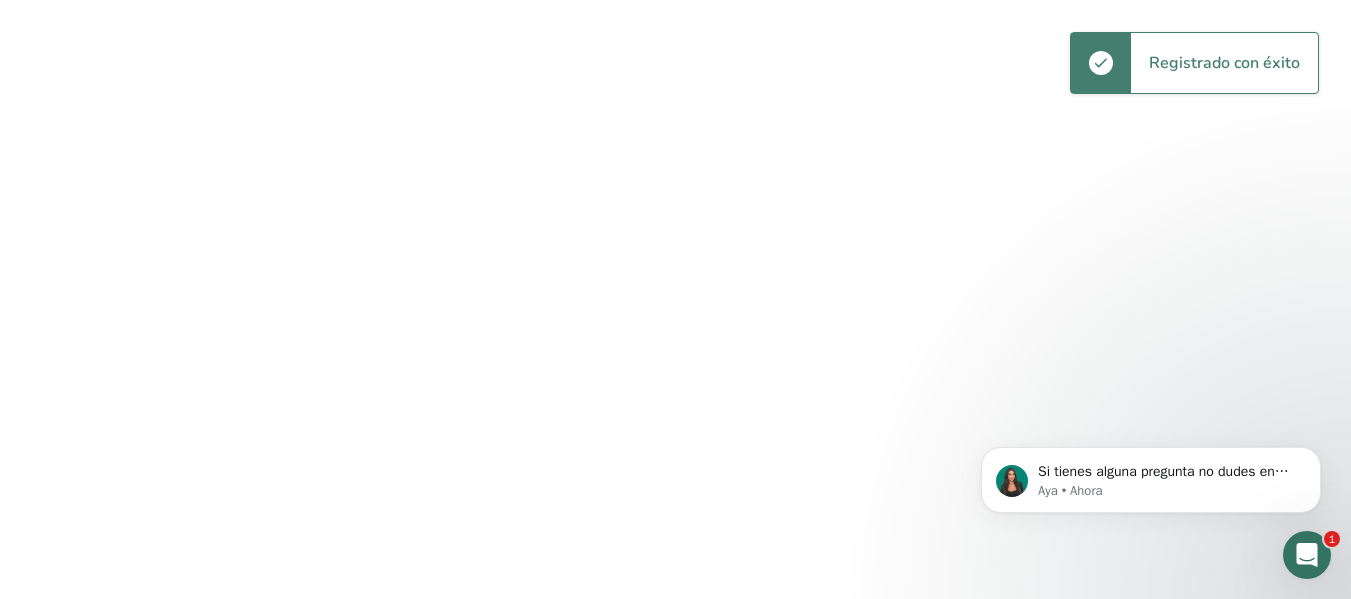 scroll, scrollTop: 0, scrollLeft: 0, axis: both 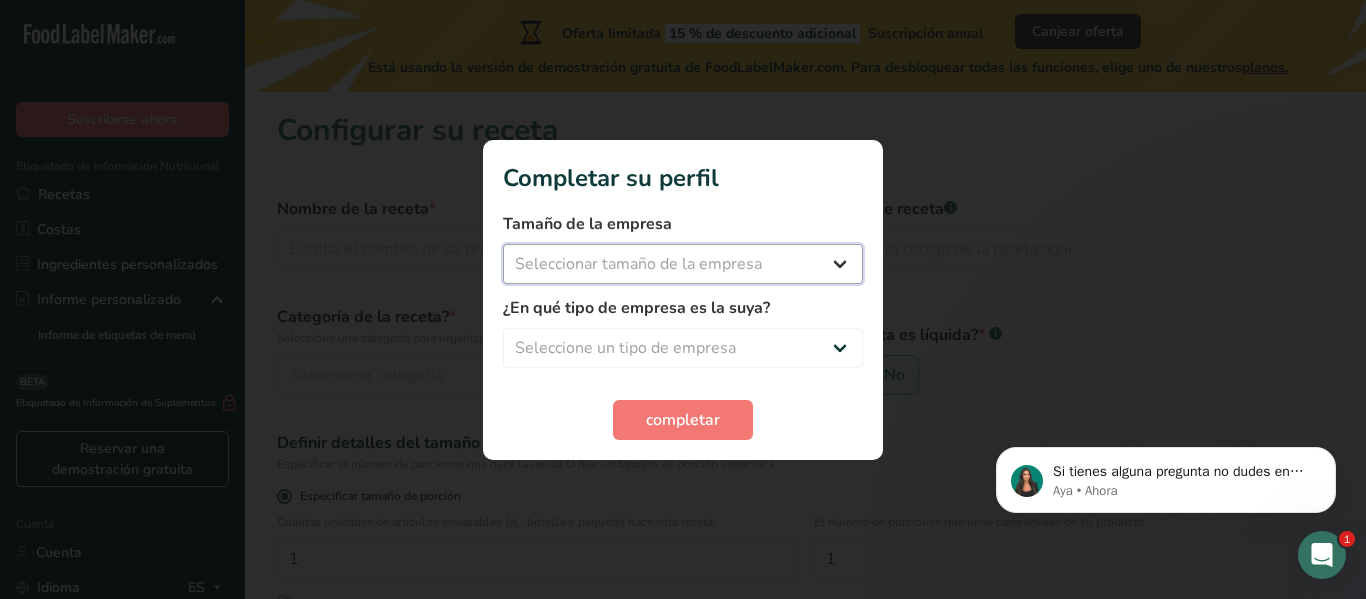 click on "Seleccionar tamaño de la empresa
Menos de 10 empleados
De 10 a 50 empleados
De 51 a 500 empleados
Más de 500 empleados" at bounding box center (683, 264) 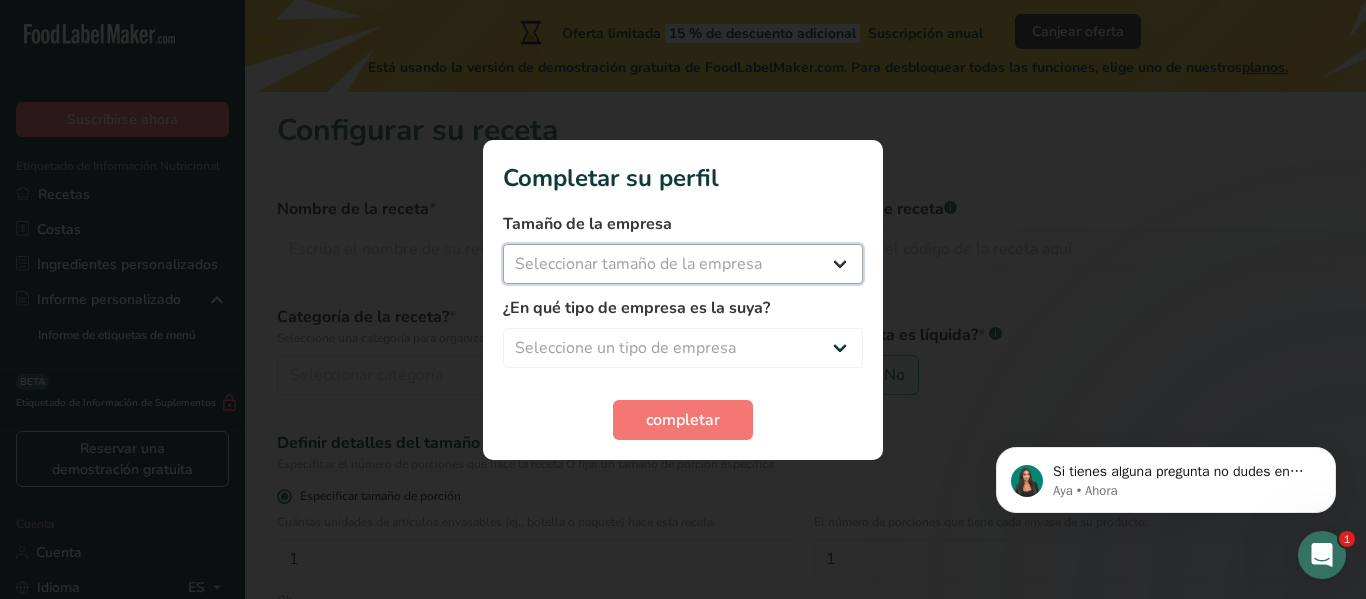 select on "3" 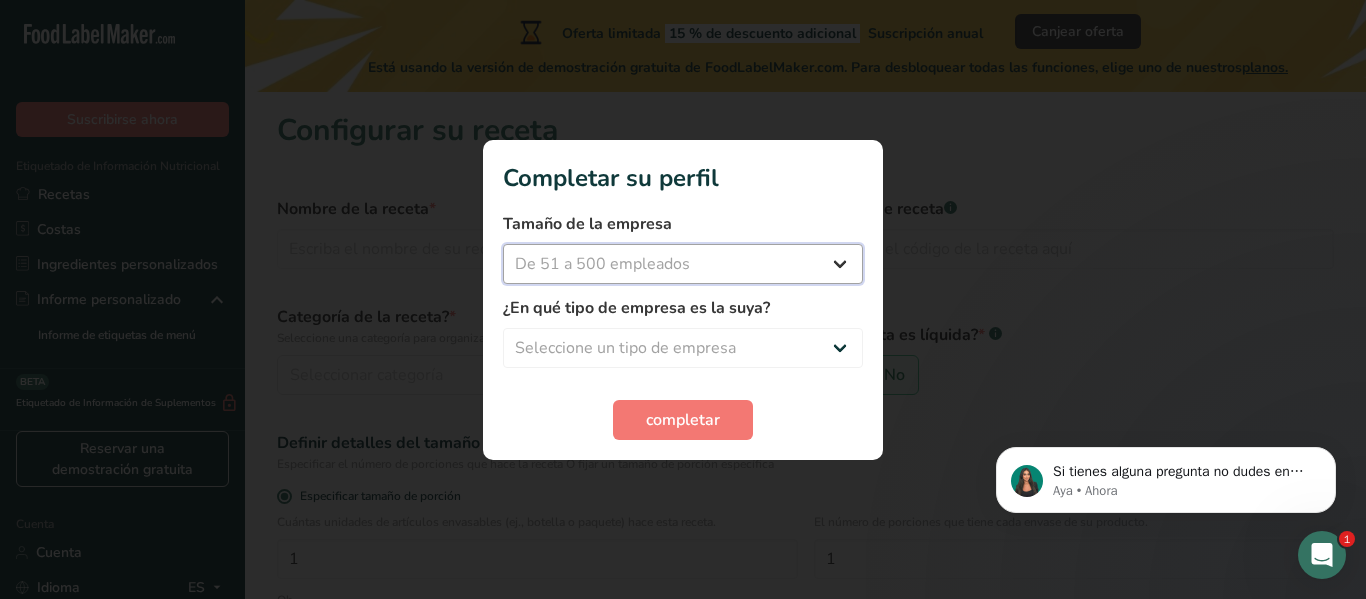 click on "Seleccionar tamaño de la empresa
Menos de 10 empleados
De 10 a 50 empleados
De 51 a 500 empleados
Más de 500 empleados" at bounding box center (683, 264) 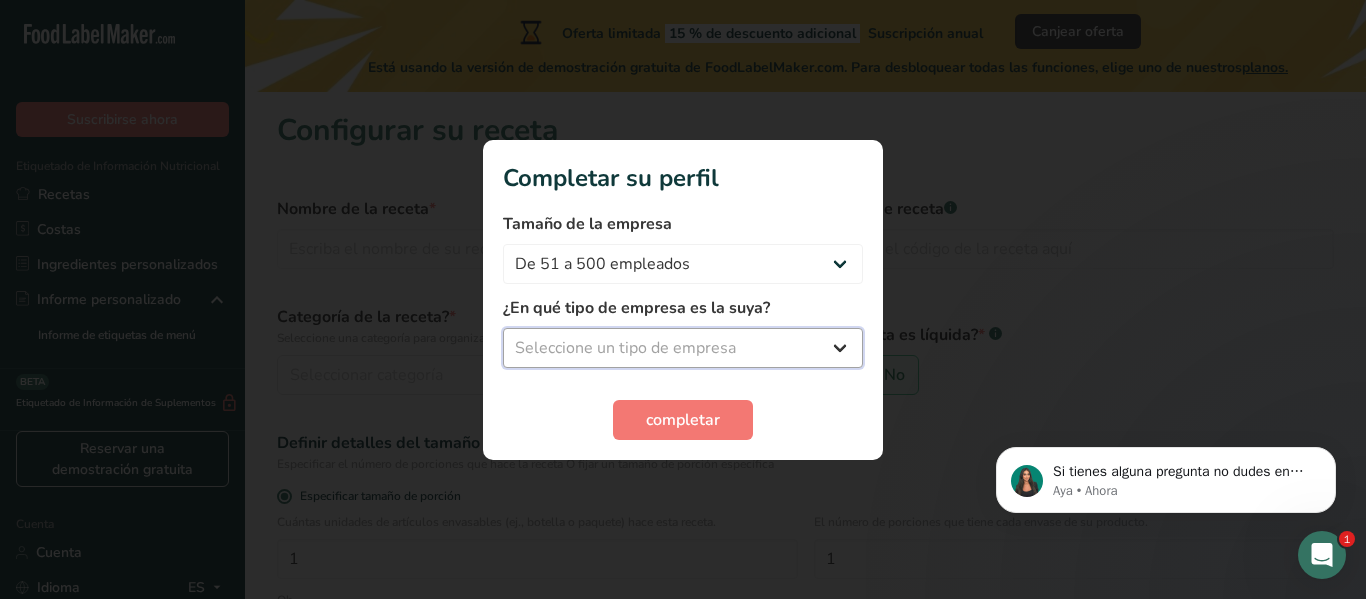 click on "Seleccione un tipo de empresa
Fabricante de alimentos envasados
Restaurante y cafetería
Panadería
Empresa de comidas preparadas y cáterin
Nutricionista
Bloguero gastronómico
Entrenador personal
Otro" at bounding box center [683, 348] 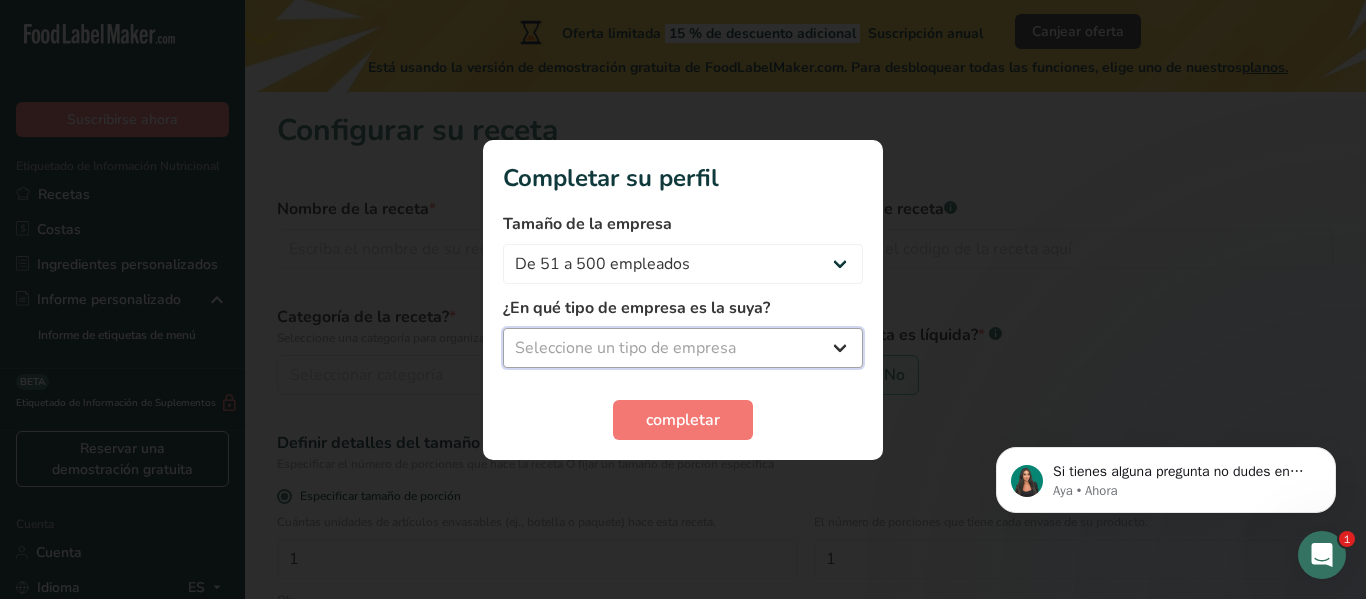 select on "3" 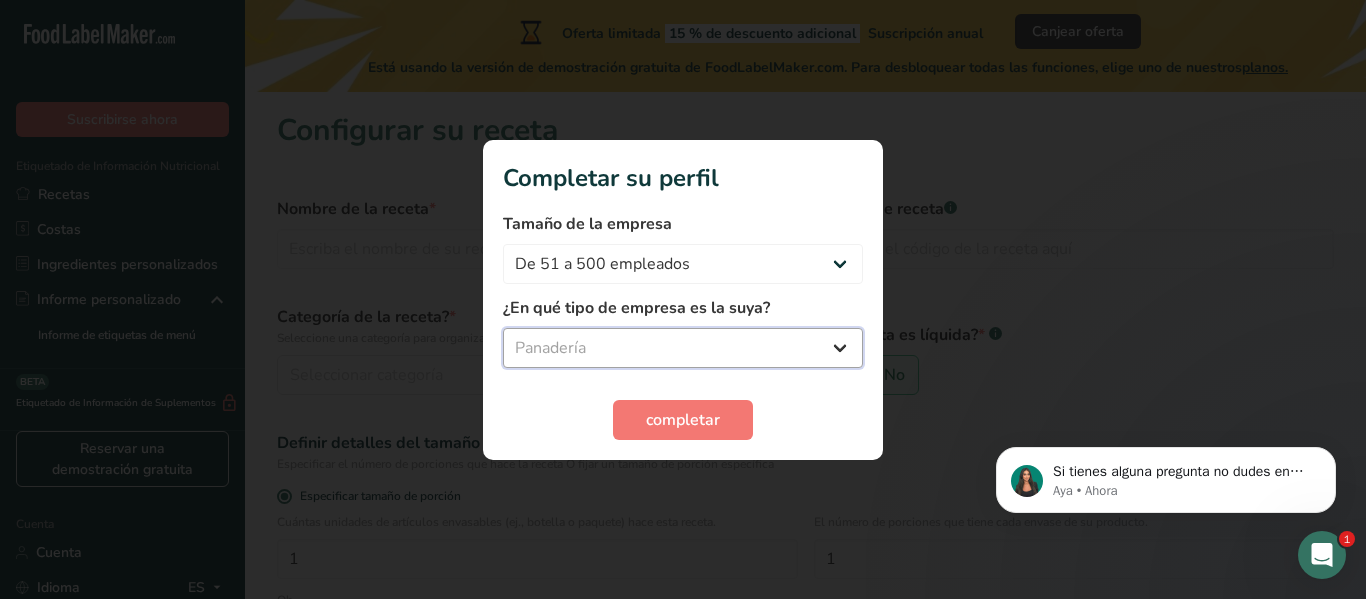 click on "Seleccione un tipo de empresa
Fabricante de alimentos envasados
Restaurante y cafetería
Panadería
Empresa de comidas preparadas y cáterin
Nutricionista
Bloguero gastronómico
Entrenador personal
Otro" at bounding box center (683, 348) 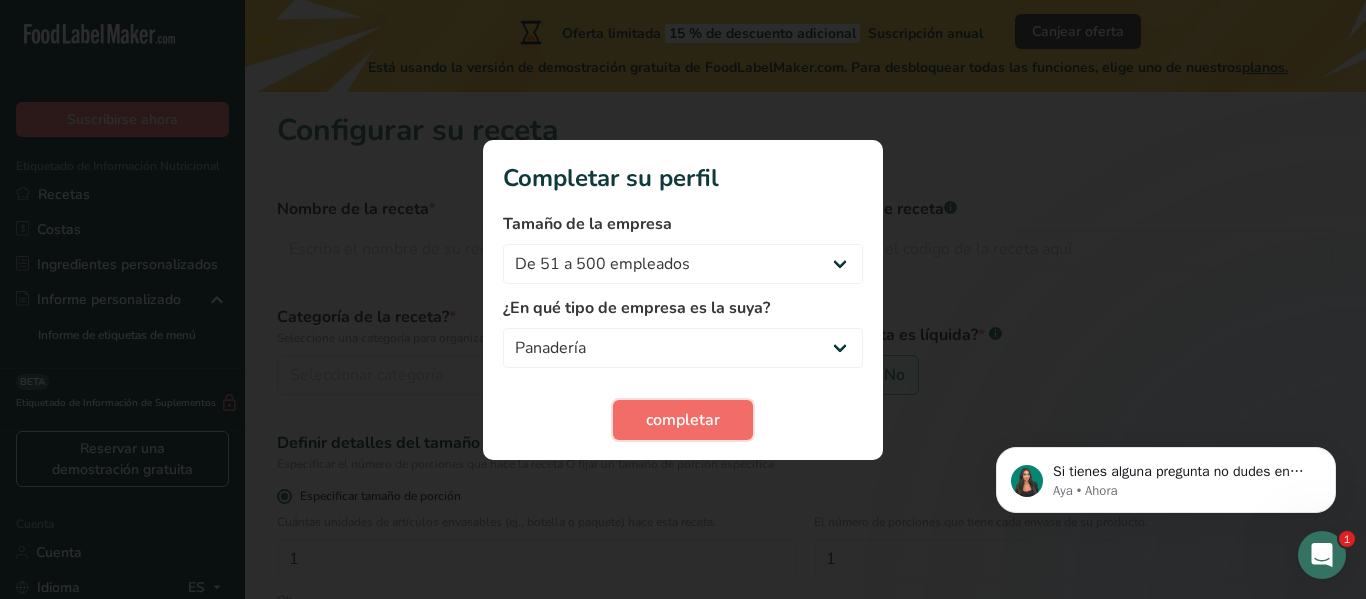 click on "completar" at bounding box center [683, 420] 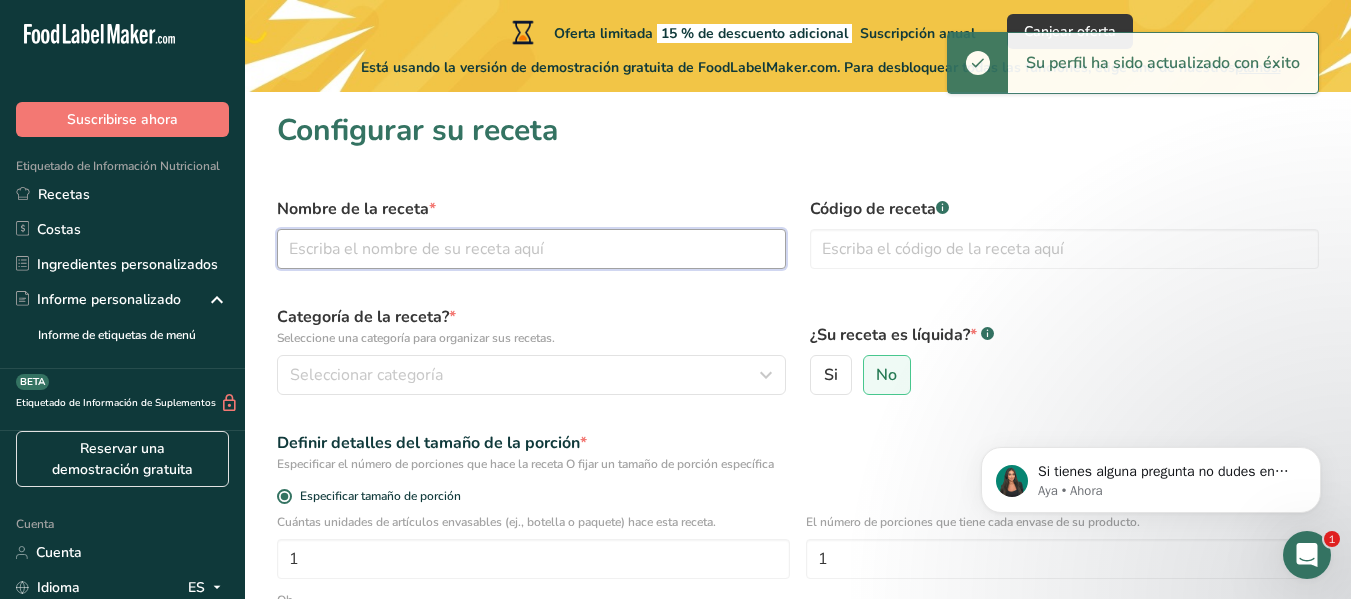 click at bounding box center [531, 249] 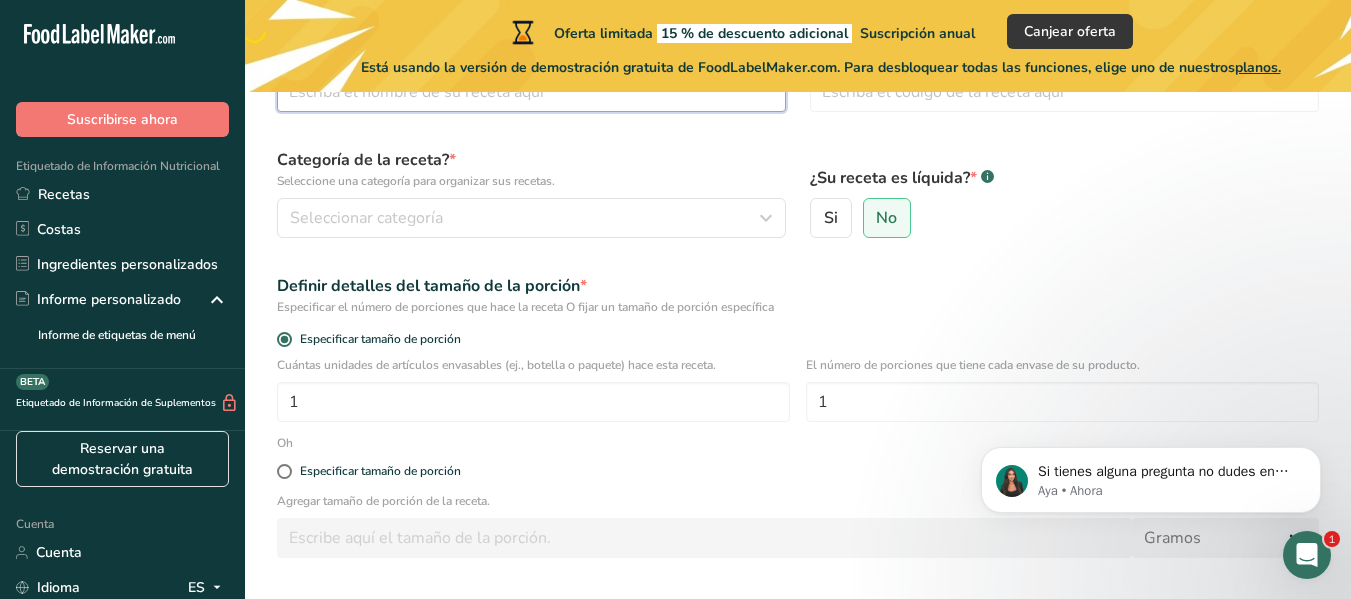 scroll, scrollTop: 154, scrollLeft: 0, axis: vertical 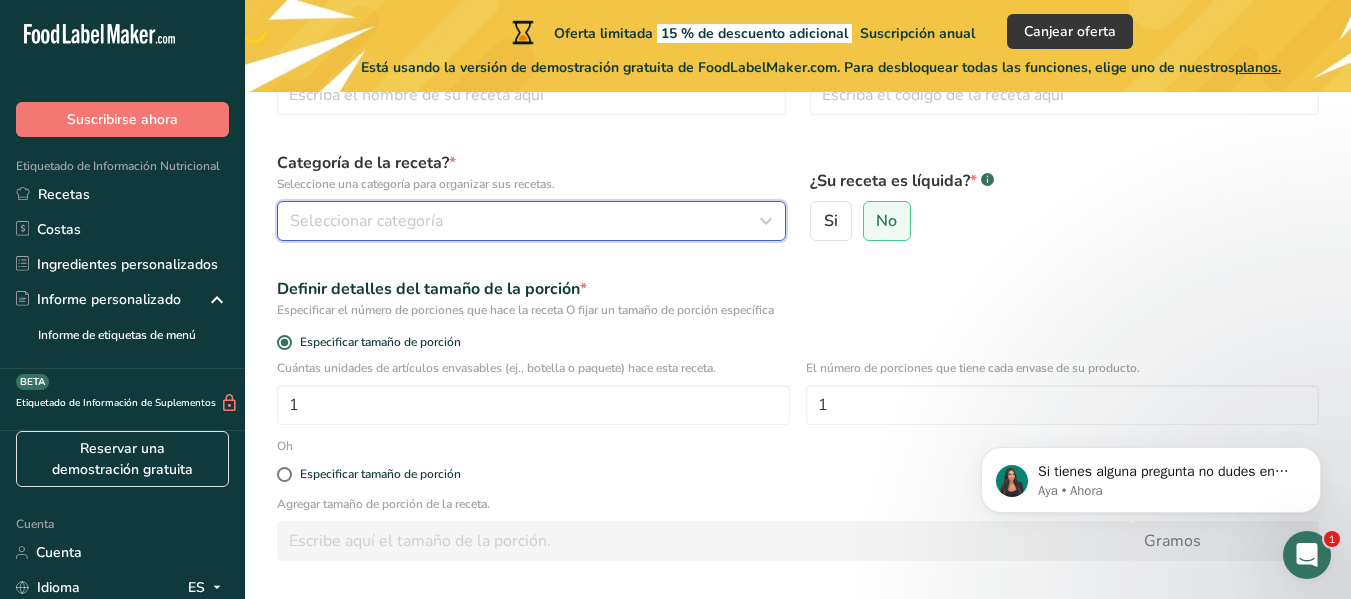click on "Seleccionar categoría" at bounding box center (531, 221) 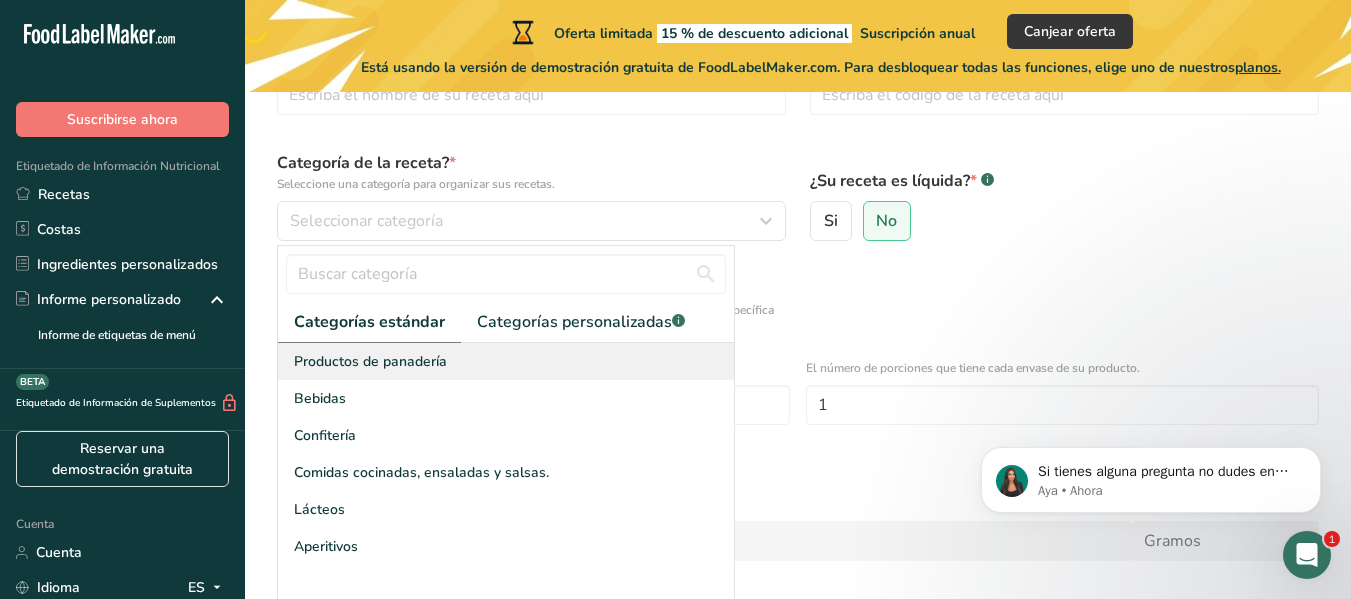 click on "Productos de panadería" at bounding box center [506, 361] 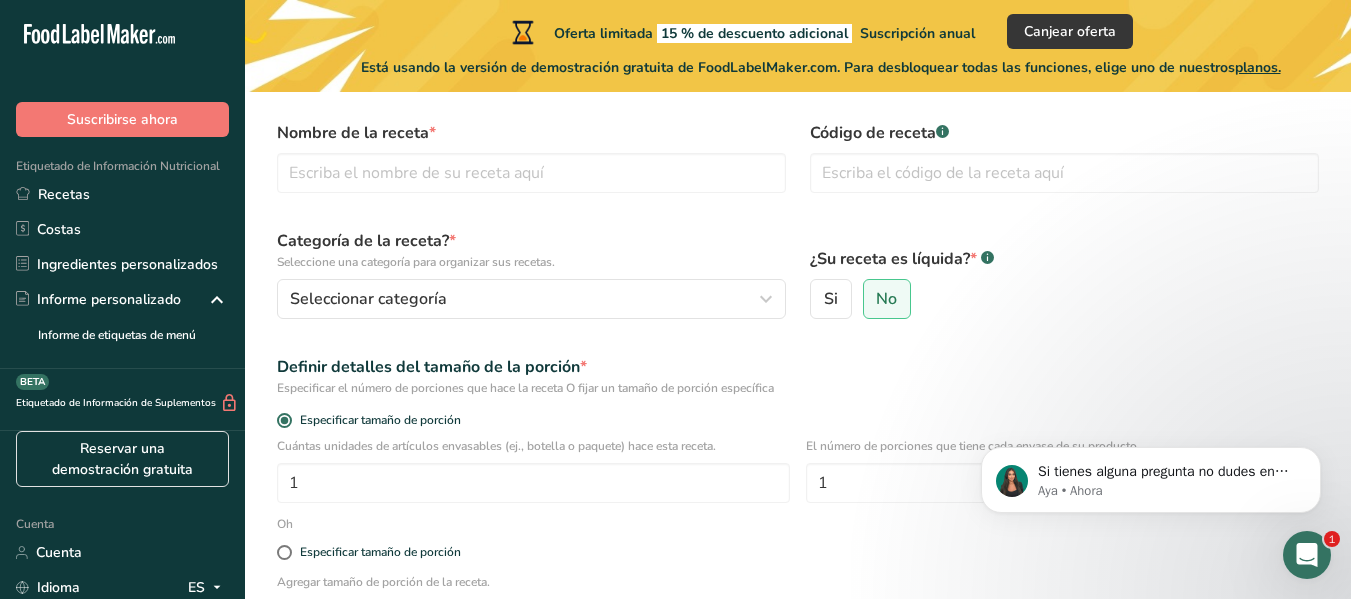 scroll, scrollTop: 74, scrollLeft: 0, axis: vertical 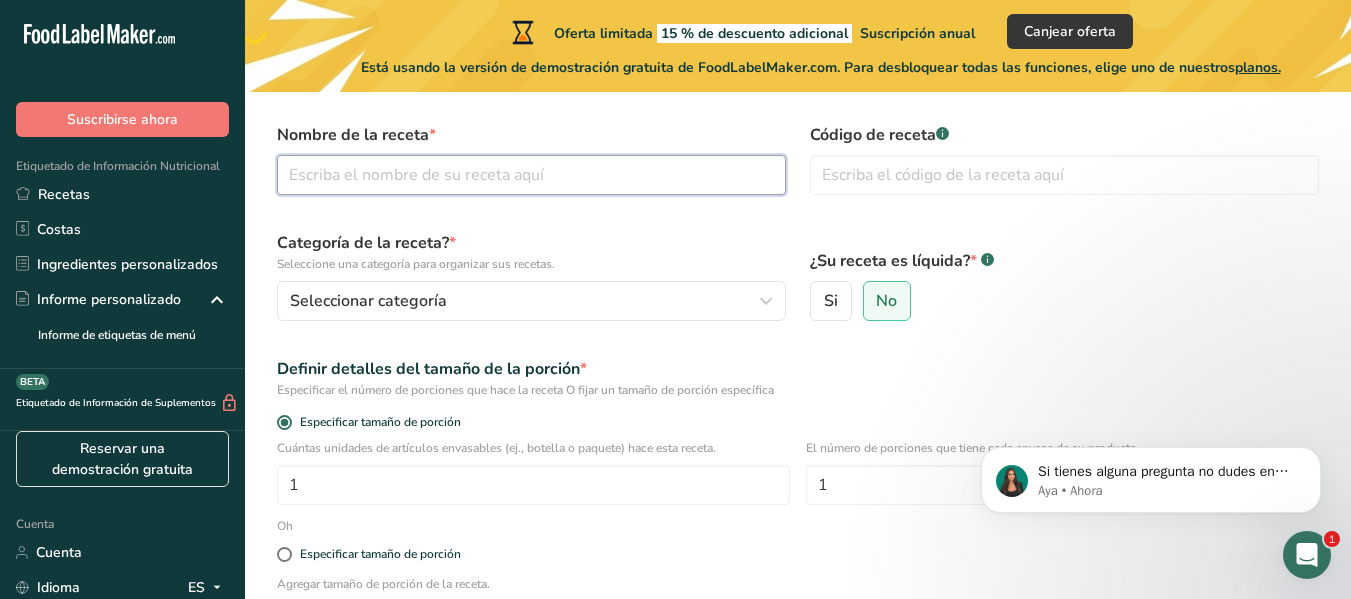 click at bounding box center (531, 175) 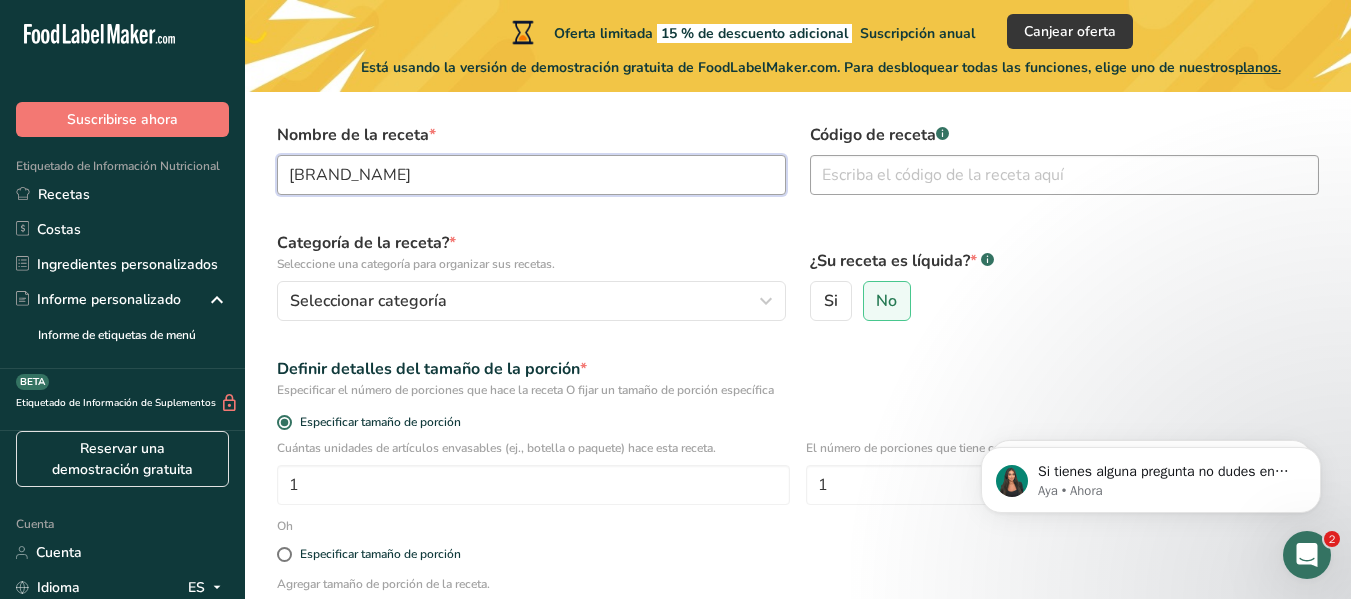 type on "[BRAND_NAME]" 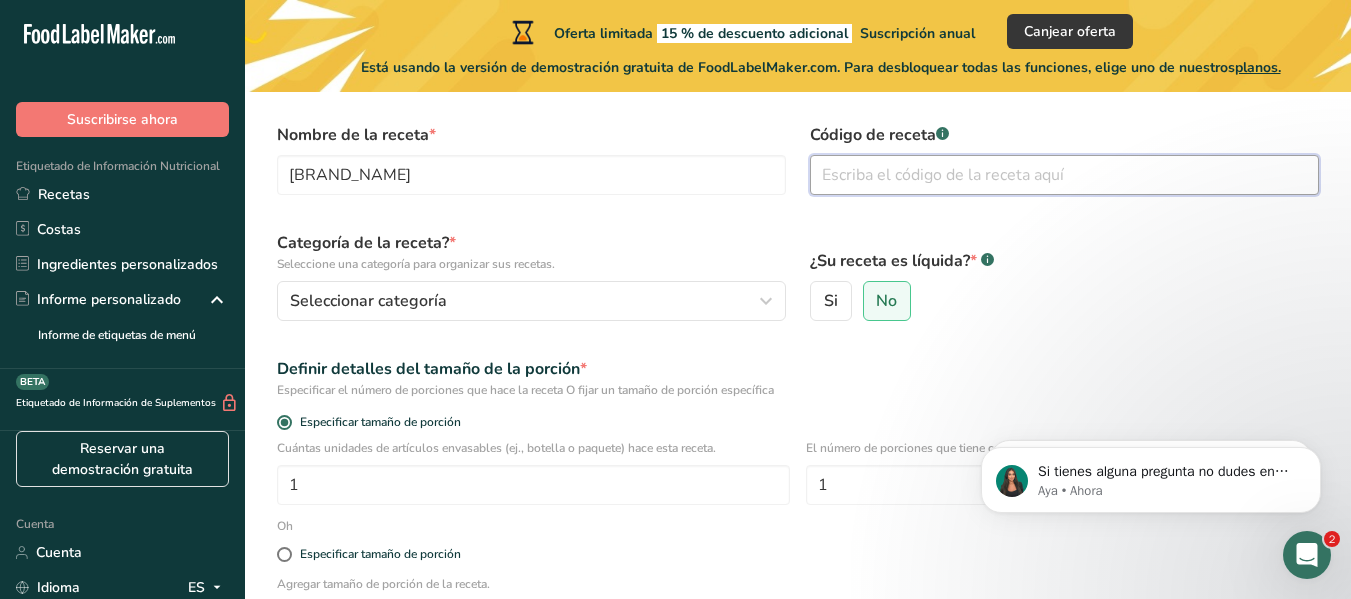 click at bounding box center [1064, 175] 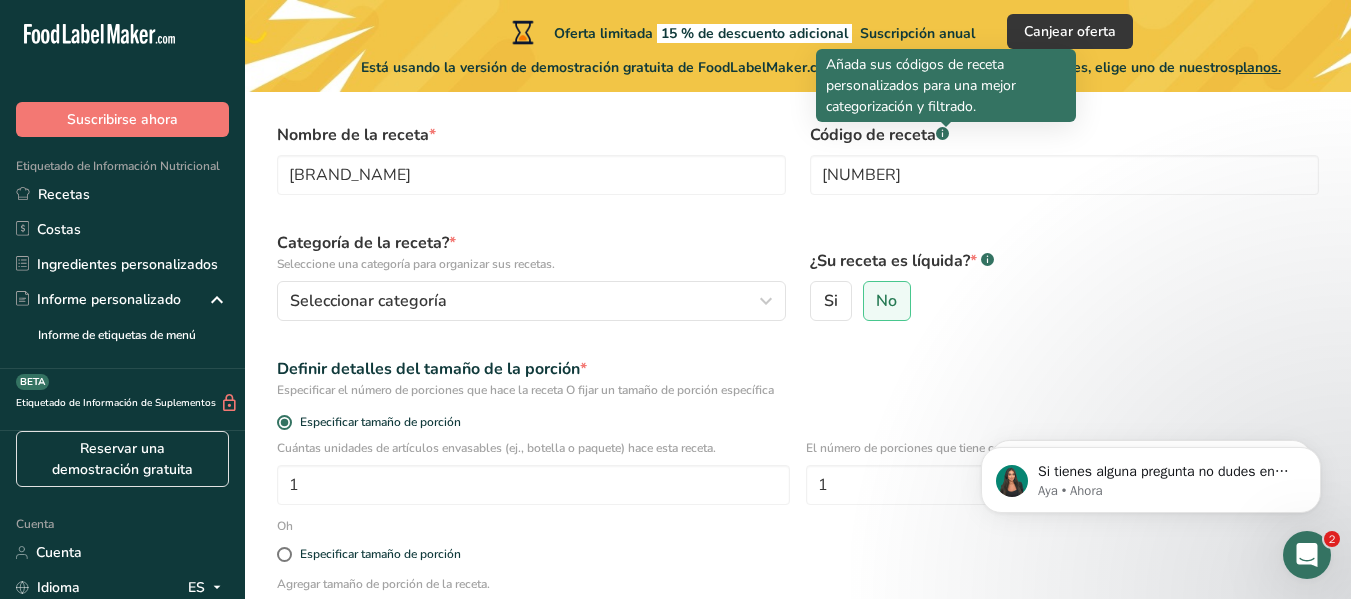 click 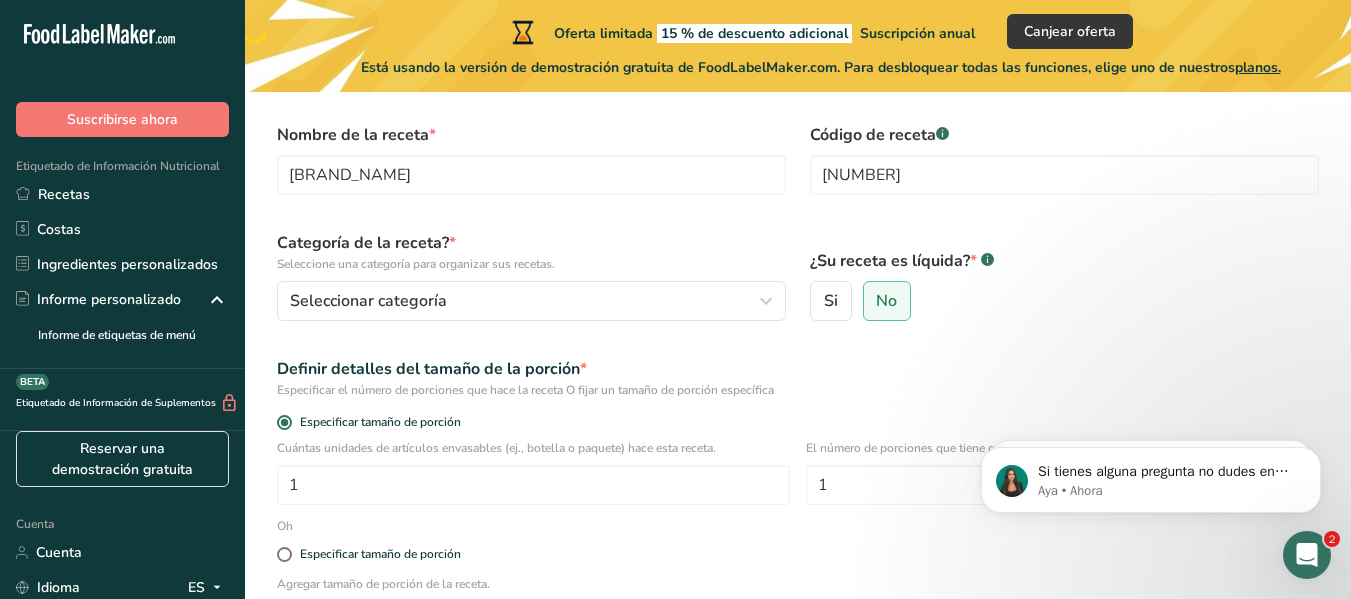 click 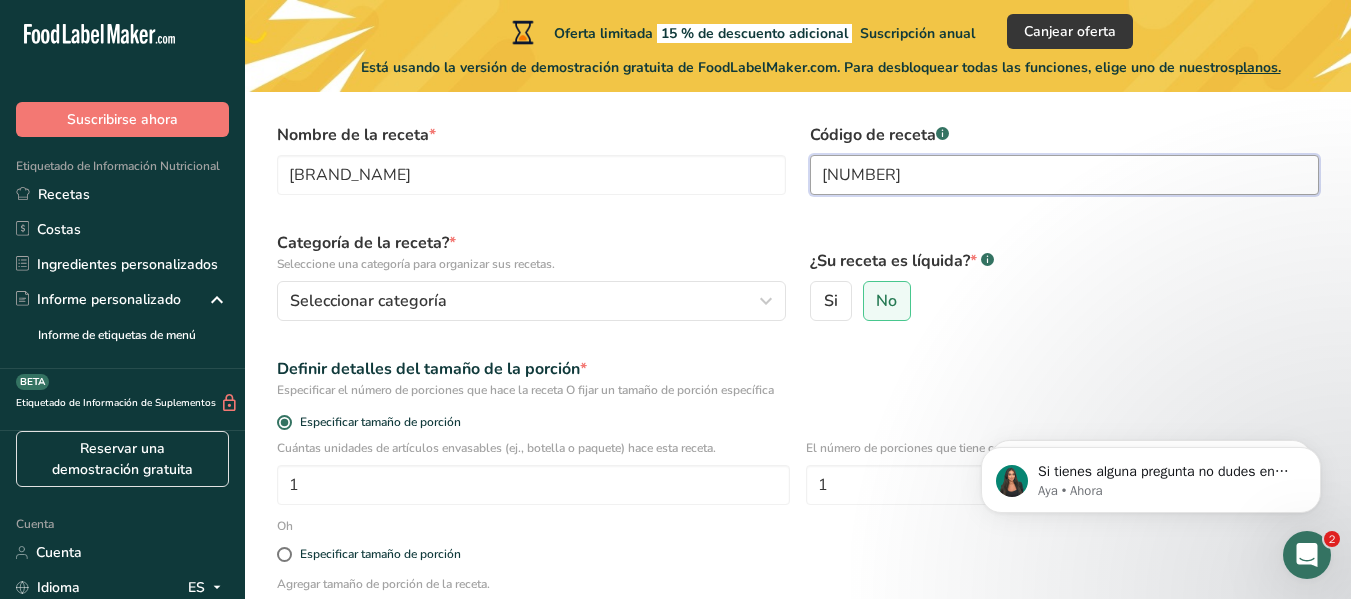 click on "[NUMBER]" at bounding box center [1064, 175] 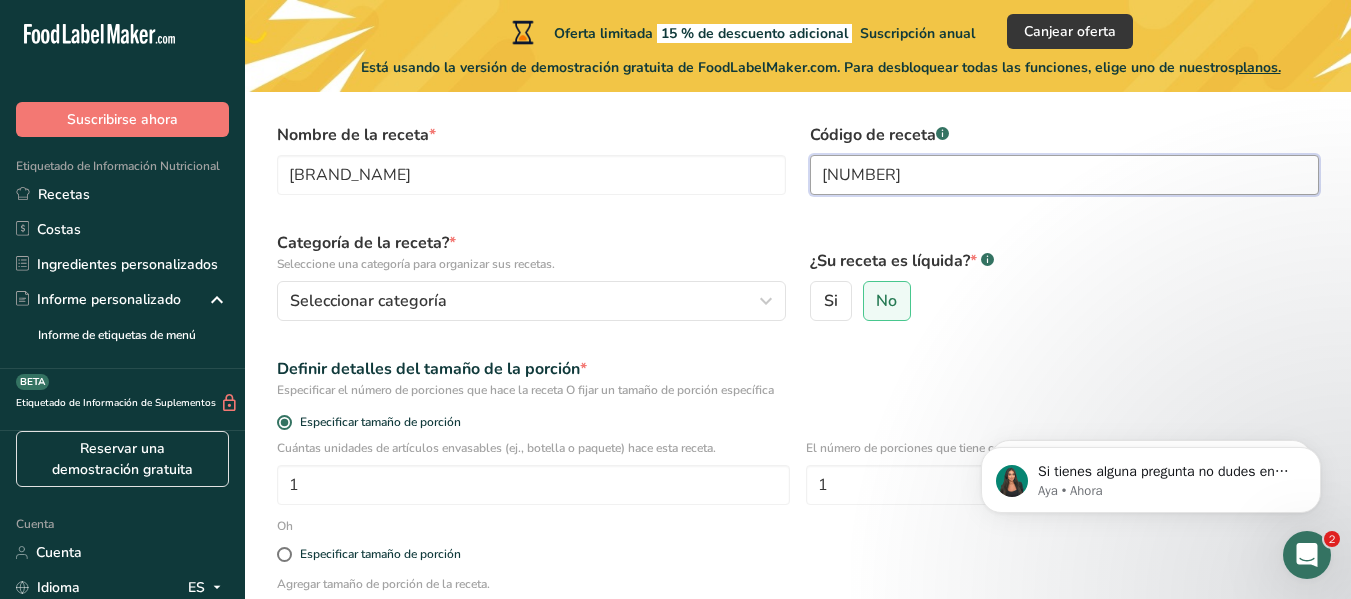 scroll, scrollTop: 285, scrollLeft: 0, axis: vertical 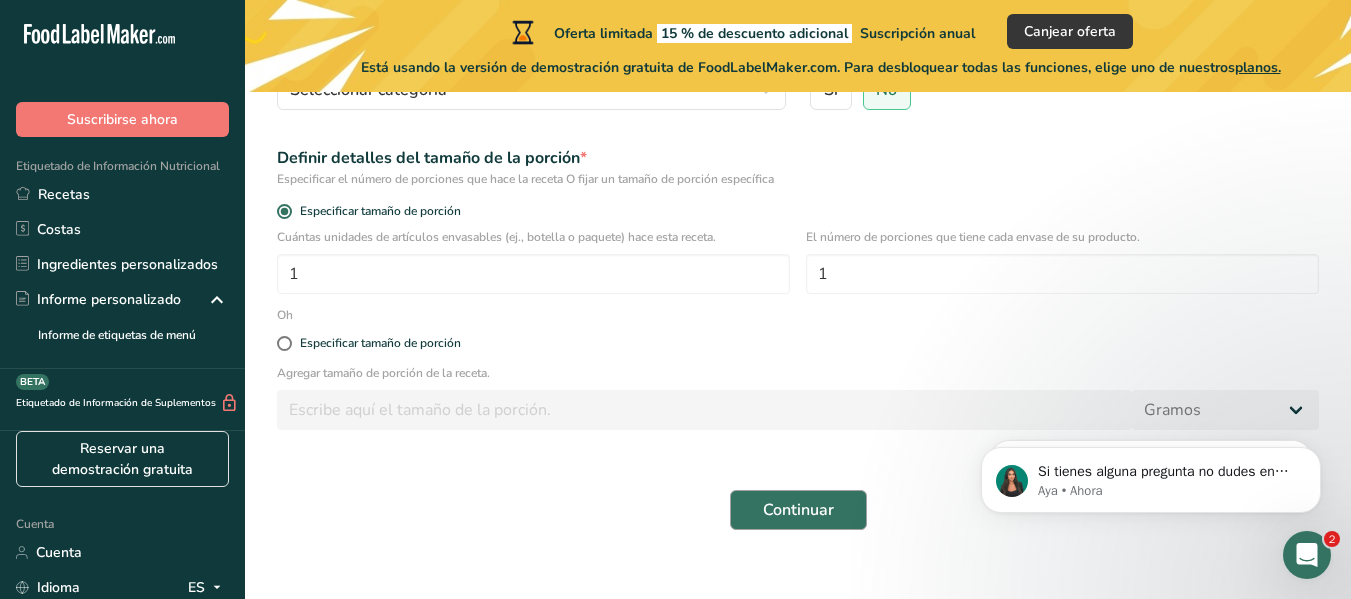 type on "[NUMBER]" 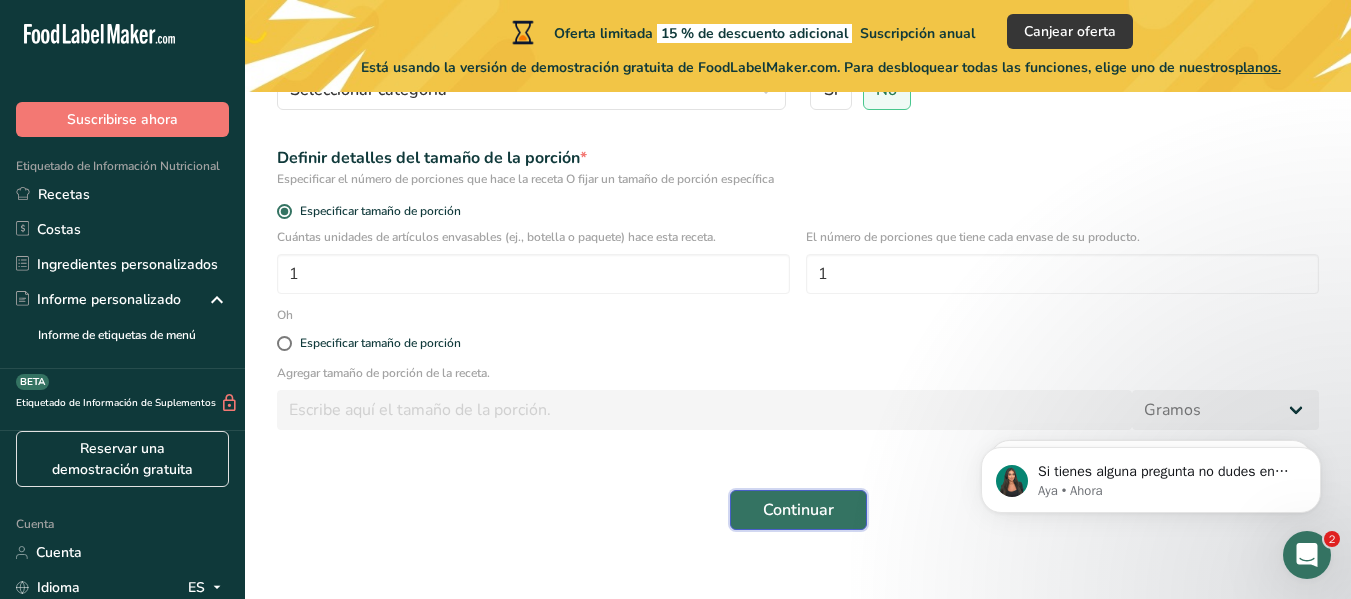 click on "Continuar" at bounding box center (798, 510) 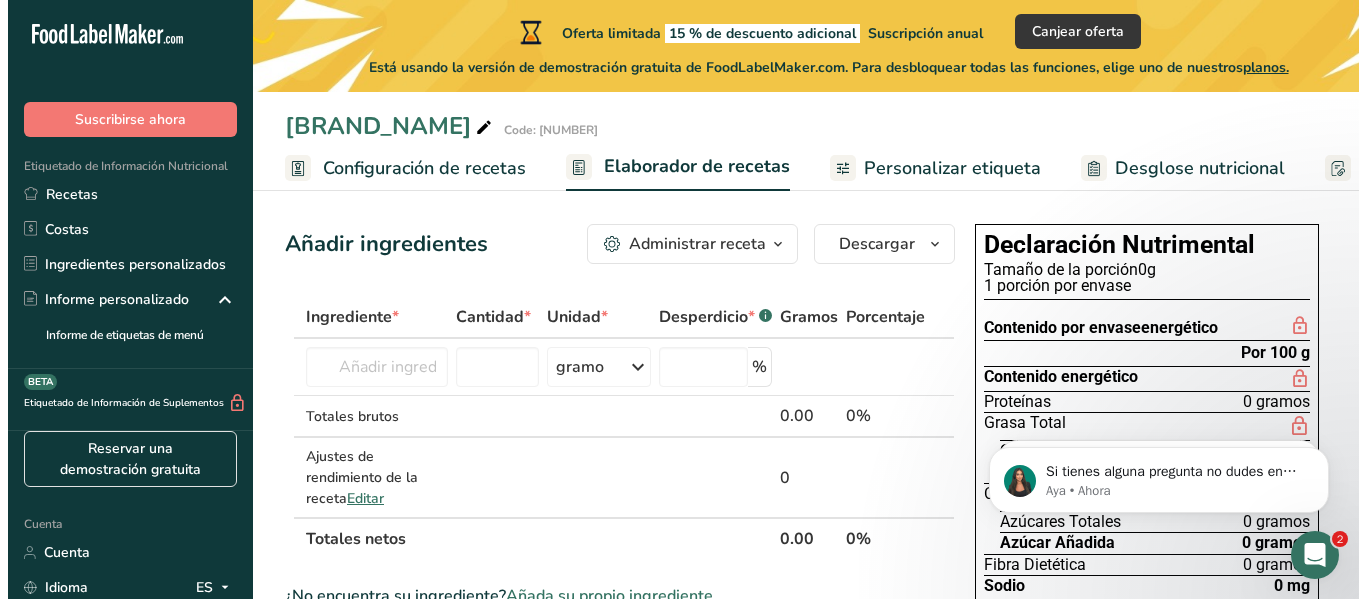 scroll, scrollTop: 0, scrollLeft: 0, axis: both 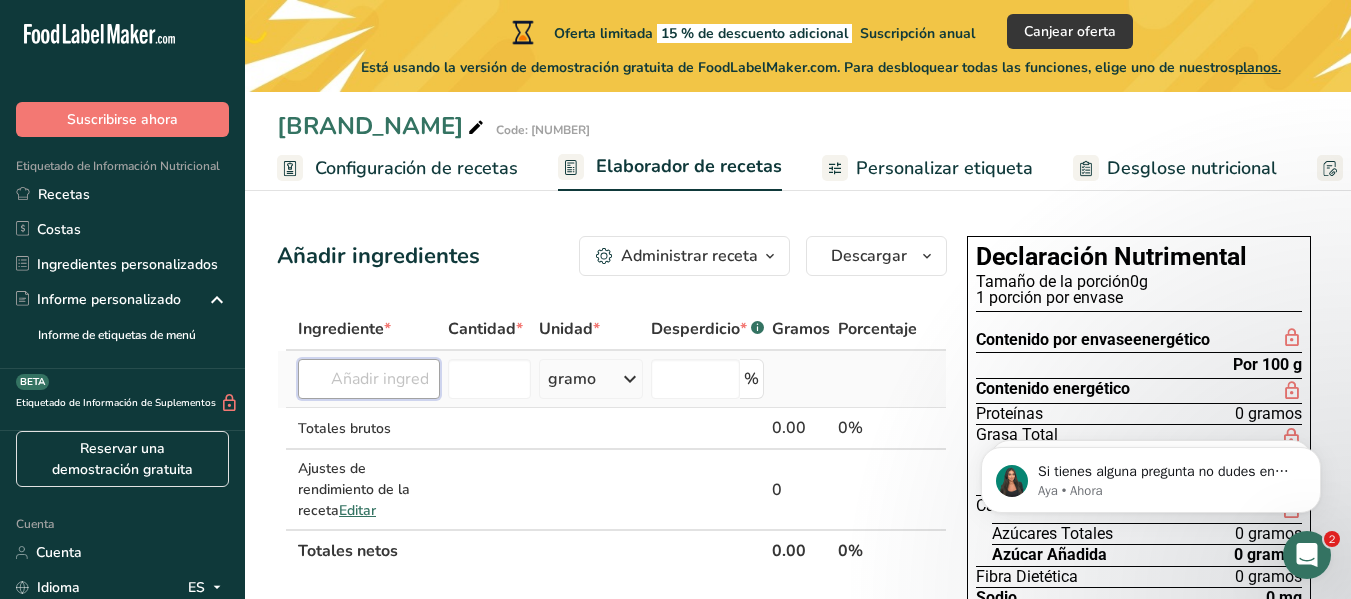 click at bounding box center [369, 379] 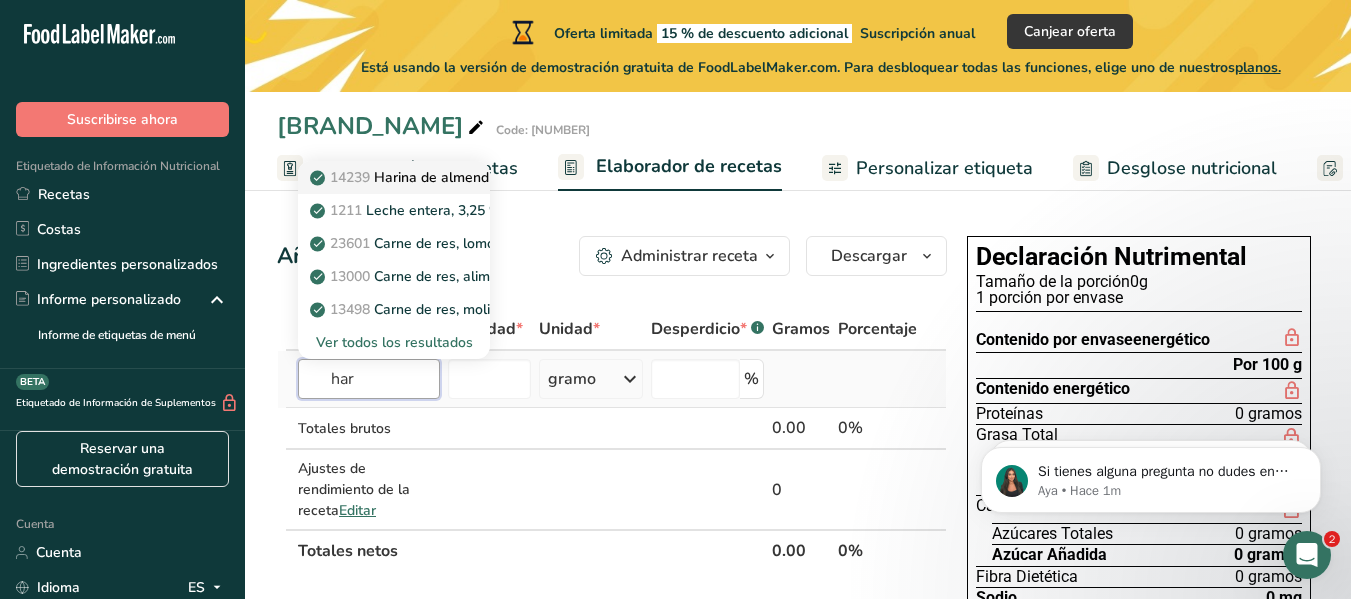 type on "har" 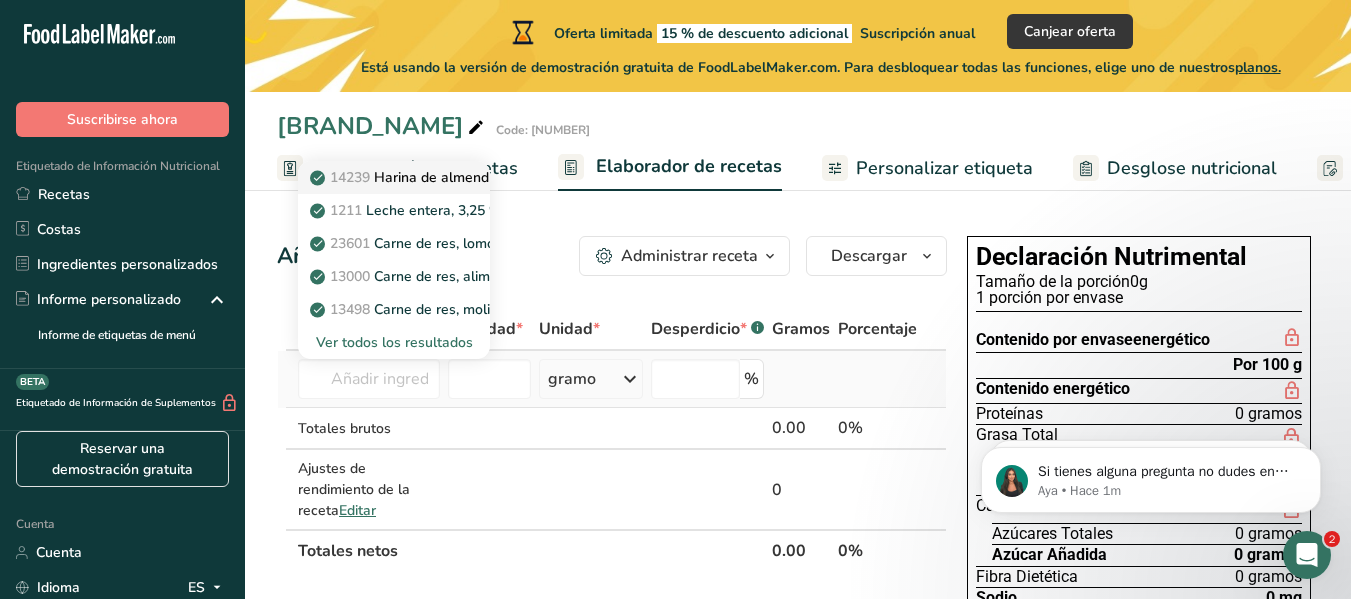 click on "Harina de almendra" at bounding box center (438, 177) 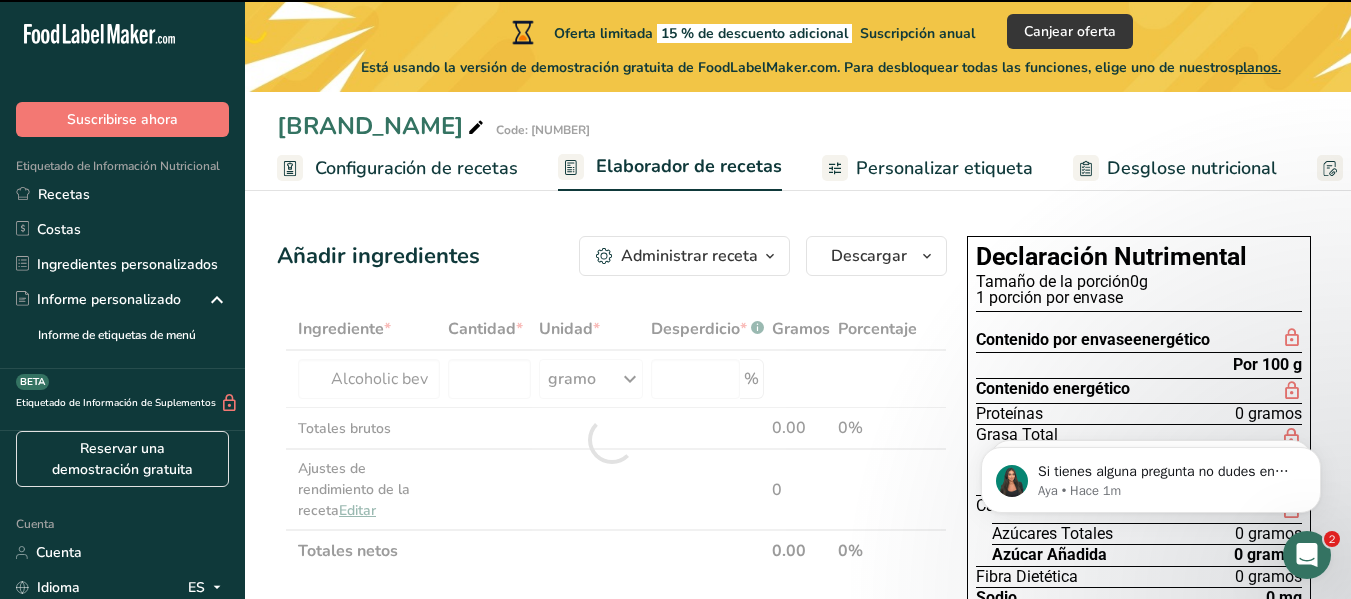 type on "0" 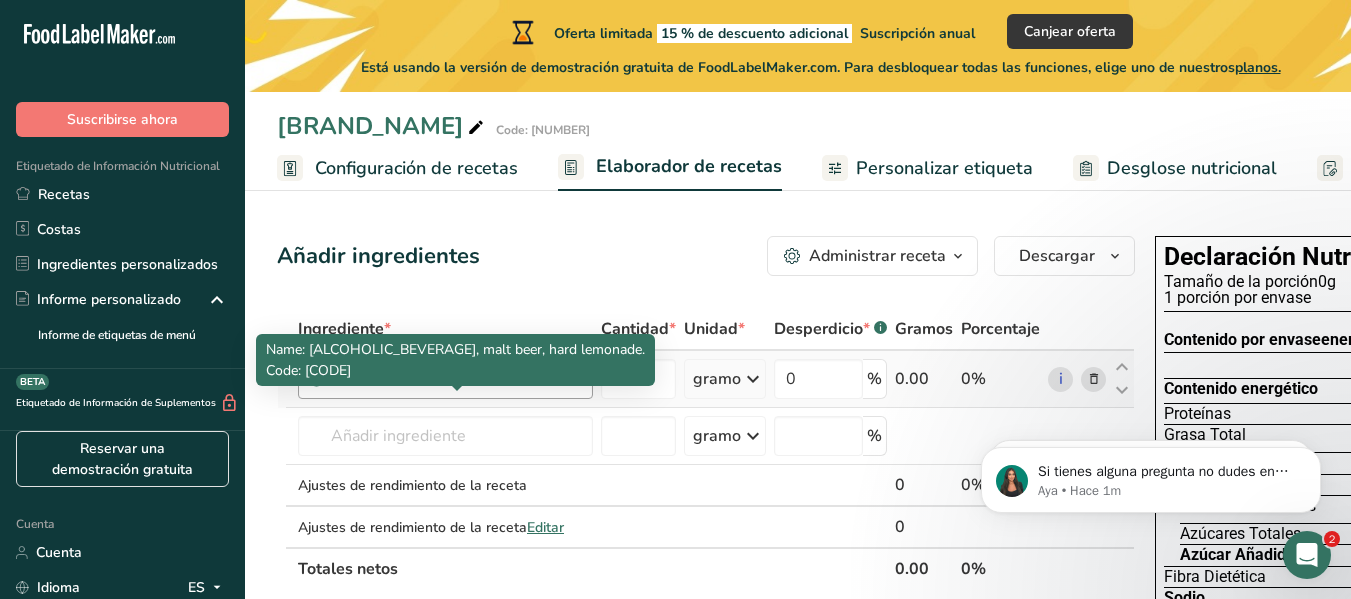 click on "Bebidas alcohólicas, cerveza de malta, limonada dura." at bounding box center [527, 379] 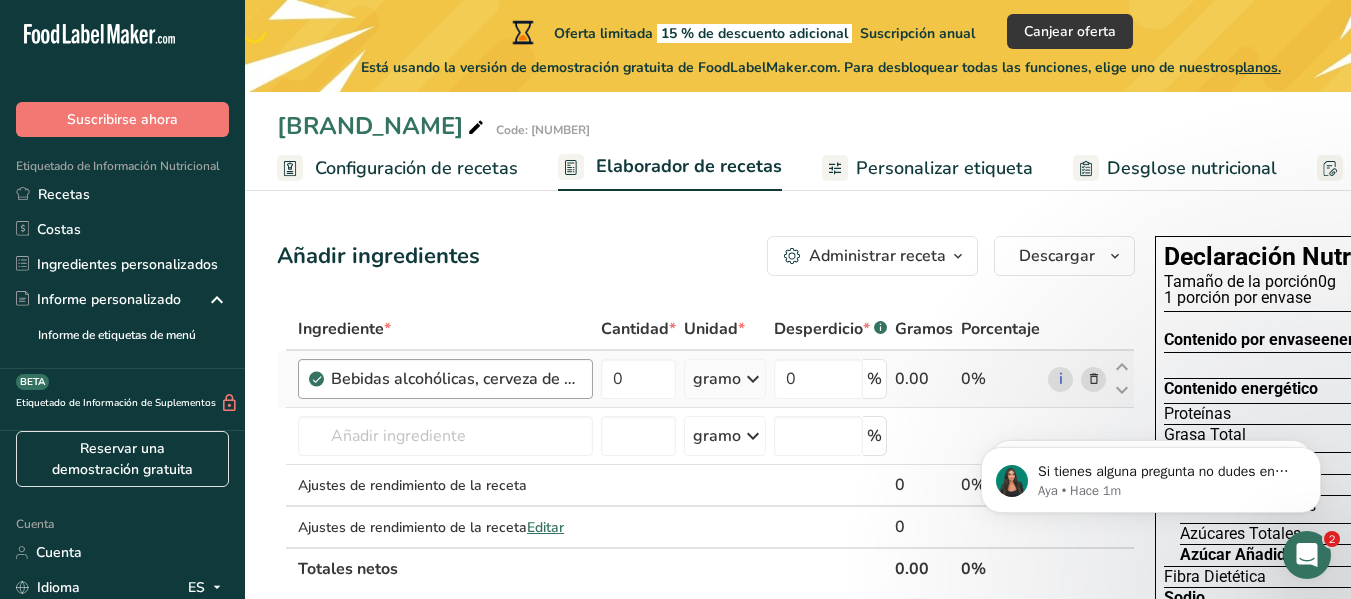 click on "Bebidas alcohólicas, cerveza de malta, limonada dura." at bounding box center [527, 379] 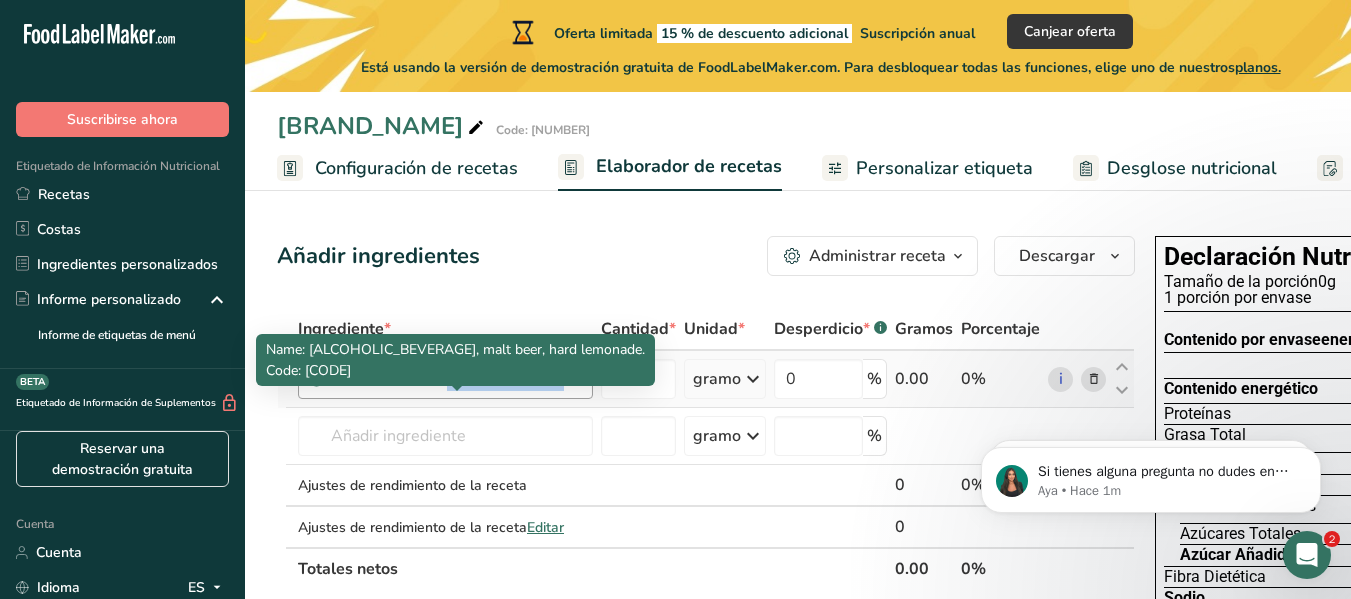 click on "Bebidas alcohólicas, cerveza de malta, limonada dura." at bounding box center (527, 379) 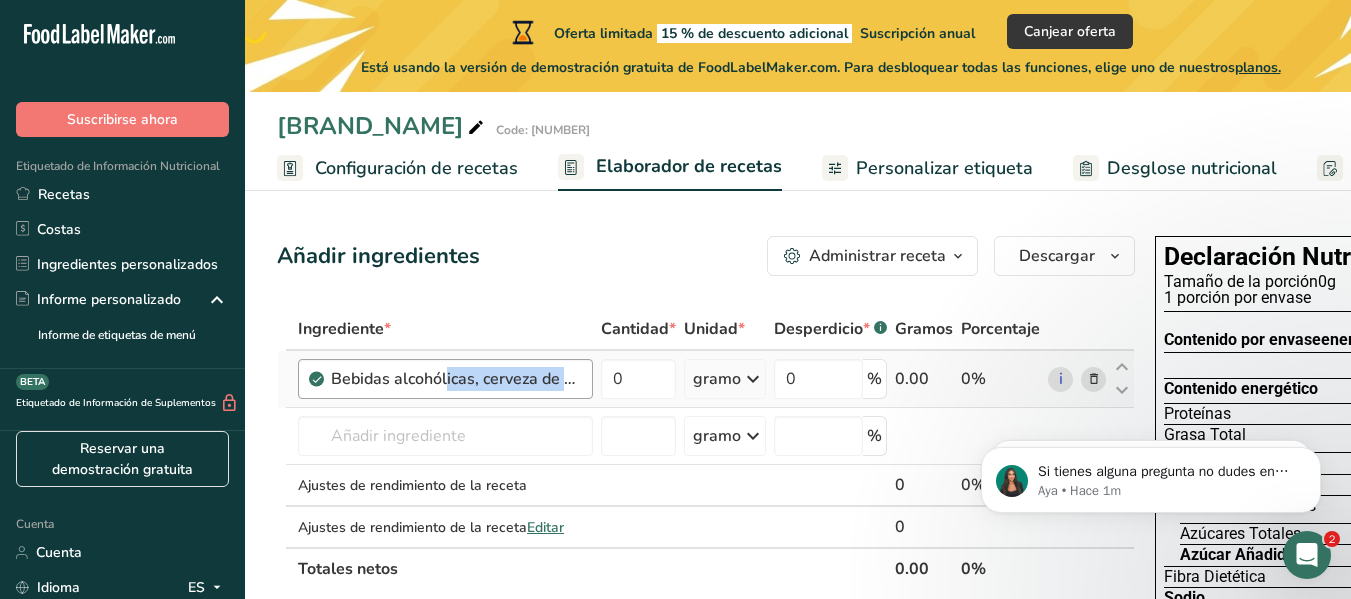 click on "Bebidas alcohólicas, cerveza de malta, limonada dura." at bounding box center [527, 379] 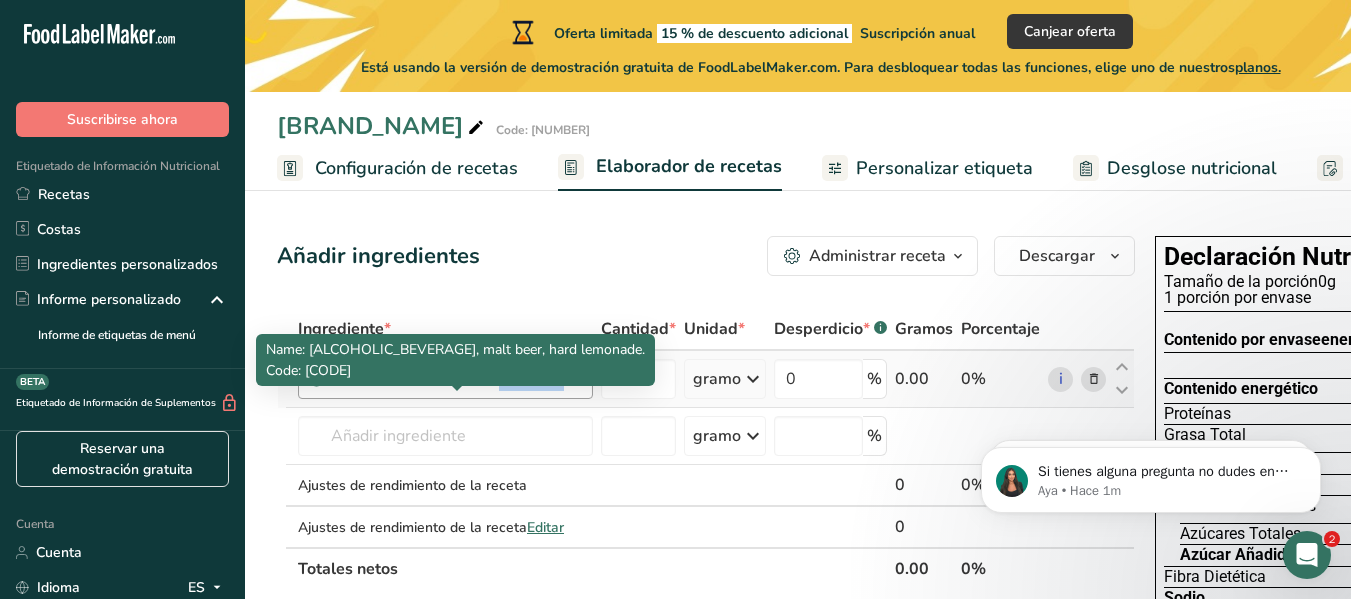 click on "Bebidas alcohólicas, cerveza de malta, limonada dura." at bounding box center (527, 379) 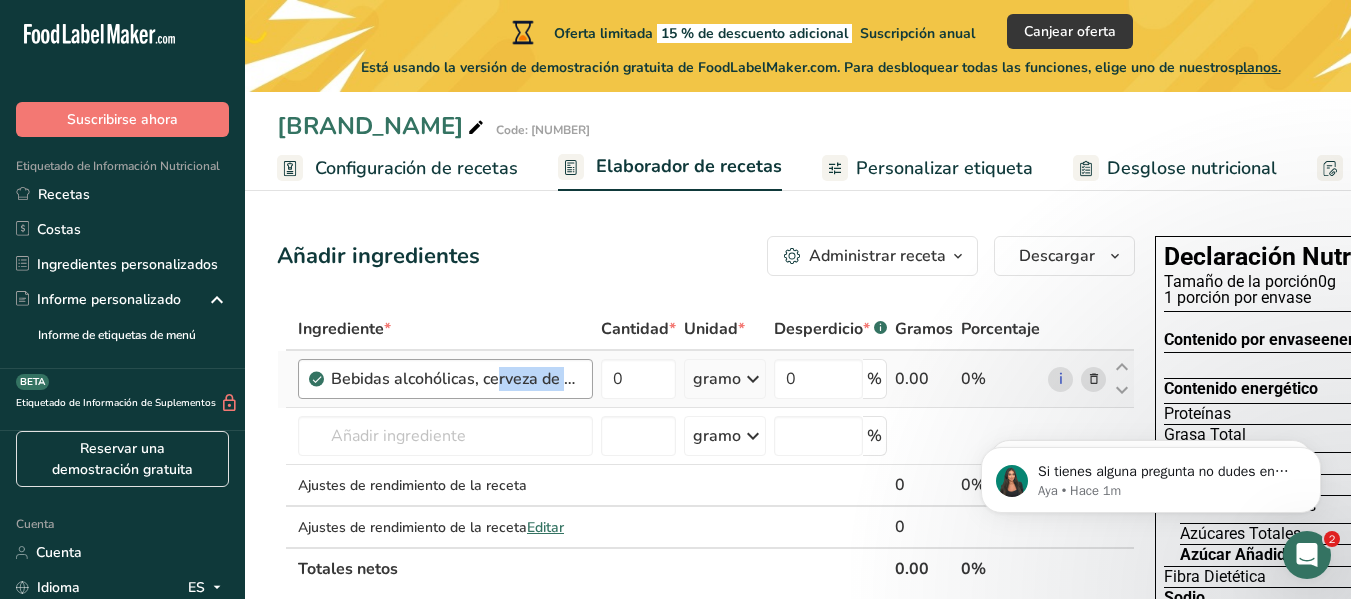 click on "Bebidas alcohólicas, cerveza de malta, limonada dura." at bounding box center (527, 379) 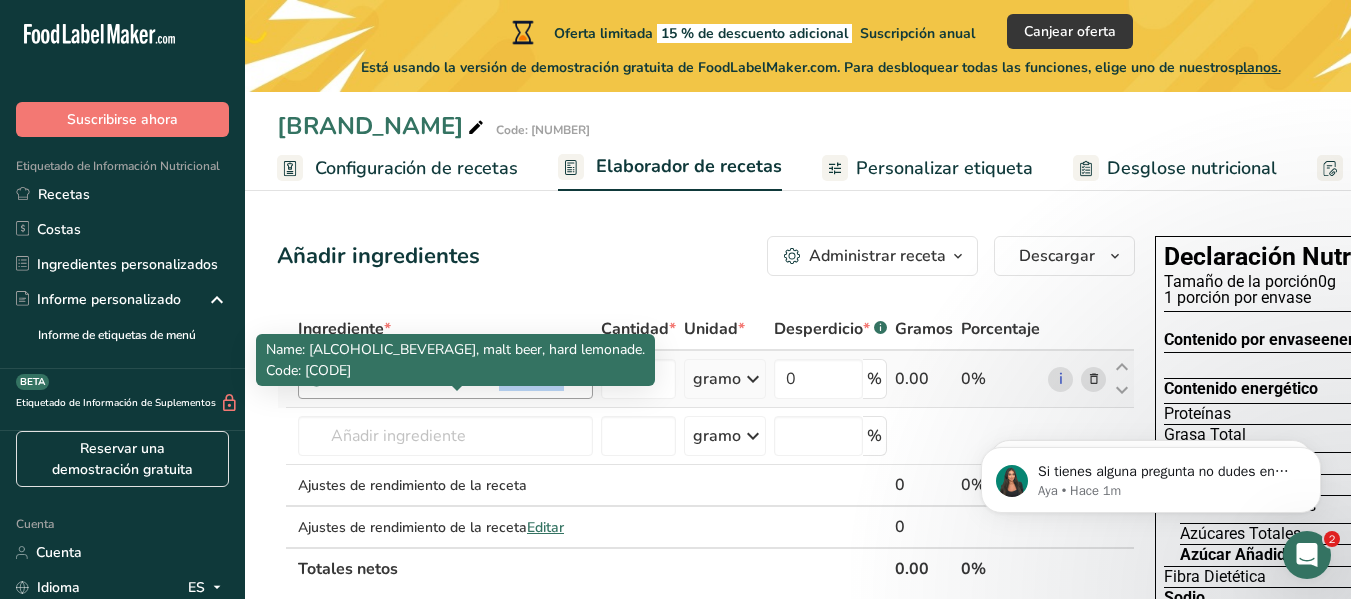 click on "Bebidas alcohólicas, cerveza de malta, limonada dura." at bounding box center (527, 379) 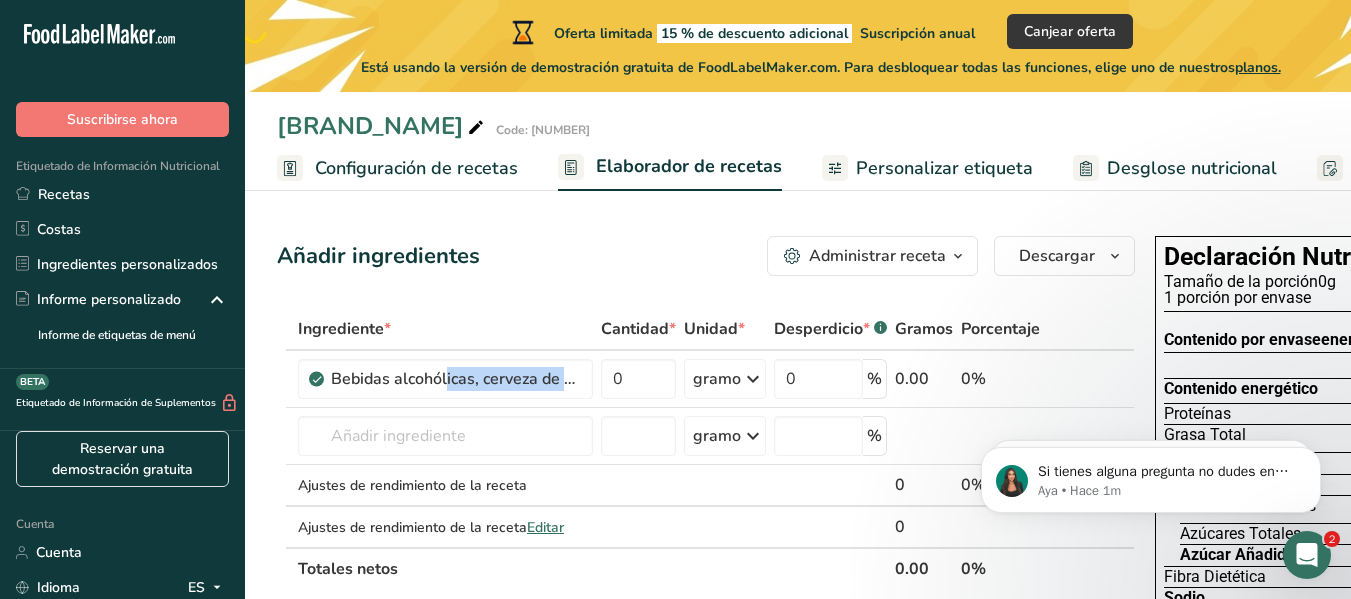 drag, startPoint x: 2032, startPoint y: 809, endPoint x: 1072, endPoint y: 405, distance: 1041.545 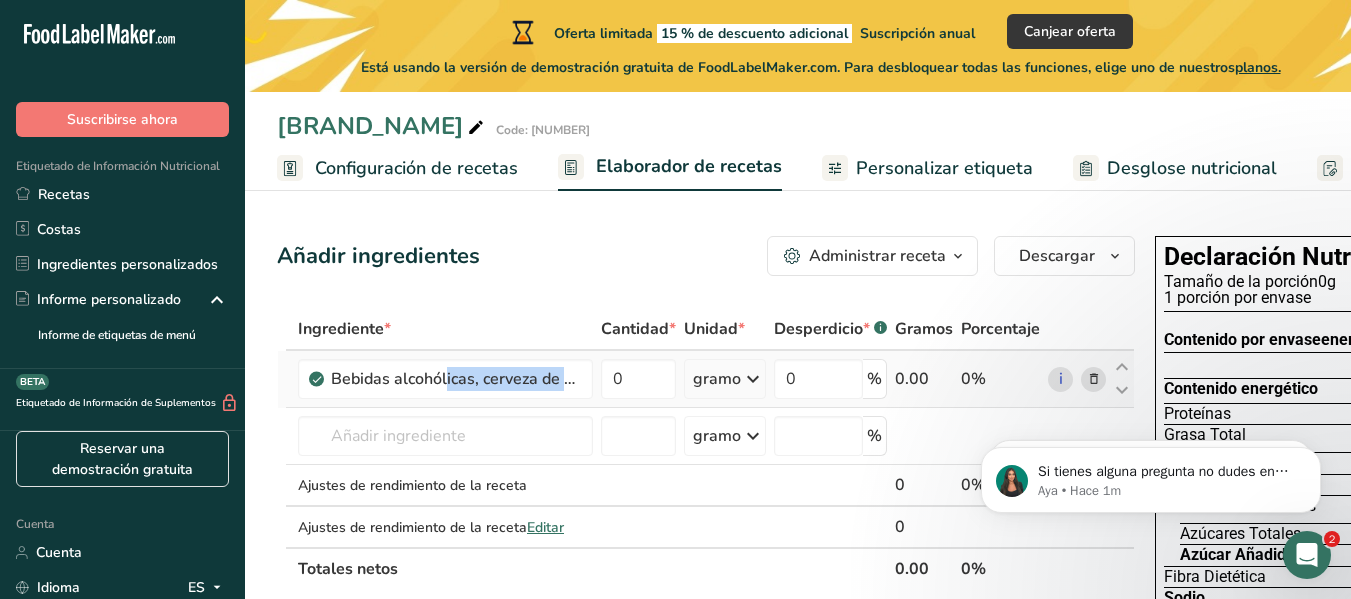 click at bounding box center (1094, 379) 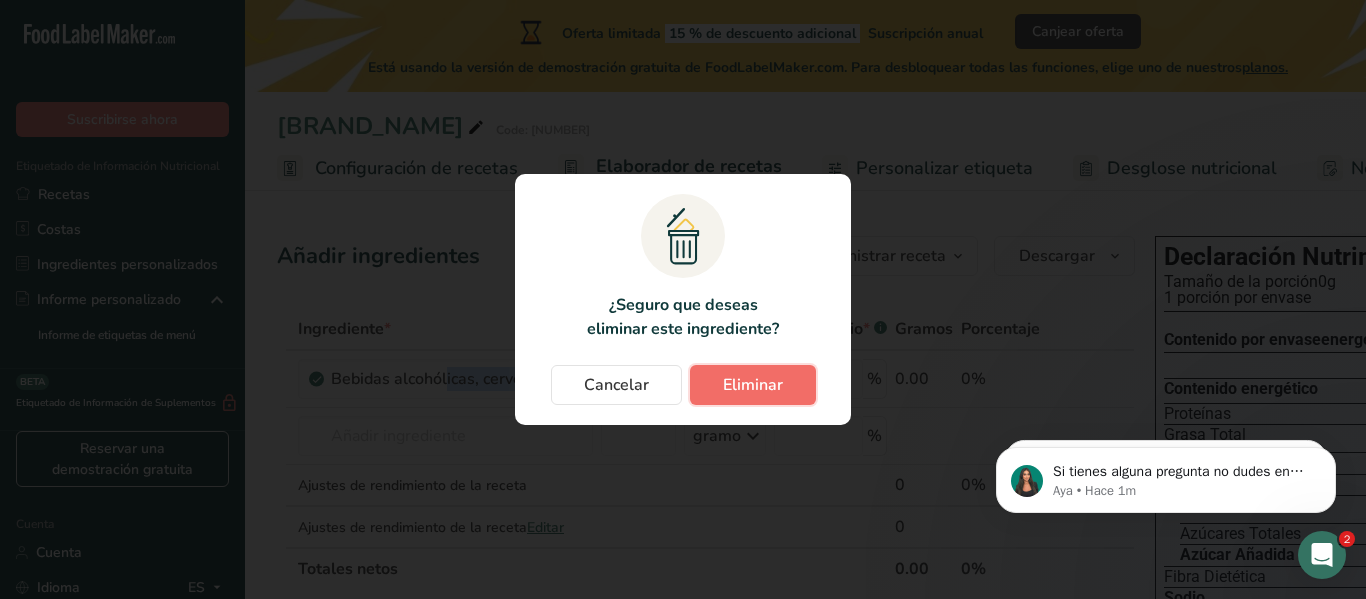 click on "Eliminar" at bounding box center [753, 385] 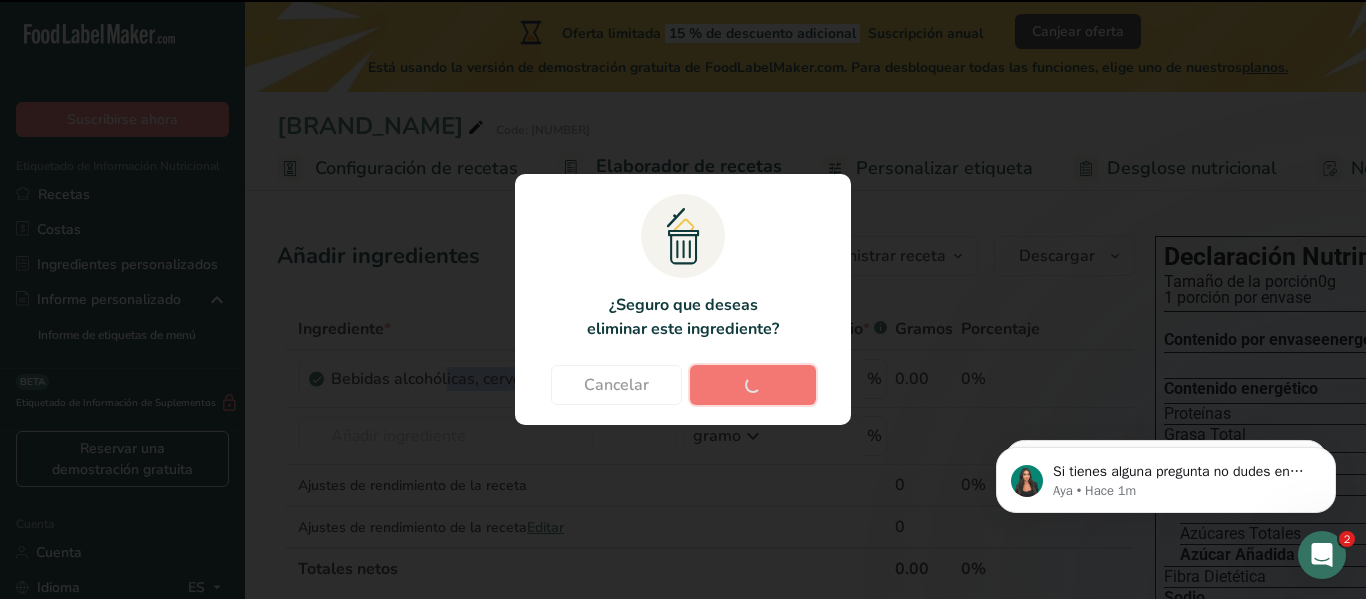 type 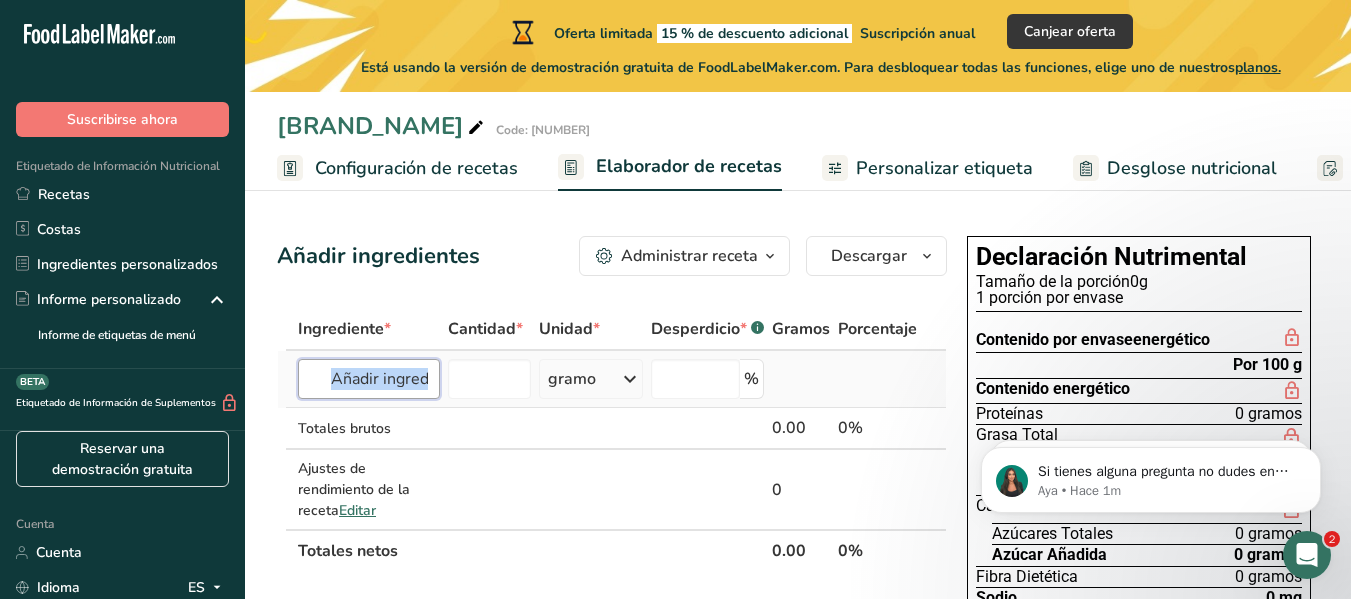 click at bounding box center (369, 379) 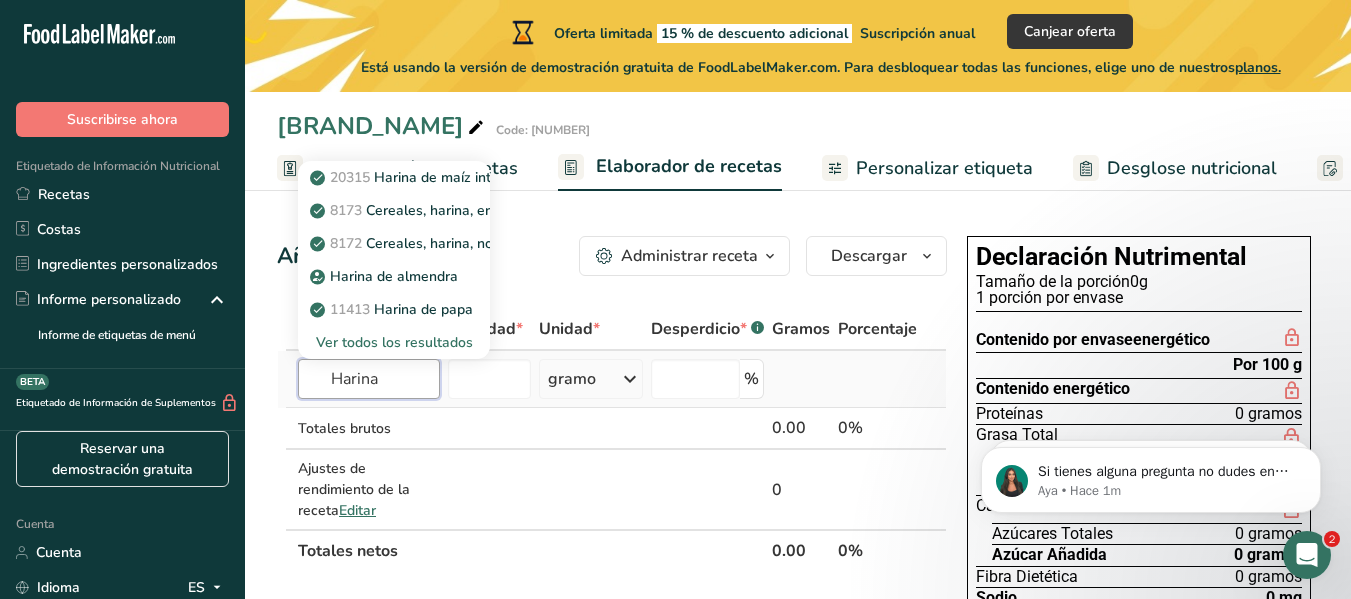 type on "Harina" 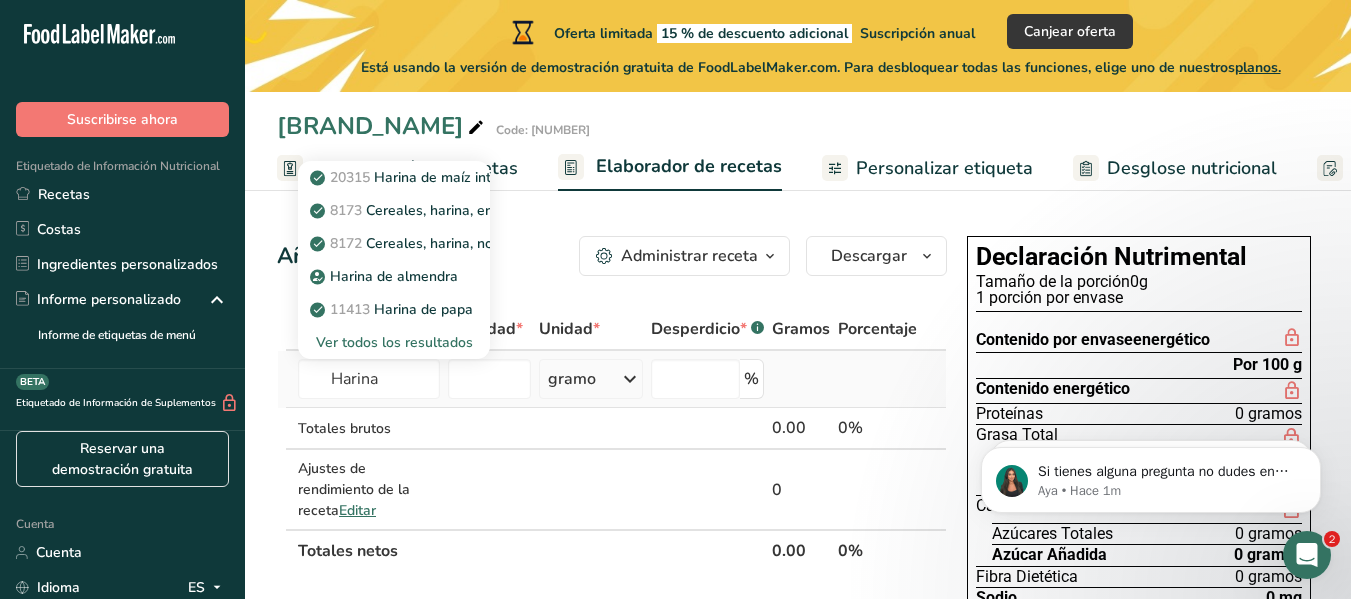 type 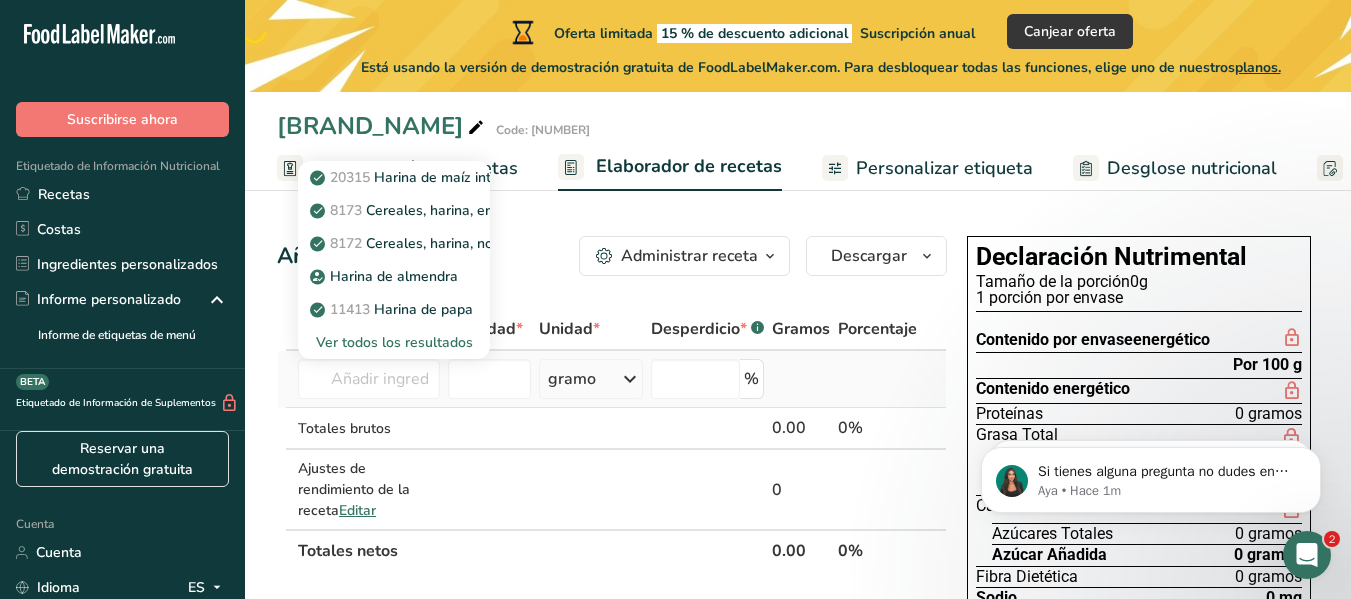 click on "Ver todos los resultados" at bounding box center (394, 342) 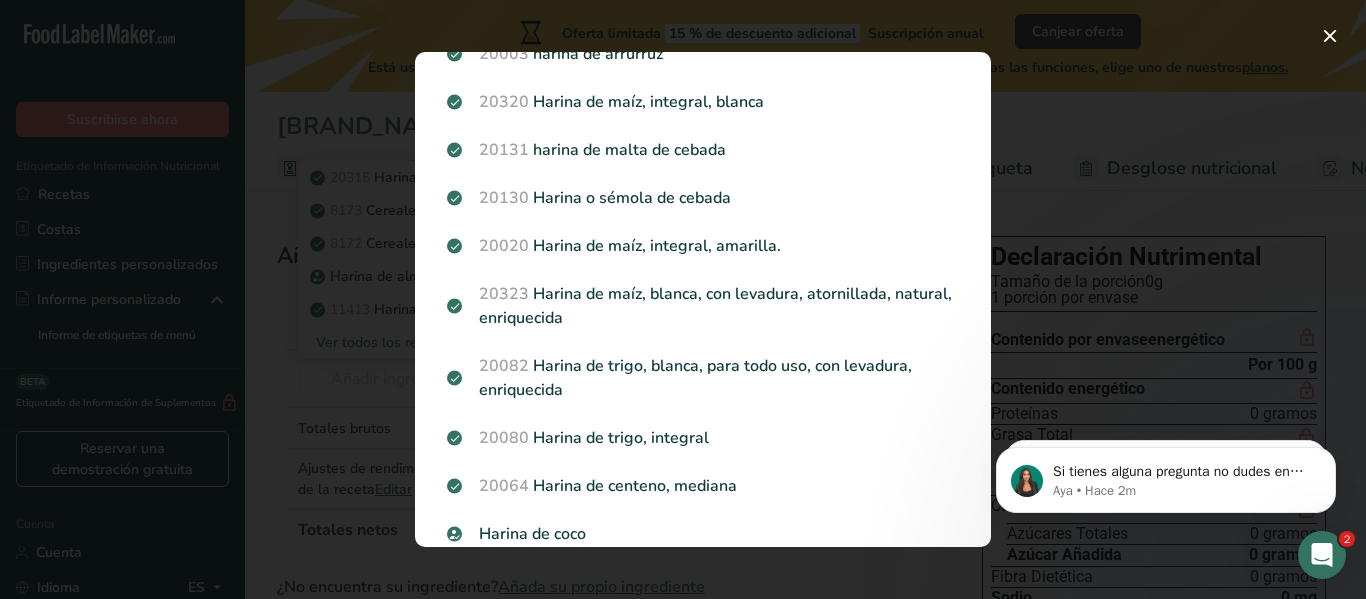 scroll, scrollTop: 383, scrollLeft: 0, axis: vertical 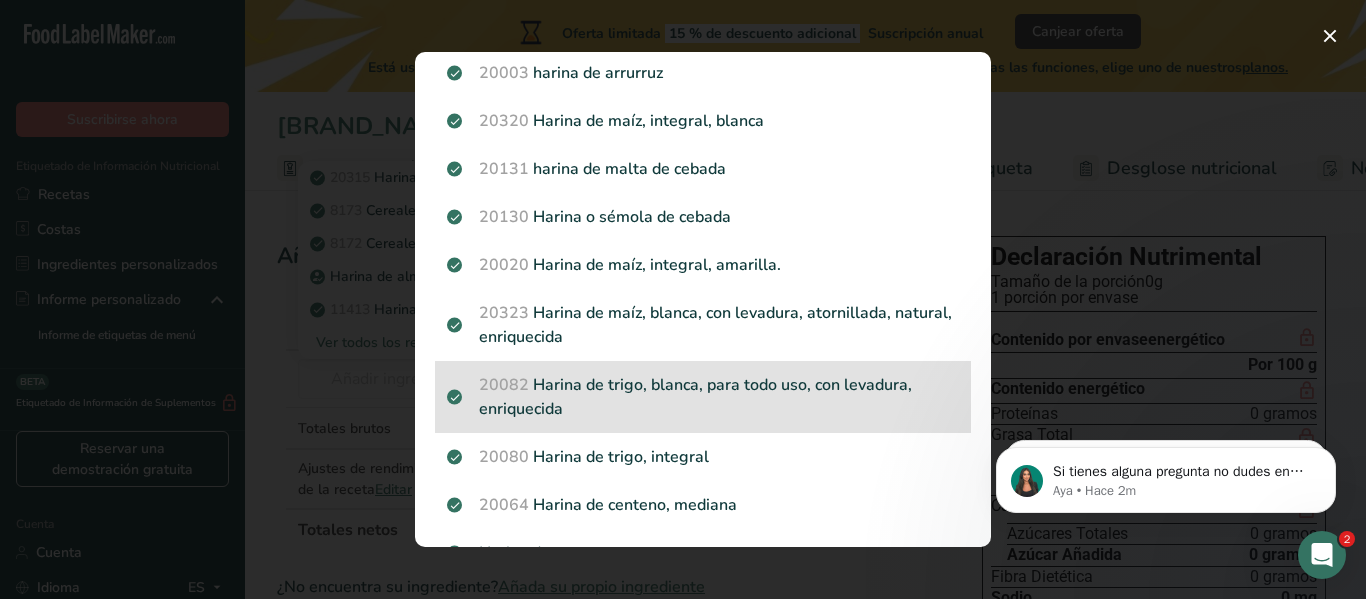 click on "[NUMBER]
[PRODUCT], blanca, para todo uso, con levadura, enriquecida" at bounding box center [703, 397] 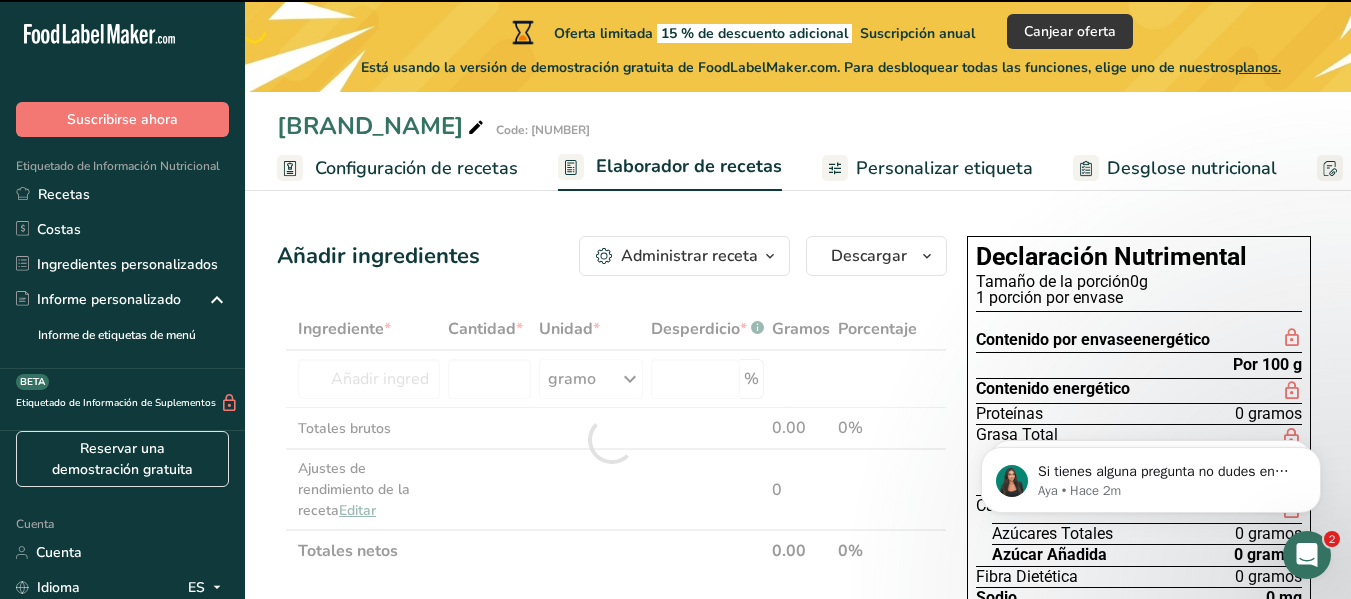 type on "0" 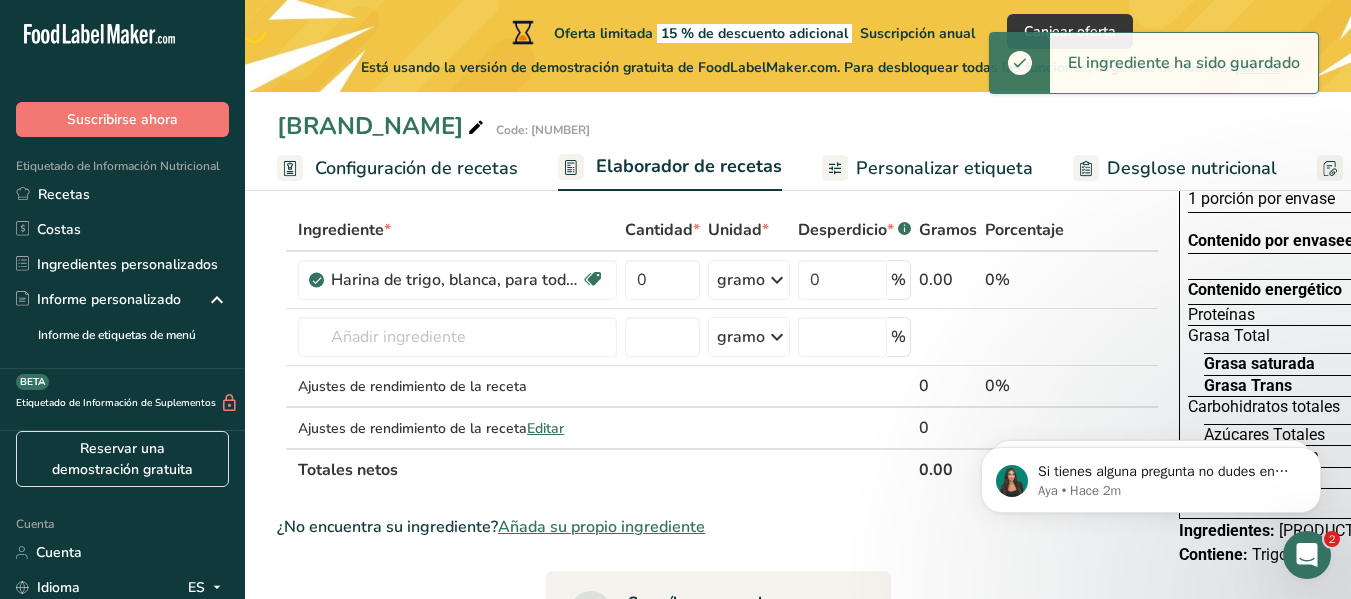 scroll, scrollTop: 104, scrollLeft: 0, axis: vertical 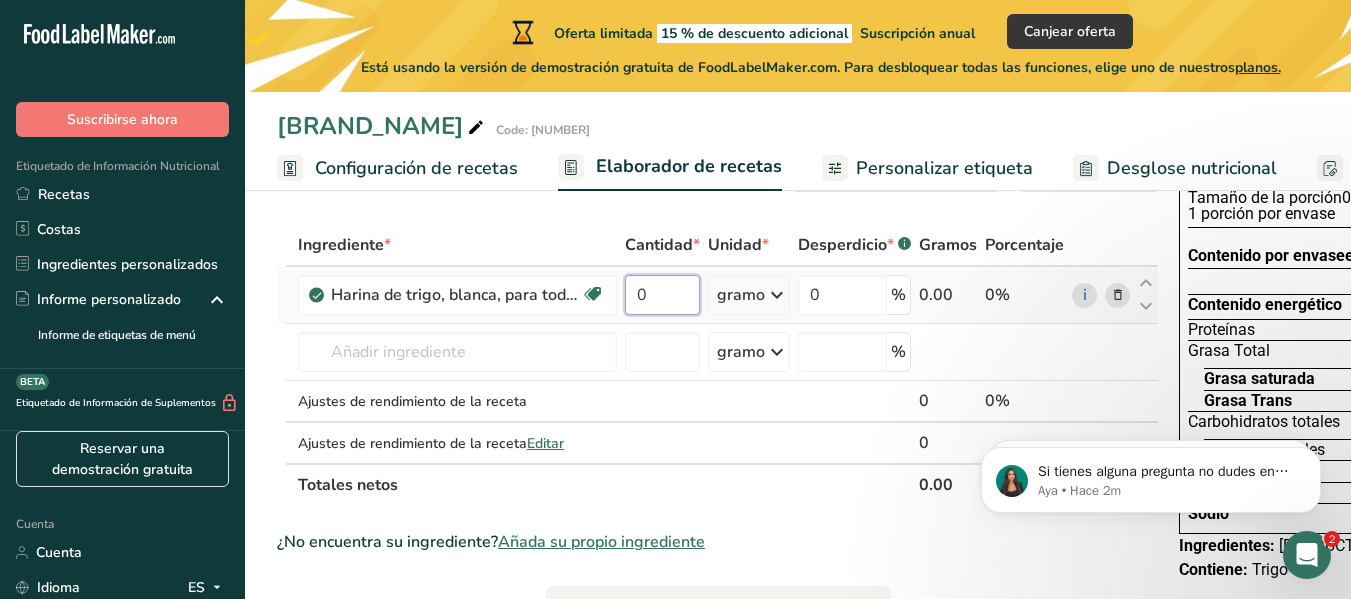 click on "0" at bounding box center [662, 295] 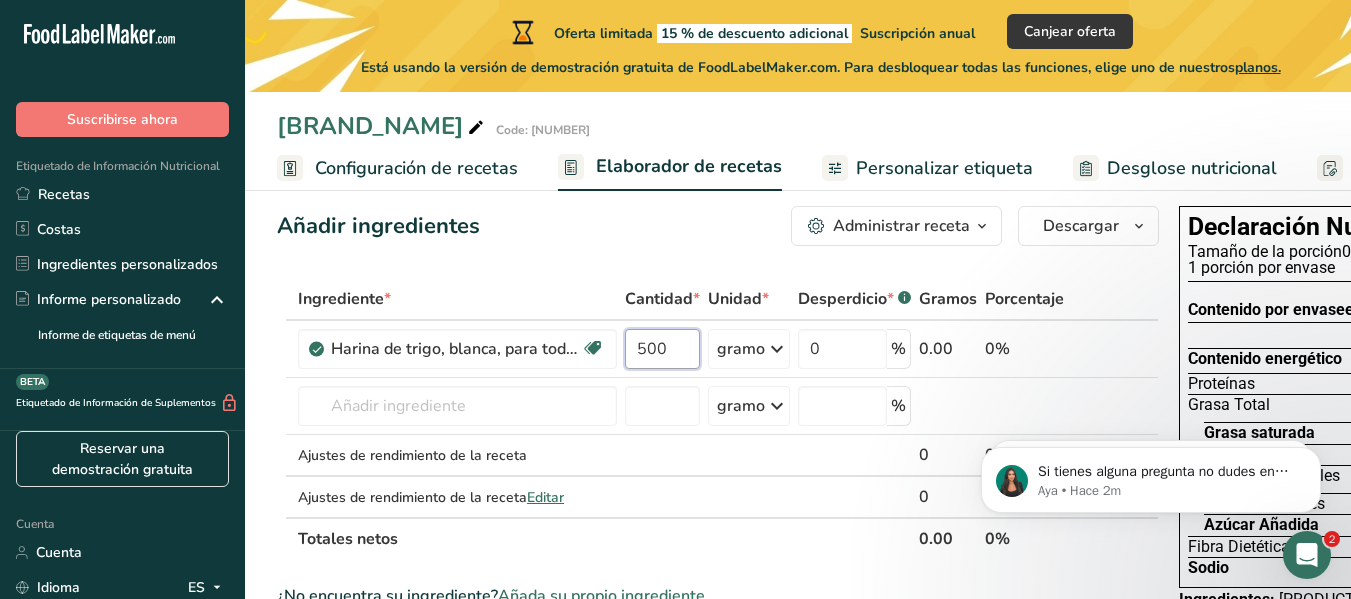 scroll, scrollTop: 0, scrollLeft: 0, axis: both 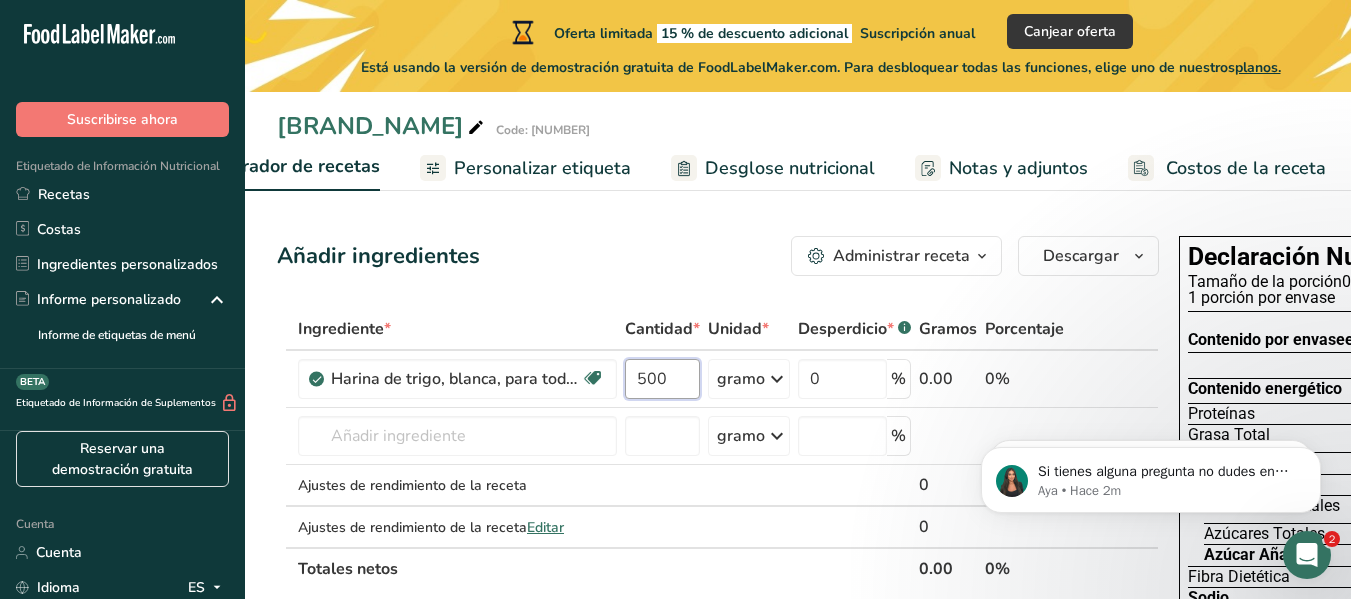 type on "500" 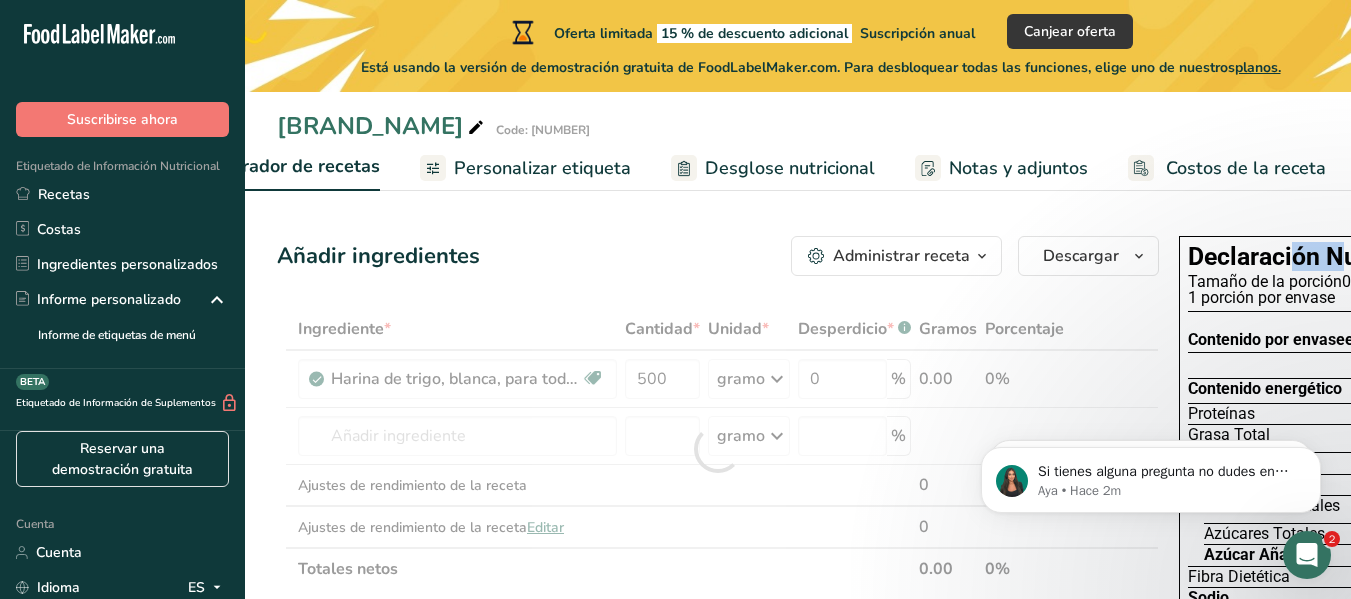 drag, startPoint x: 1203, startPoint y: 225, endPoint x: 1223, endPoint y: 228, distance: 20.22375 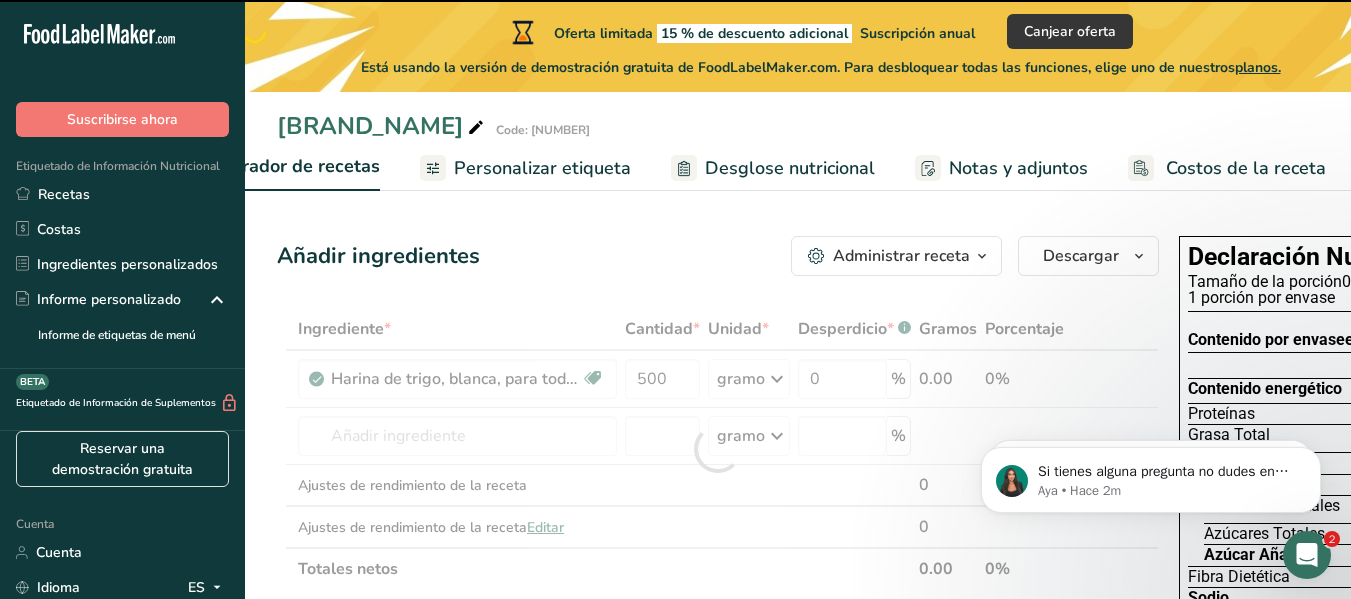 drag, startPoint x: 1155, startPoint y: 367, endPoint x: 944, endPoint y: 309, distance: 218.82642 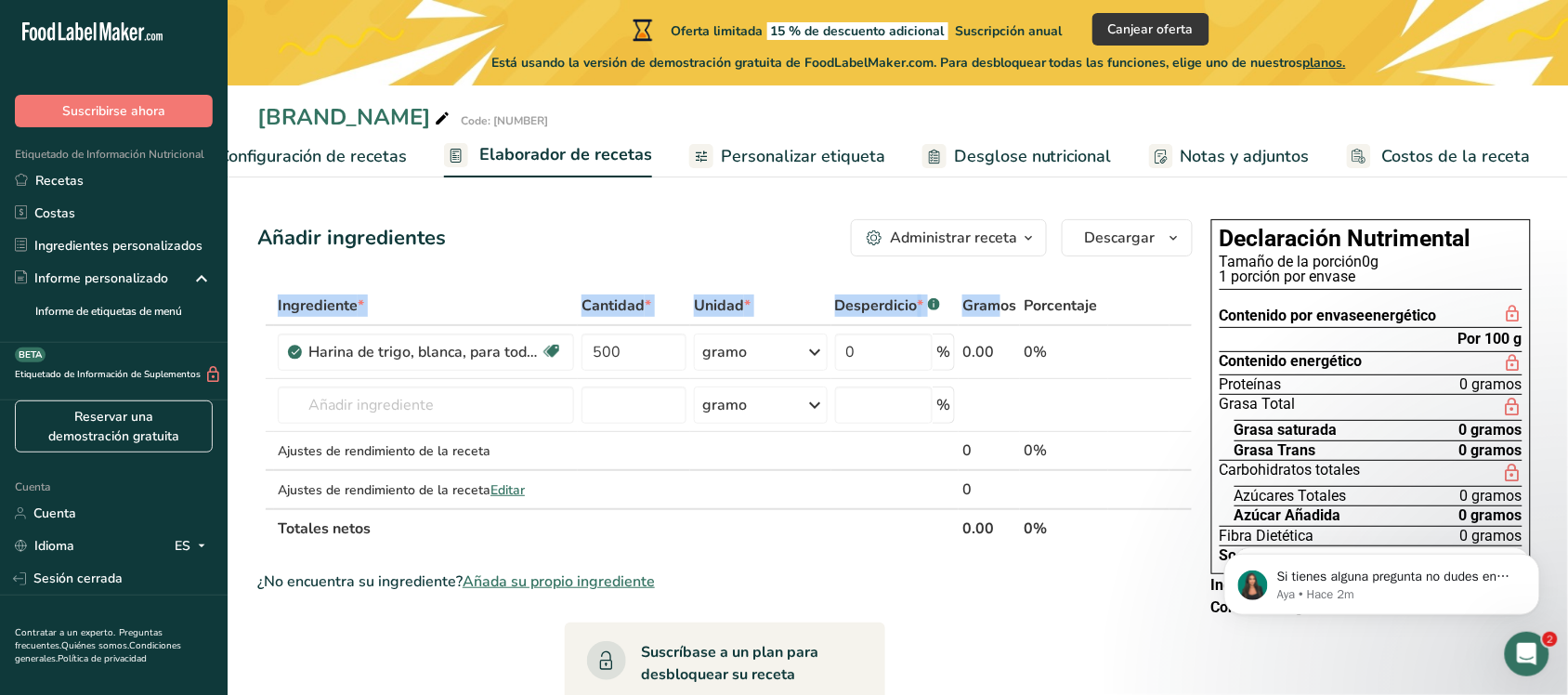 scroll, scrollTop: 0, scrollLeft: 59, axis: horizontal 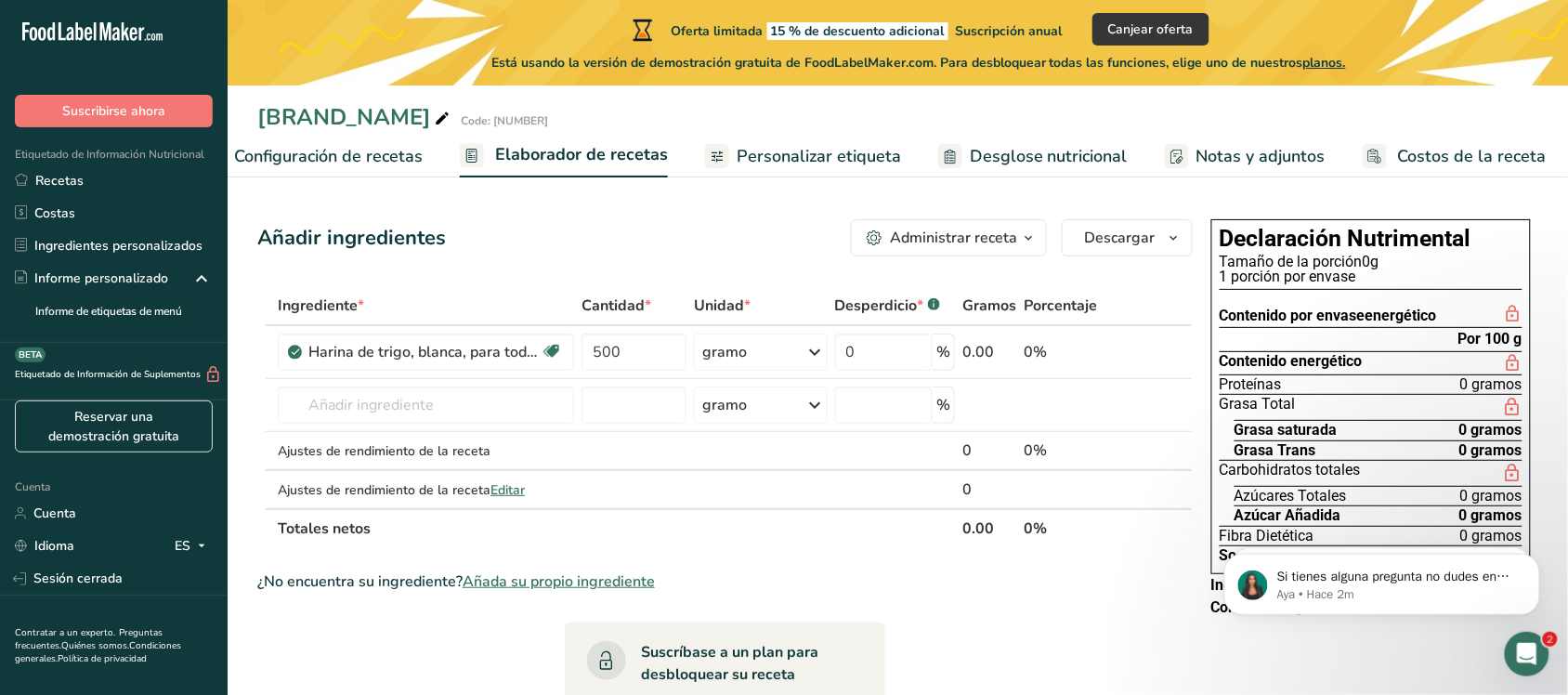 drag, startPoint x: 885, startPoint y: 16, endPoint x: 709, endPoint y: 262, distance: 302.47645 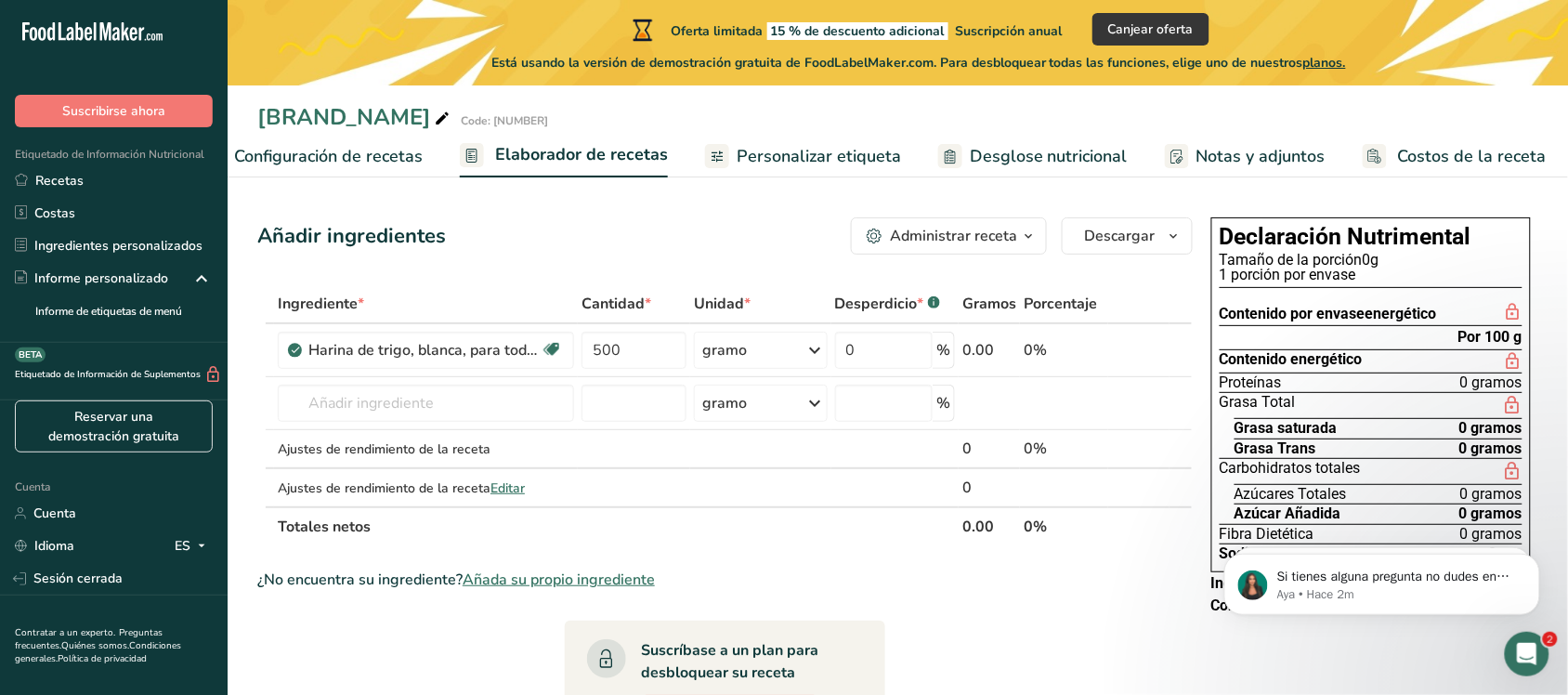scroll, scrollTop: 0, scrollLeft: 0, axis: both 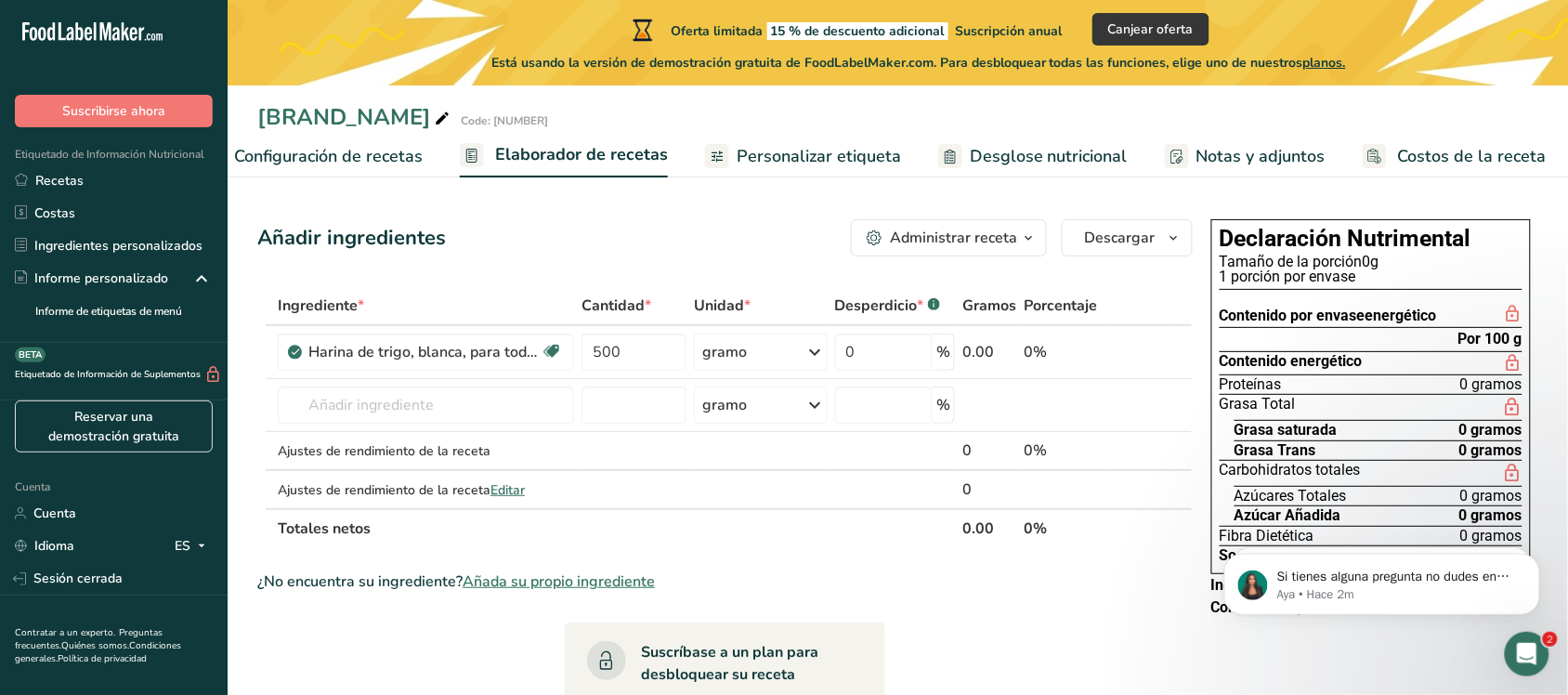 click on "Administrar receta" at bounding box center (953, 238) 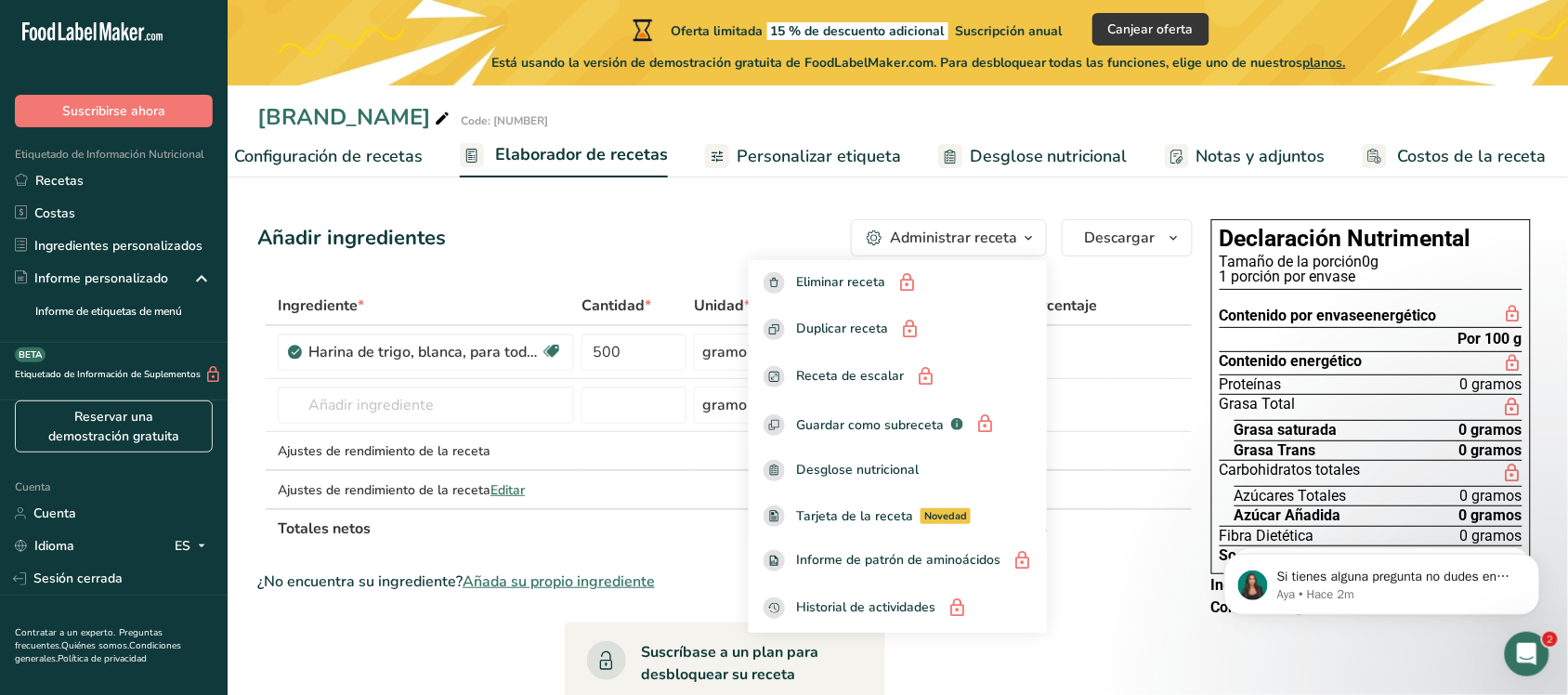 scroll, scrollTop: 0, scrollLeft: 0, axis: both 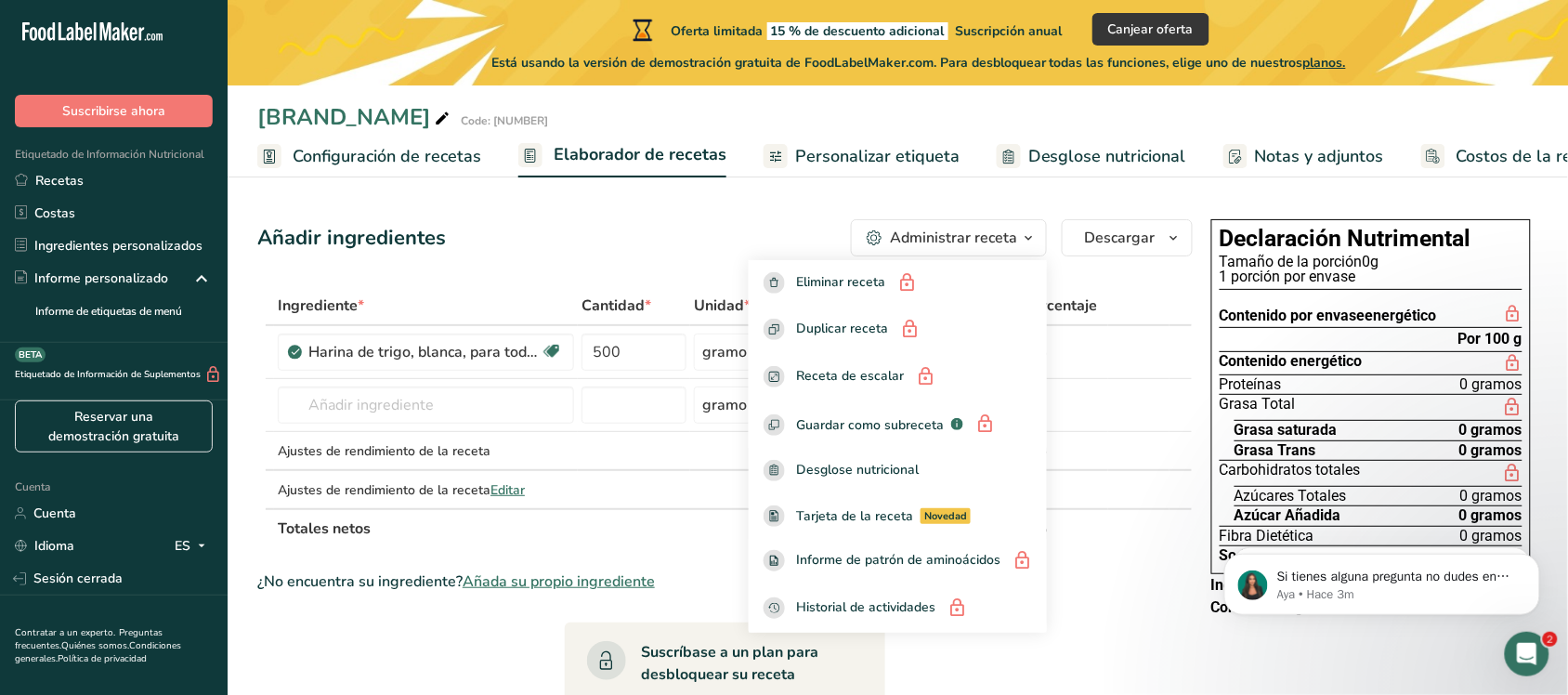click on "Configuración de recetas" at bounding box center (386, 156) 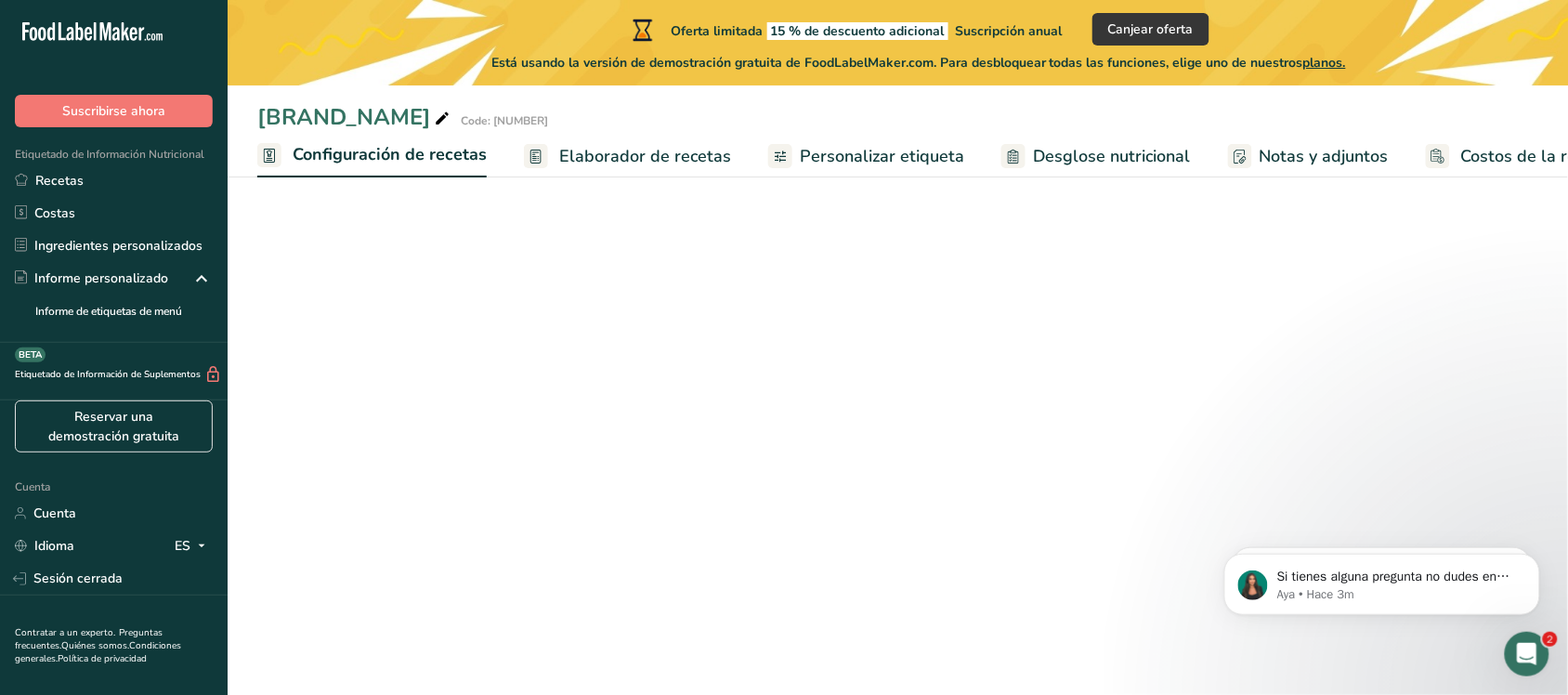 scroll, scrollTop: 0, scrollLeft: 7, axis: horizontal 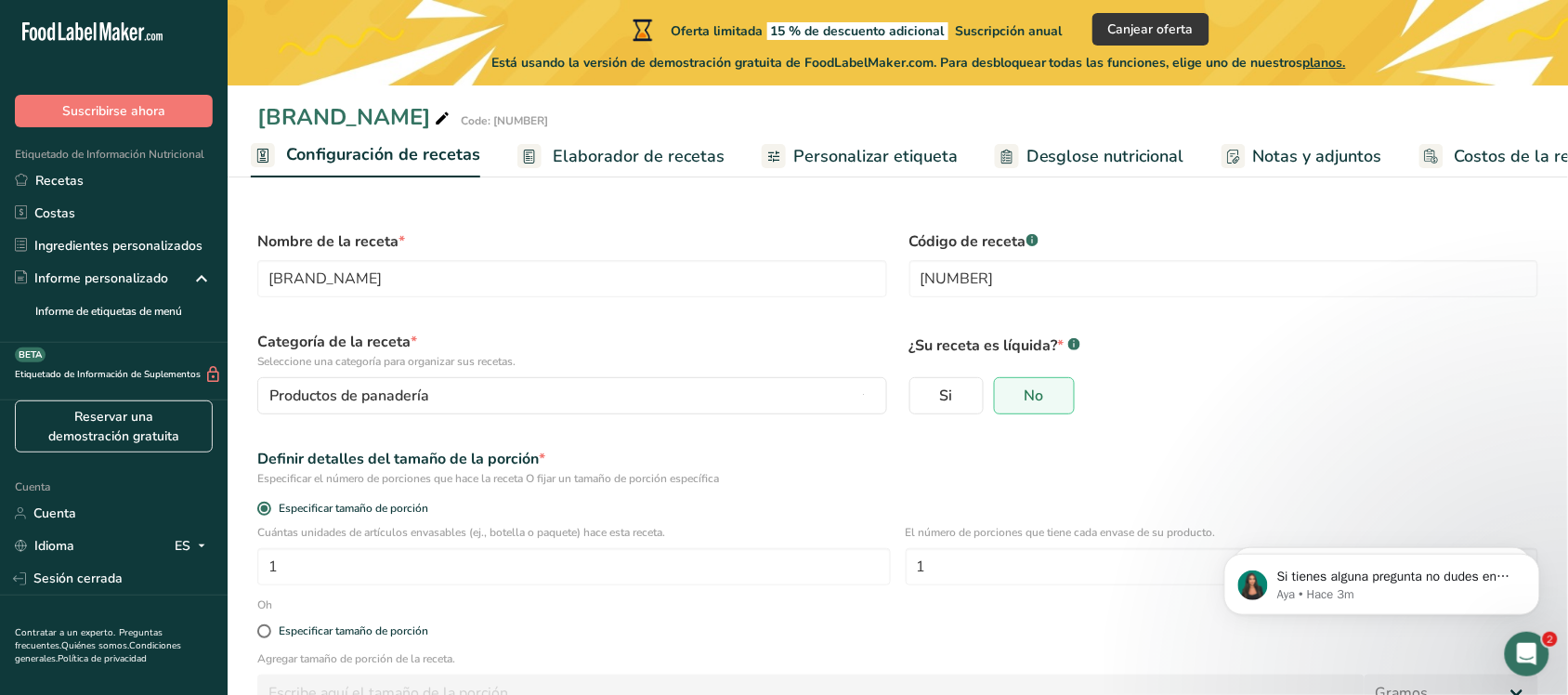 click on "[BRAND_NAME]" at bounding box center (344, 117) 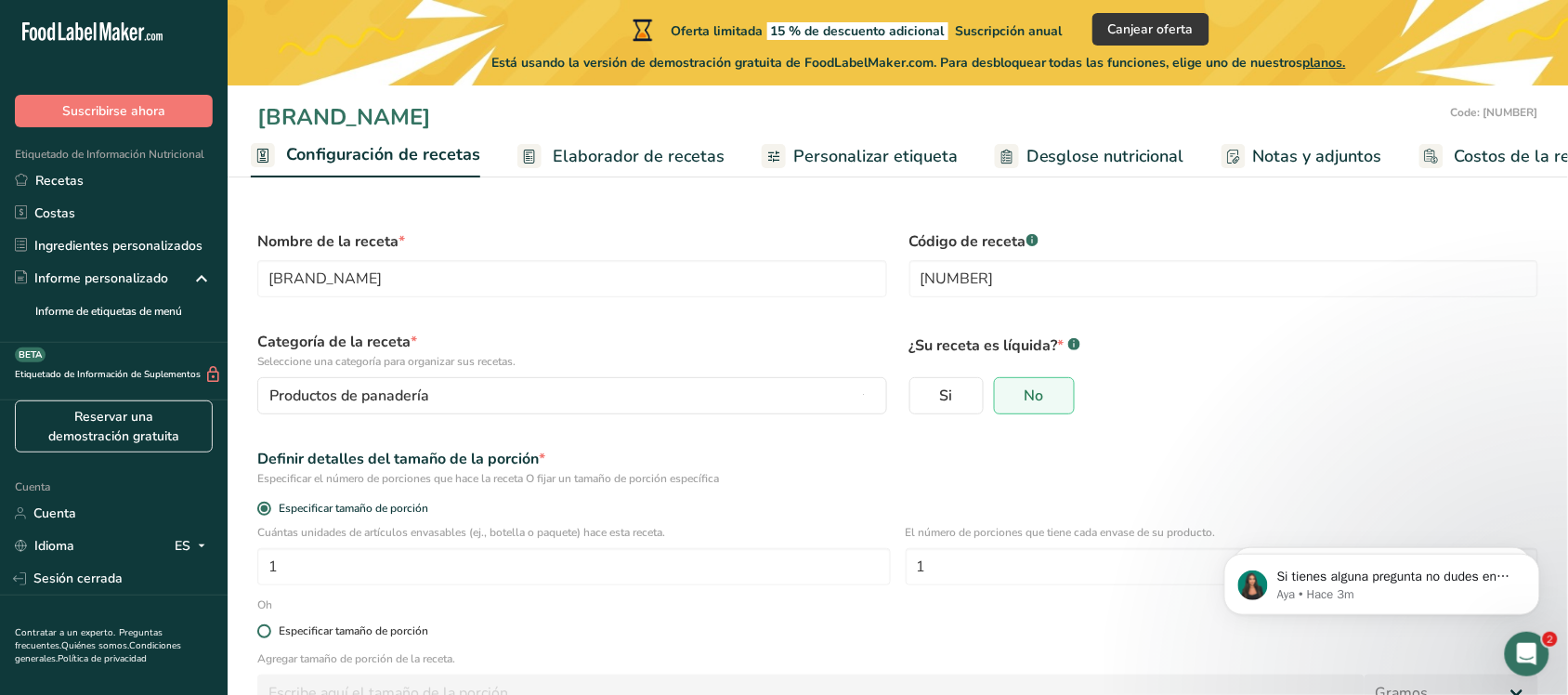 click on "Especificar tamaño de porción" at bounding box center (353, 631) 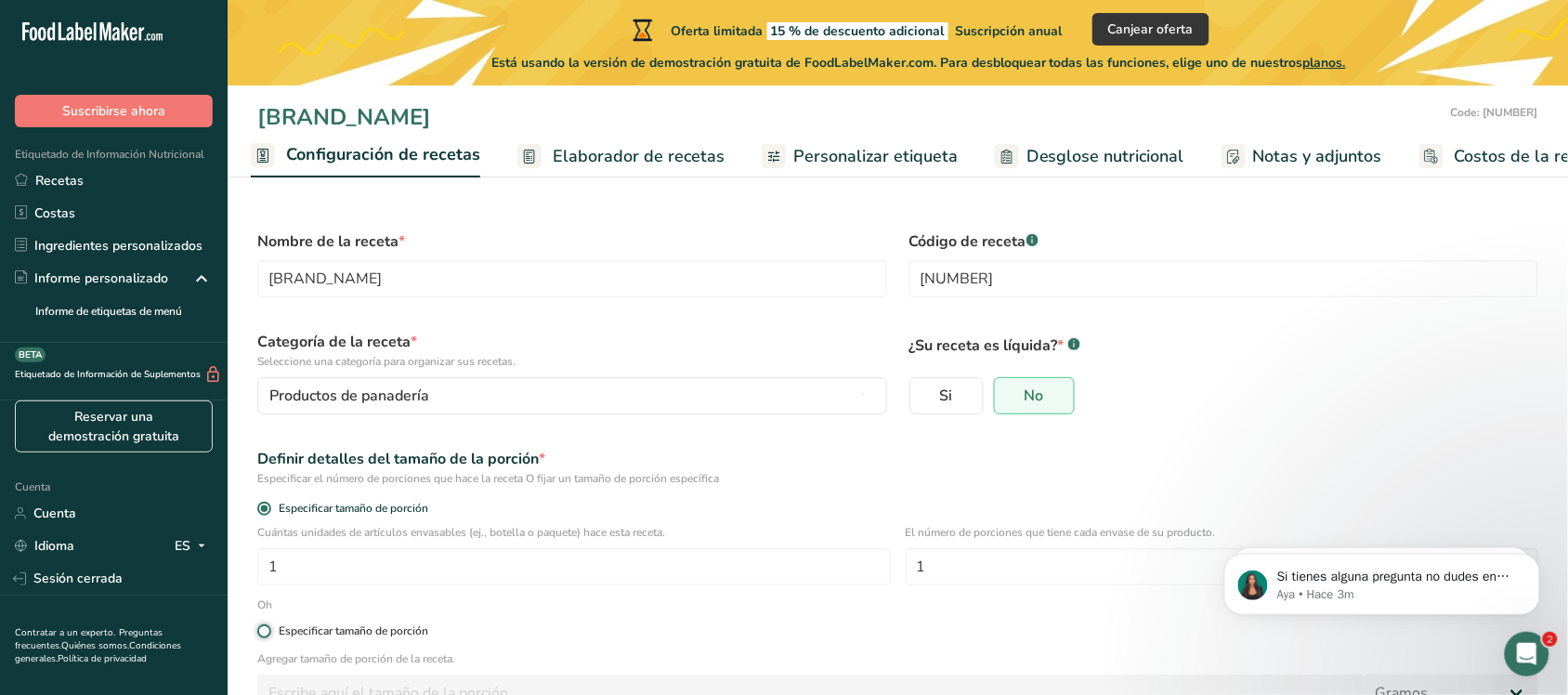 click on "Especificar tamaño de porción" at bounding box center [263, 631] 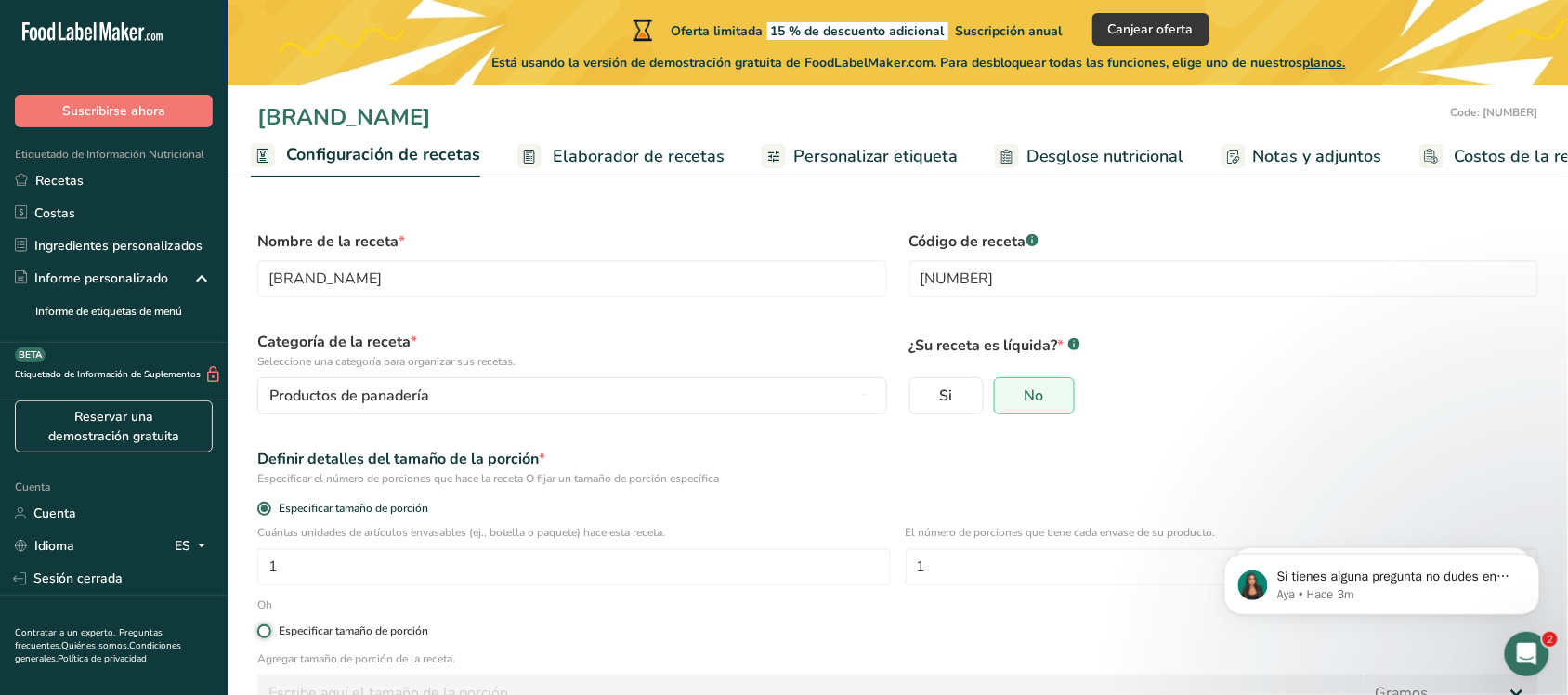 radio on "true" 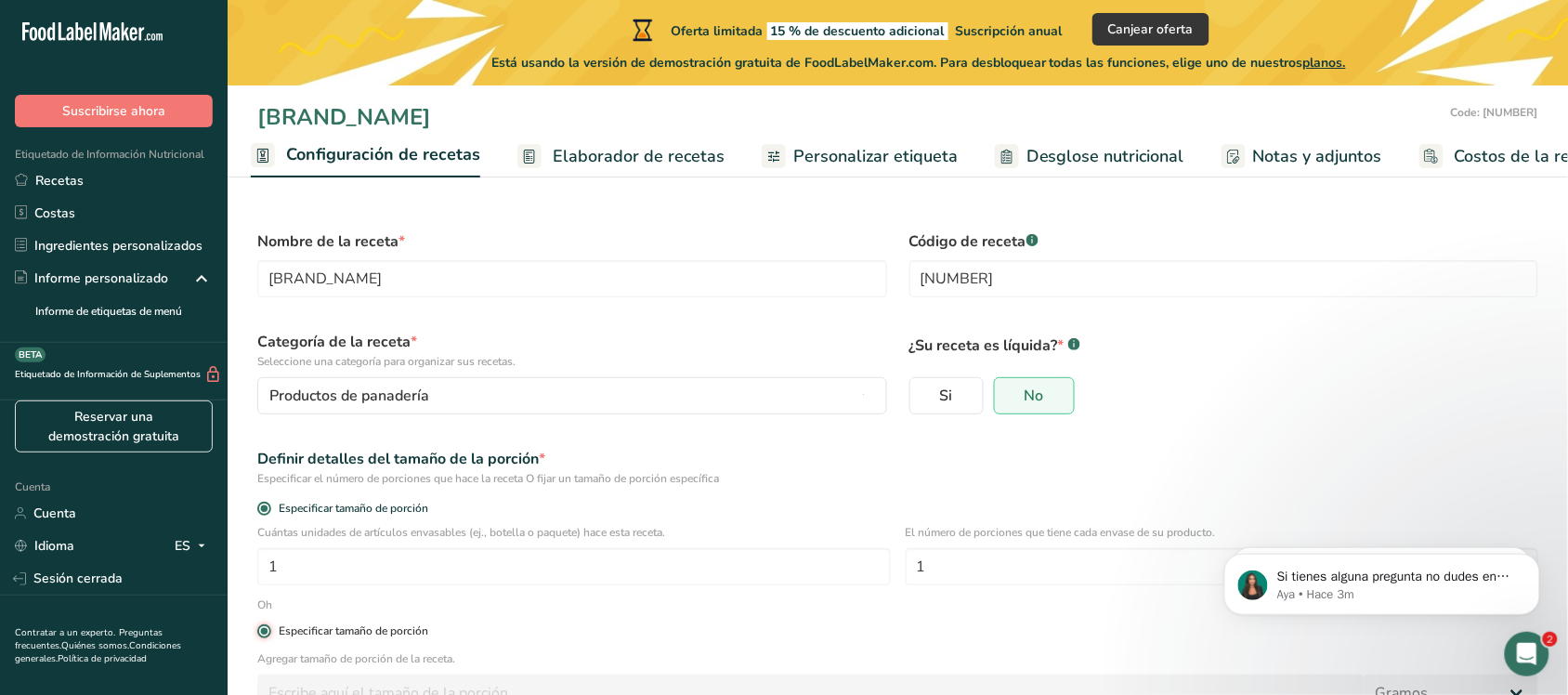 radio on "false" 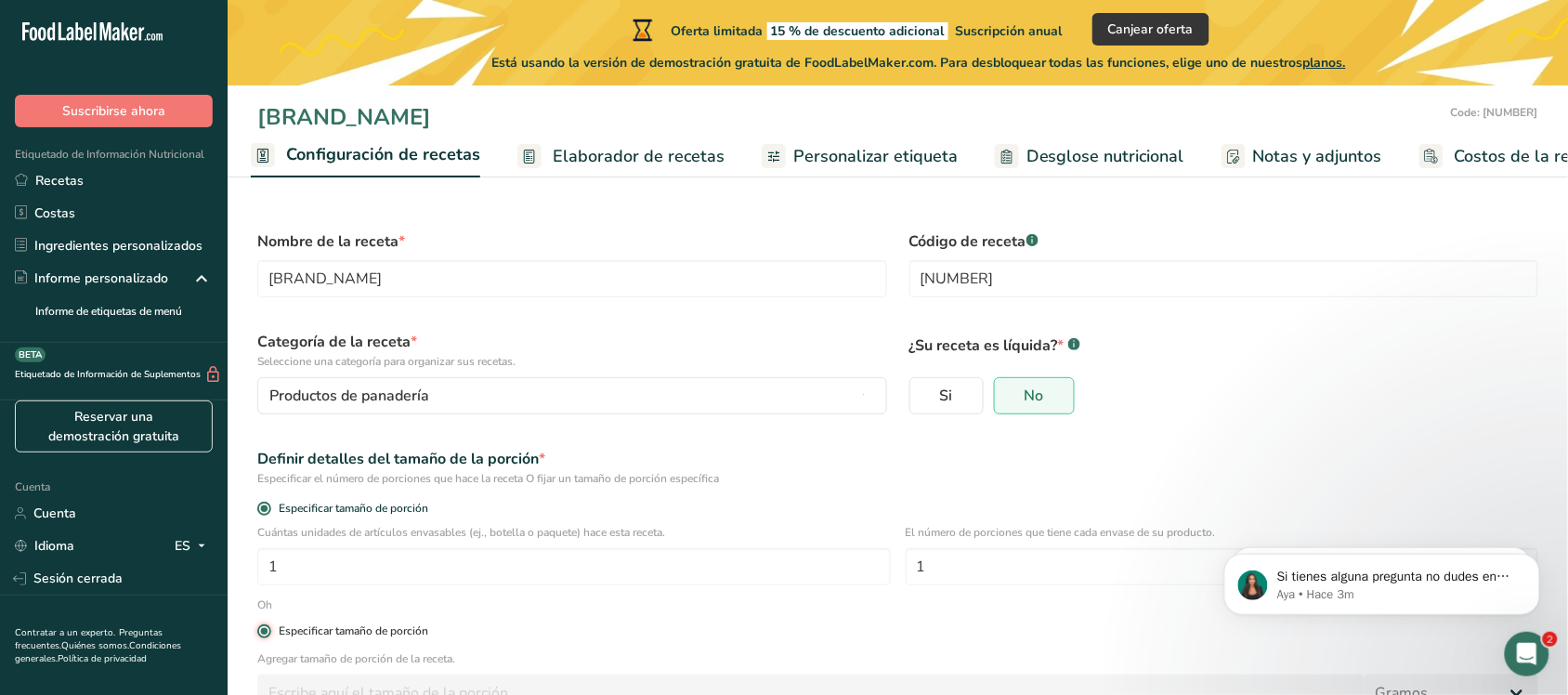 type 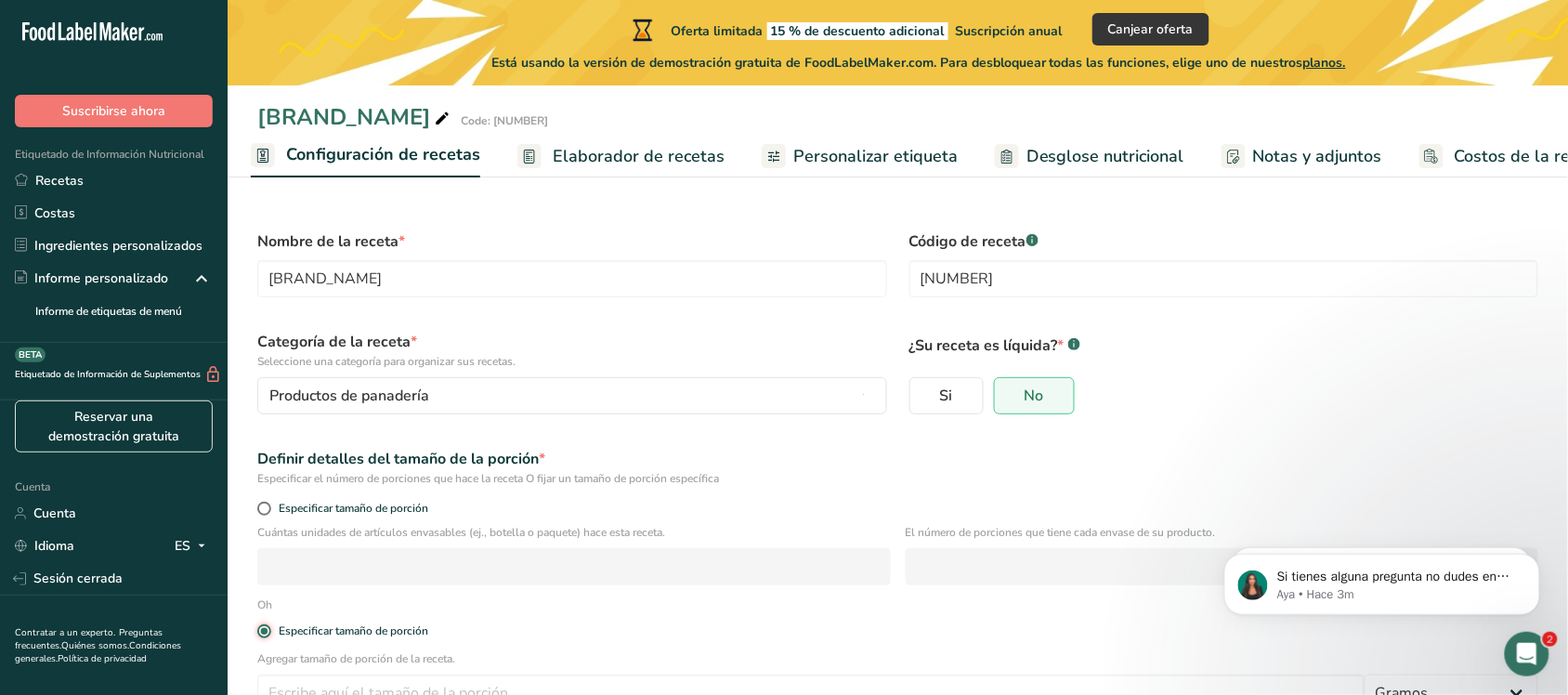 scroll, scrollTop: 124, scrollLeft: 0, axis: vertical 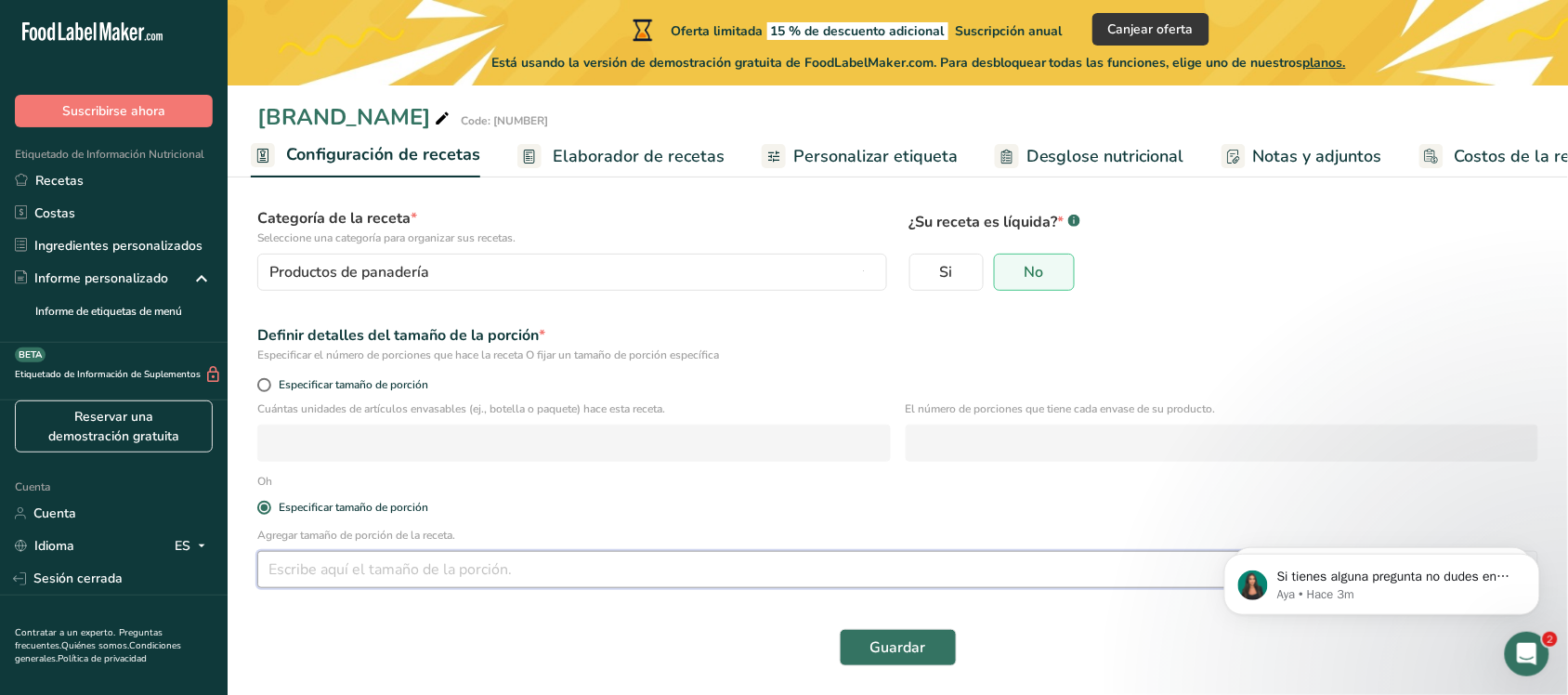 click at bounding box center [811, 570] 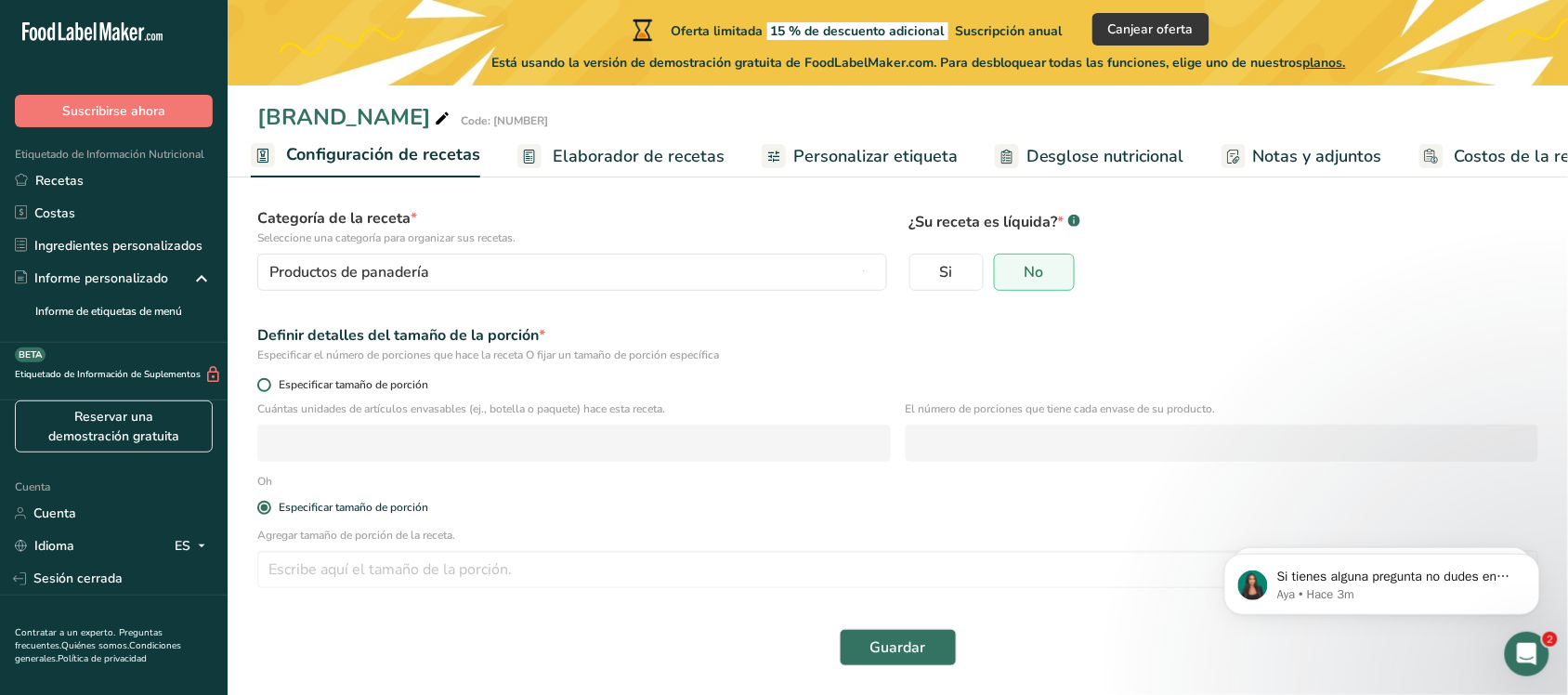 click on "Especificar tamaño de porción" at bounding box center [353, 385] 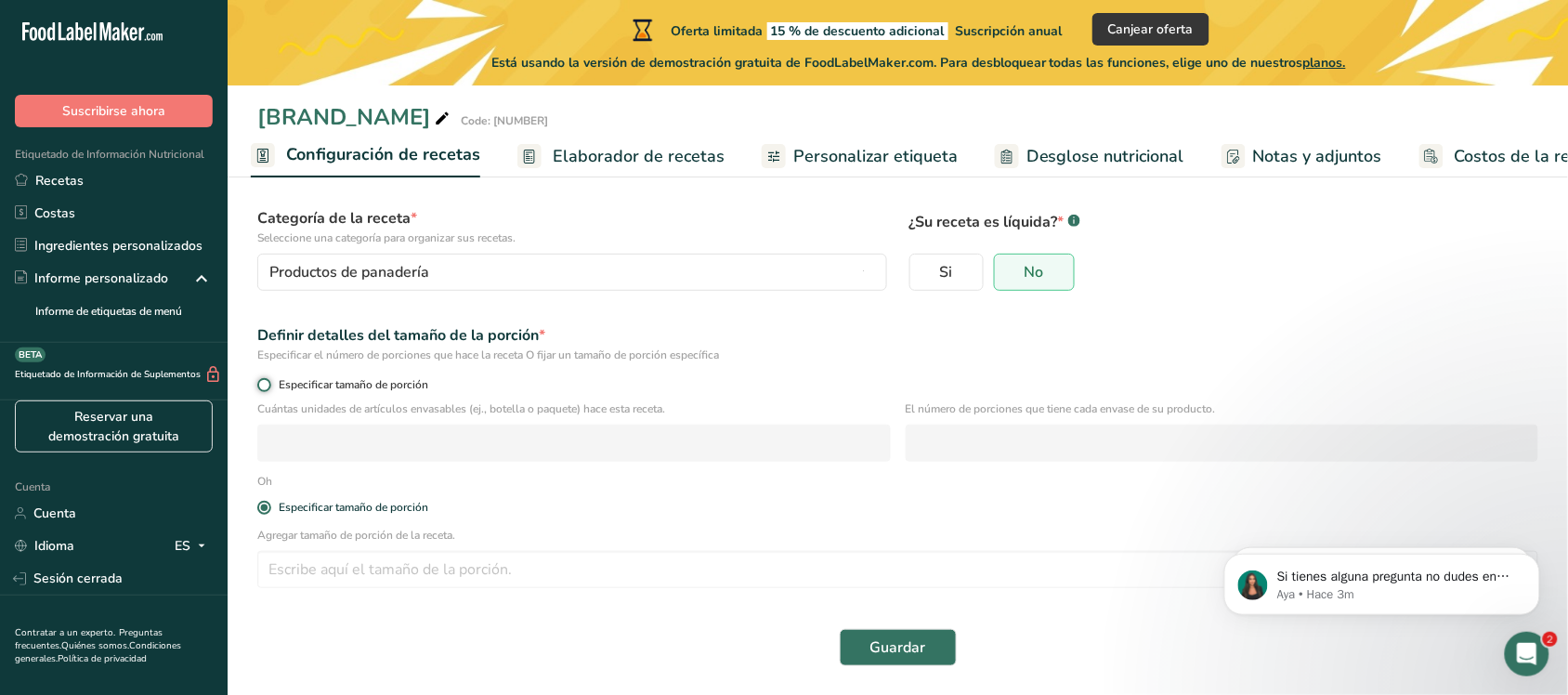 click on "Especificar tamaño de porción" at bounding box center [263, 385] 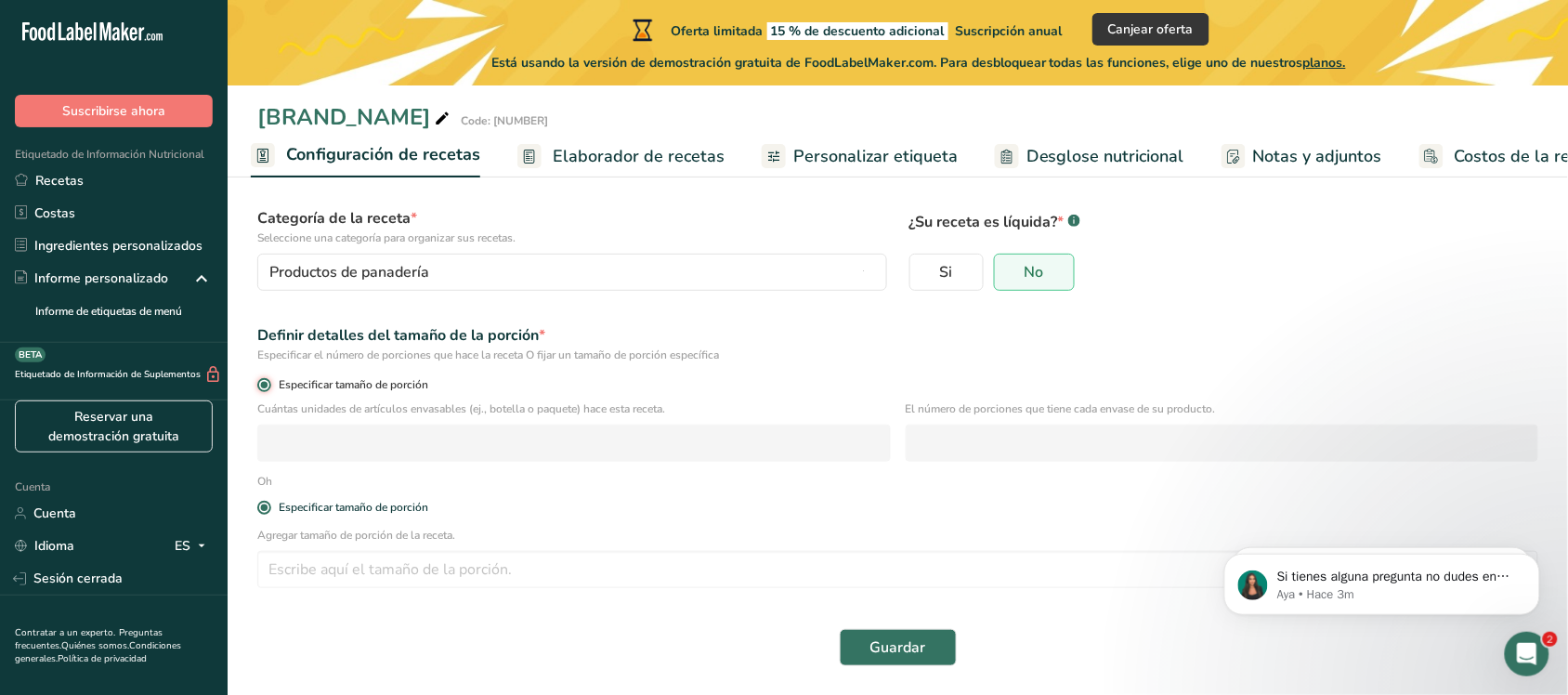 radio on "false" 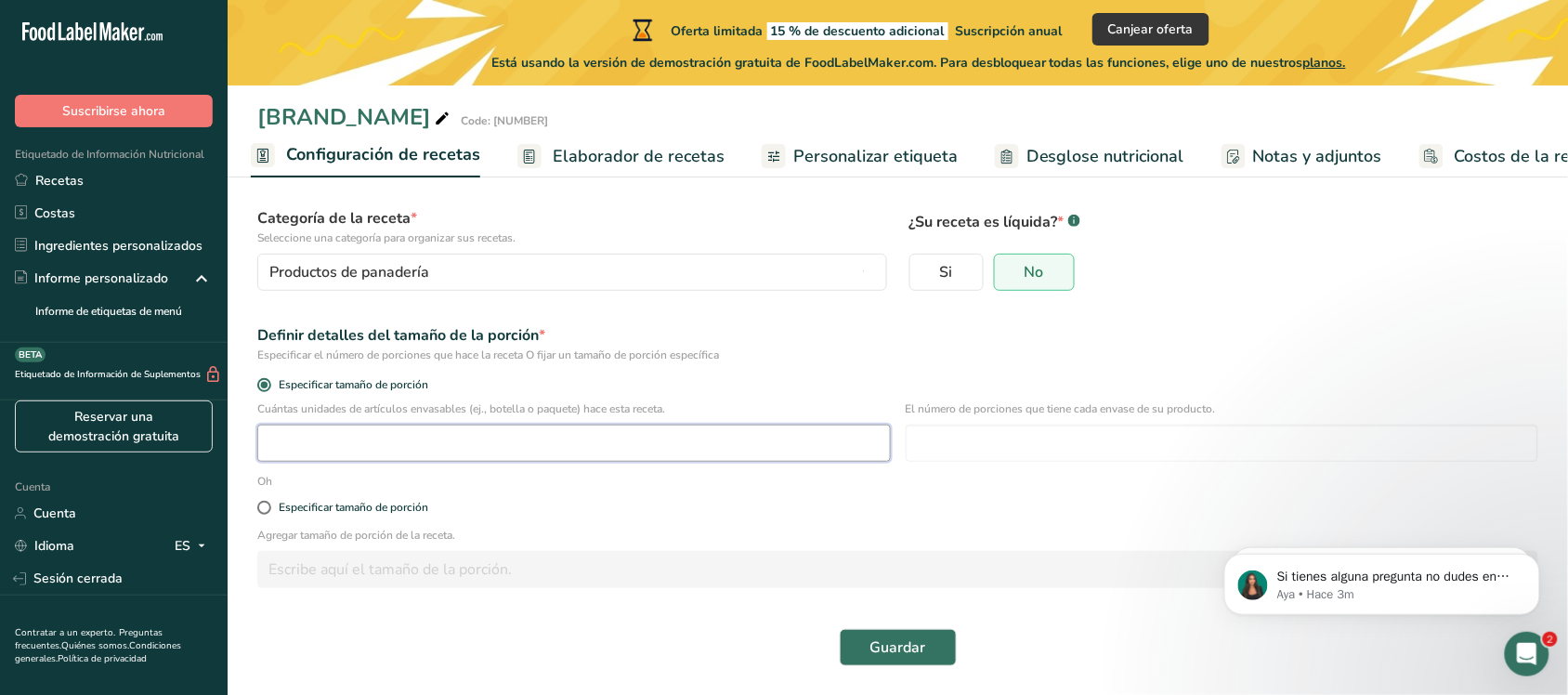 click at bounding box center [574, 443] 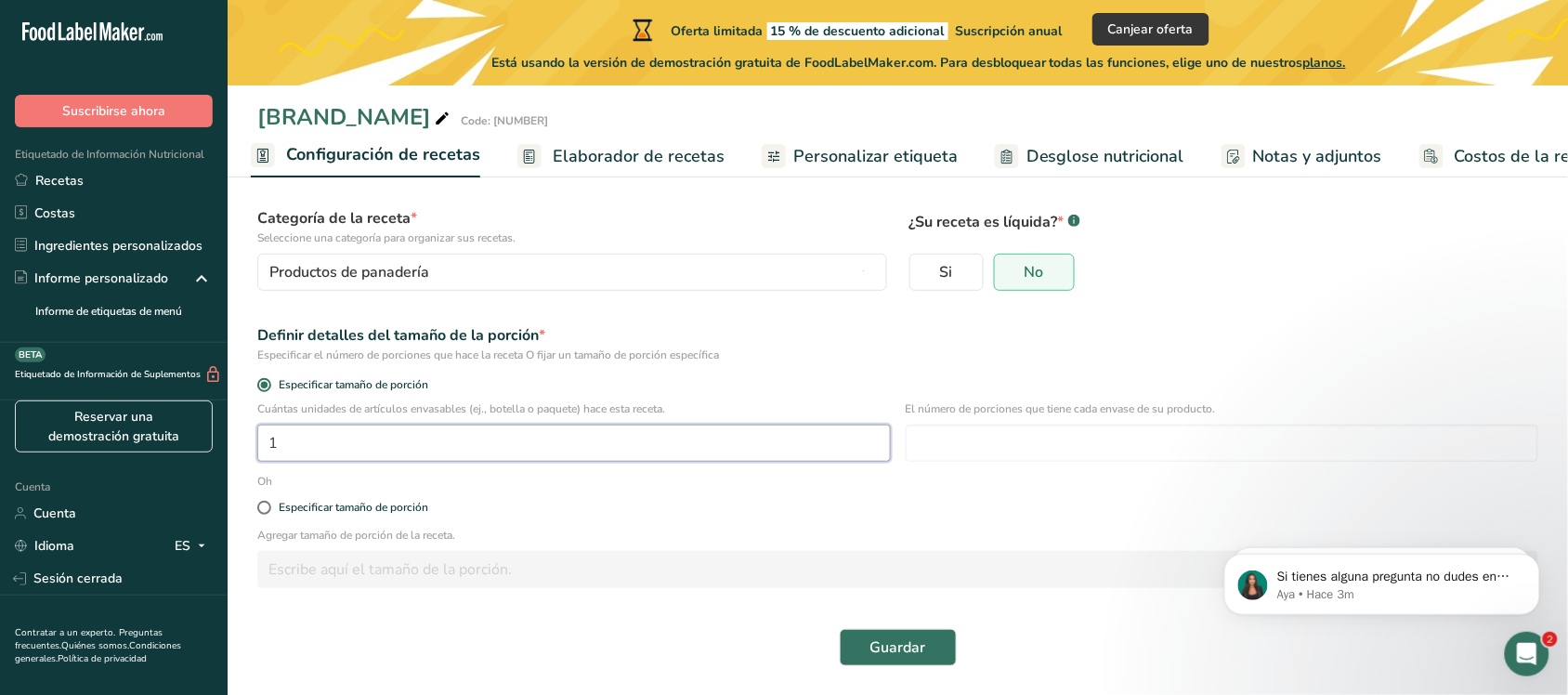 type on "1" 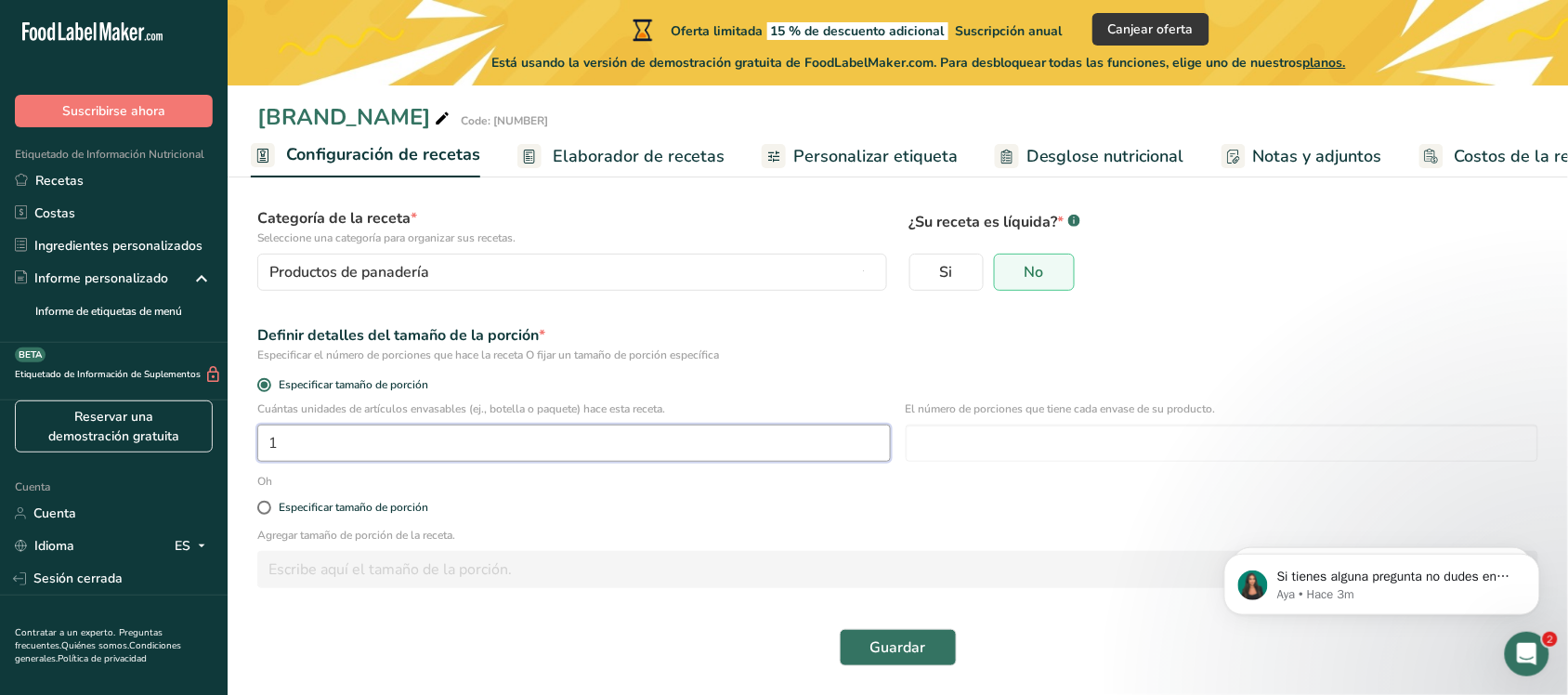 click on "Guardar" at bounding box center [898, 648] 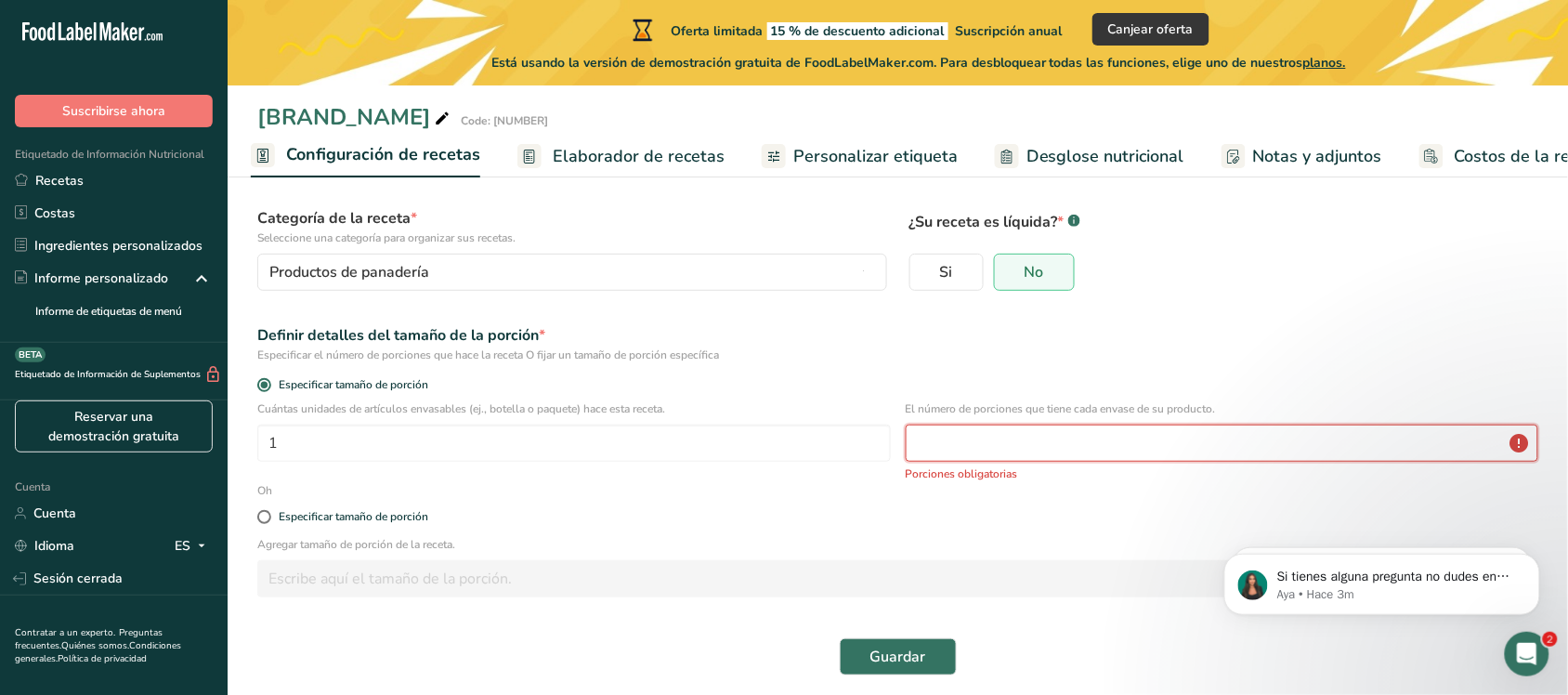 click at bounding box center (1222, 443) 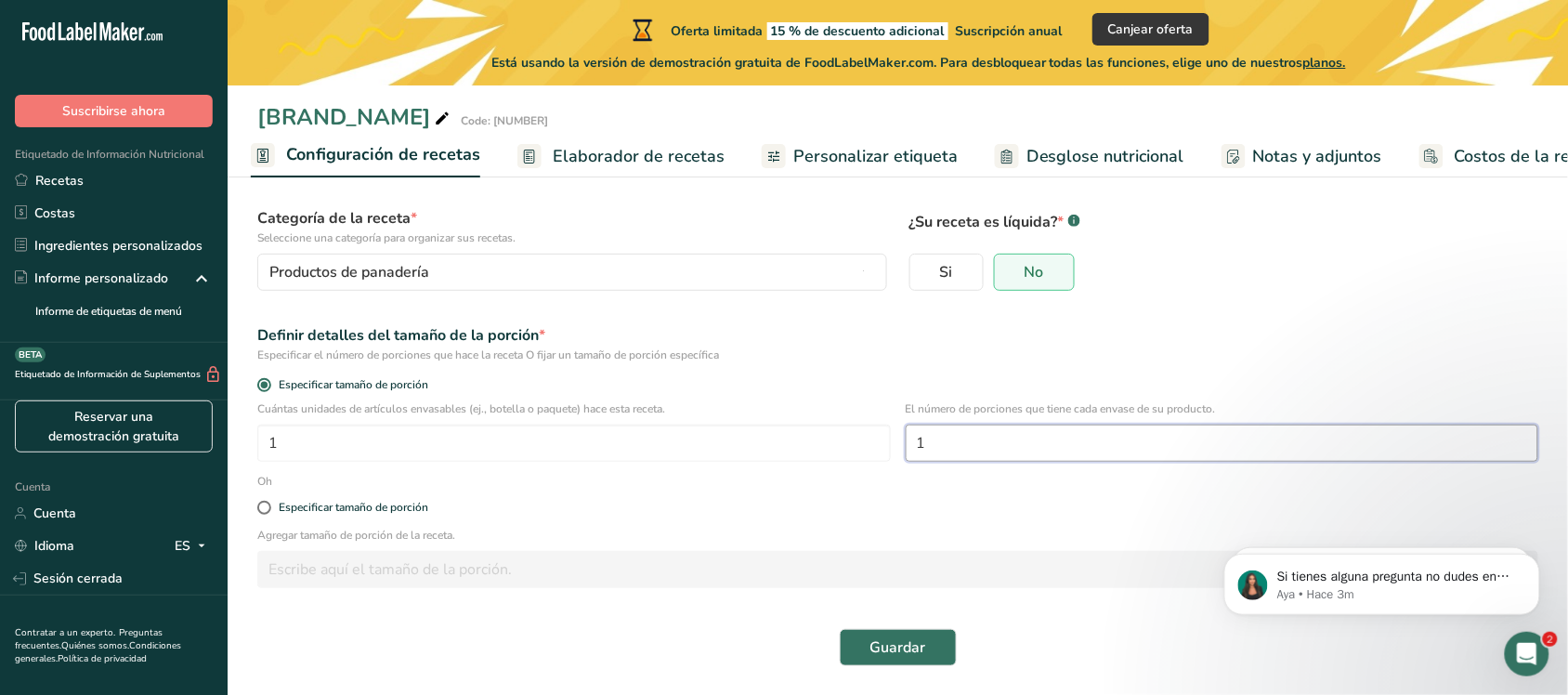type on "1" 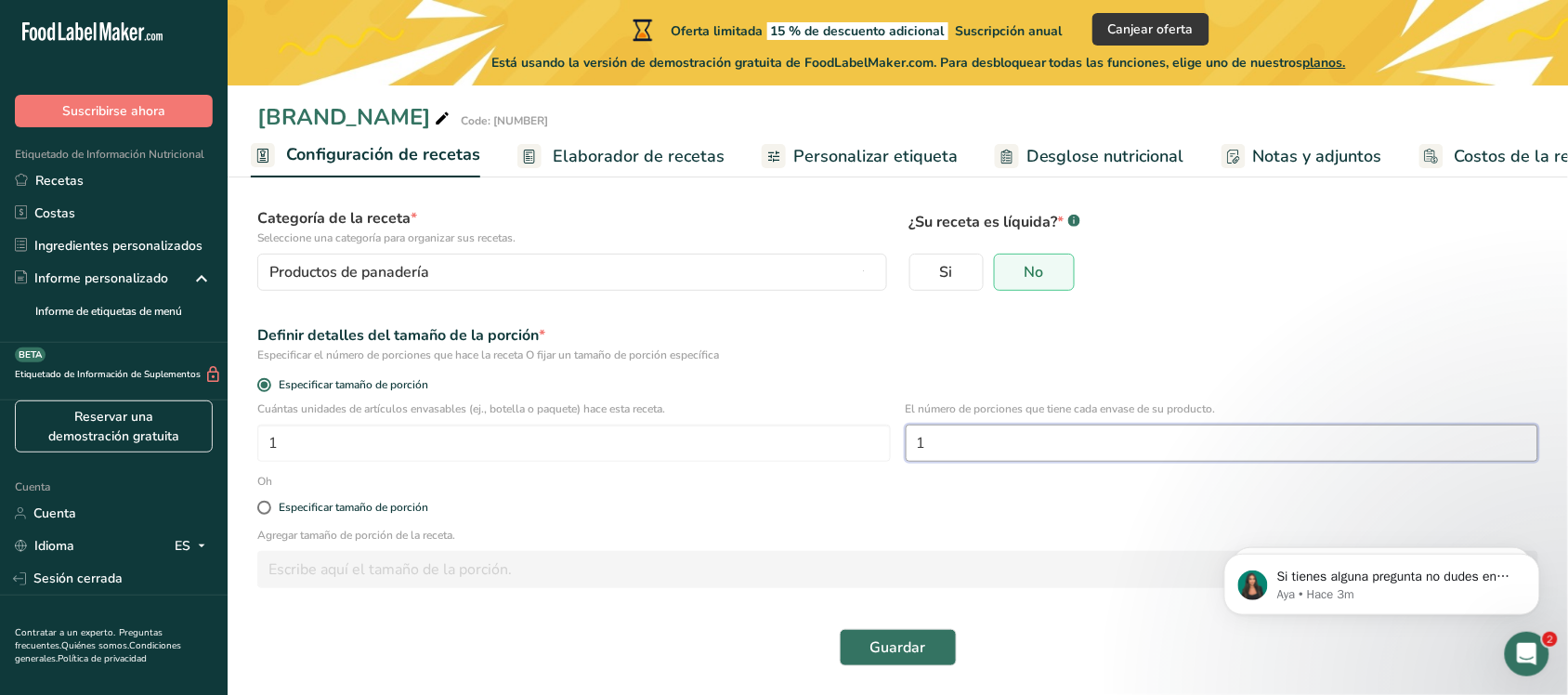 click on "Guardar" at bounding box center (898, 648) 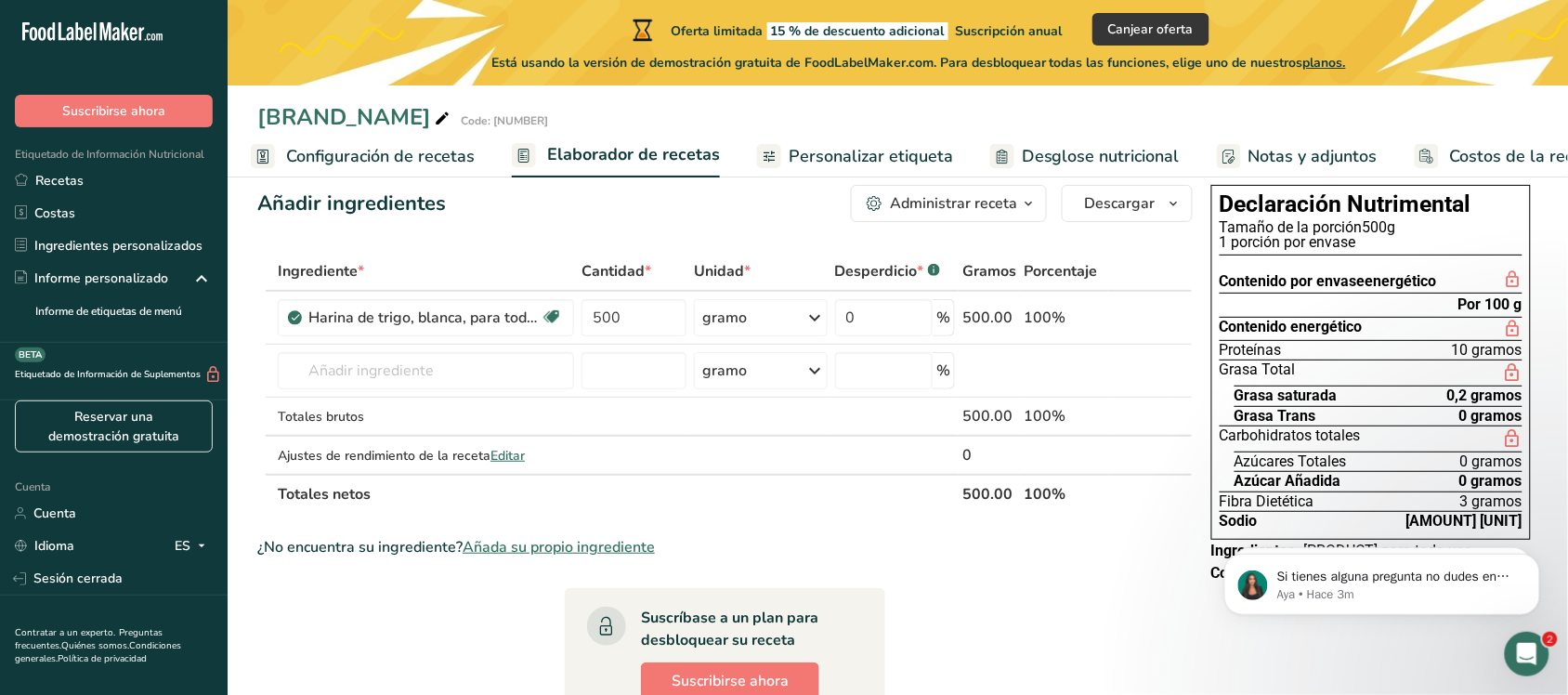 scroll, scrollTop: 0, scrollLeft: 0, axis: both 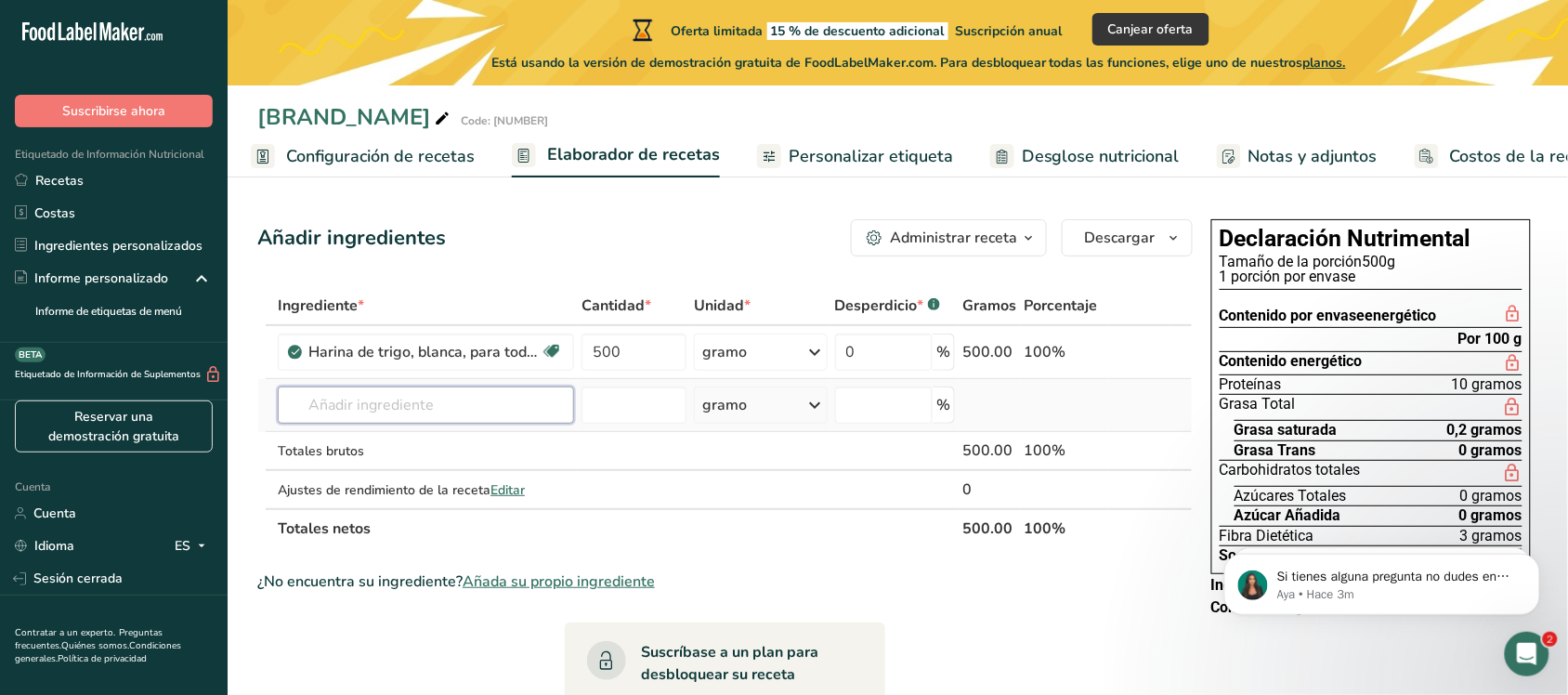 click at bounding box center [425, 405] 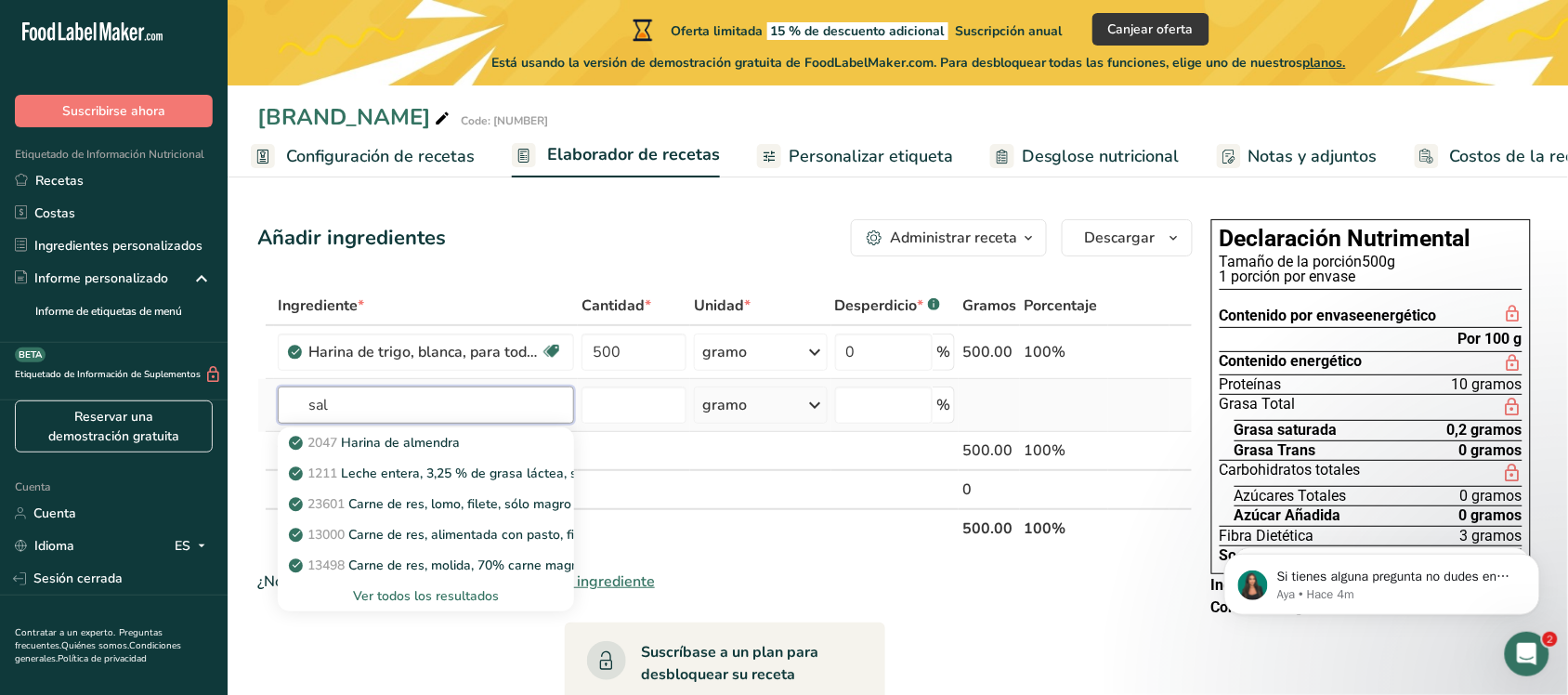 type on "sal" 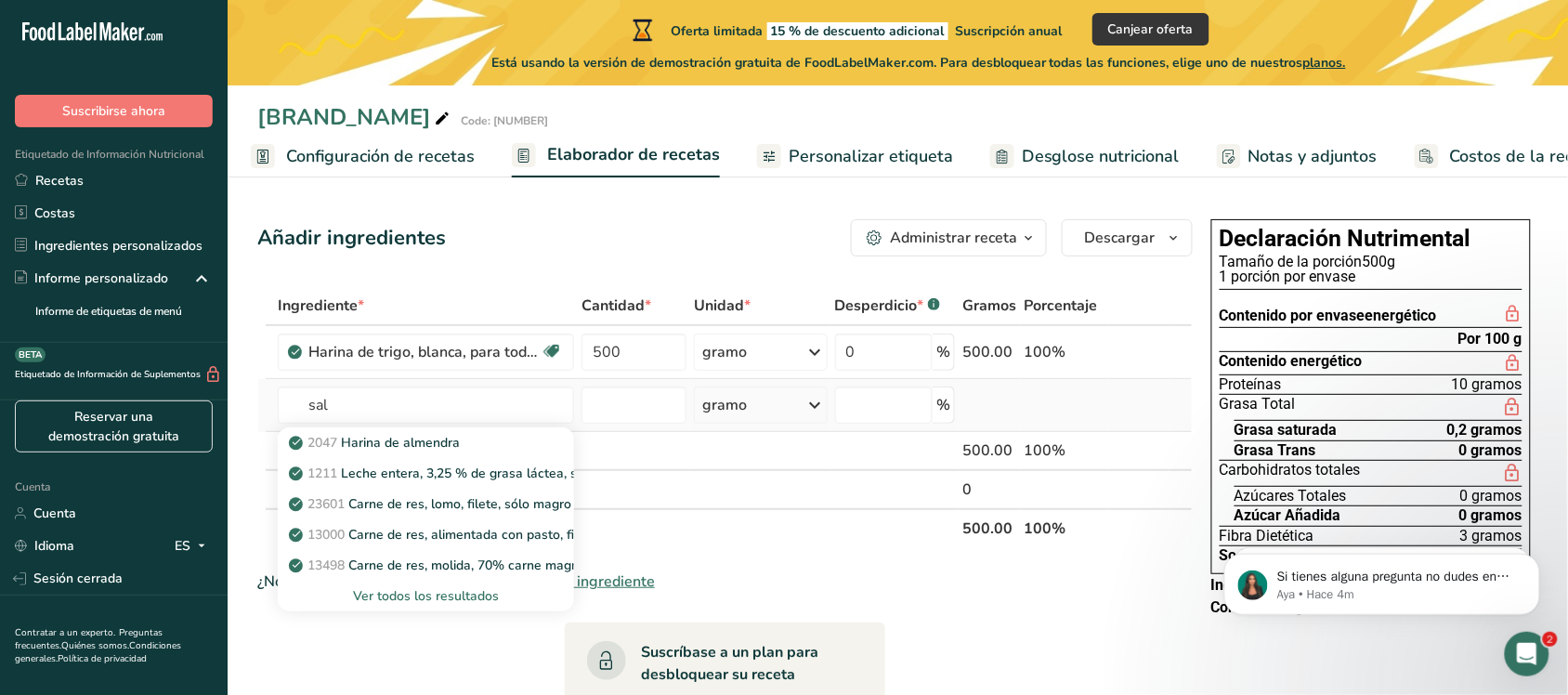 type 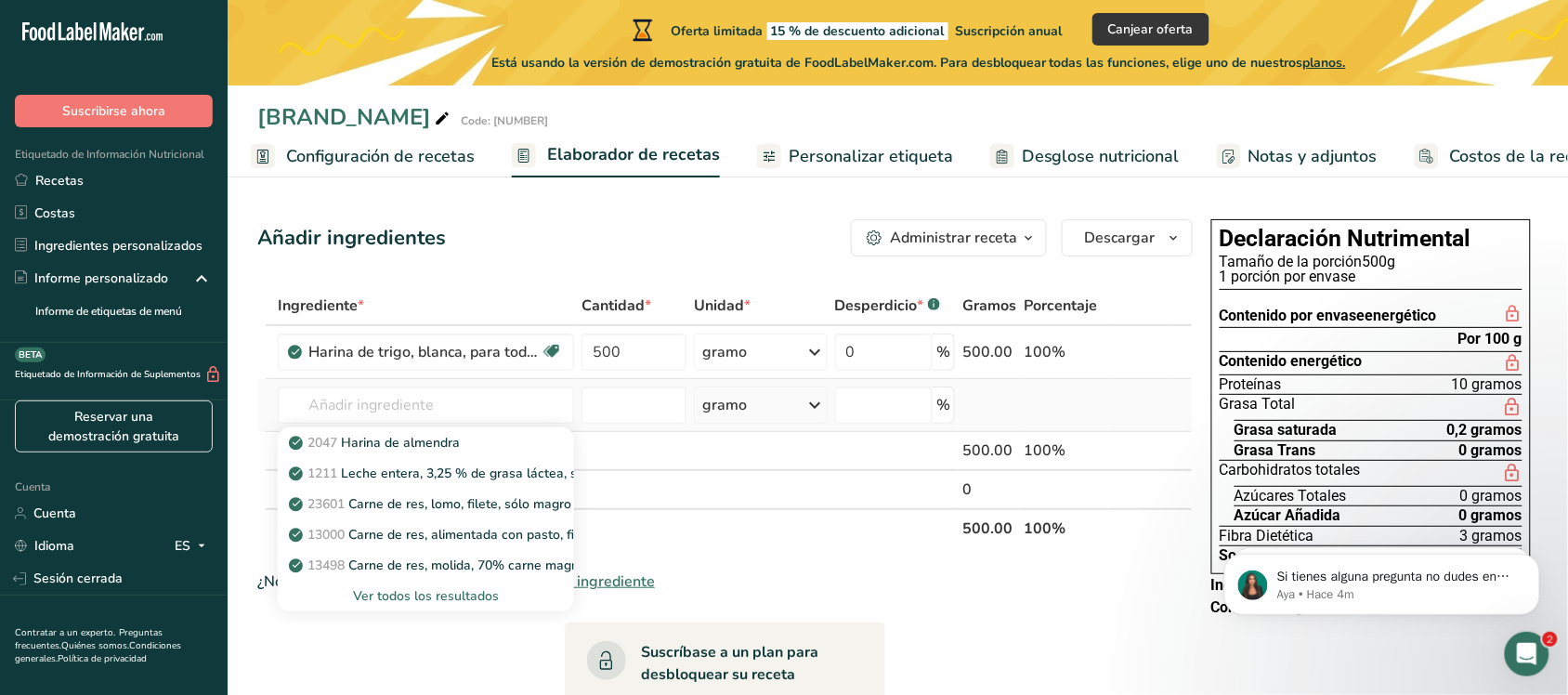 click on "Ver todos los resultados" at bounding box center (425, 596) 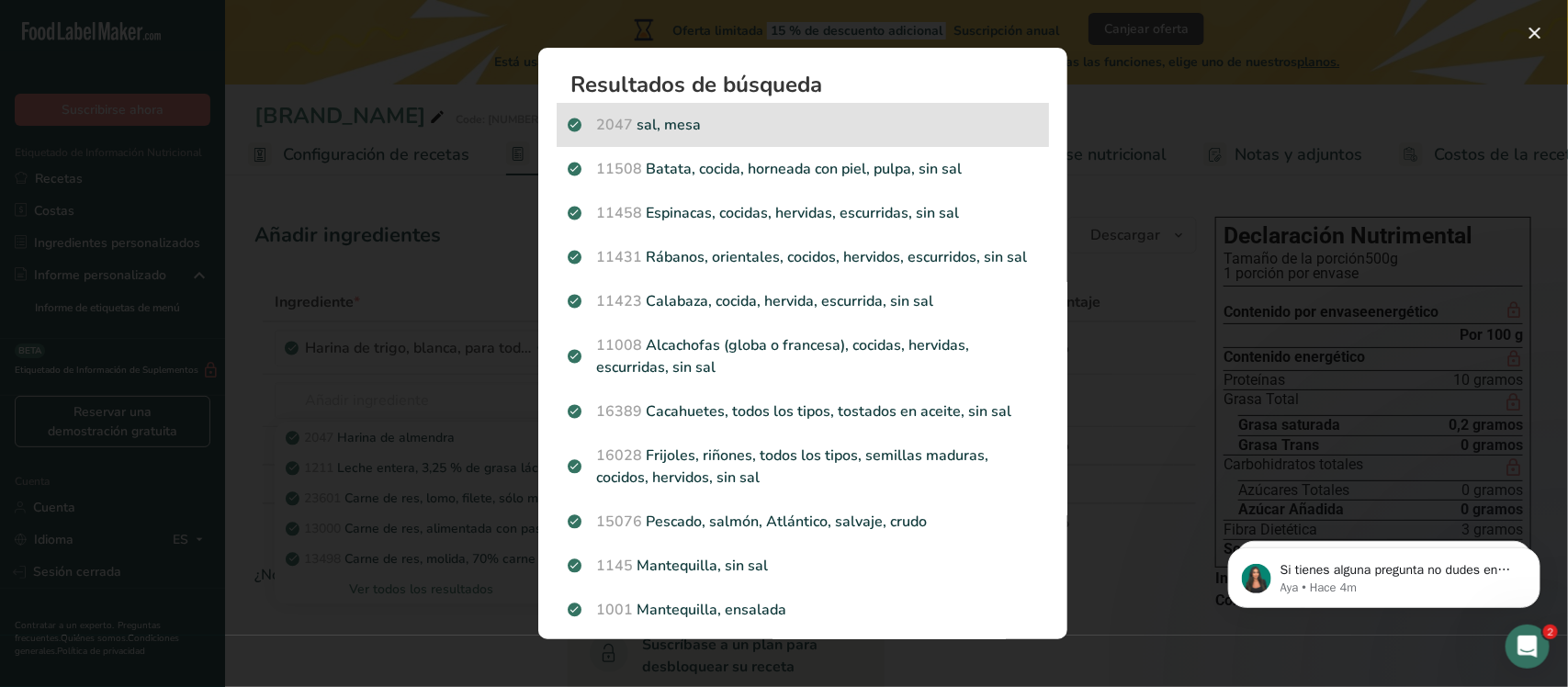 click on "[CODE]
[SALT], table" at bounding box center (803, 125) 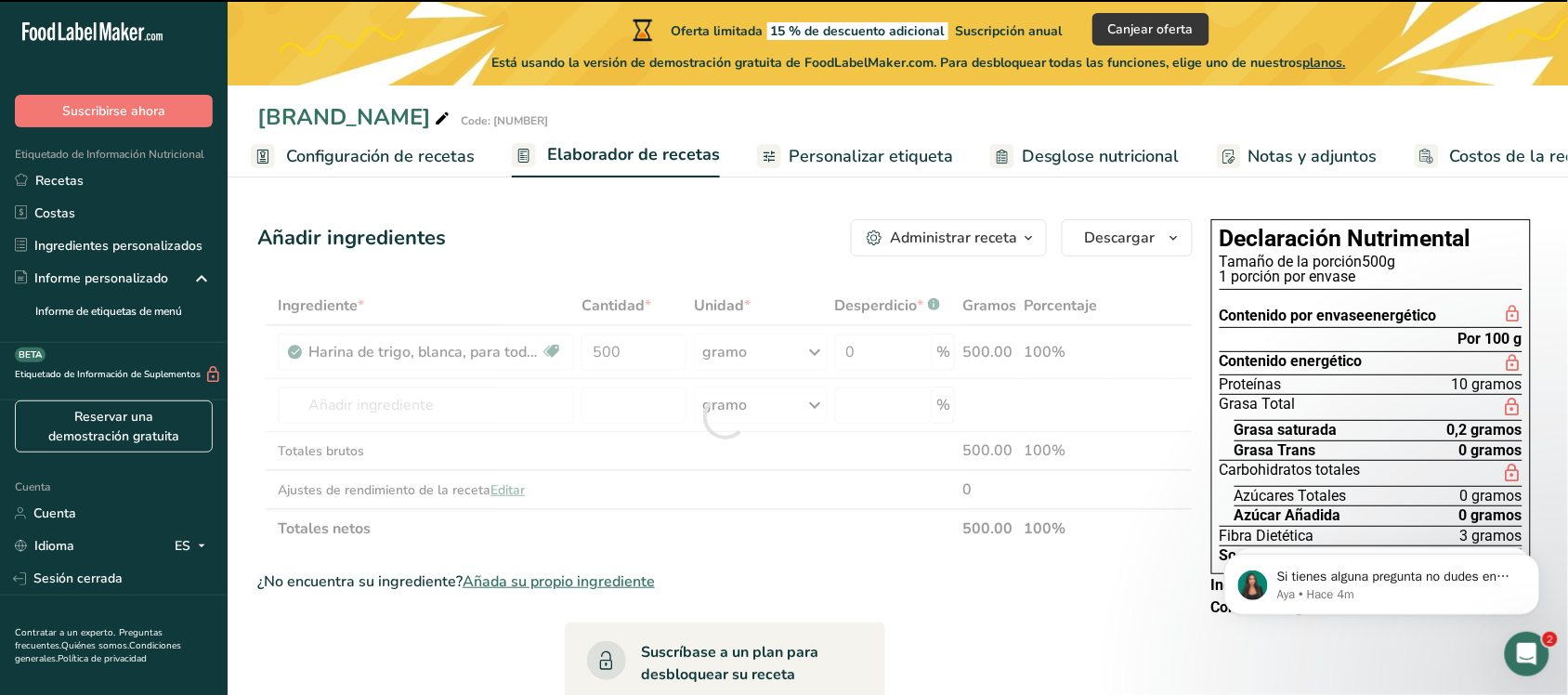 type on "0" 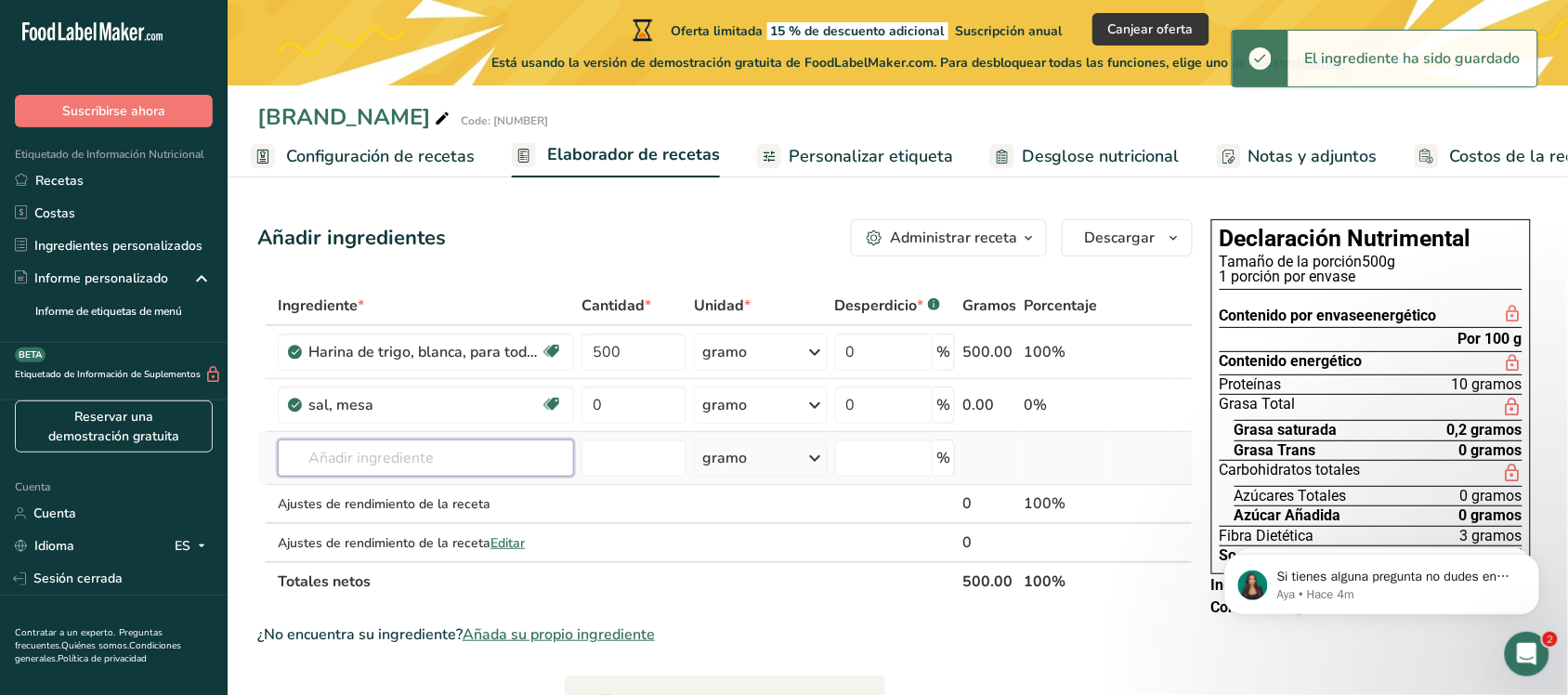 click at bounding box center (425, 458) 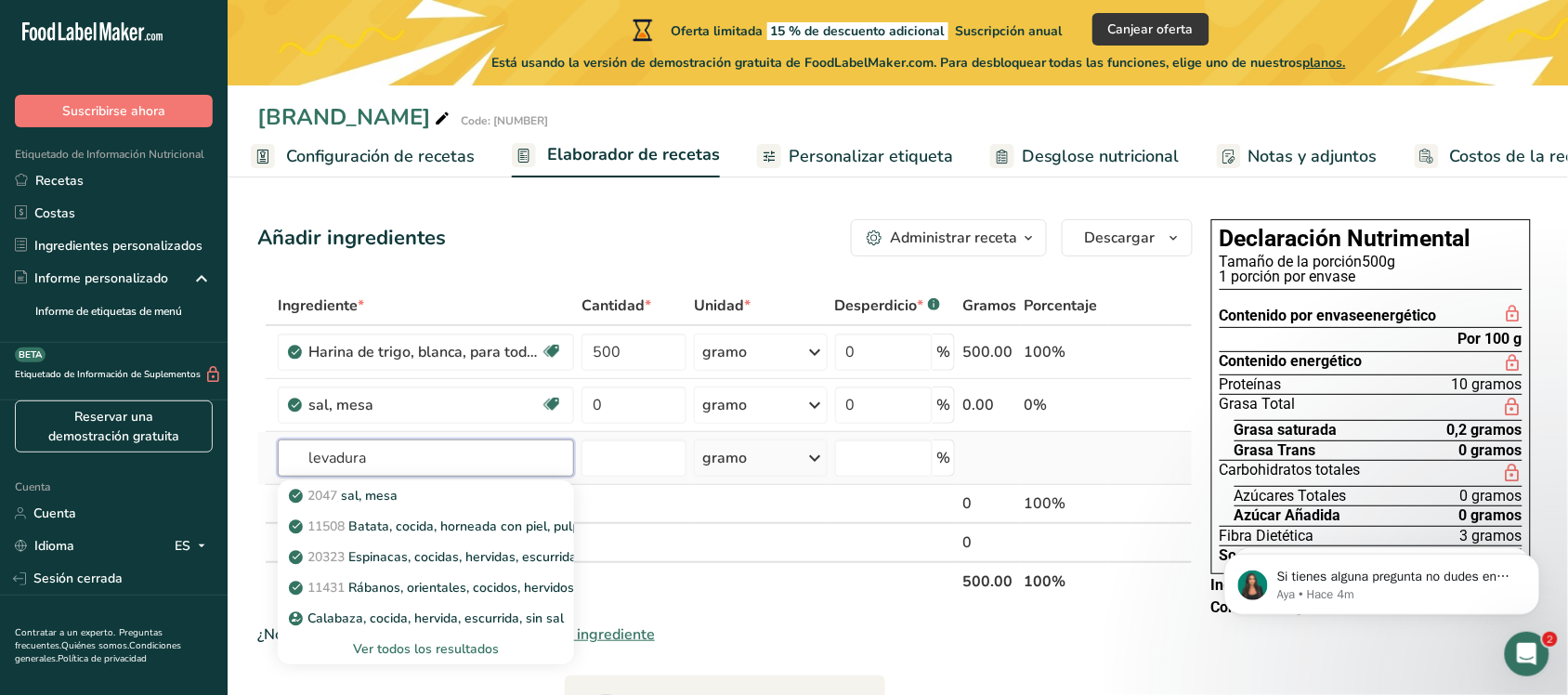 type on "levadura" 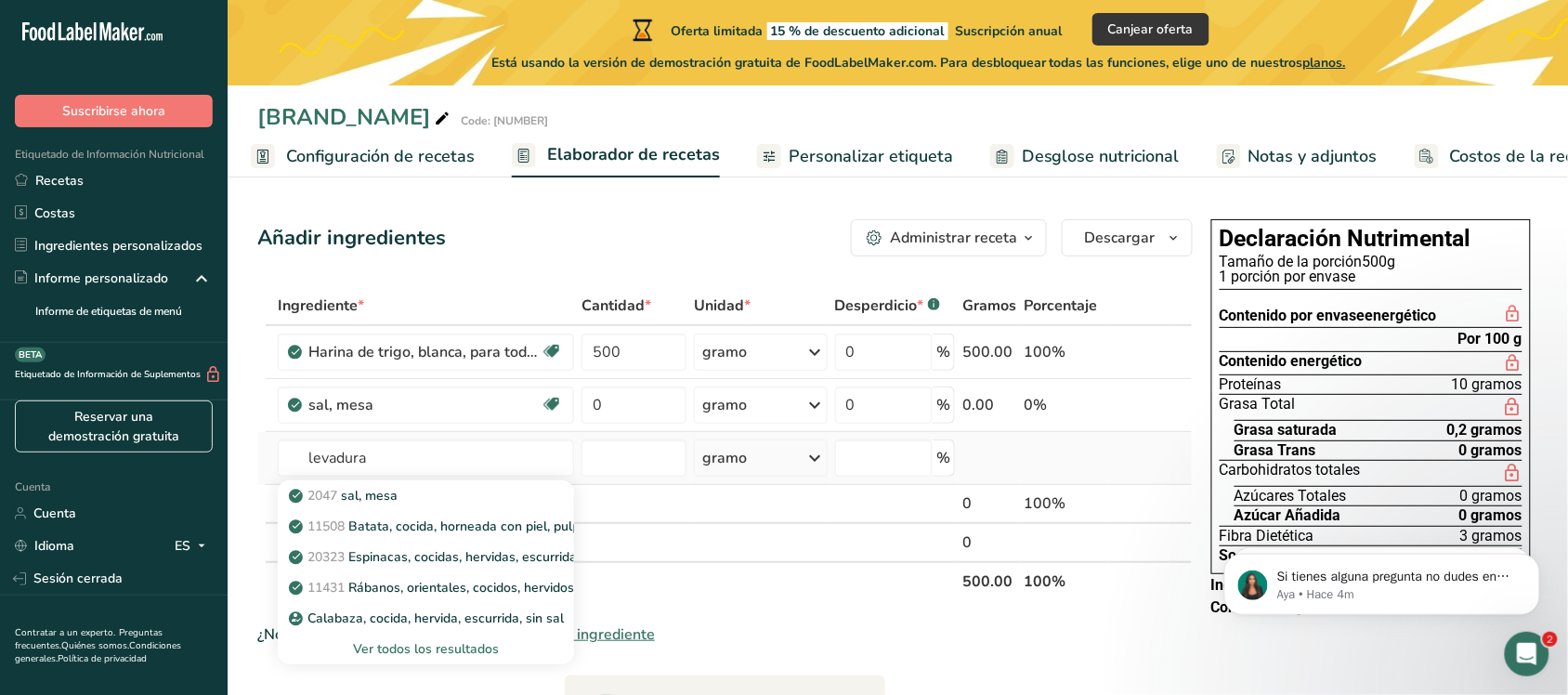 type 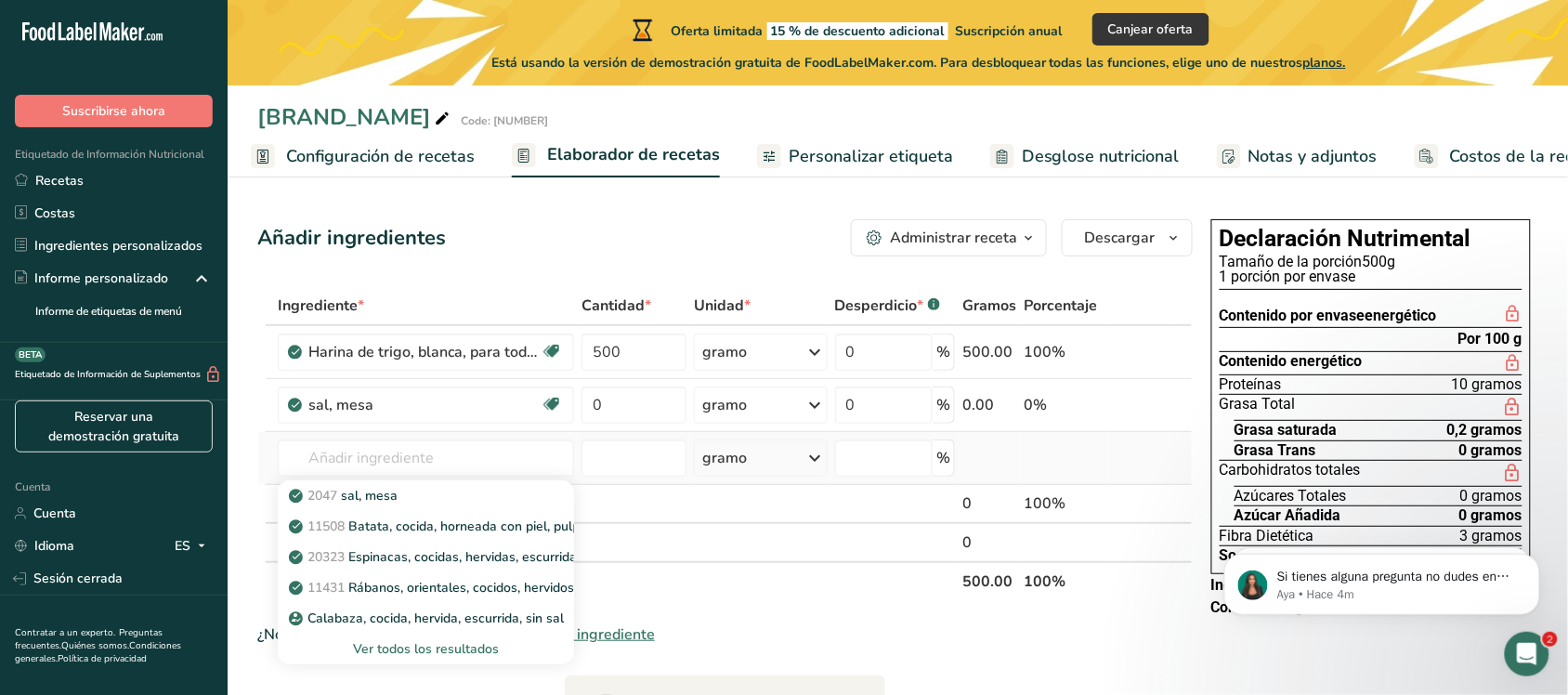 click on "Ver todos los resultados" at bounding box center (425, 649) 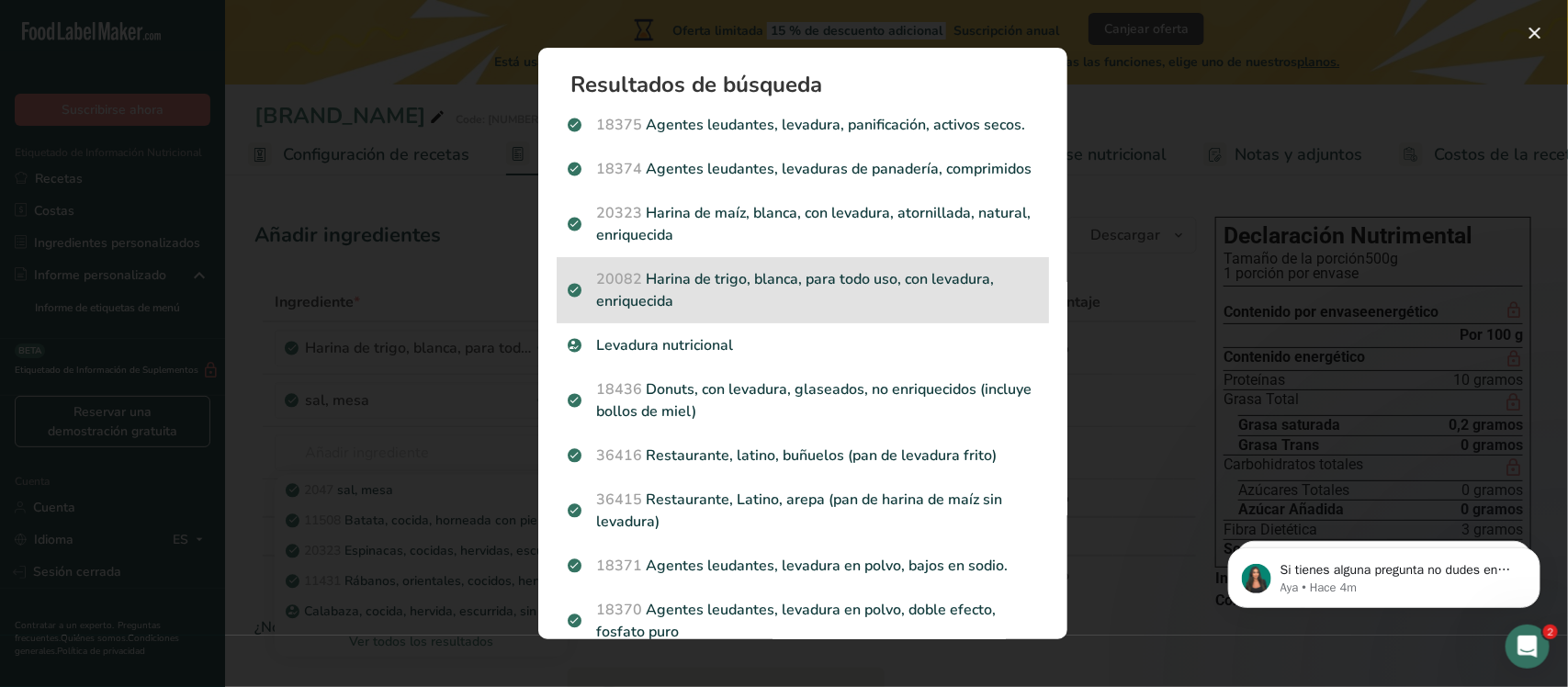 click on "20082
Harina de trigo, blanca, para todo uso, con levadura, enriquecida" at bounding box center [803, 290] 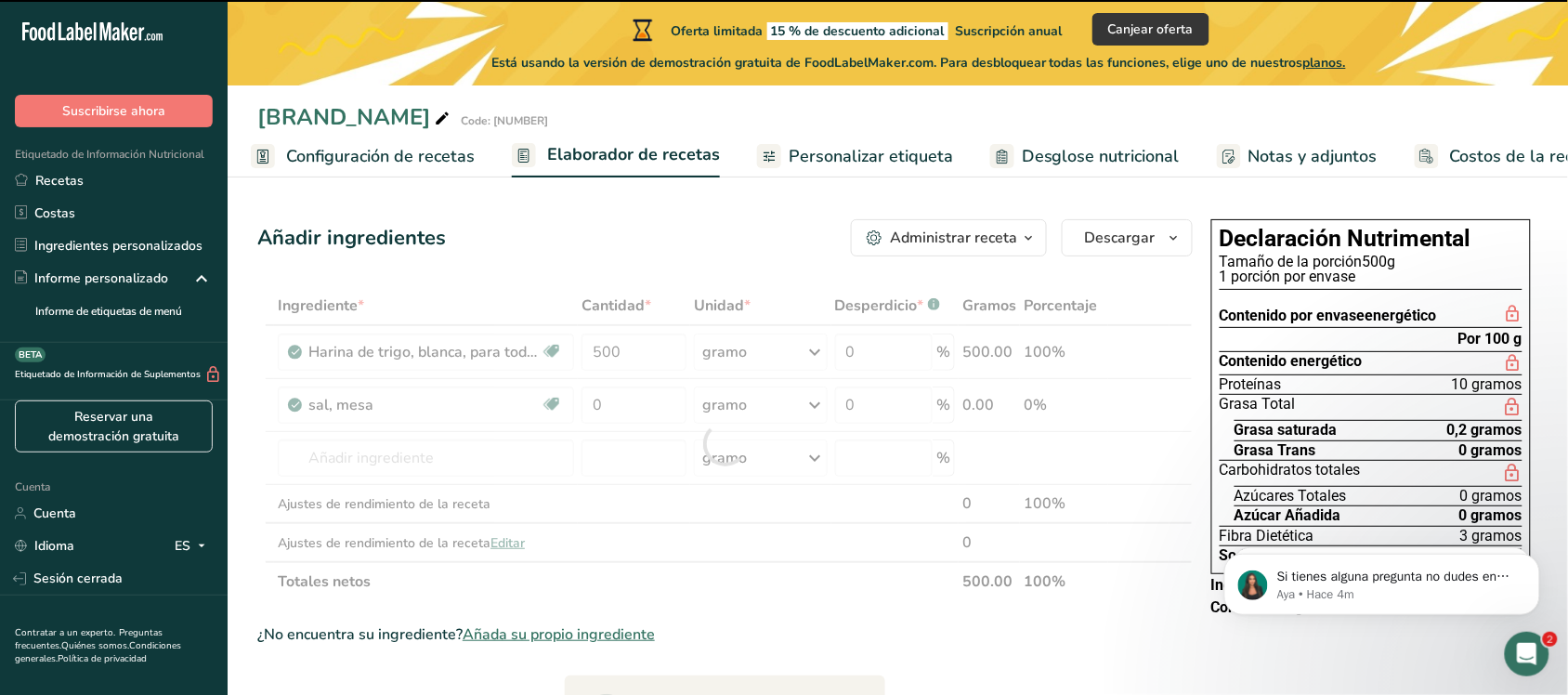 type on "0" 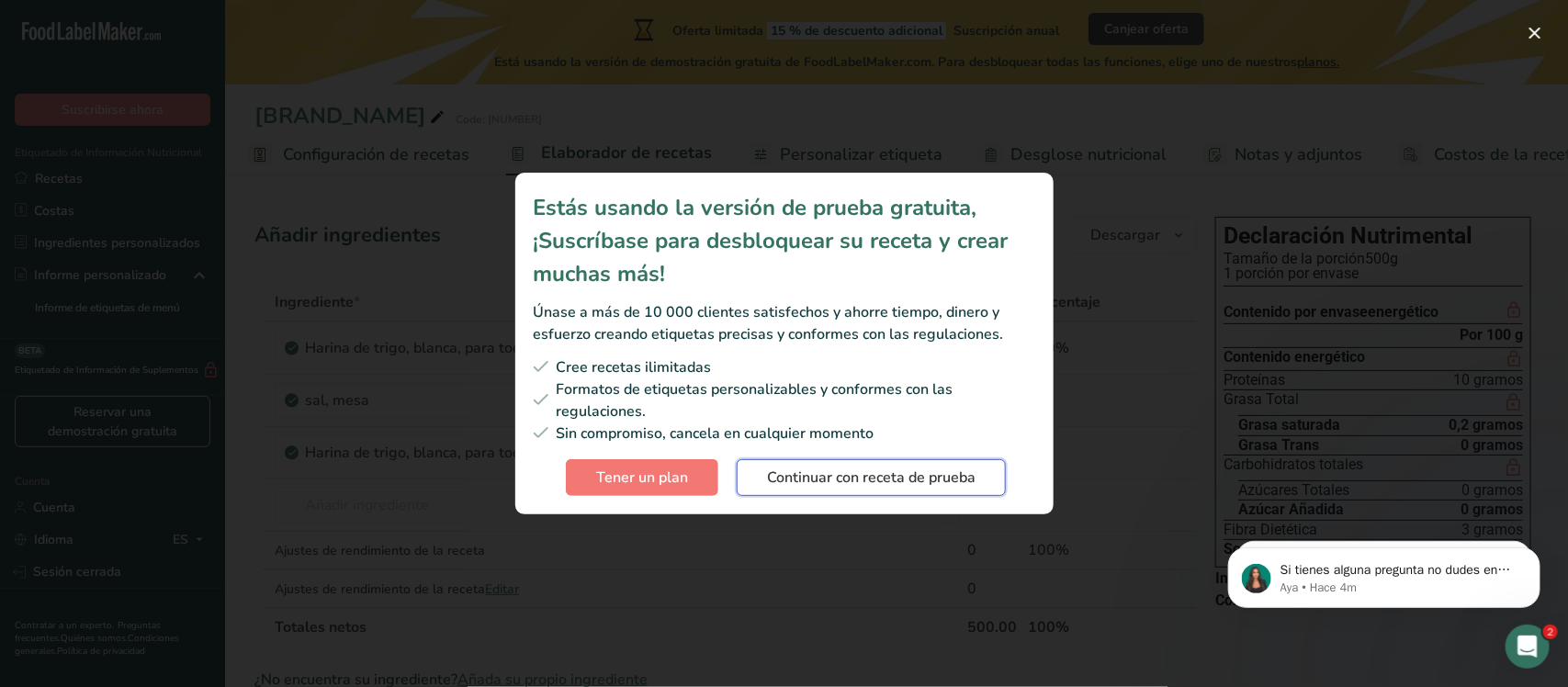click on "Continuar con receta de prueba" at bounding box center (871, 478) 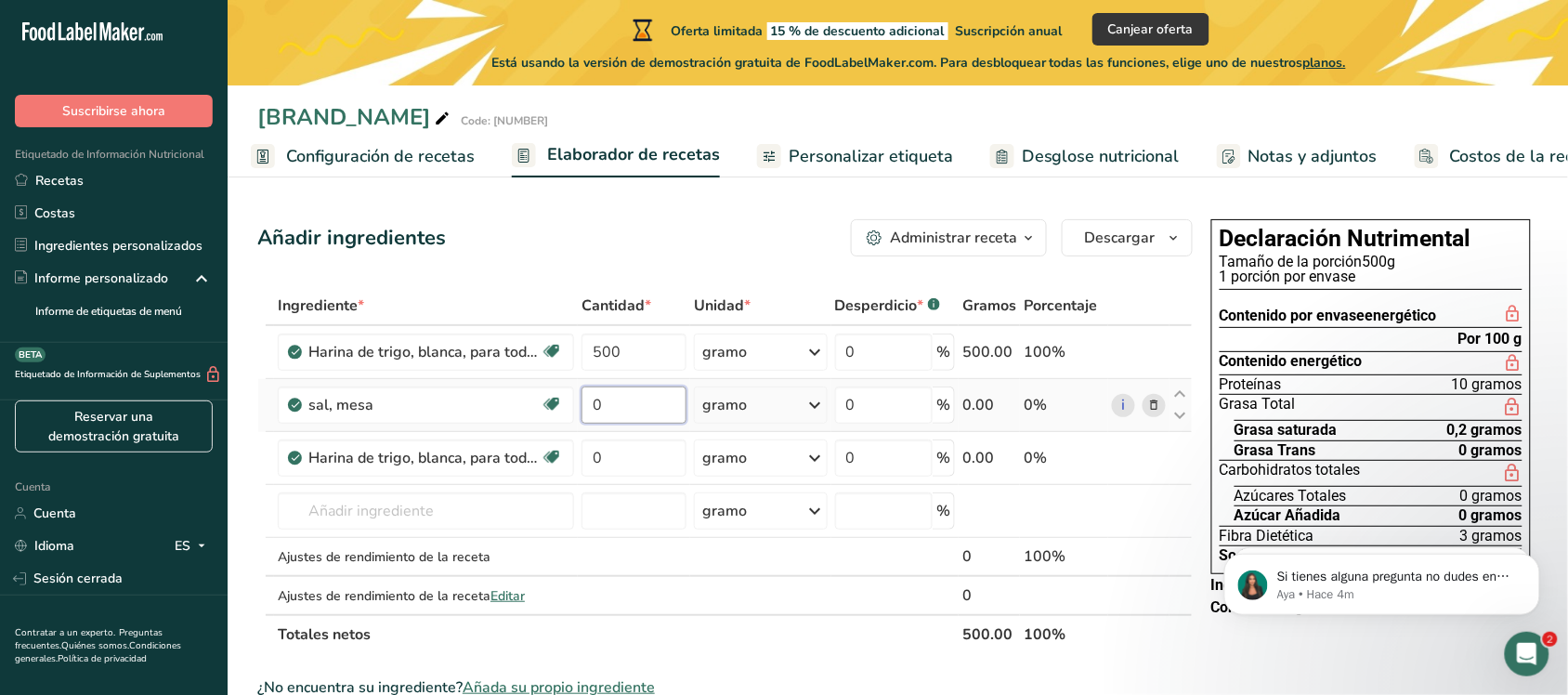 click on "0" at bounding box center (634, 405) 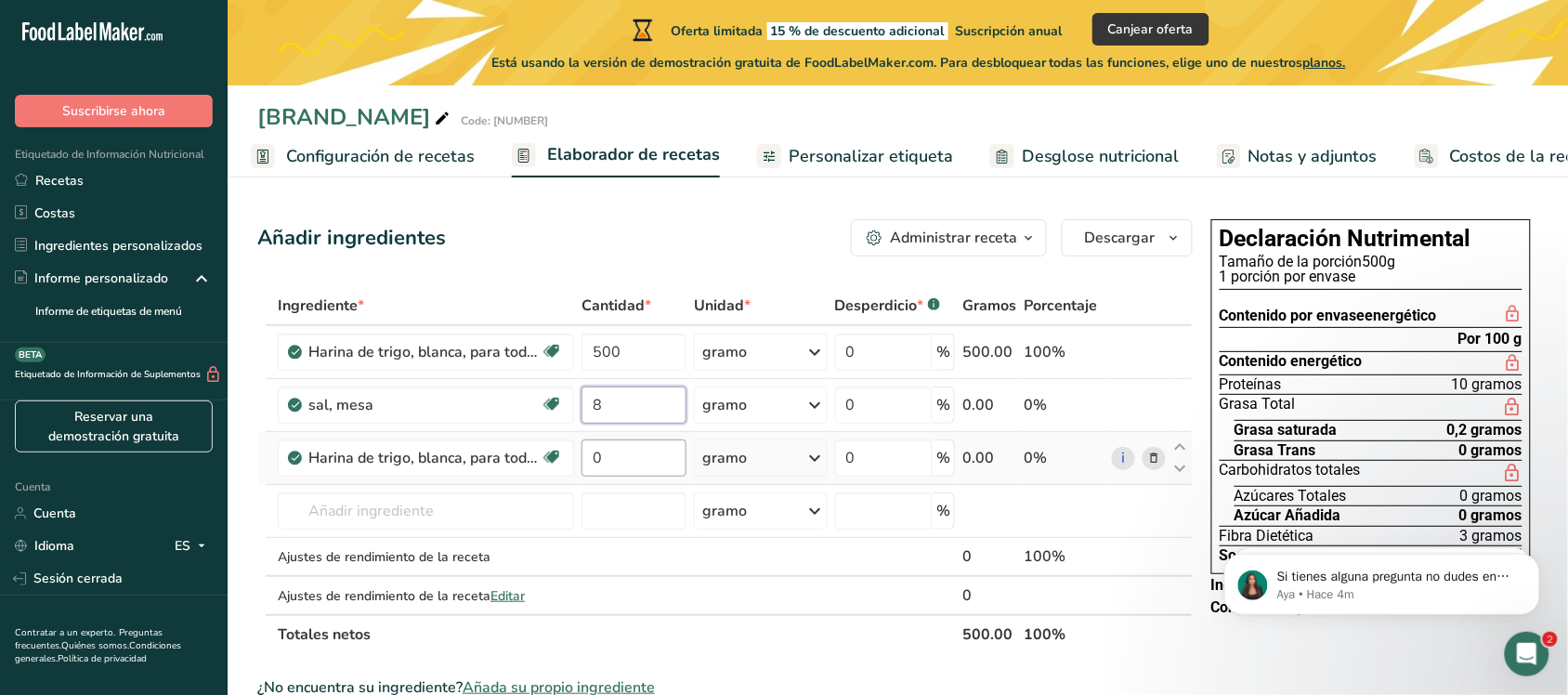 type on "8" 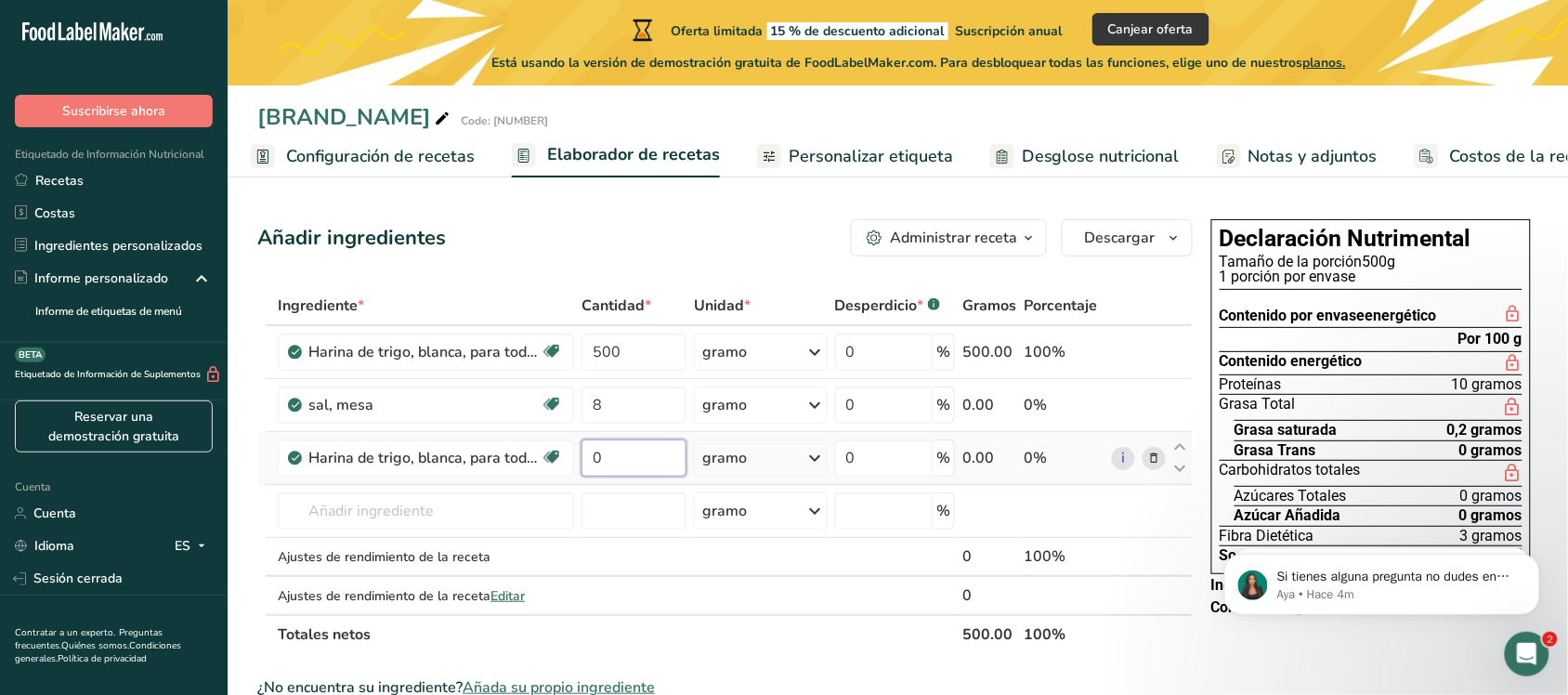 click on "Ingredient  *
Quantity  *
Unit  *
Waste *   .a-a{fill:#347362;}.b-a{fill:#fff;}         Gramos
Porcentaje
[WHEAT_FLOUR], white, all-purpose, yeast, enriched
Dairy Free
Vegan
Vegetarian
Soy Free
[QUANTITY]
gram
Portions
[QUANTITY] [UNIT]
Weight Units
gram
kilogram
mg
See more
Volume Units
liter
Volume units require a density conversion. If you know the density of your ingredient, enter it below. Otherwise, click on "RIA", our AI regulatory assistant, who can help you.
lb/ft³
g/cm³" at bounding box center [725, 470] 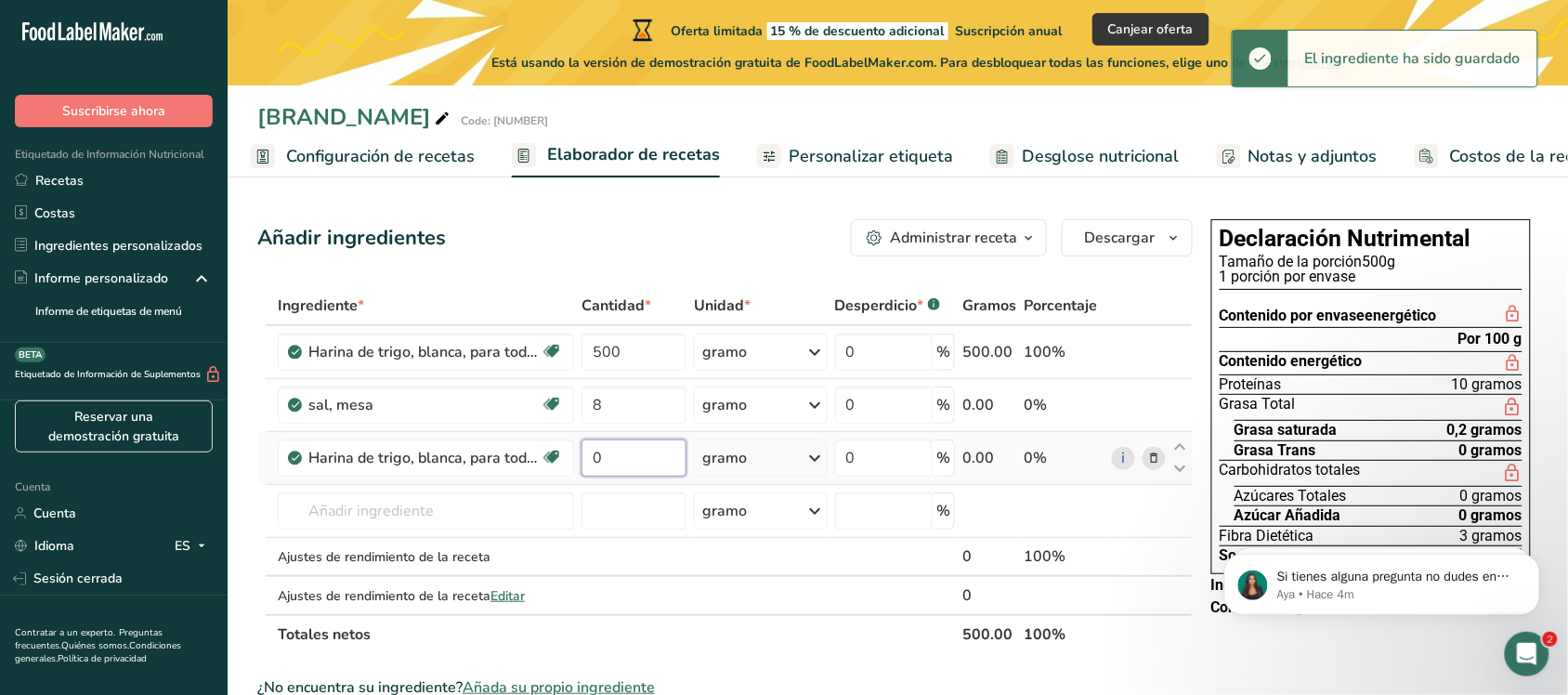 click on "0" at bounding box center [634, 458] 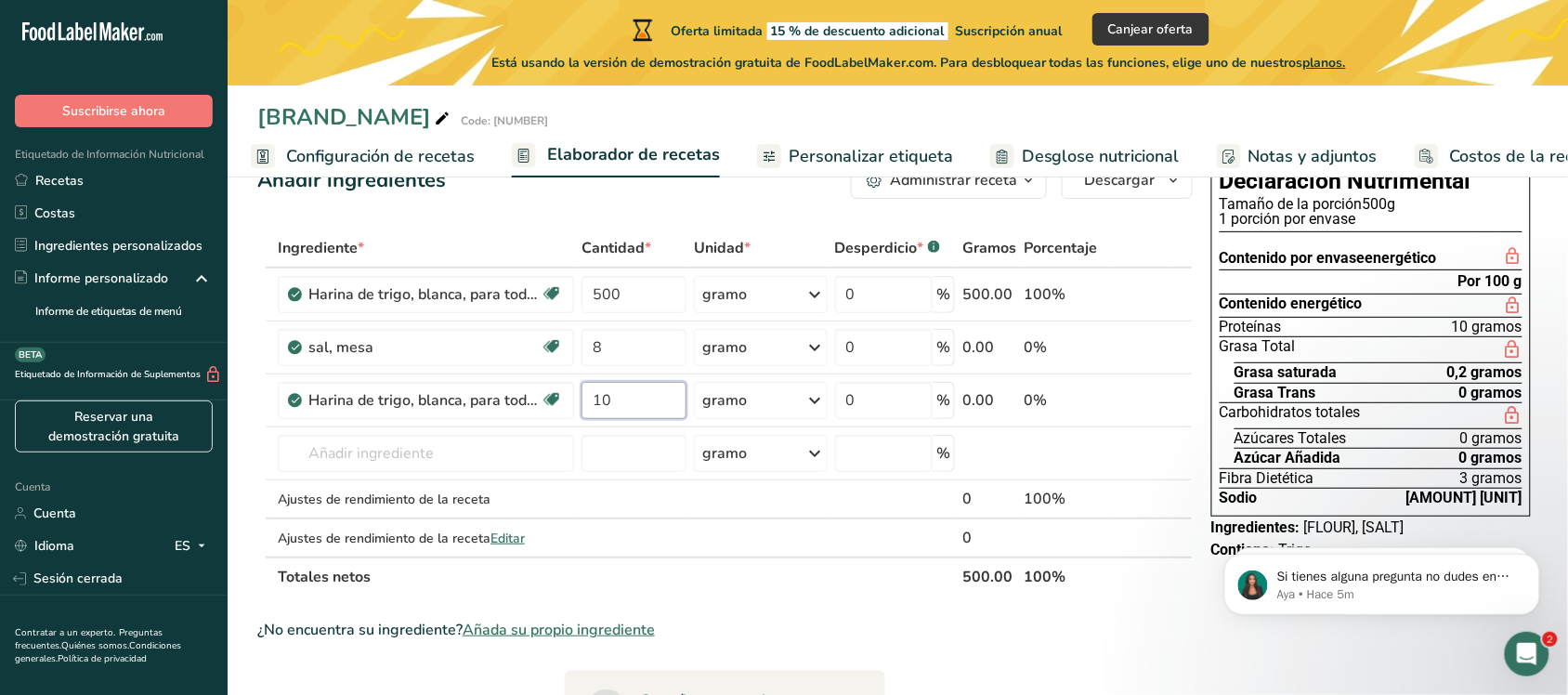 scroll, scrollTop: 51, scrollLeft: 0, axis: vertical 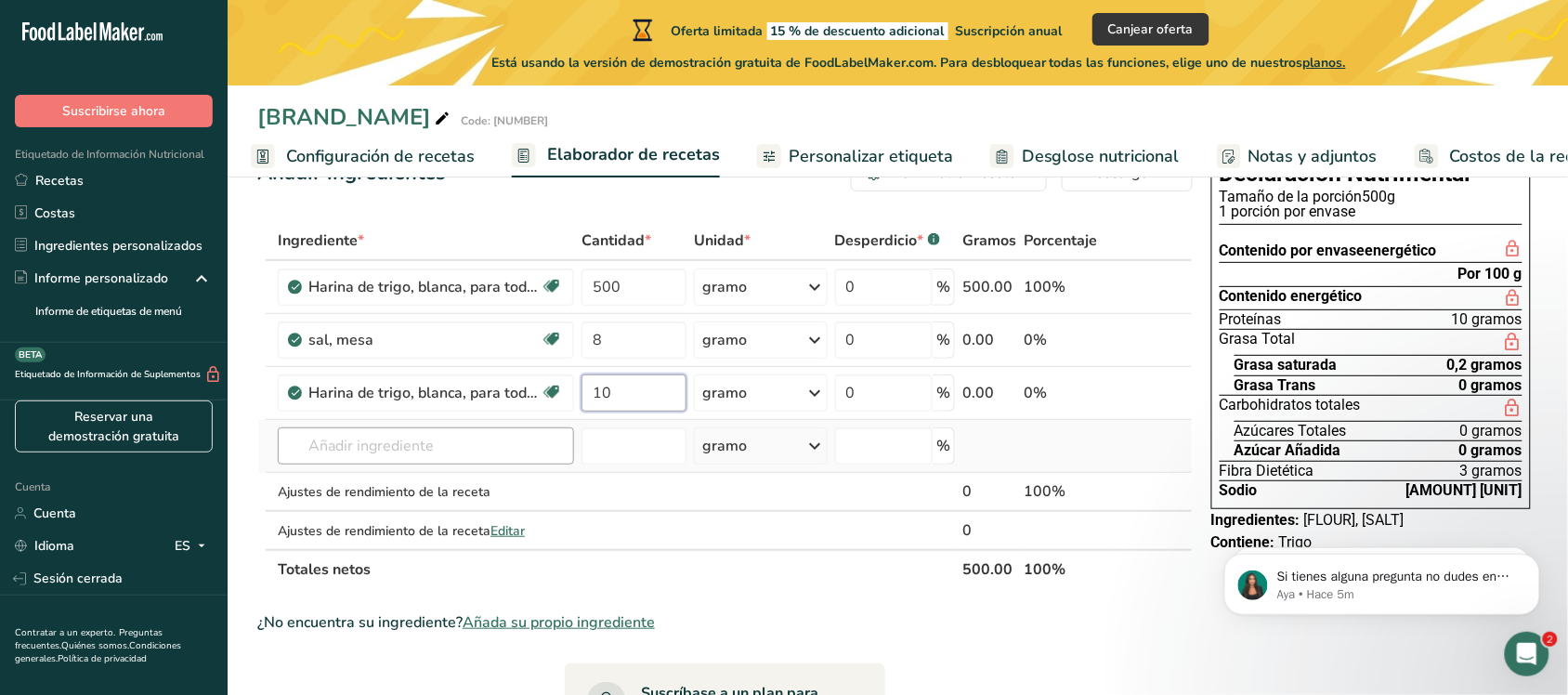 type on "10" 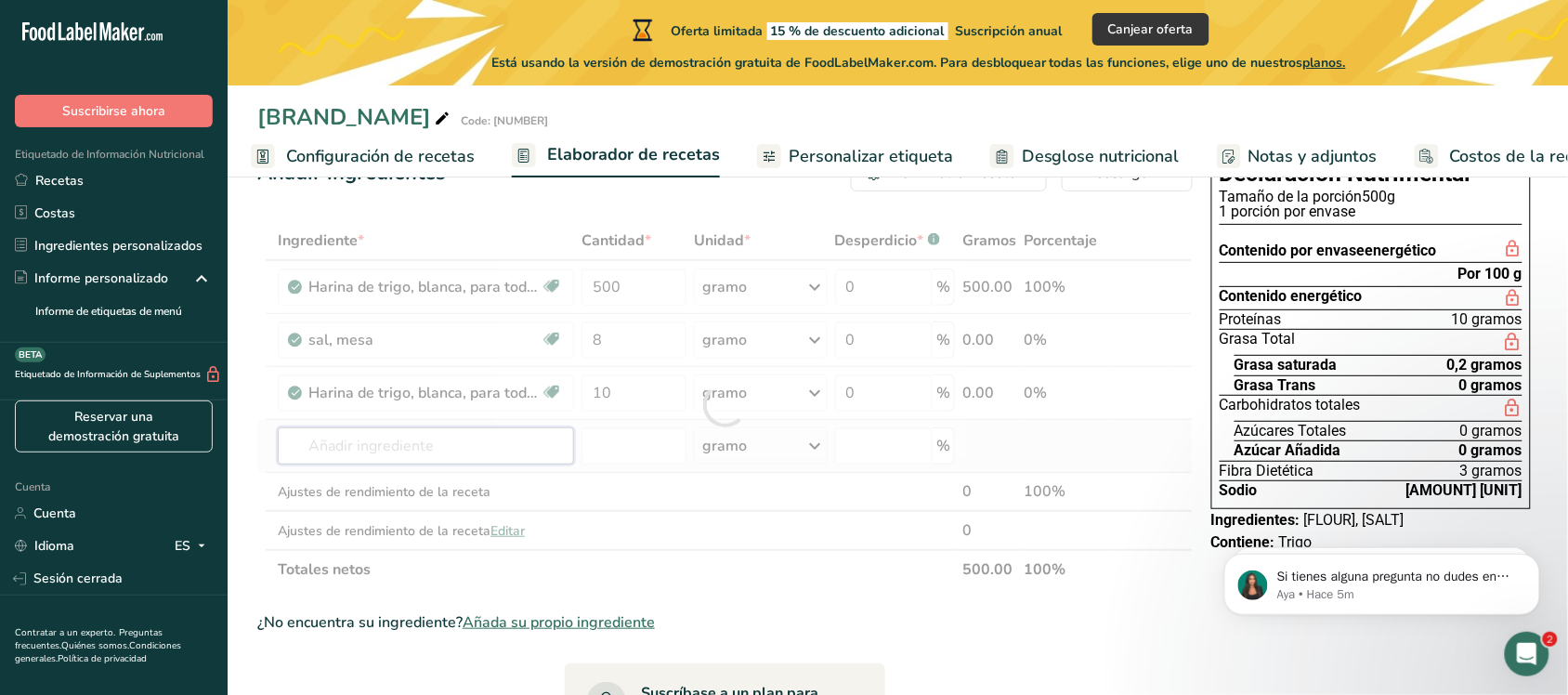 click on "Ingredient  *
Quantity  *
Unit  *
Waste *   .a-a{fill:#347362;}.b-a{fill:#fff;}         Gramos
Porcentaje
[WHEAT_FLOUR], white, all-purpose, yeast, enriched
Dairy Free
Vegan
Vegetarian
Soy Free
[QUANTITY]
gram
Portions
[QUANTITY] [UNIT]
Weight Units
gram
kilogram
mg
See more
Volume Units
liter
Volume units require a density conversion. If you know the density of your ingredient, enter it below. Otherwise, click on "RIA", our AI regulatory assistant, who can help you.
lb/ft³
g/cm³" at bounding box center [725, 405] 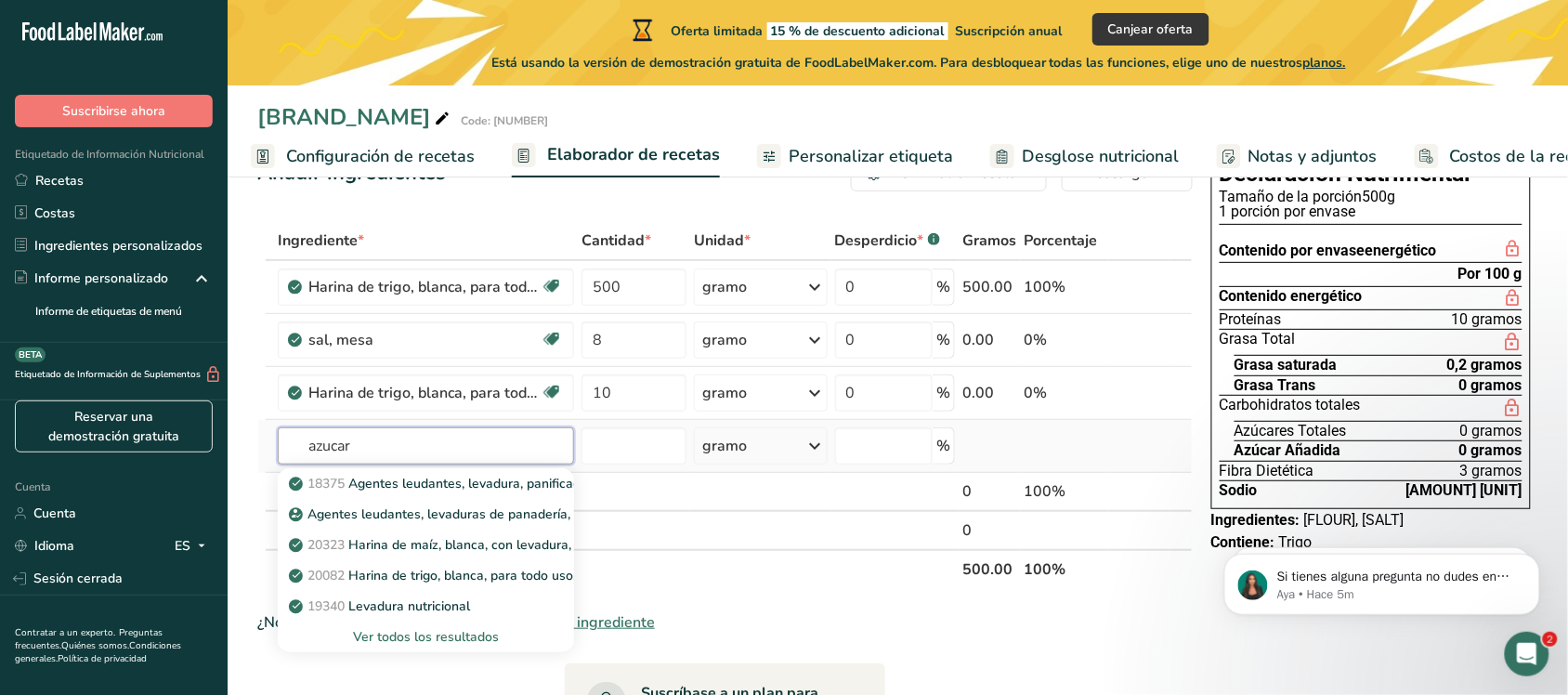 type on "azucar" 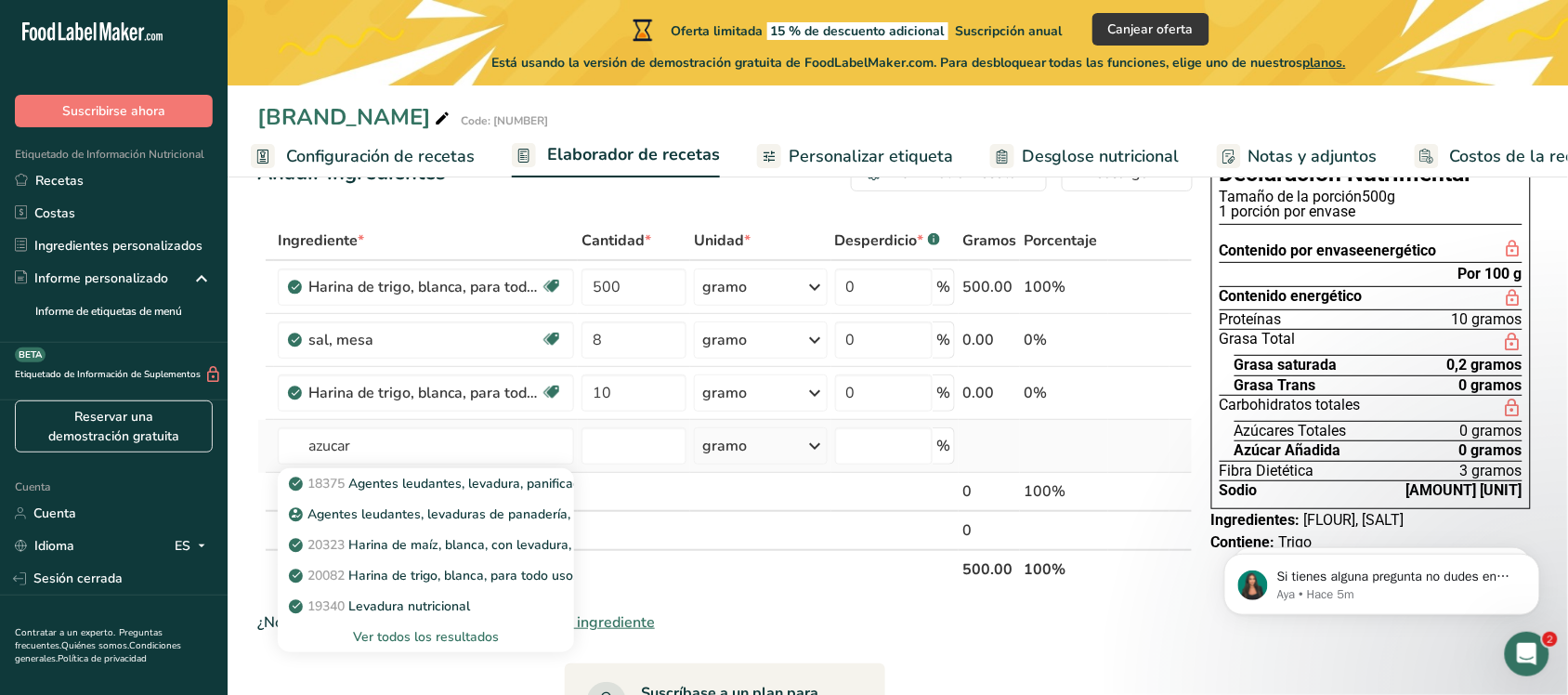 type 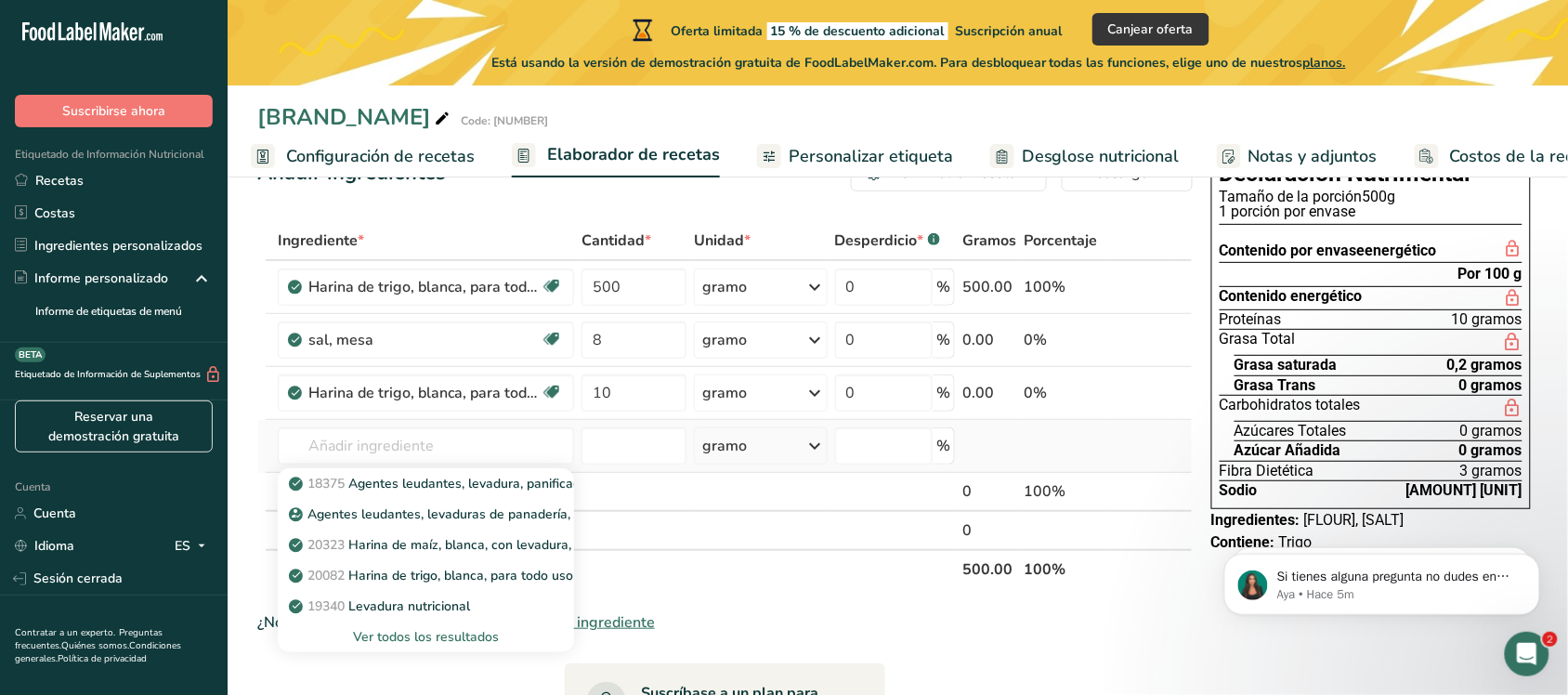 click on "Ver todos los resultados" at bounding box center [425, 636] 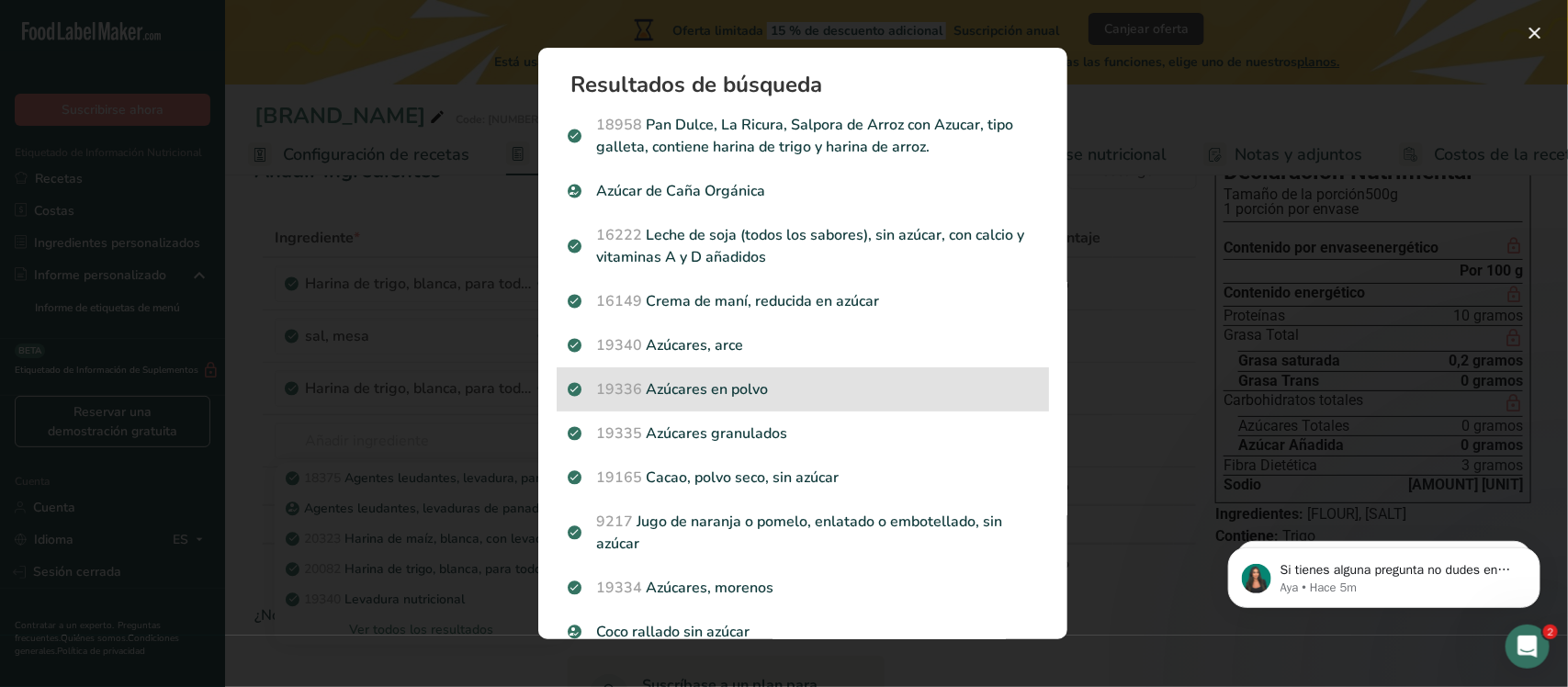 click on "19336
Azúcares en polvo" at bounding box center (803, 389) 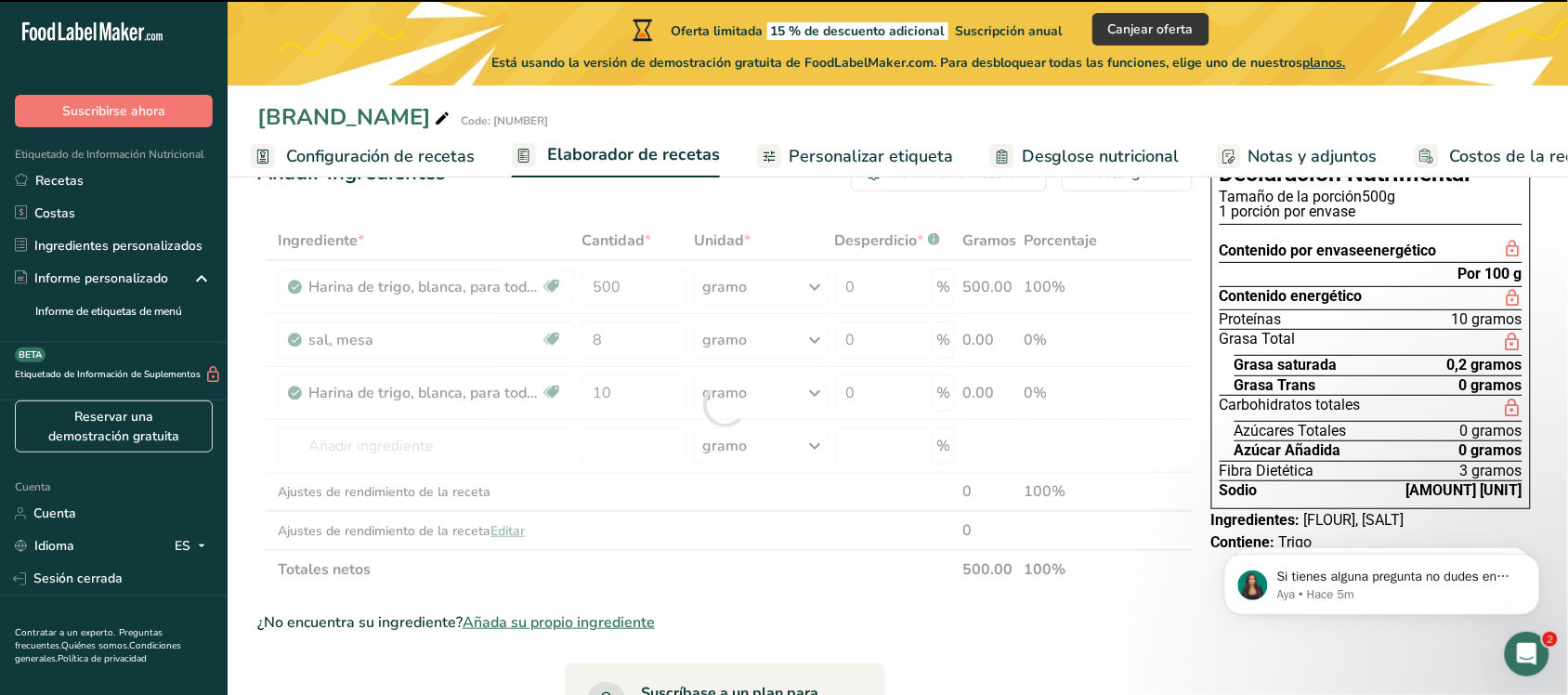 type on "0" 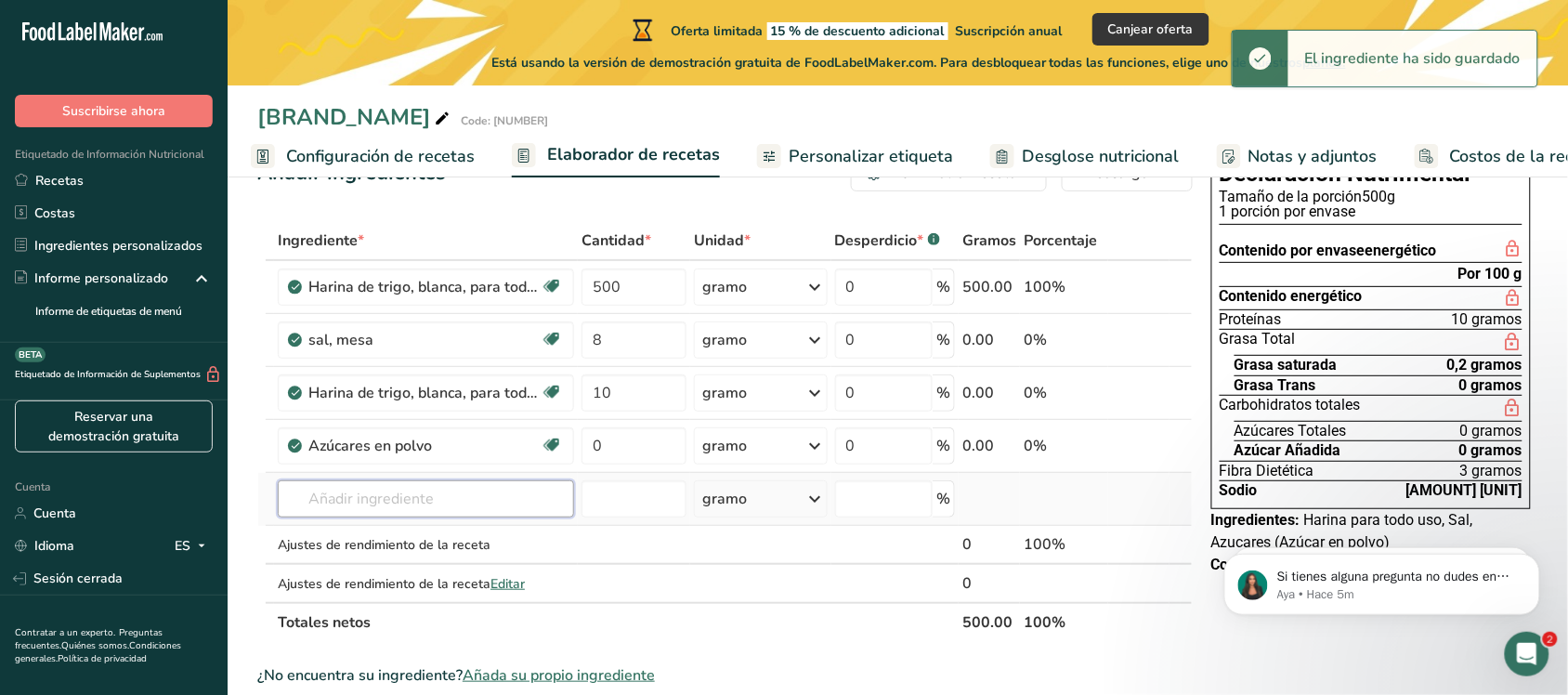 click at bounding box center [425, 499] 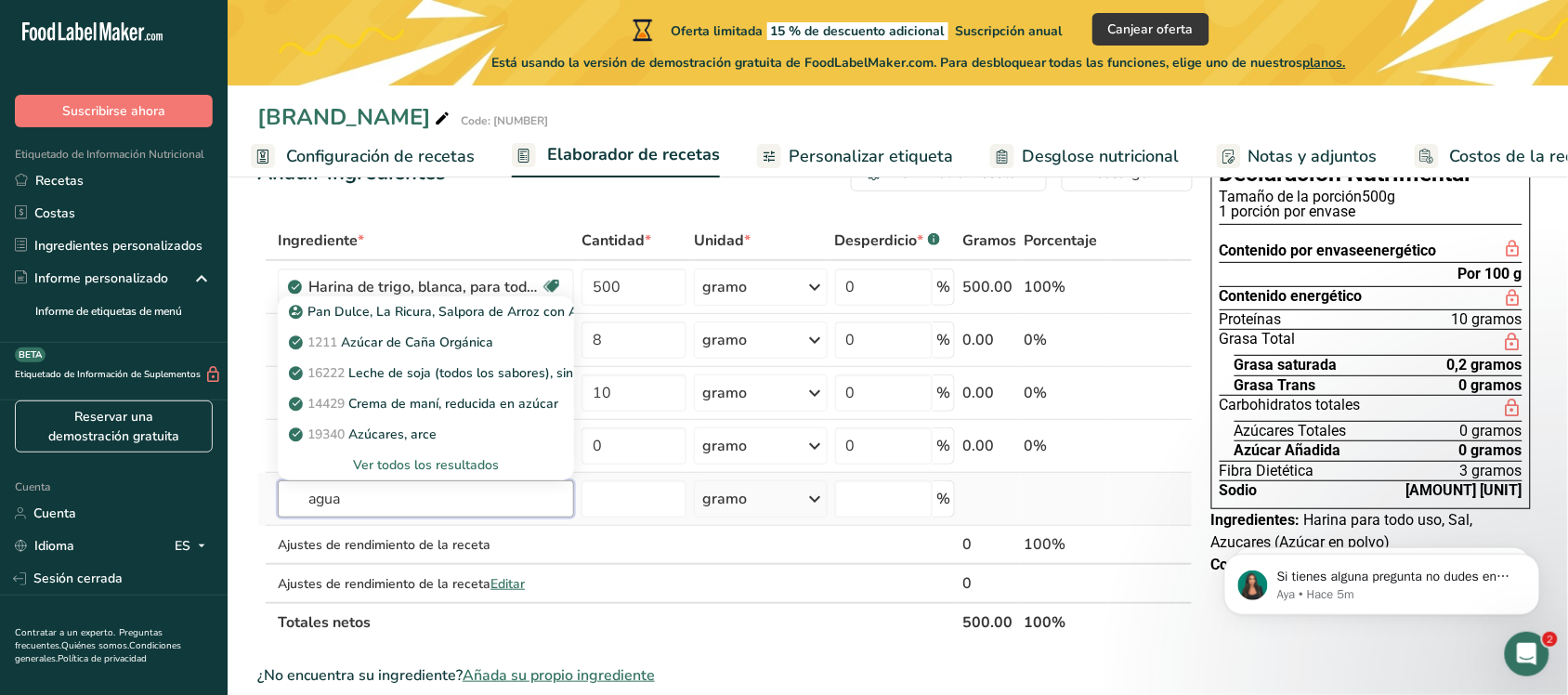 type on "agua" 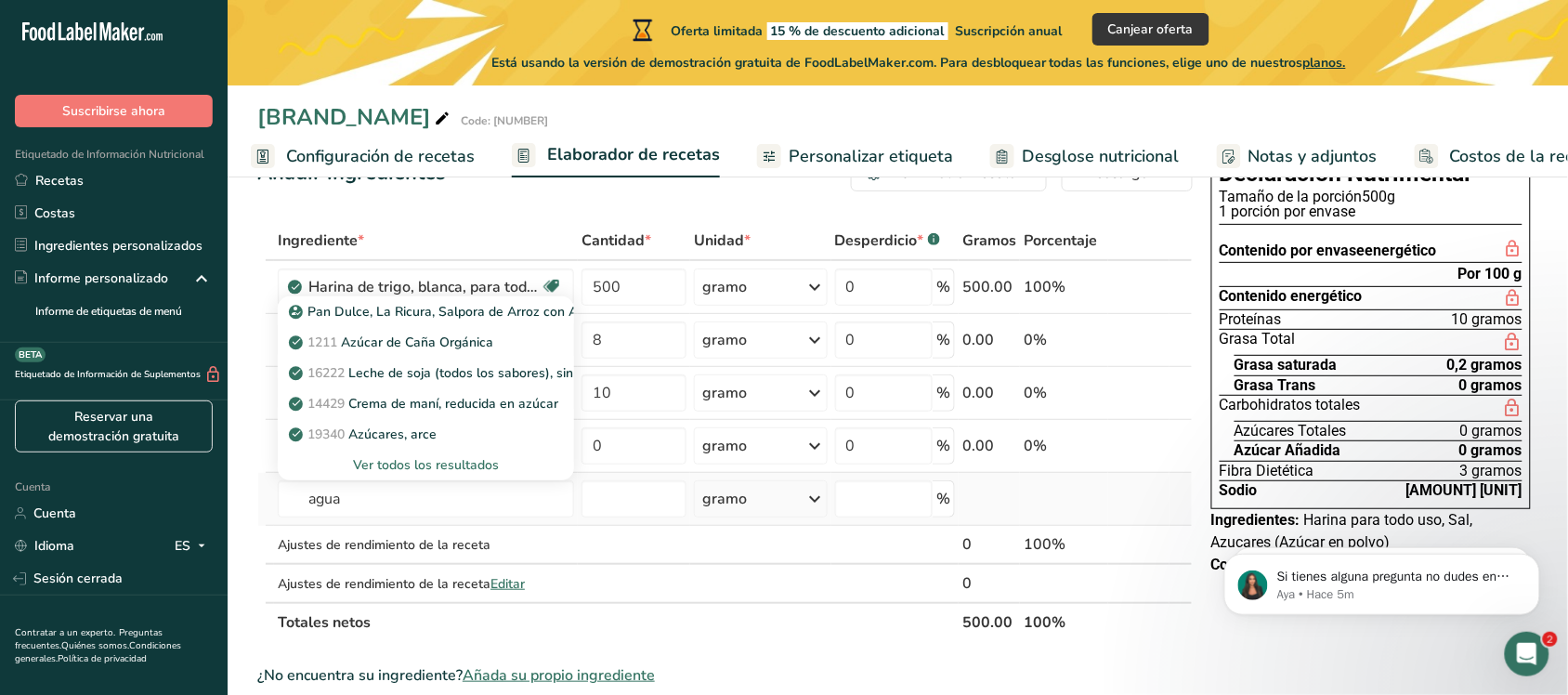 type 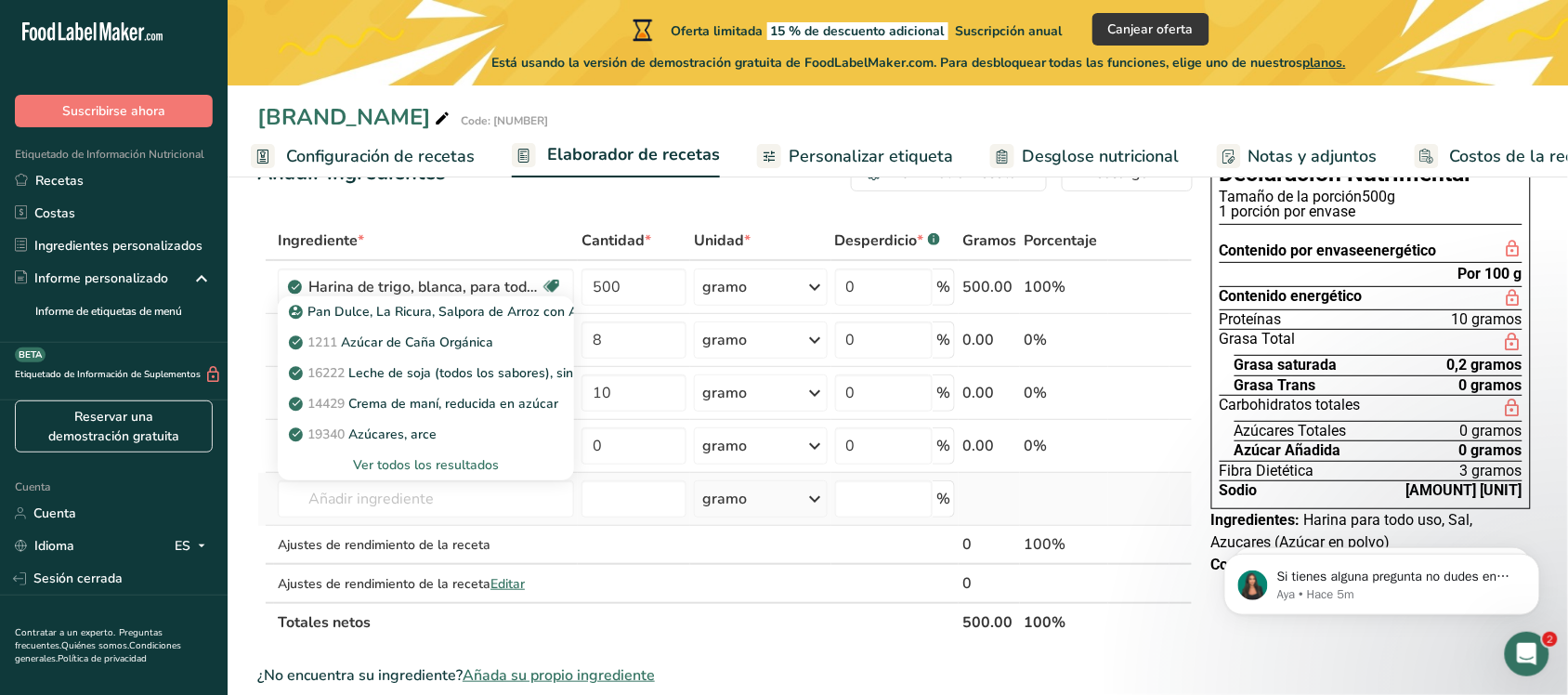 click on "Ver todos los resultados" at bounding box center [425, 465] 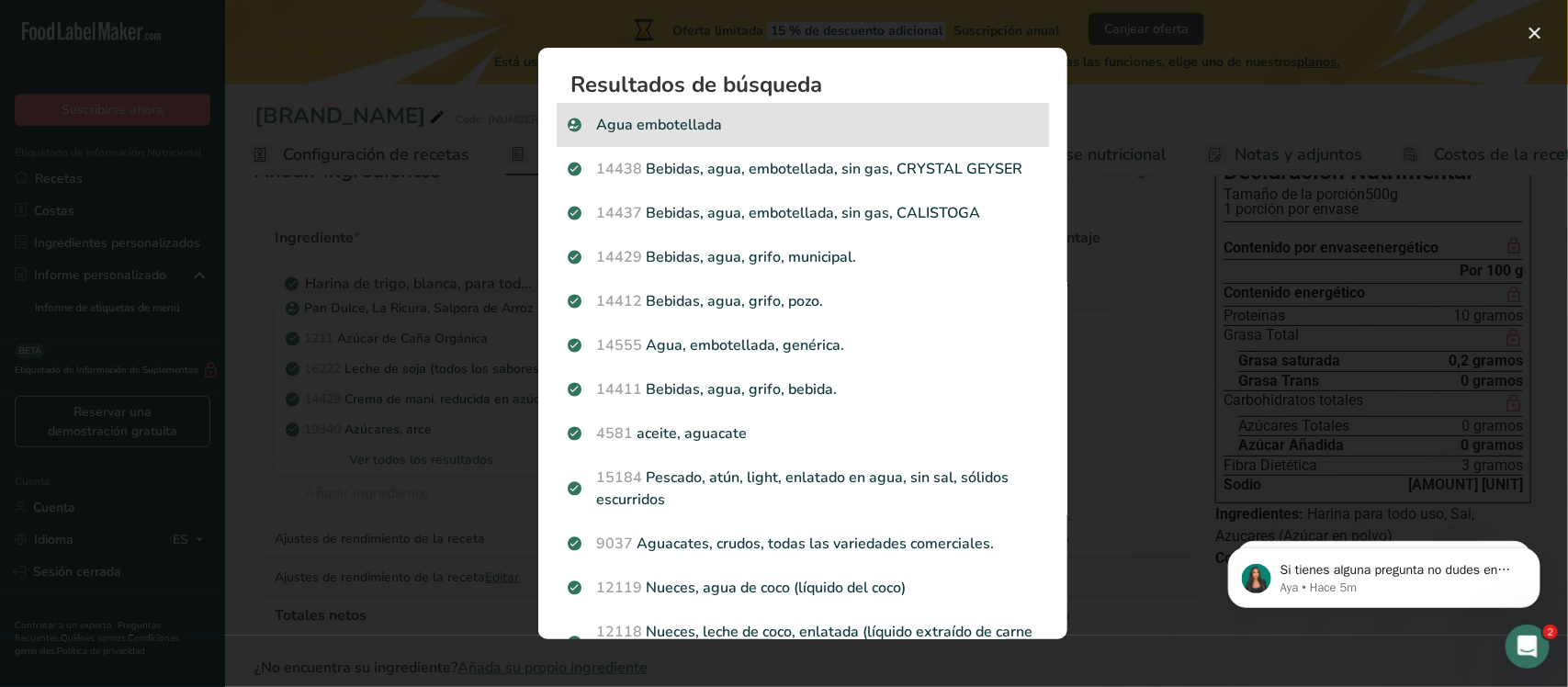 click on "Agua embotellada" at bounding box center (803, 125) 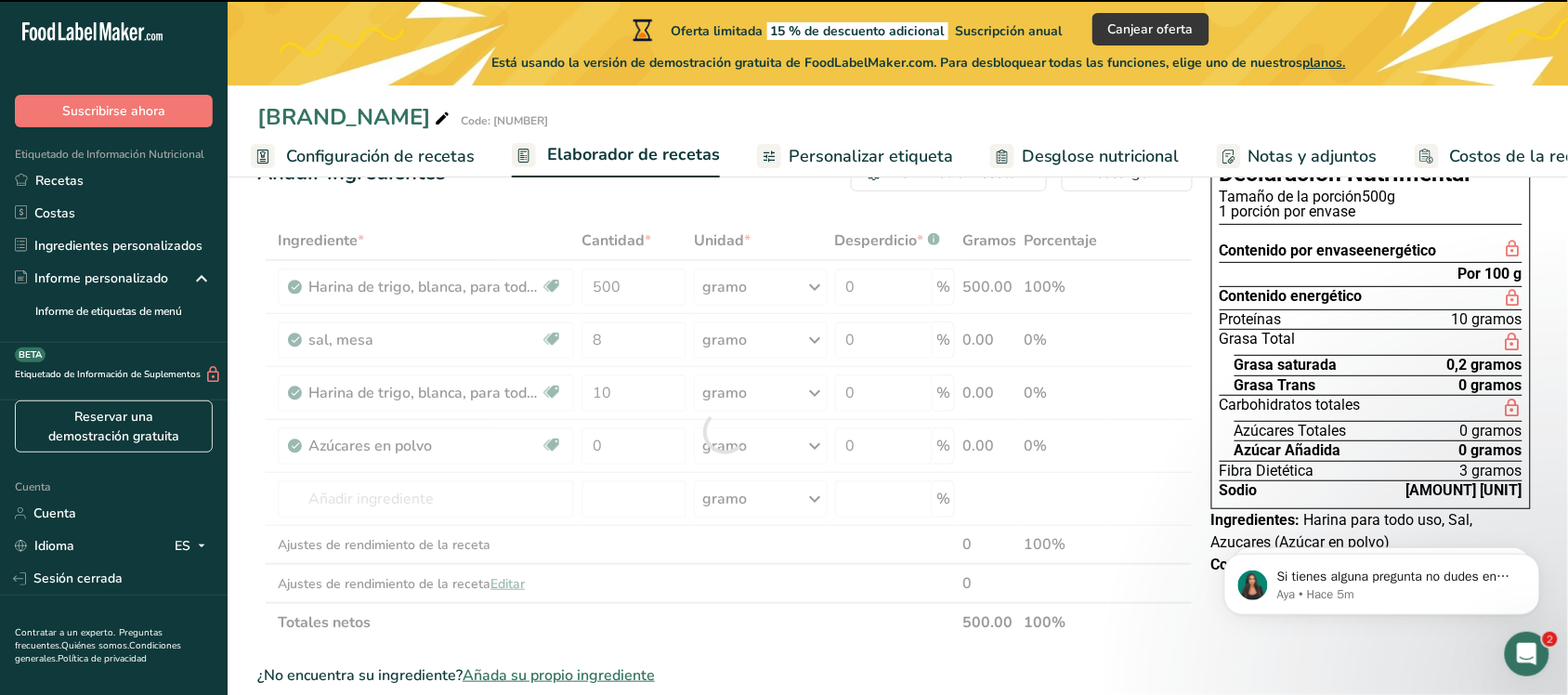 type on "0" 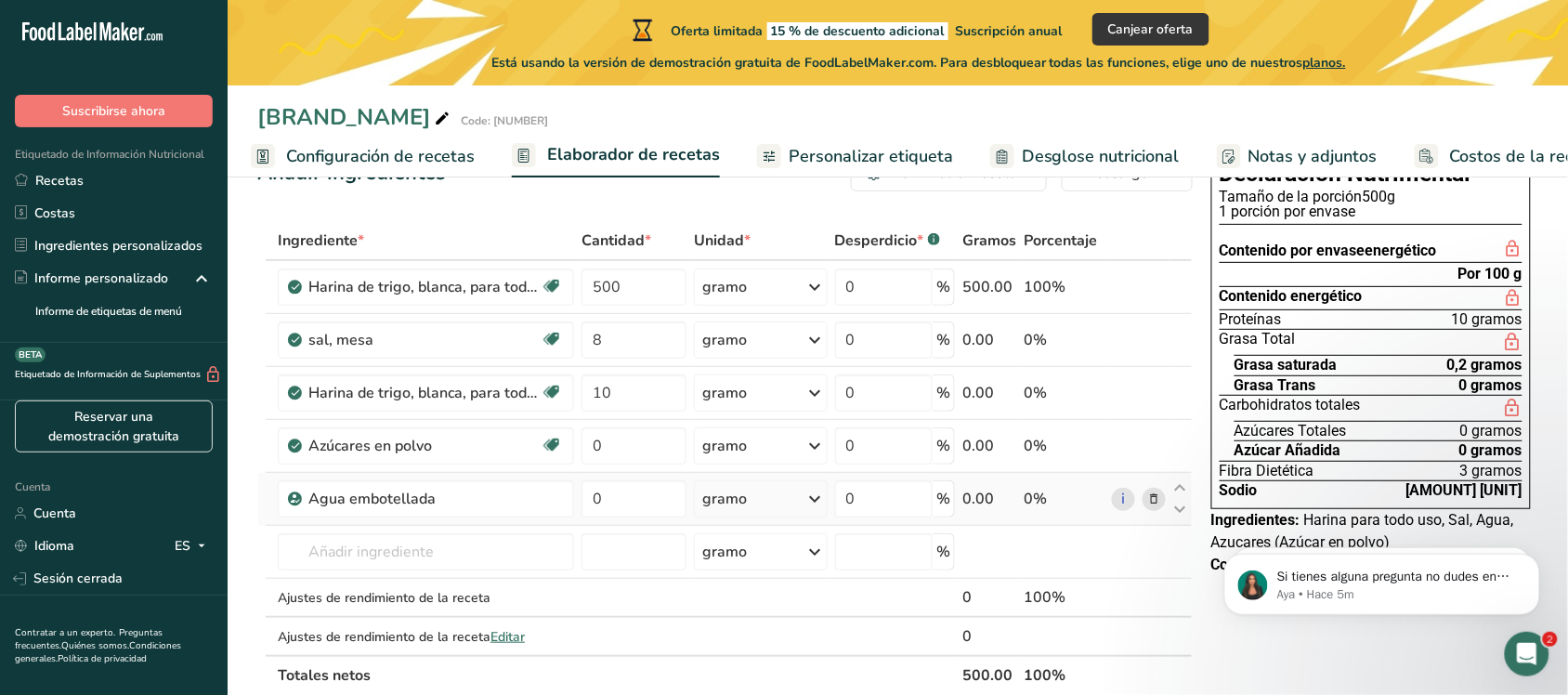 click at bounding box center [816, 499] 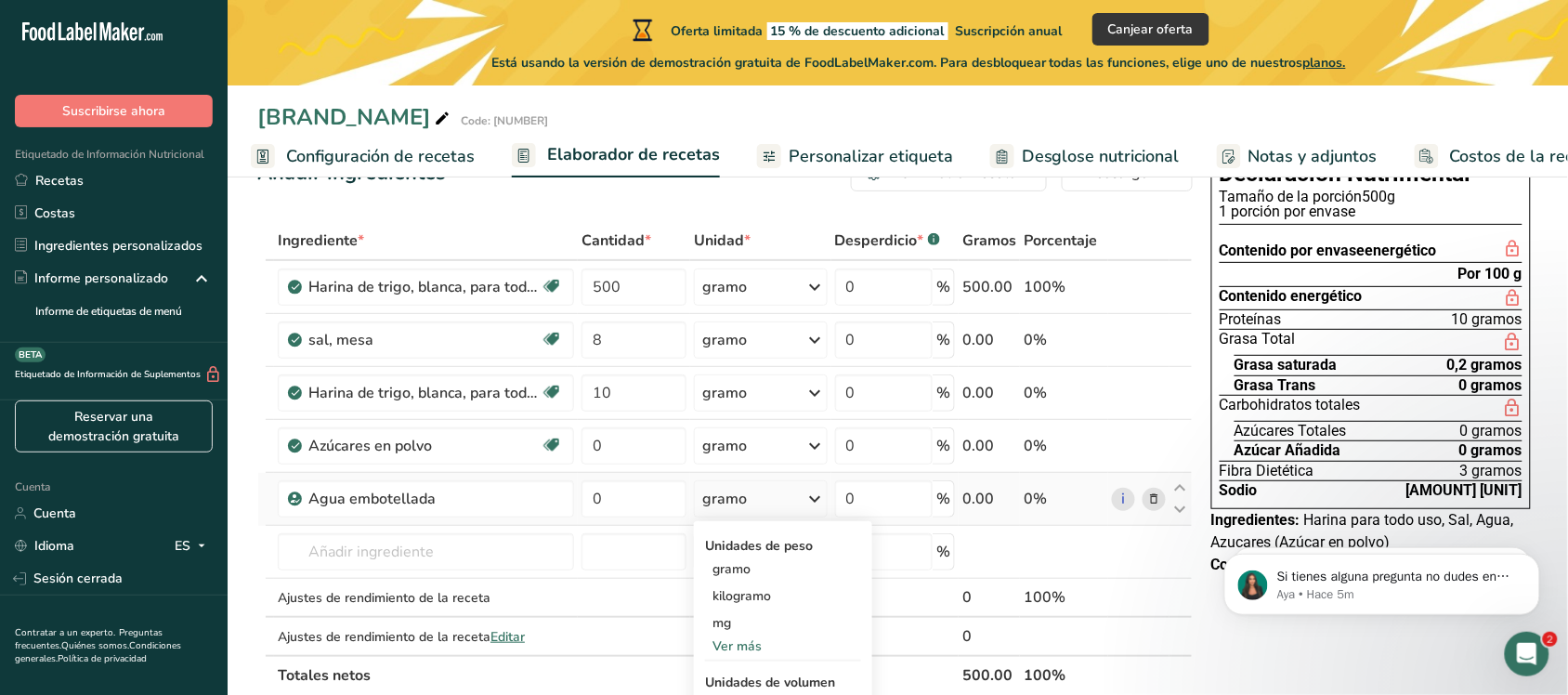 click on "Ver más" at bounding box center [783, 646] 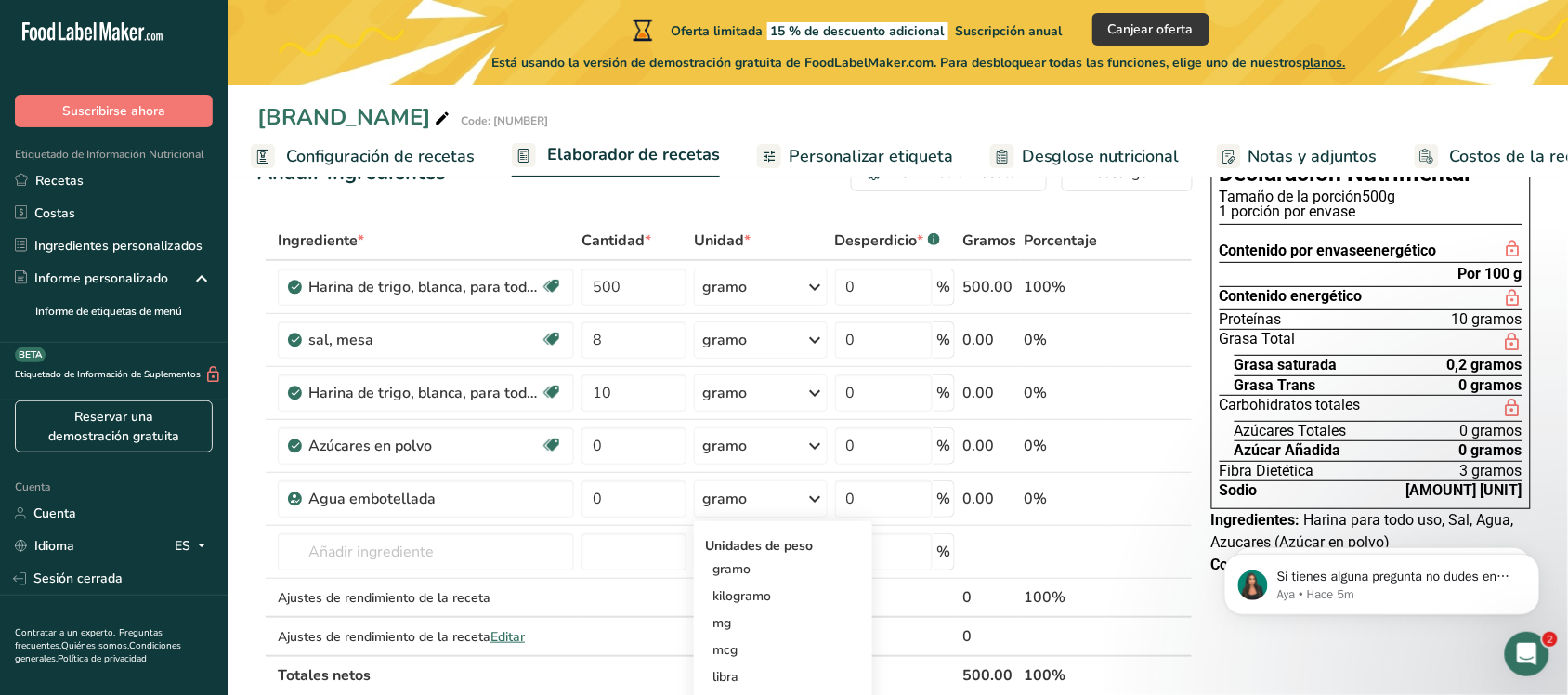 scroll, scrollTop: 267, scrollLeft: 0, axis: vertical 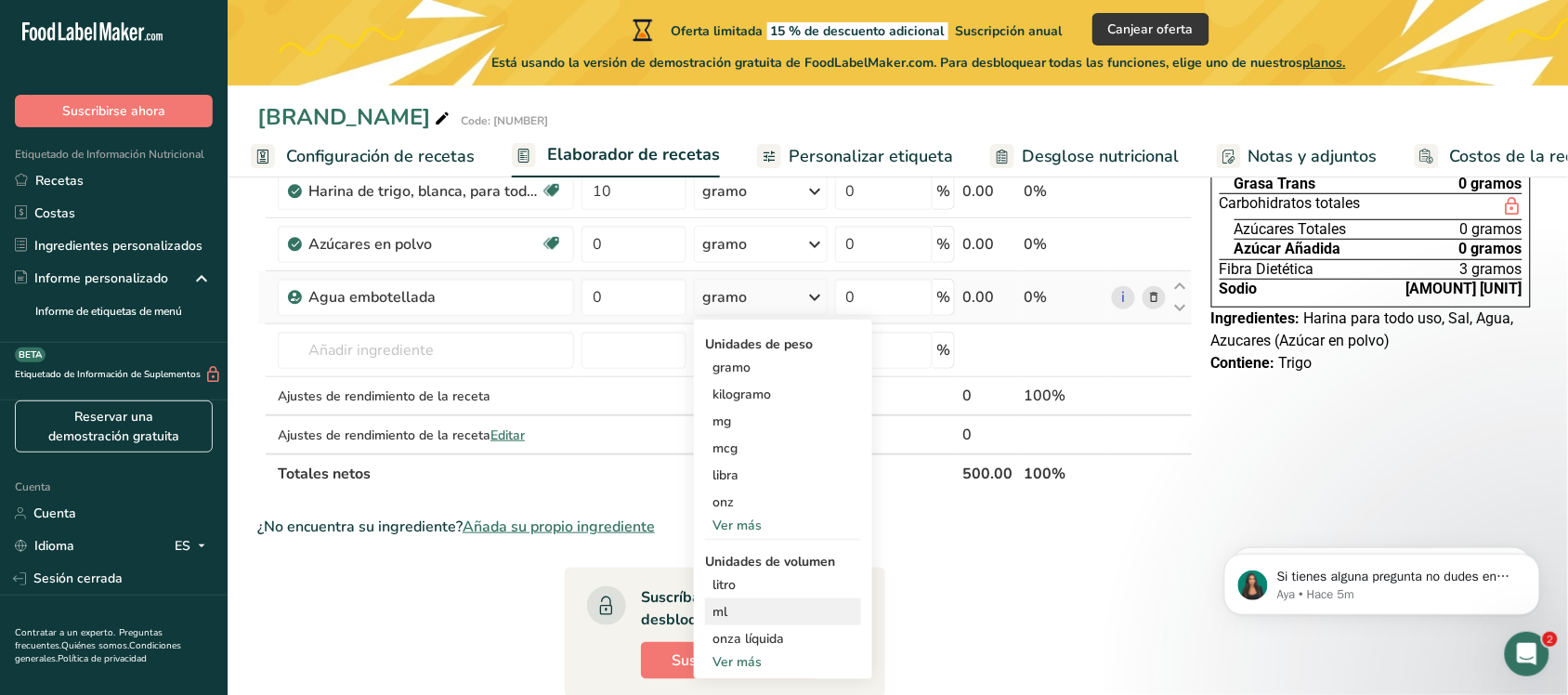 click on "ml" at bounding box center [783, 611] 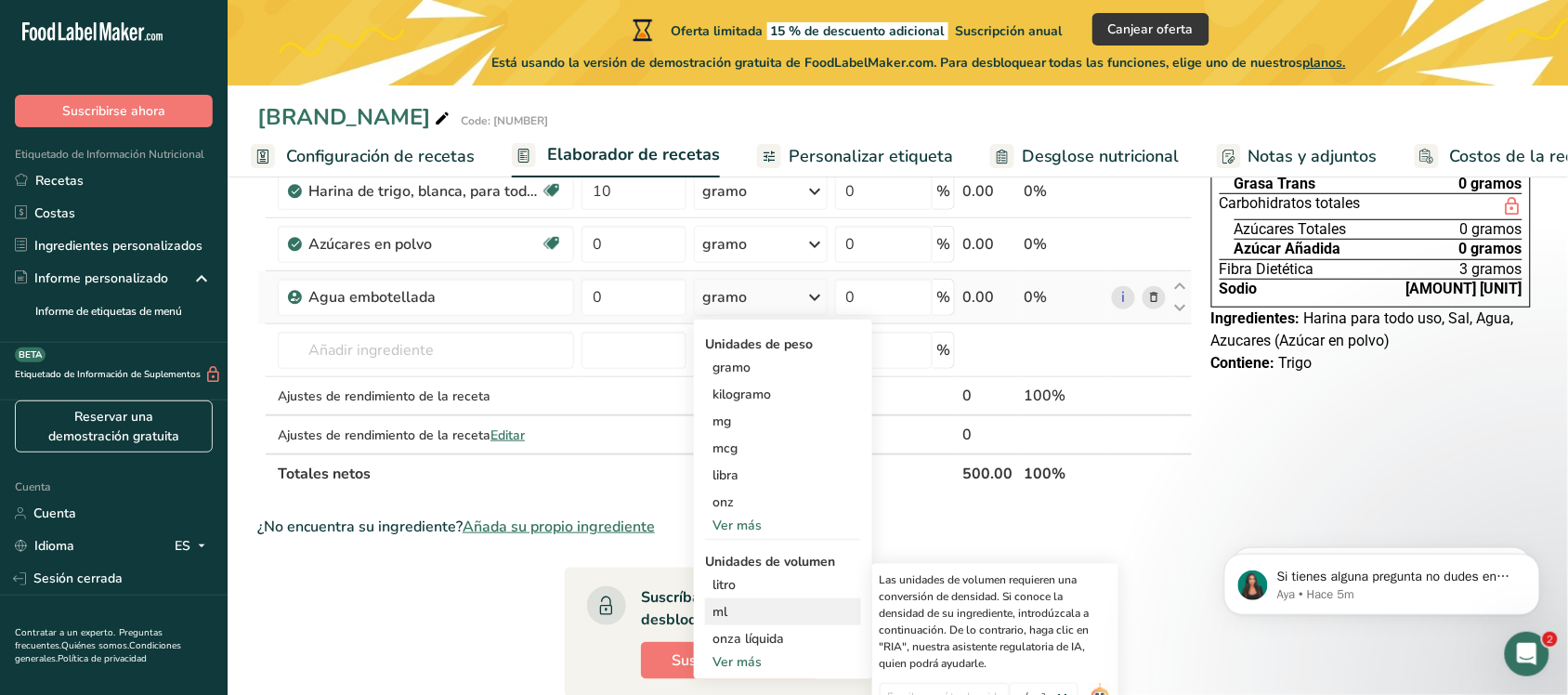 click on "ml" at bounding box center [783, 611] 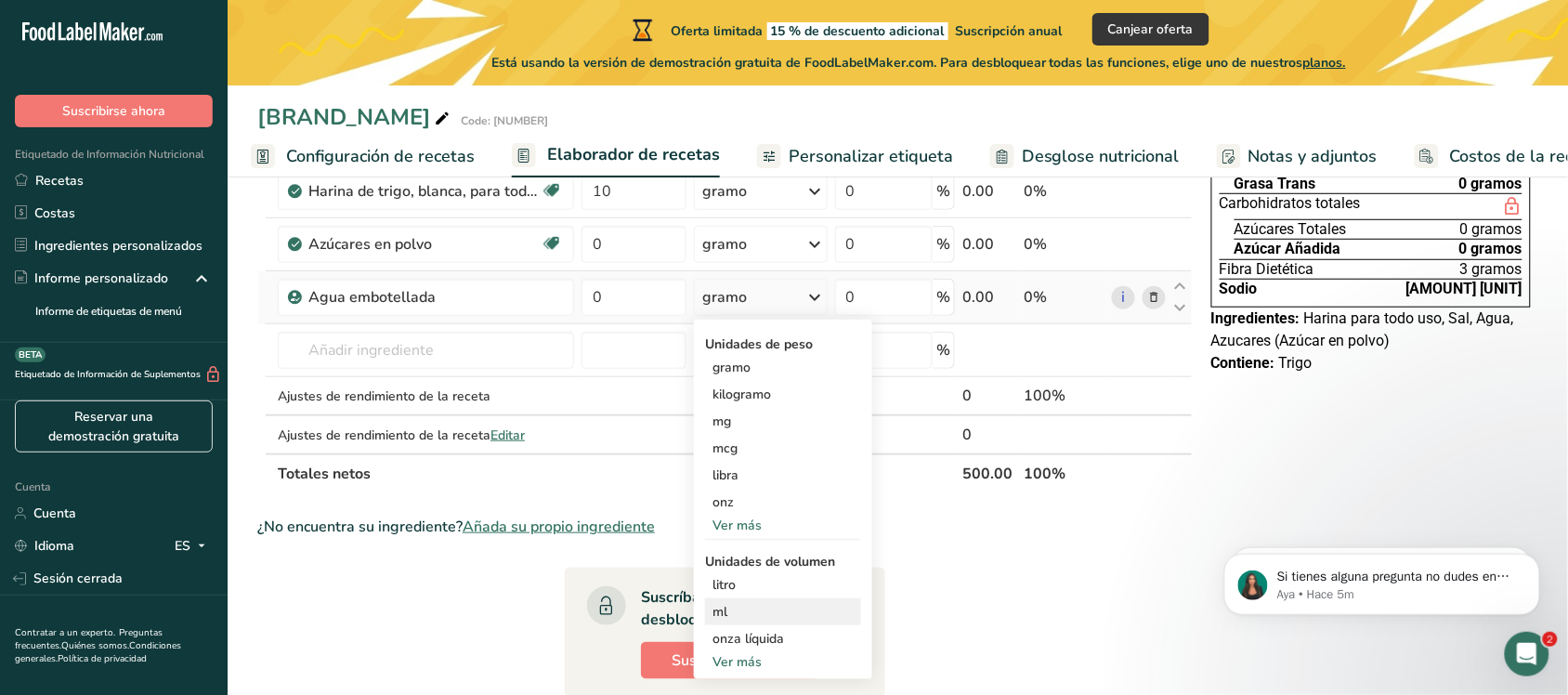 click on "ml" at bounding box center (783, 611) 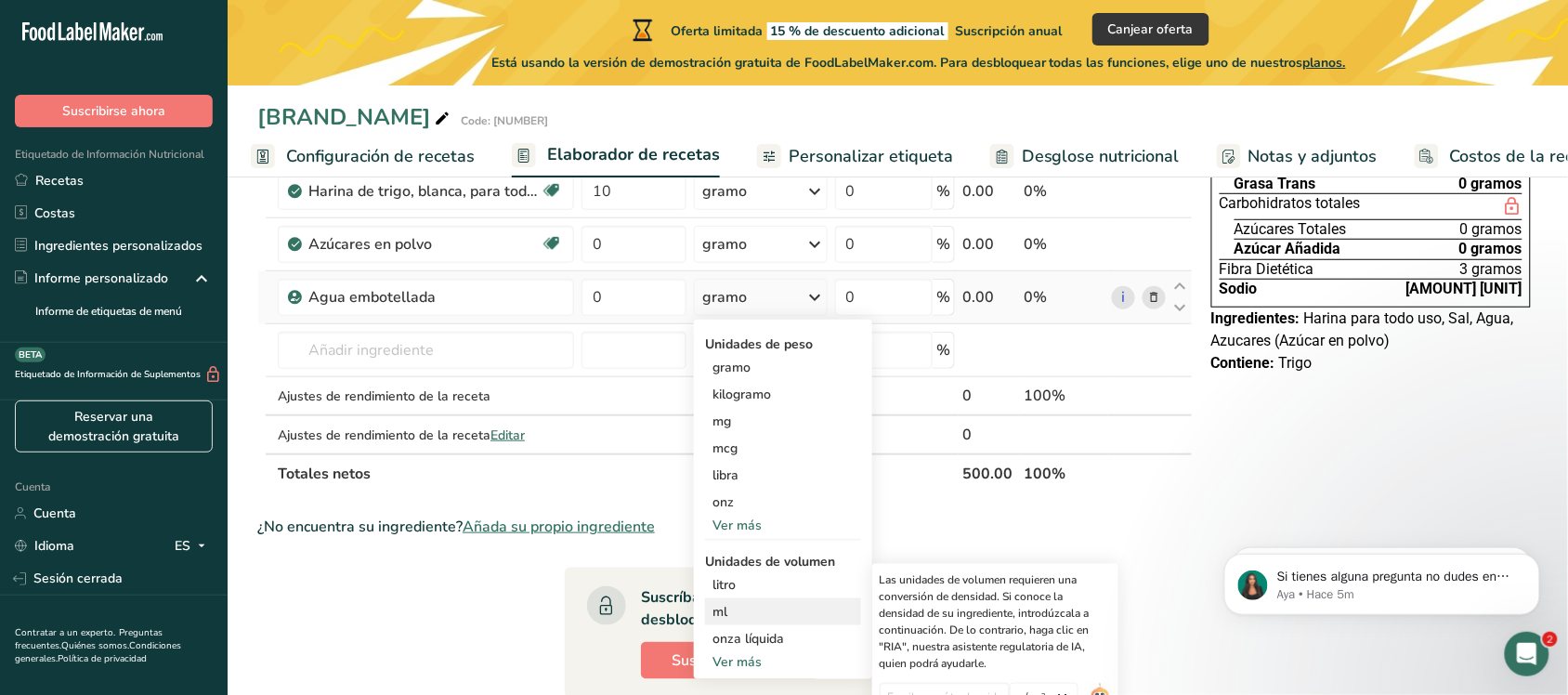 click on "ml" at bounding box center (783, 611) 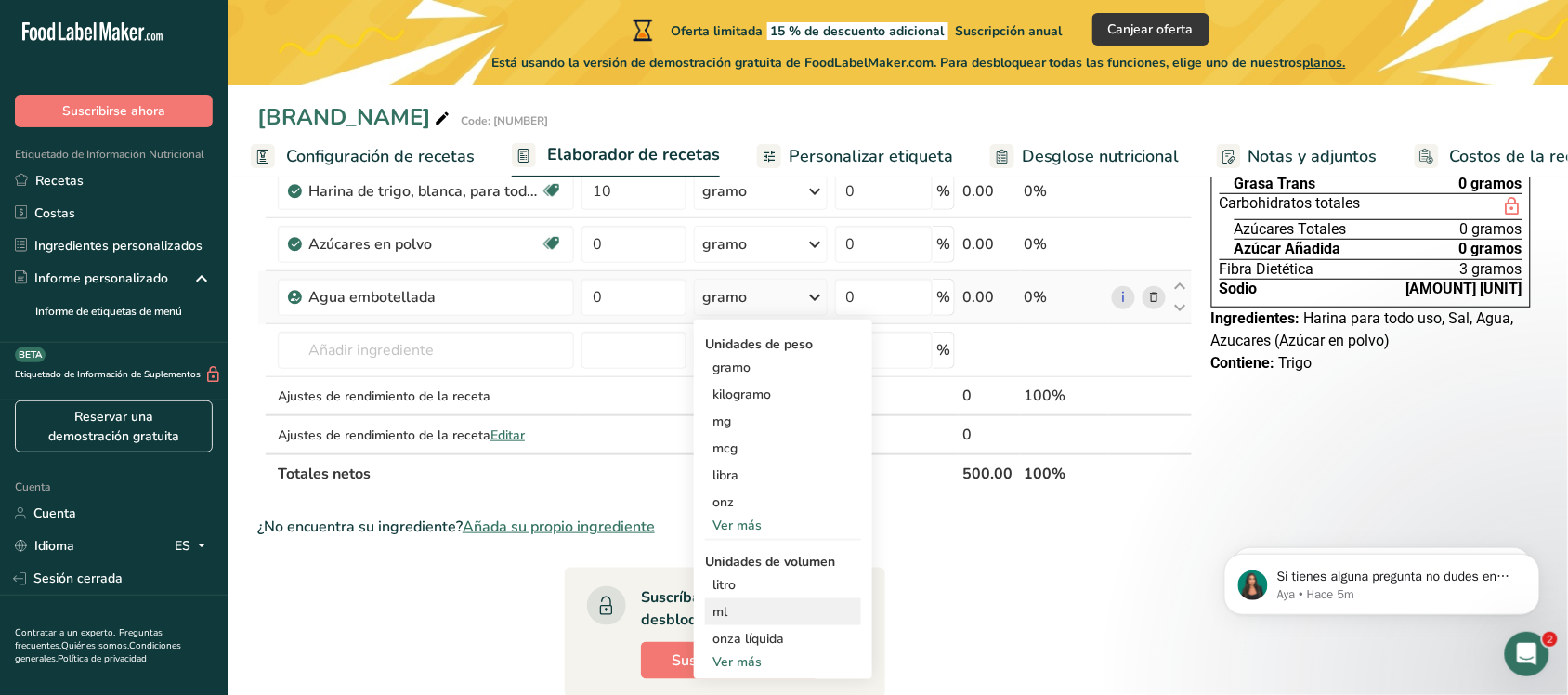 click on "ml" at bounding box center [783, 611] 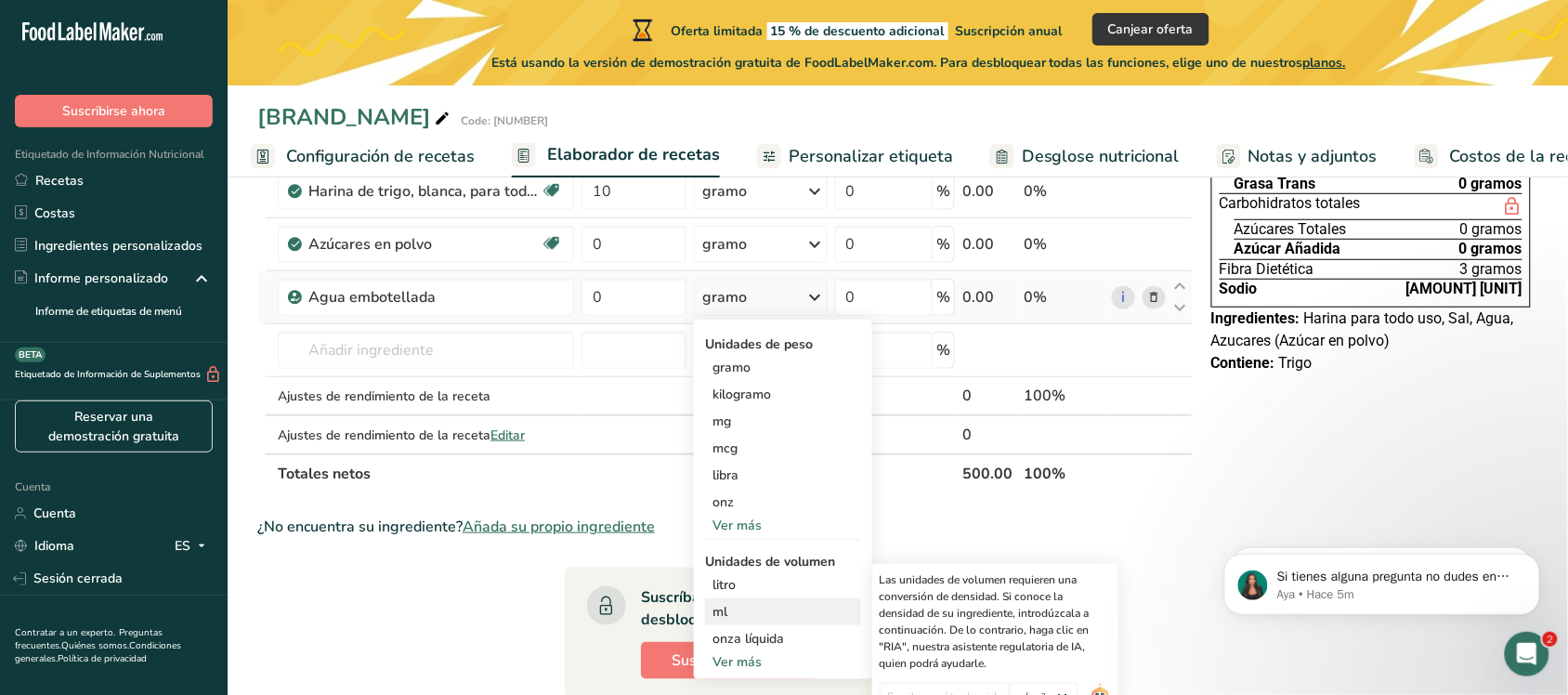 click on "ml" at bounding box center [783, 611] 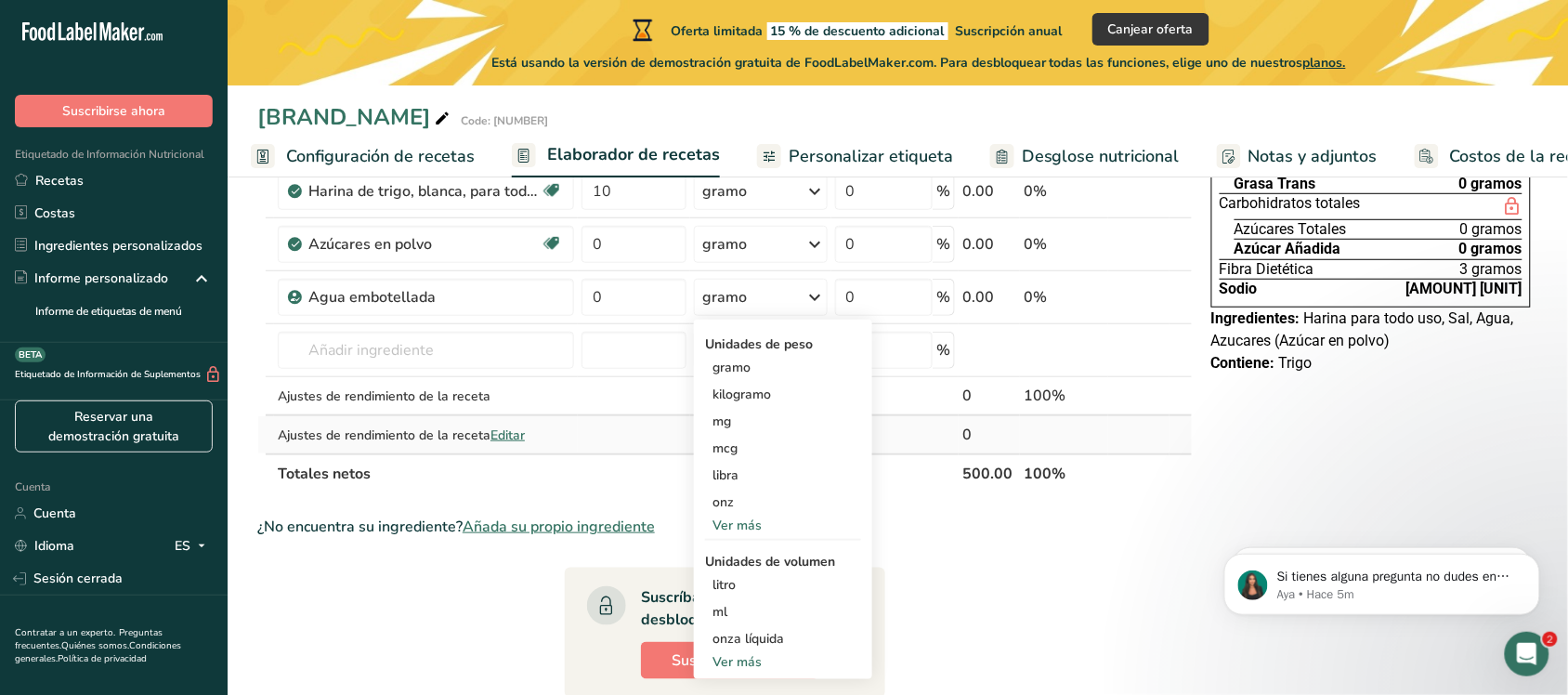 click on "Recipe yield adjustments
Edit" at bounding box center [425, 435] 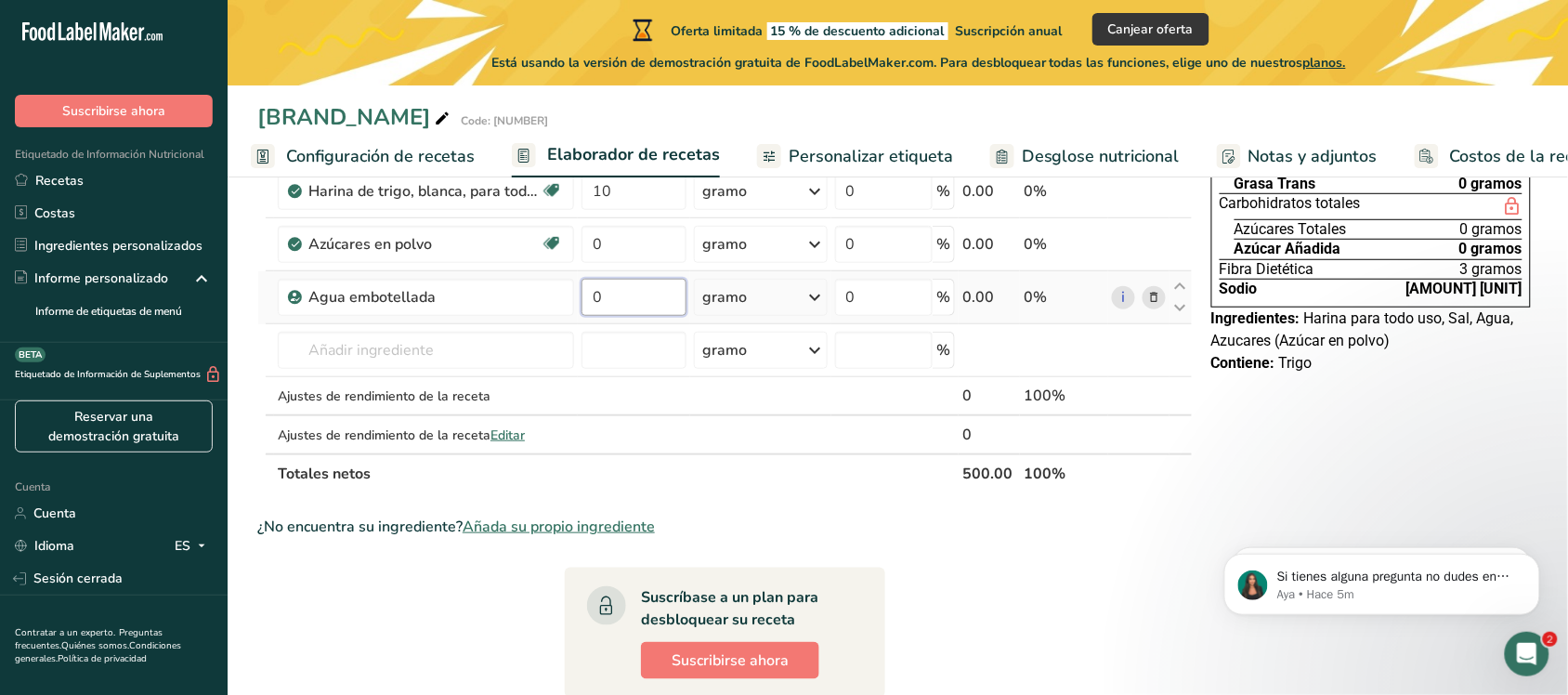 click on "0" at bounding box center (634, 297) 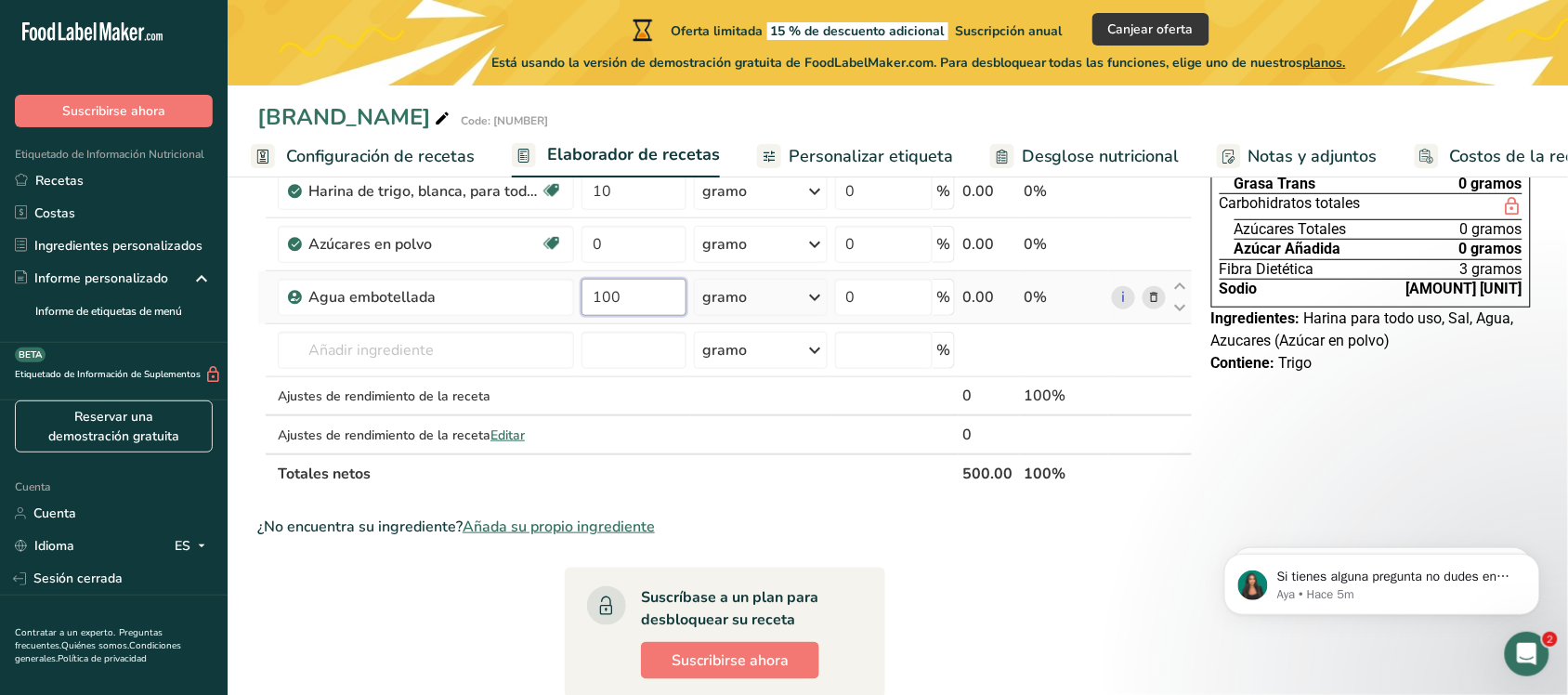 type on "100" 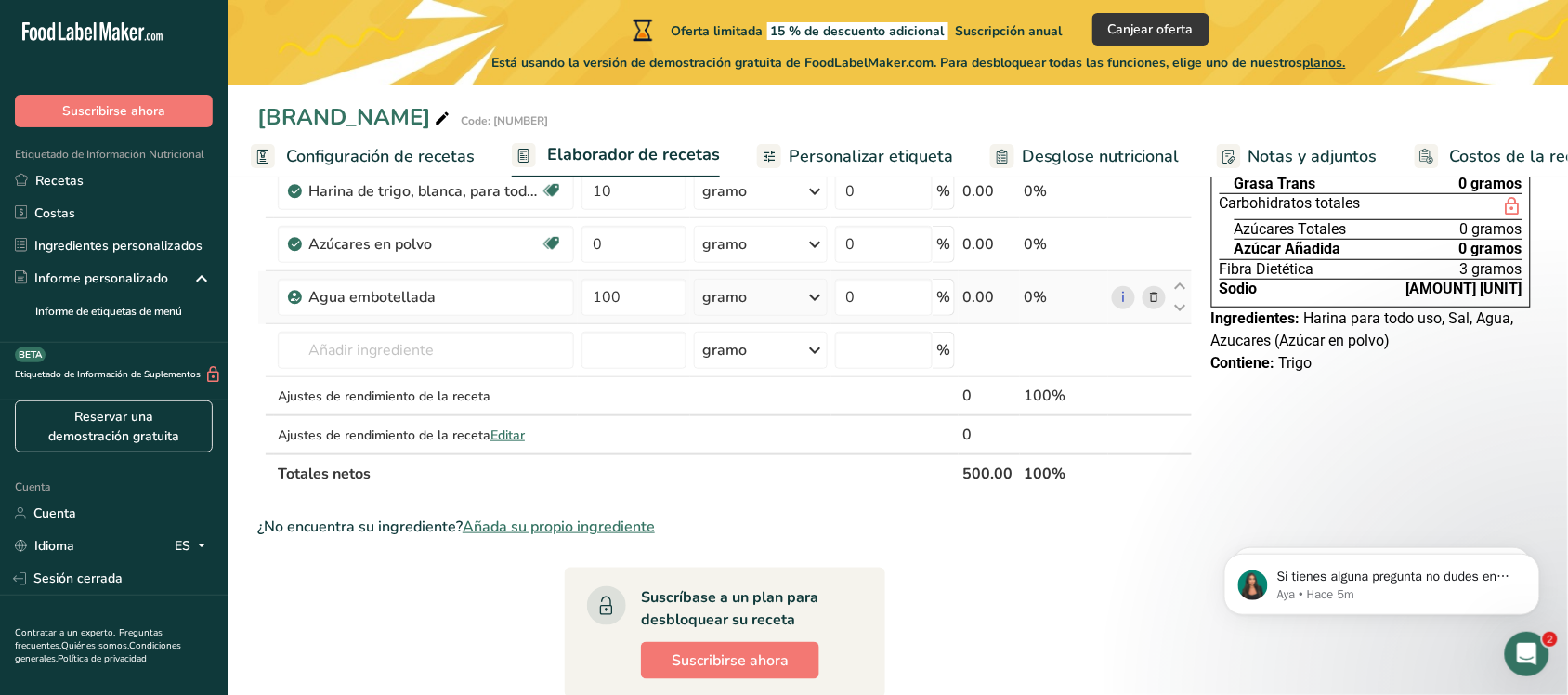 click on "Ingredient  *
Quantity  *
Unit  *
Waste *   .a-a{fill:#347362;}.b-a{fill:#fff;}         Gramos
Porcentaje
[WHEAT_FLOUR], white, all-purpose, yeast, enriched
Dairy Free
Vegan
Vegetarian
Soy Free
[QUANTITY]
gram
Portions
[QUANTITY] [UNIT]
Weight Units
gram
kilogram
mg
See more
Volume Units
liter
Volume units require a density conversion. If you know the density of your ingredient, enter it below. Otherwise, click on "RIA", our AI regulatory assistant, who can help you.
lb/ft³
g/cm³" at bounding box center (725, 256) 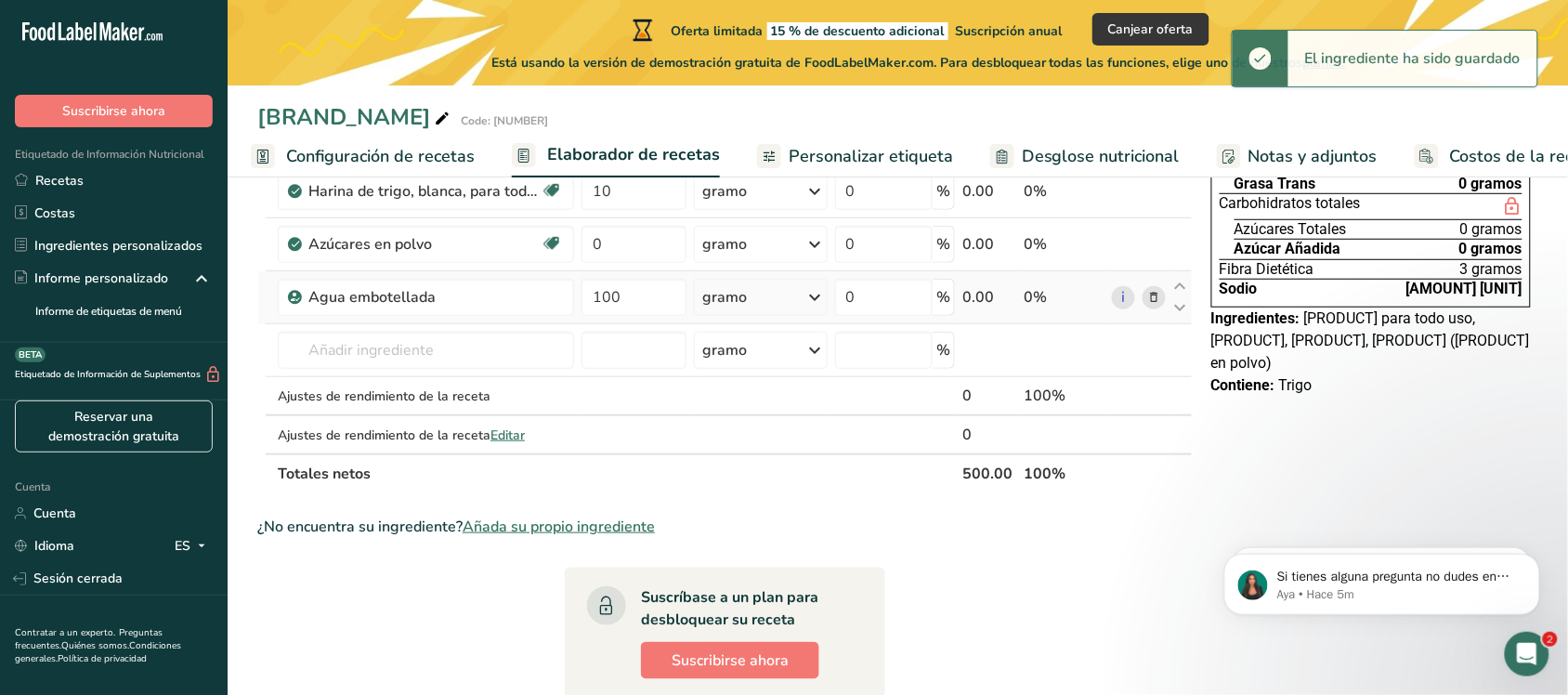 click on "gramo" at bounding box center [761, 297] 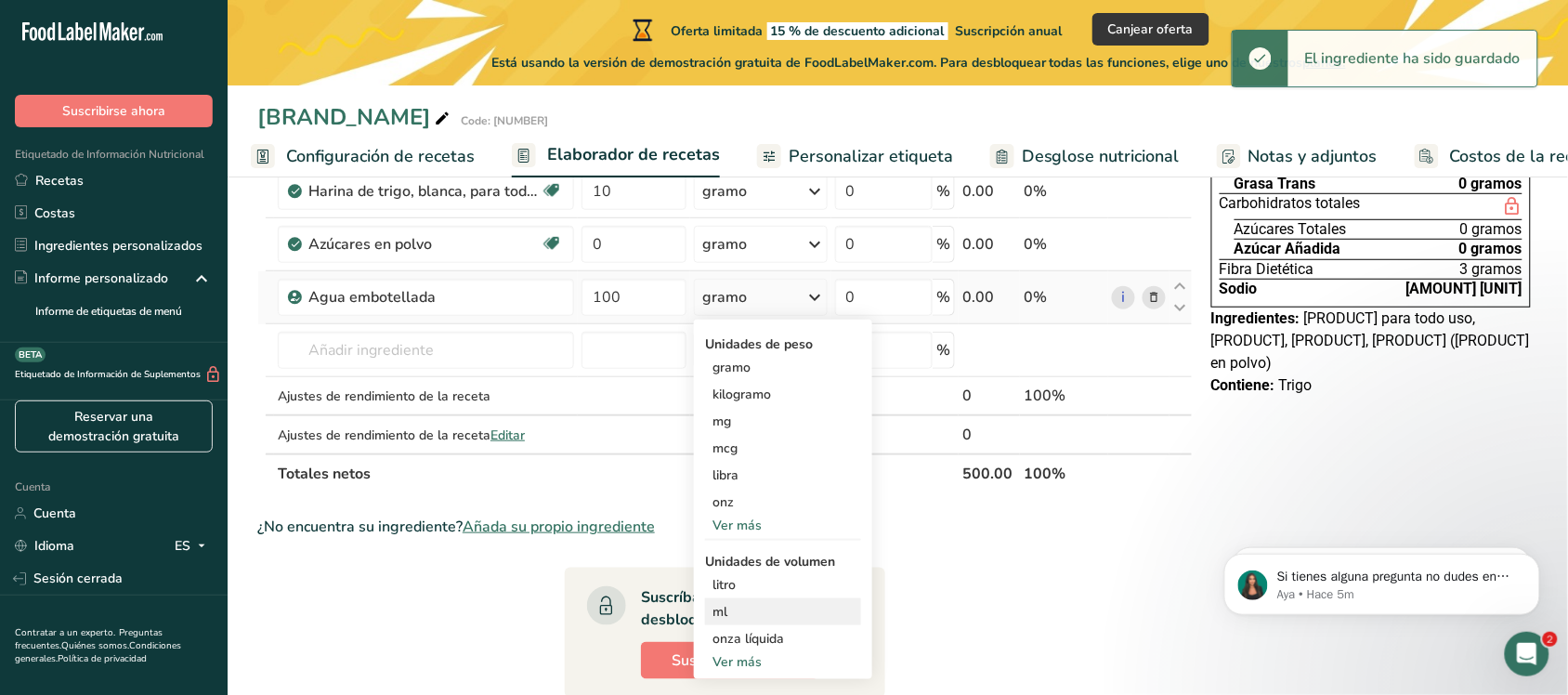 click on "ml" at bounding box center (783, 611) 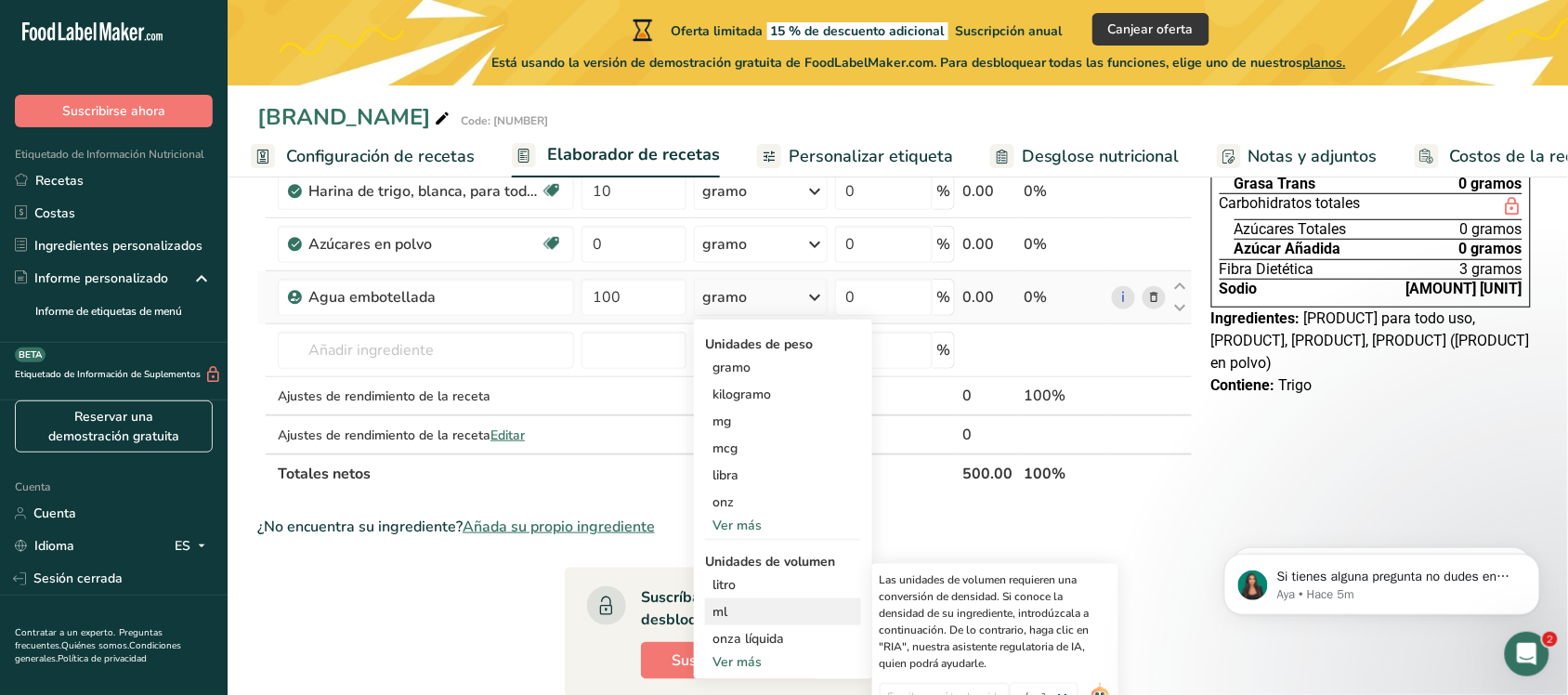 click on "ml" at bounding box center (783, 611) 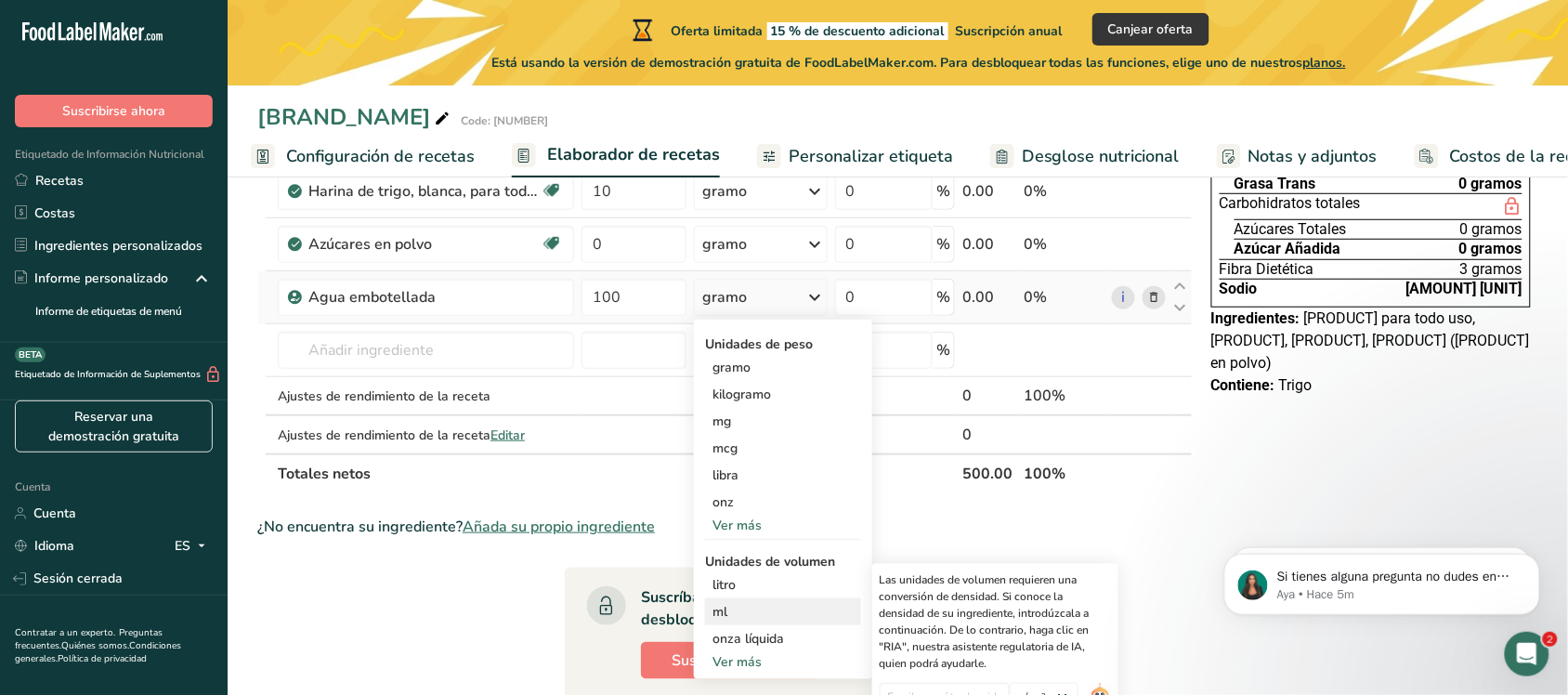 click on "ml" at bounding box center [783, 611] 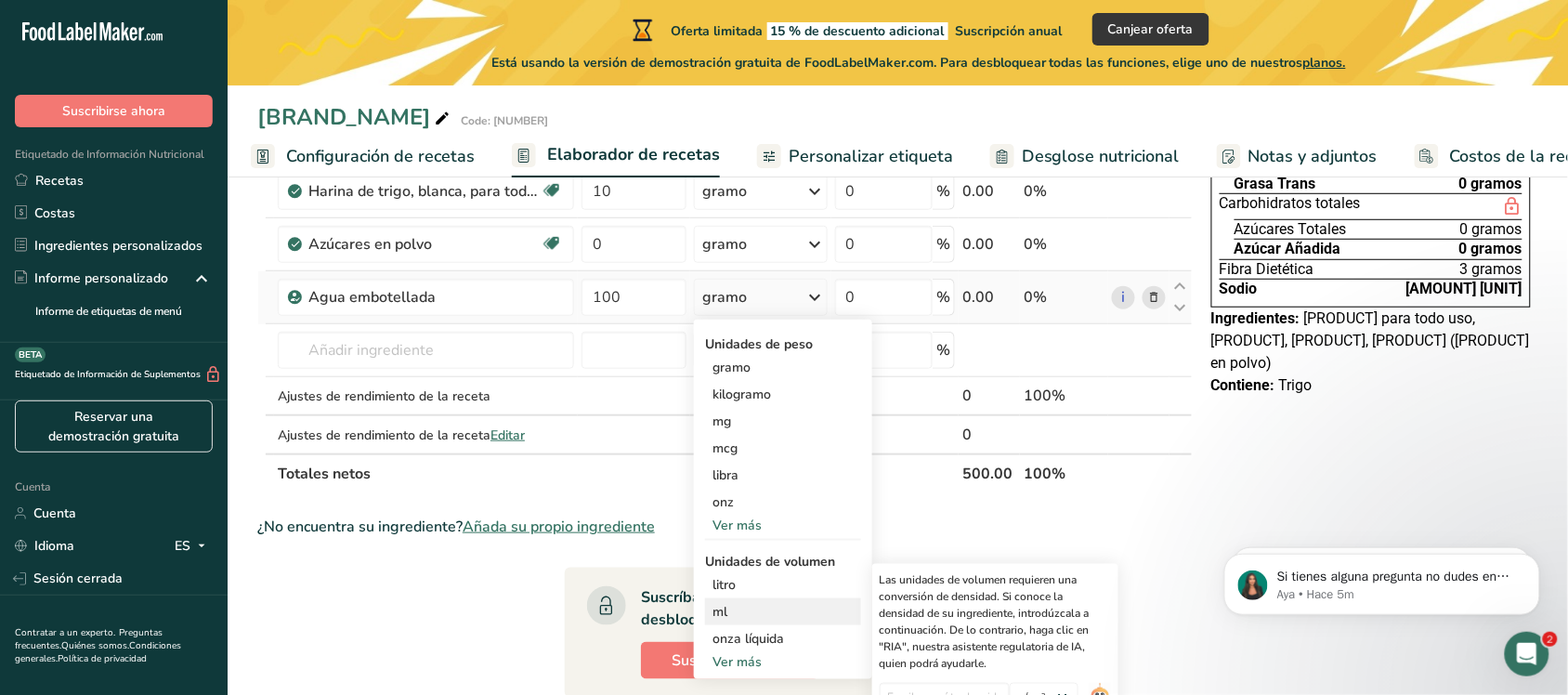 click on "ml" at bounding box center (783, 611) 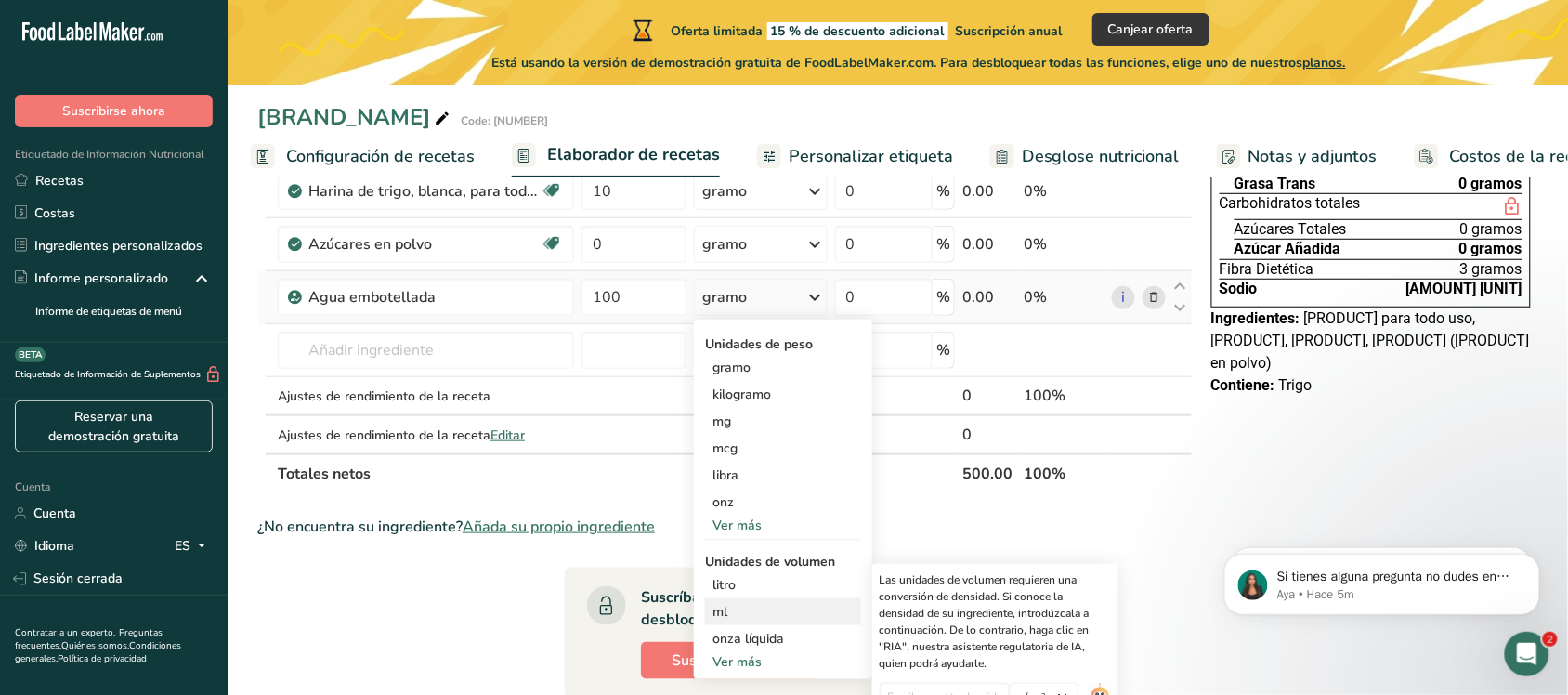 click on "ml" at bounding box center [783, 611] 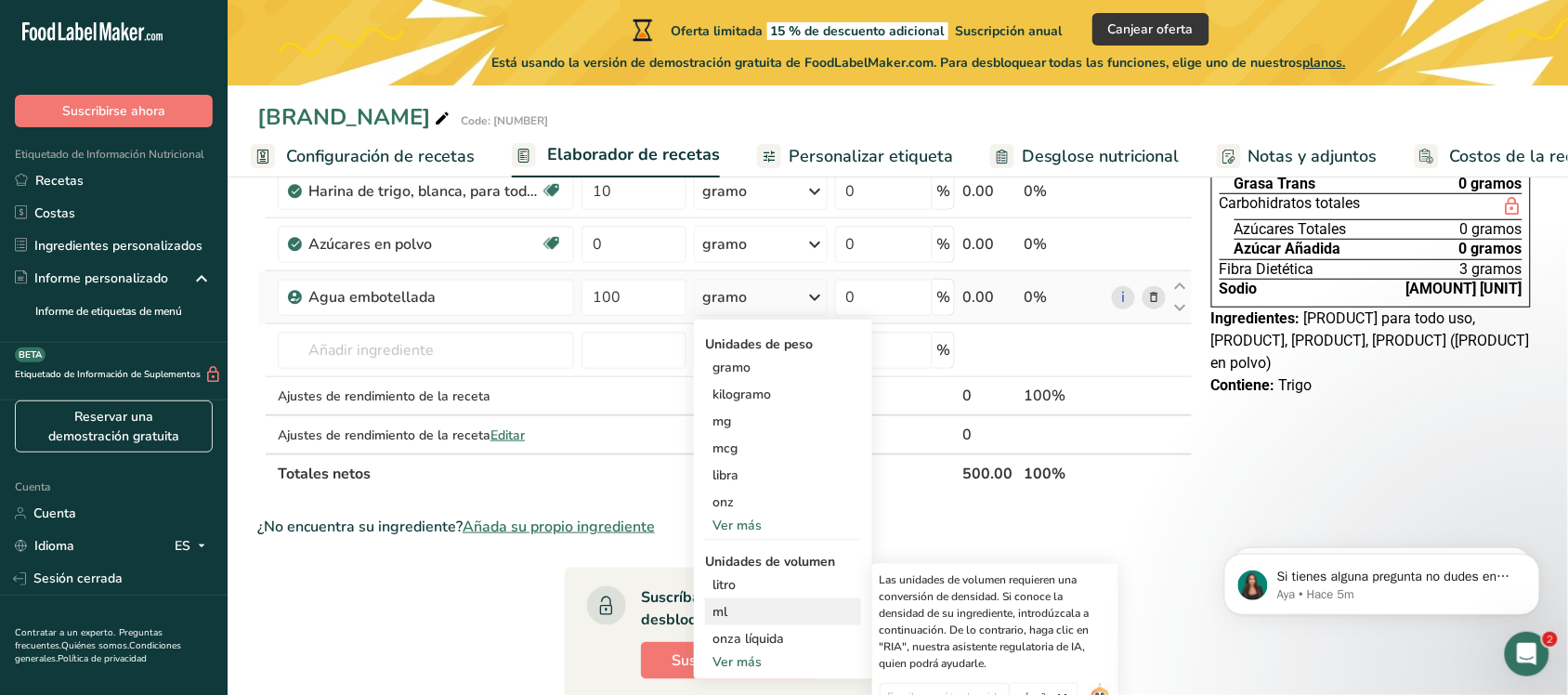click on "ml" at bounding box center [783, 611] 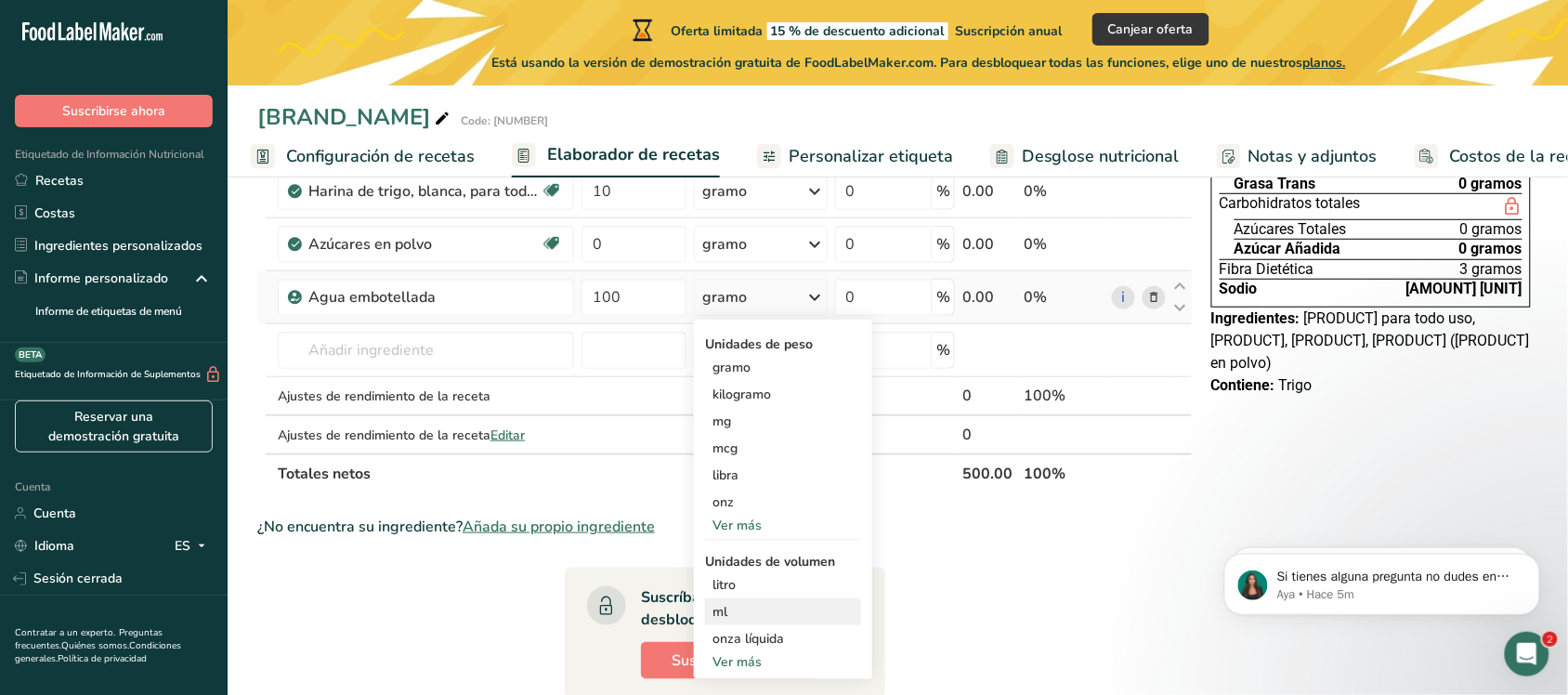 click on "ml" at bounding box center [783, 611] 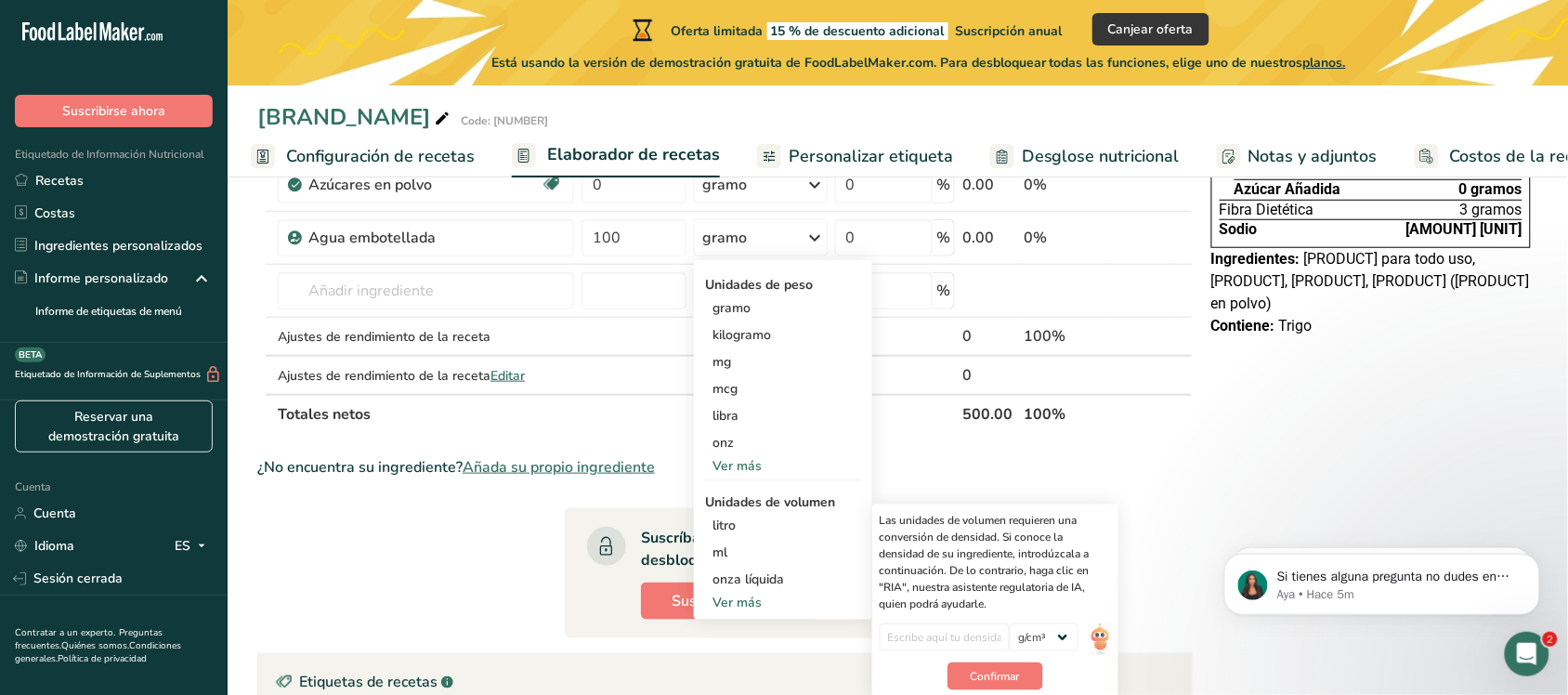 scroll, scrollTop: 334, scrollLeft: 0, axis: vertical 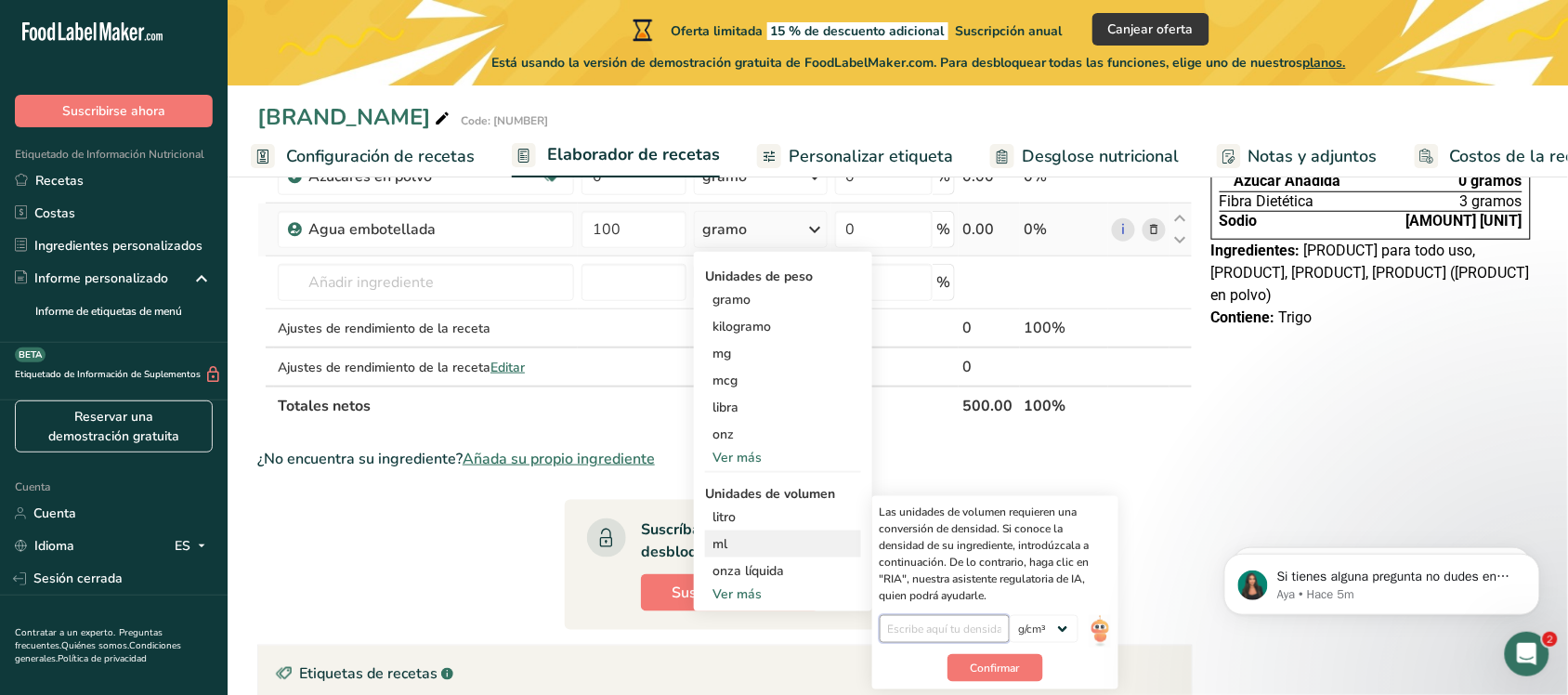 click at bounding box center (945, 629) 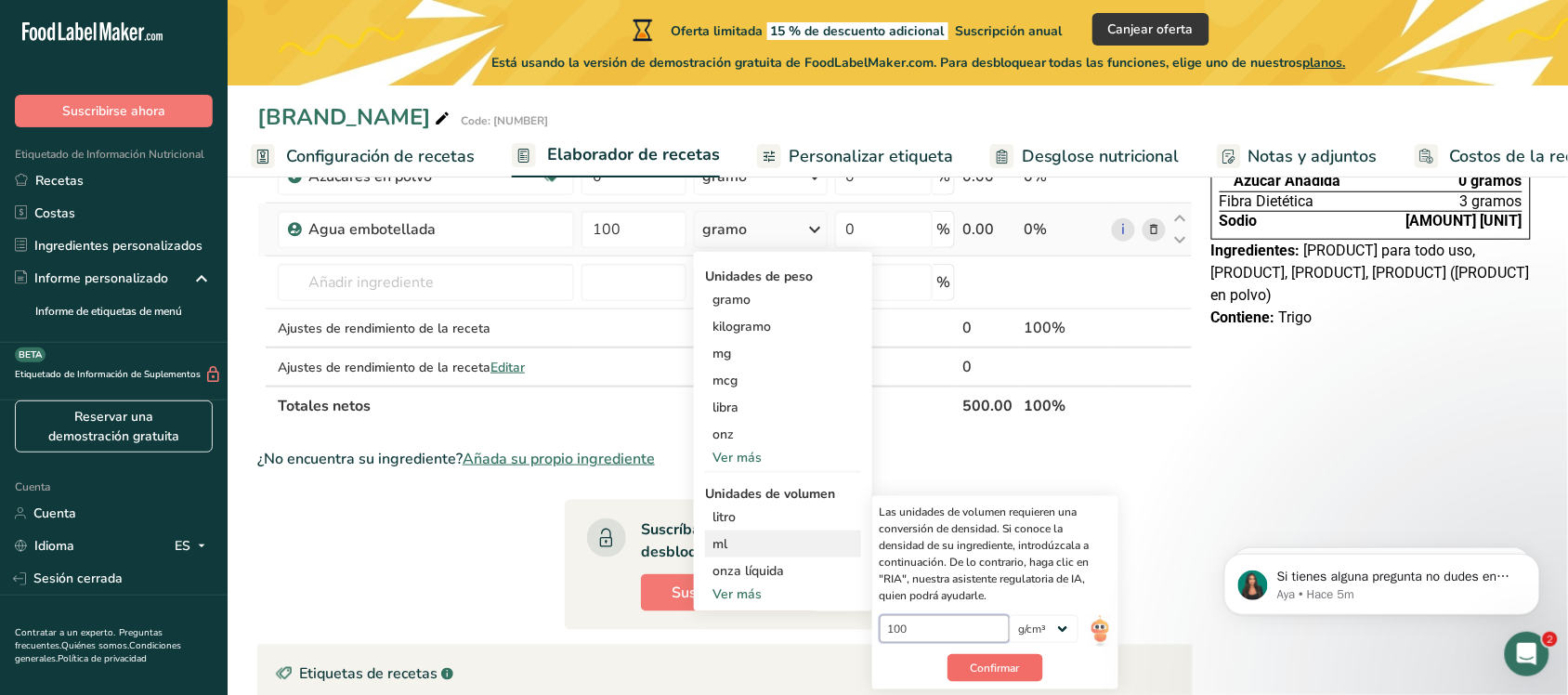 type on "100" 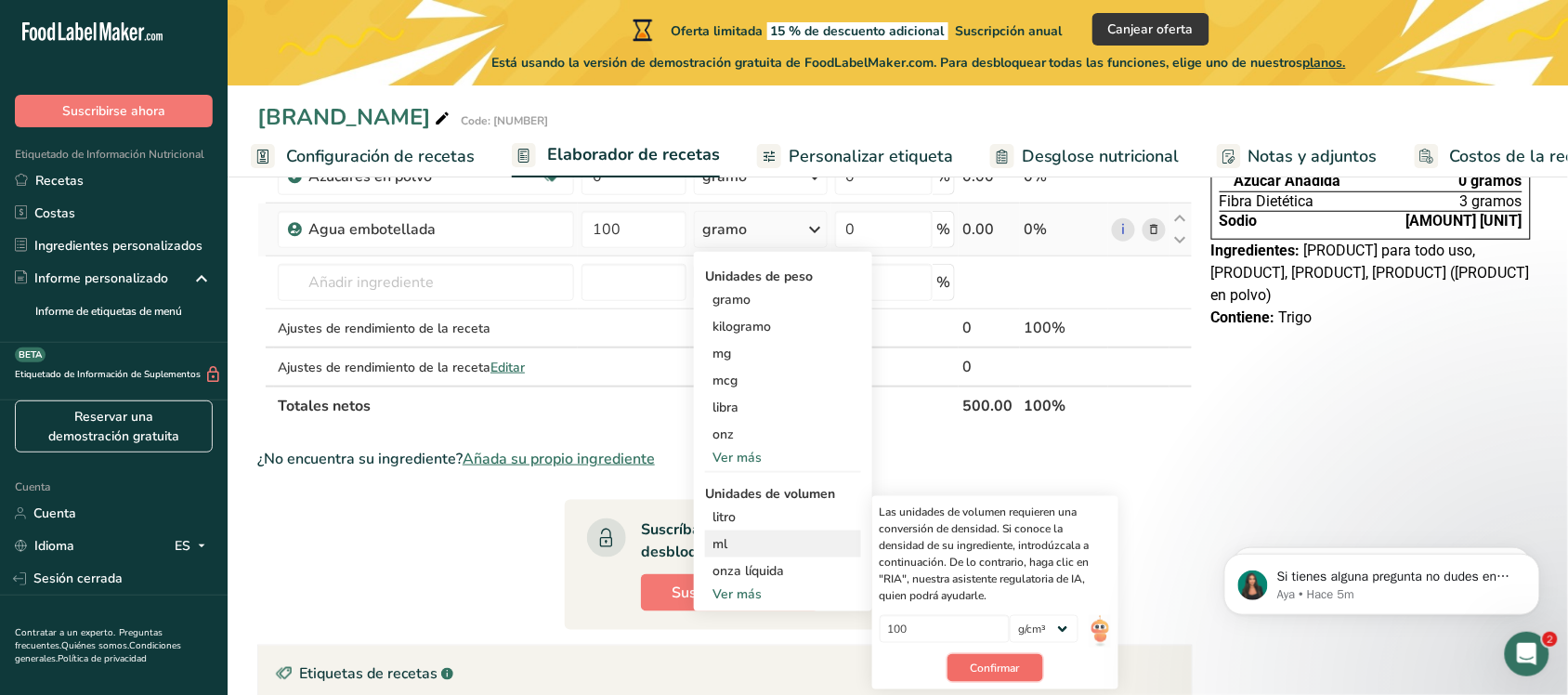 click on "Confirmar" at bounding box center (995, 668) 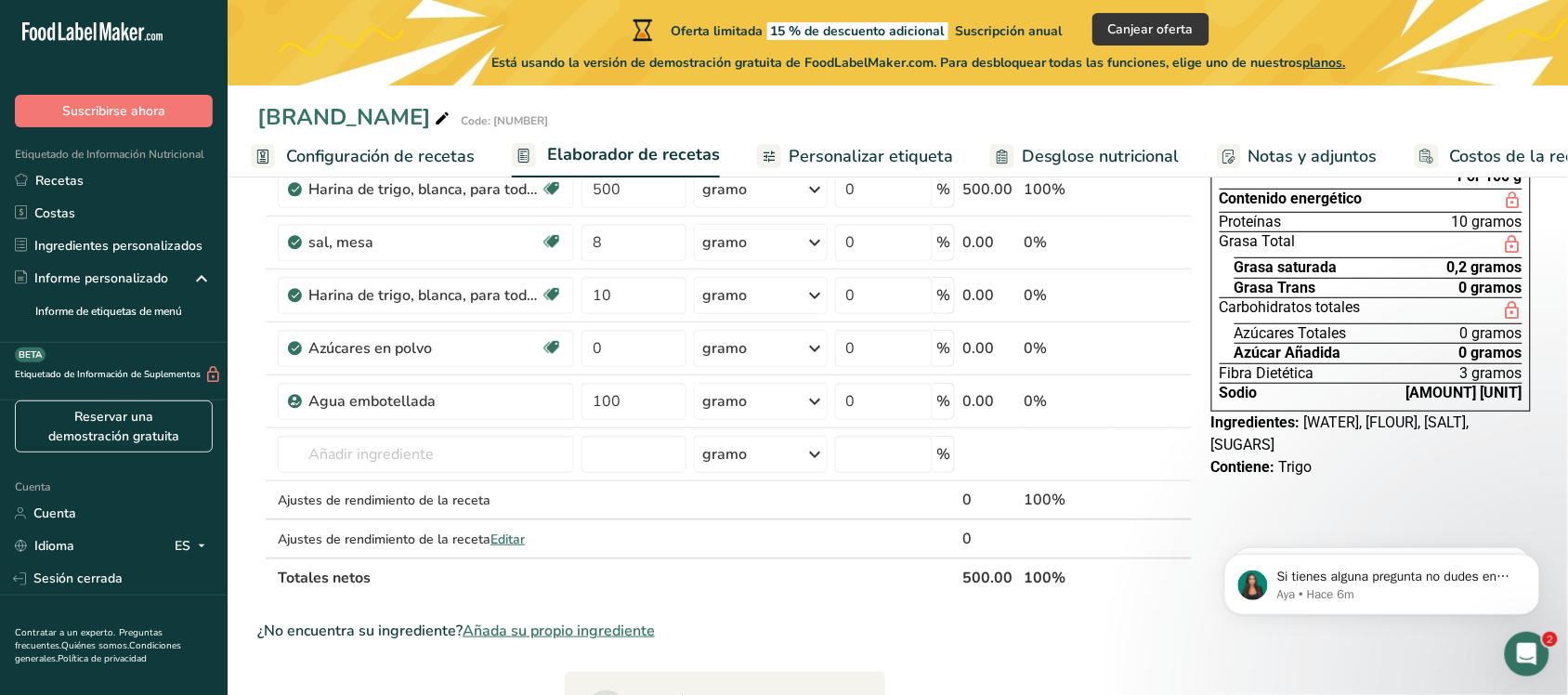 scroll, scrollTop: 159, scrollLeft: 0, axis: vertical 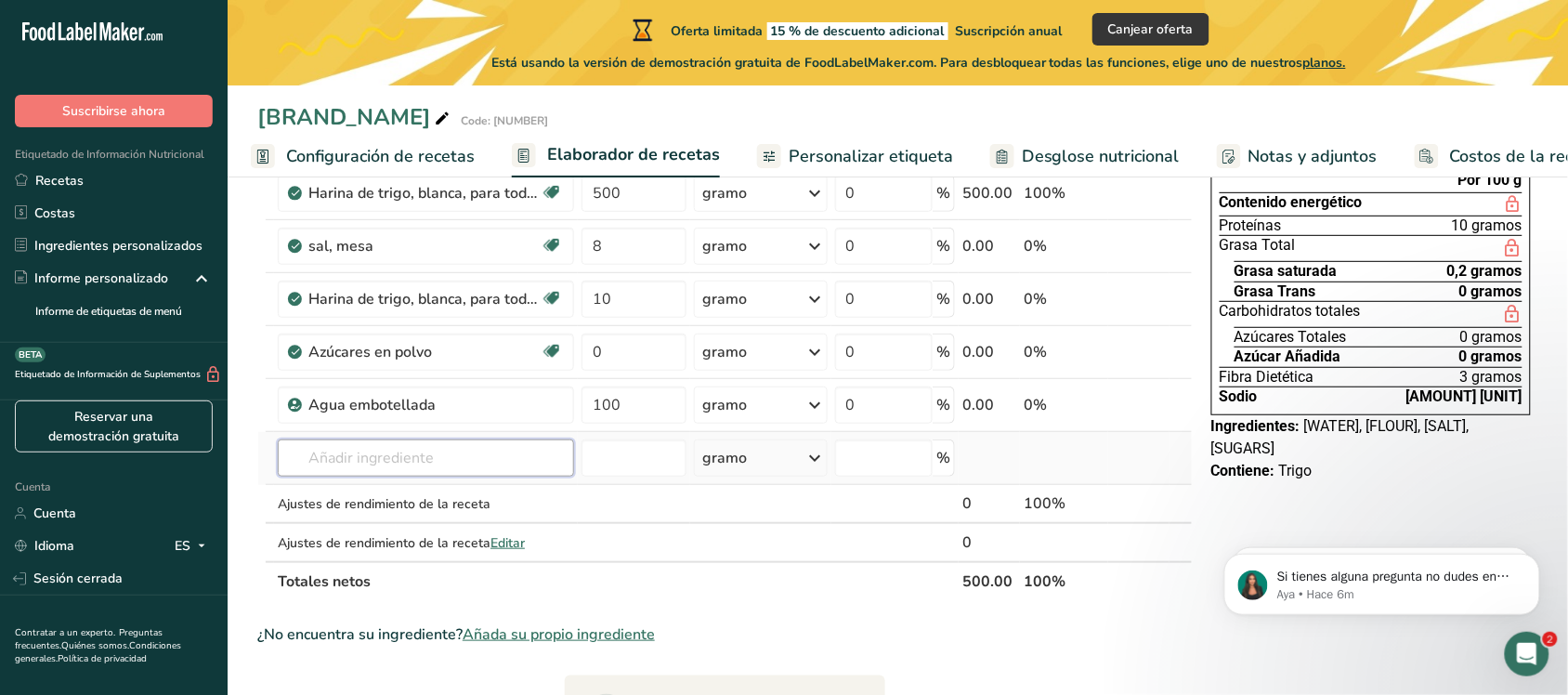 click at bounding box center [425, 458] 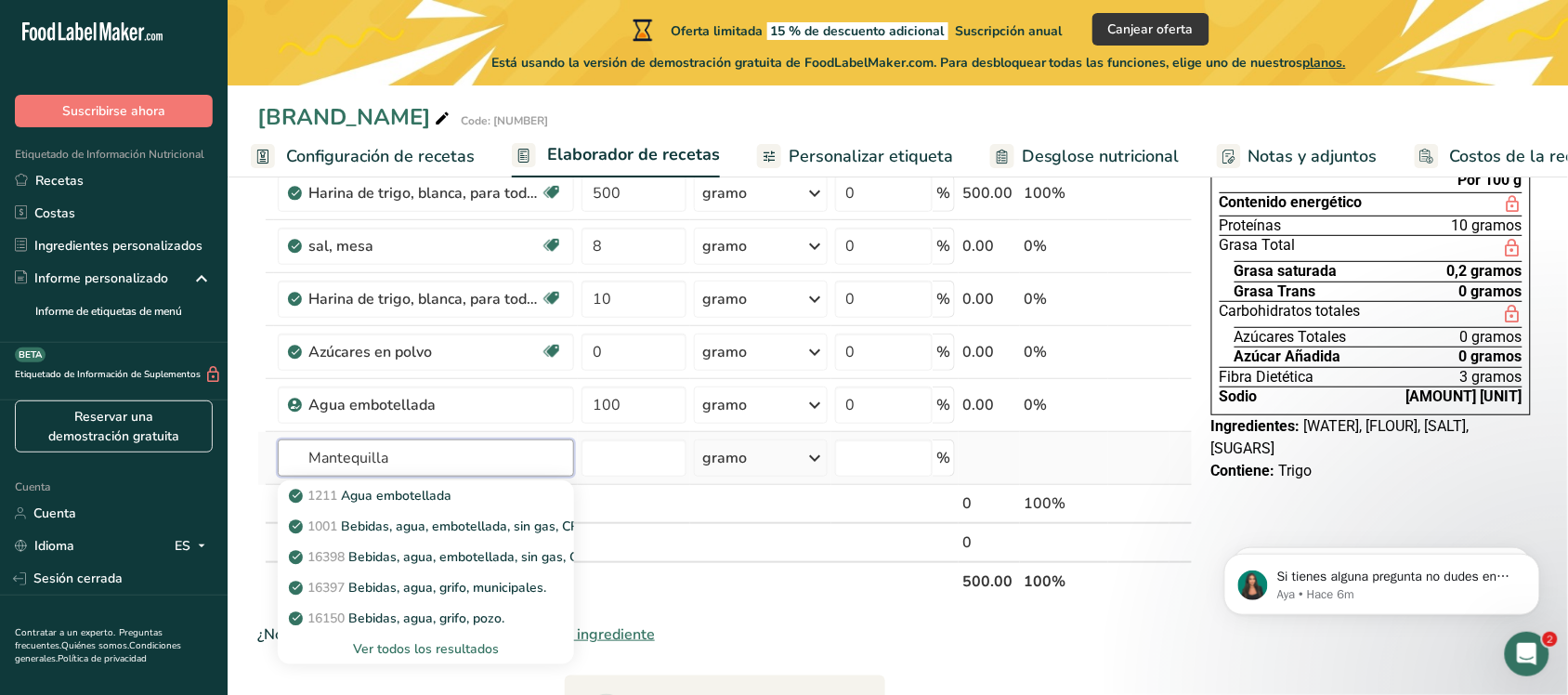 type on "Mantequilla" 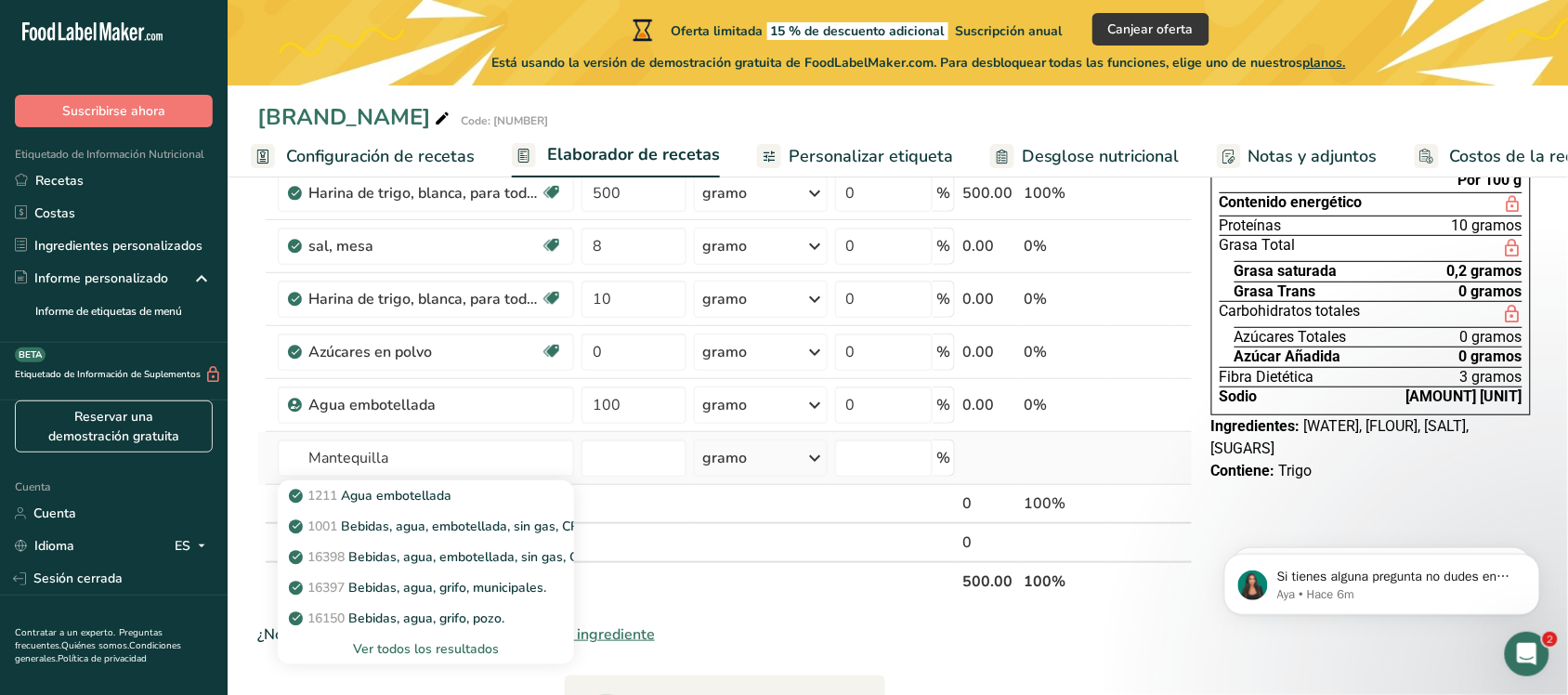 type 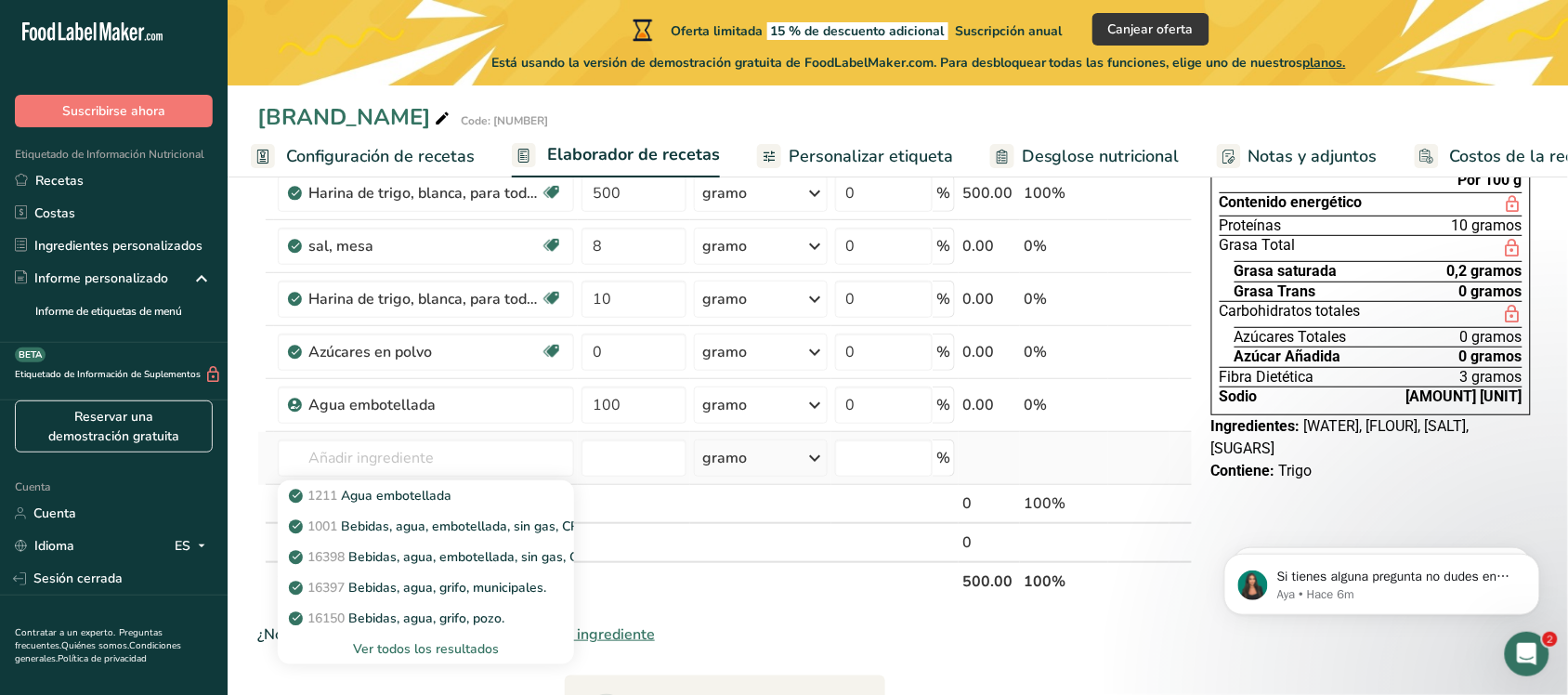 click on "Ver todos los resultados" at bounding box center [425, 649] 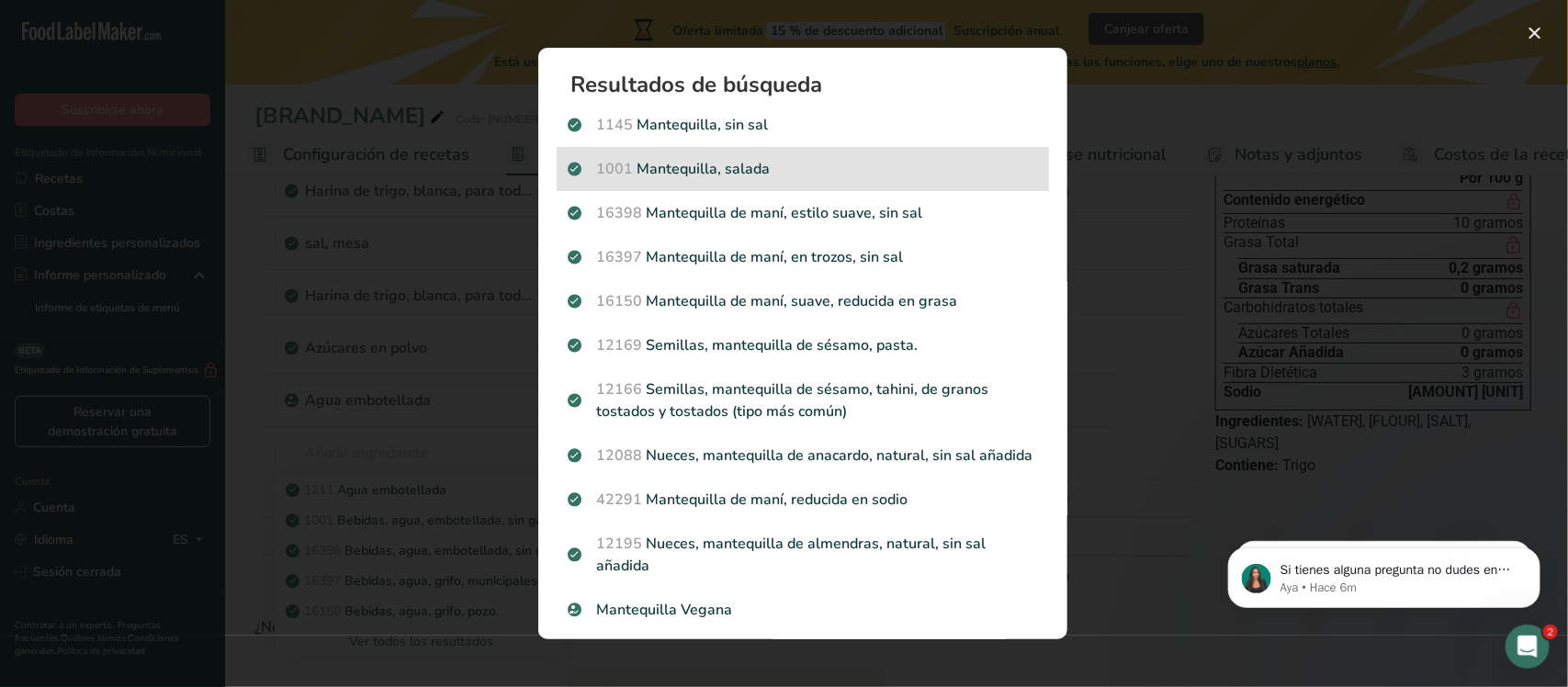 click on "[CODE] [BUTTER], [SALTED]" at bounding box center (803, 169) 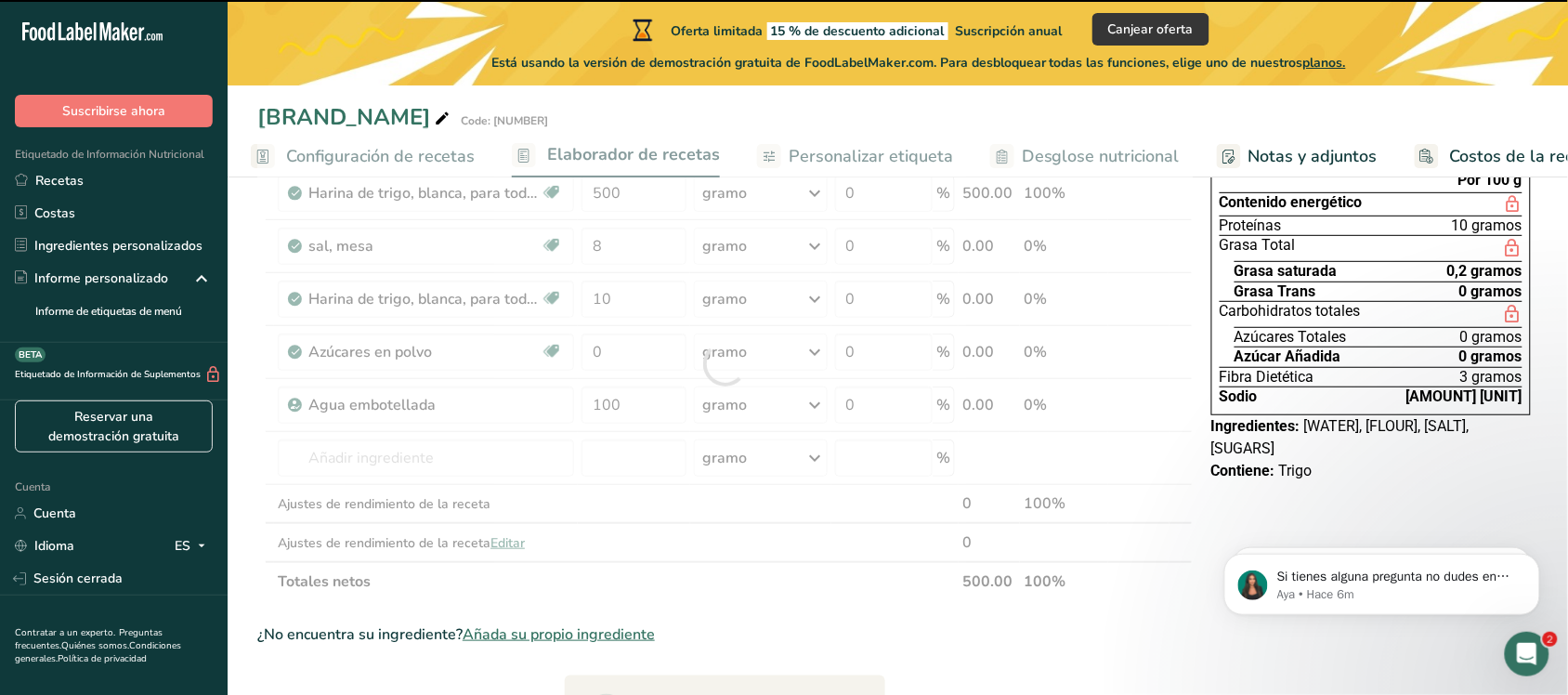type on "0" 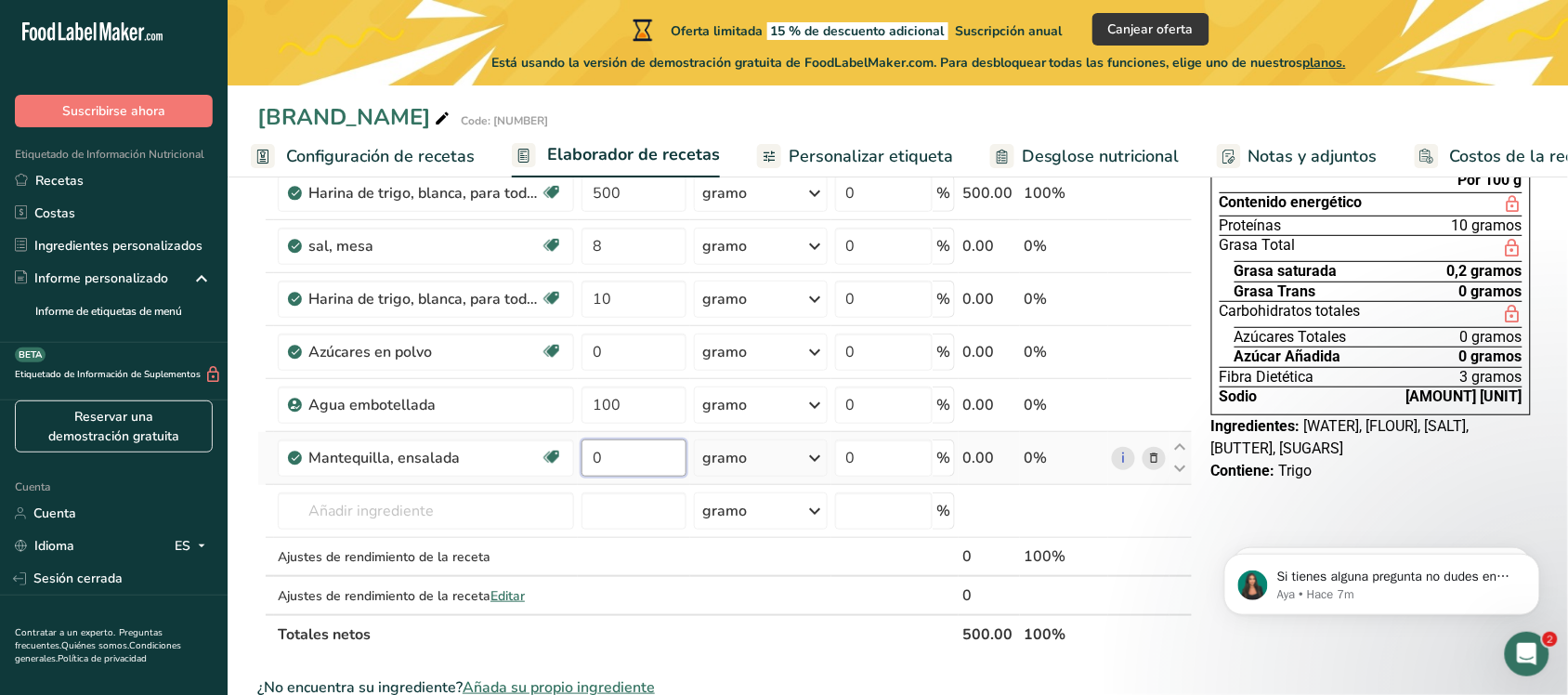 click on "0" at bounding box center (634, 458) 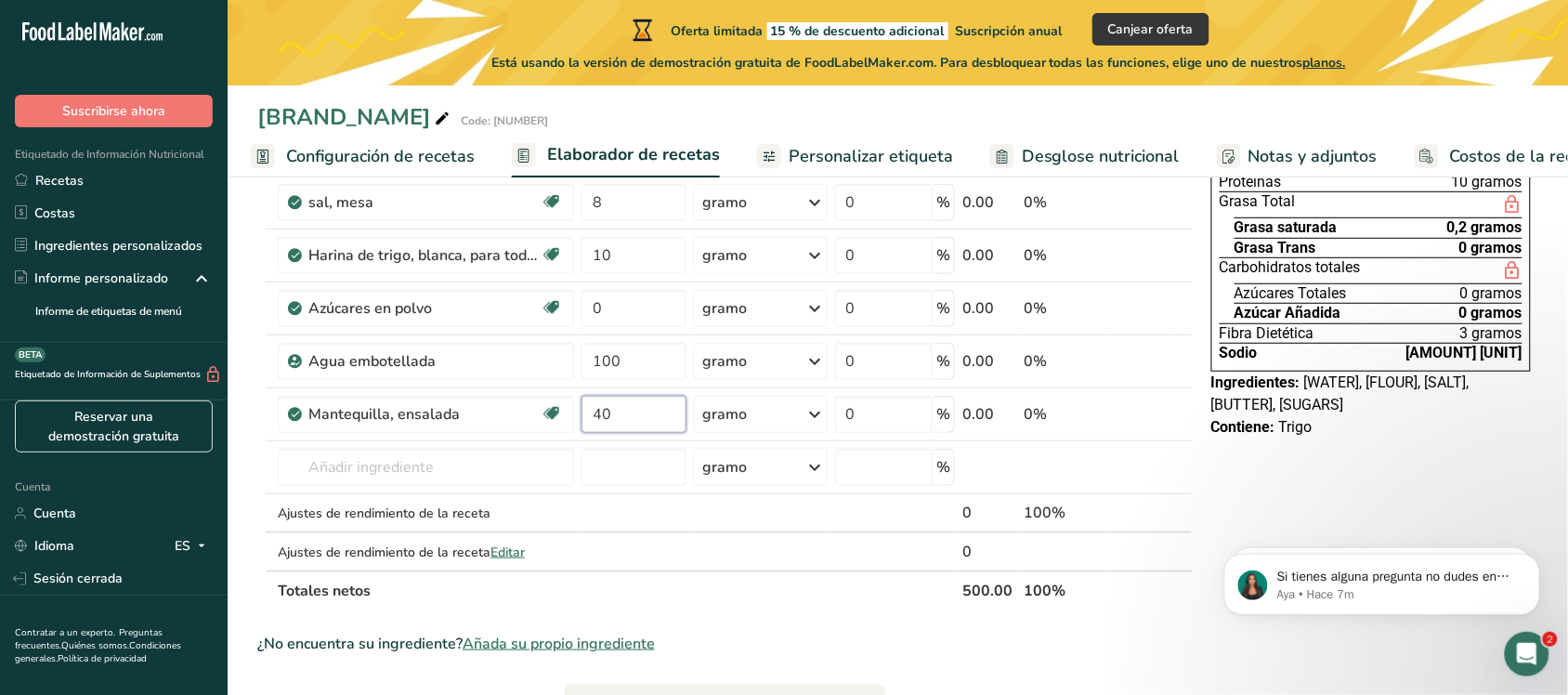 scroll, scrollTop: 207, scrollLeft: 0, axis: vertical 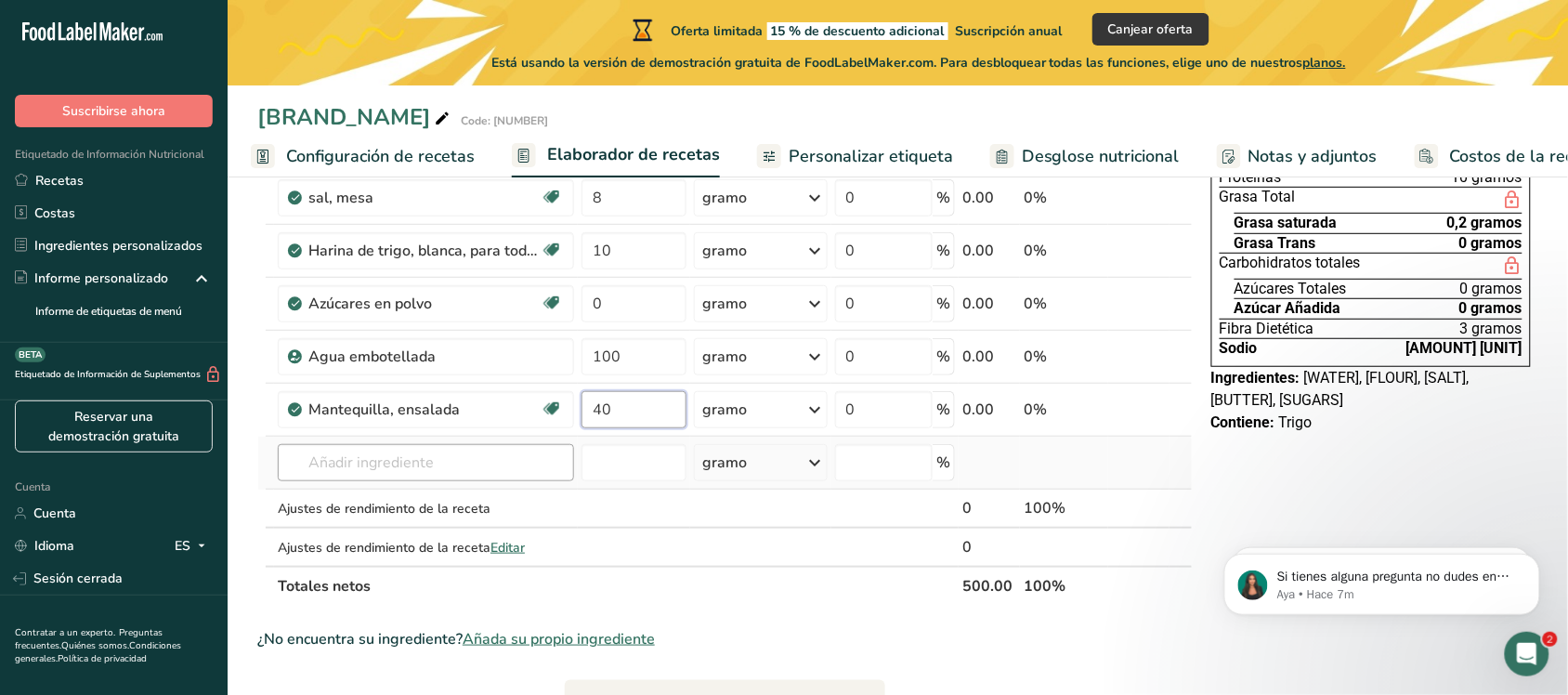 type on "40" 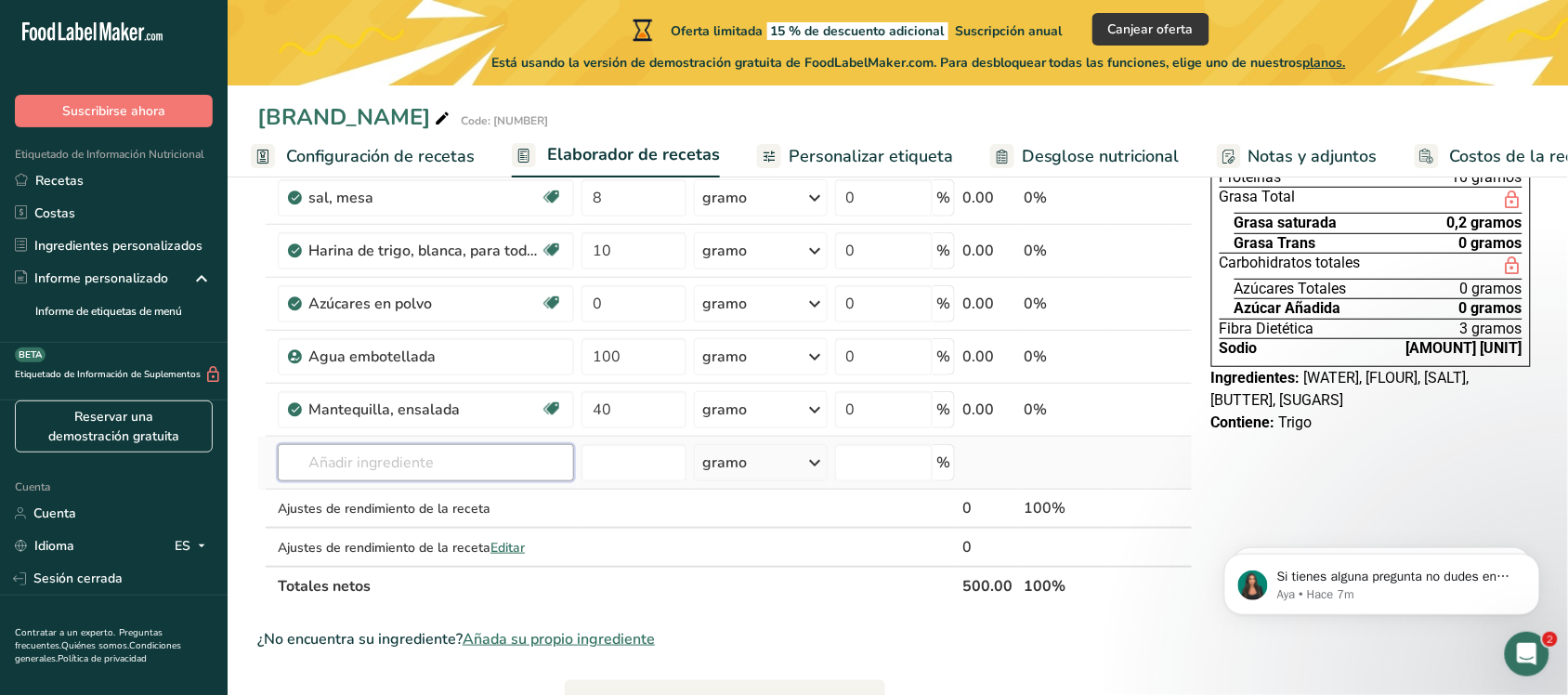click on "Ingredient  *
Quantity  *
Unit  *
Waste *   .a-a{fill:#347362;}.b-a{fill:#fff;}         Gramos
Porcentaje
[WHEAT_FLOUR], white, all-purpose, yeast, enriched
Dairy Free
Vegan
Vegetarian
Soy Free
[QUANTITY]
gram
Portions
[QUANTITY] [UNIT]
Weight Units
gram
kilogram
mg
See more
Volume Units
liter
Volume units require a density conversion. If you know the density of your ingredient, enter it below. Otherwise, click on "RIA", our AI regulatory assistant, who can help you.
lb/ft³
g/cm³" at bounding box center (725, 342) 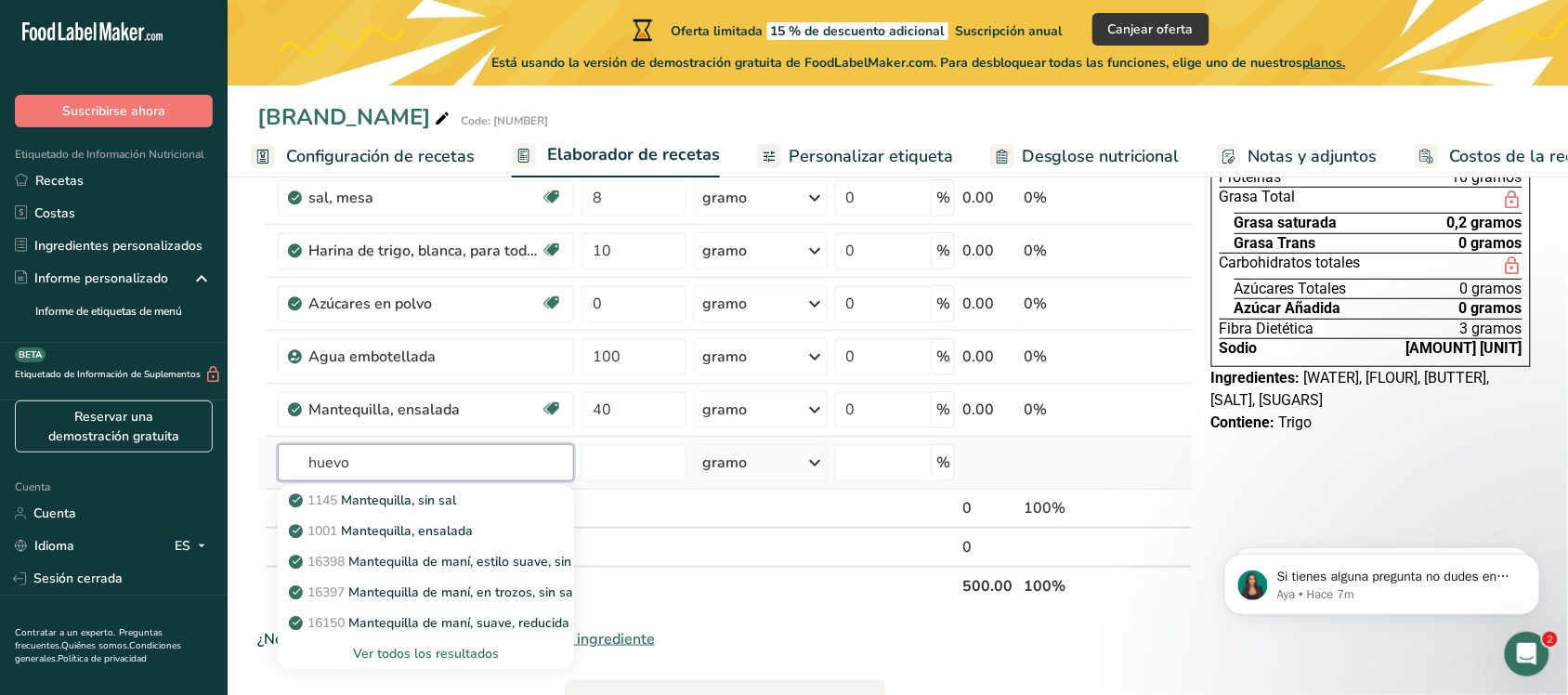 type on "huevo" 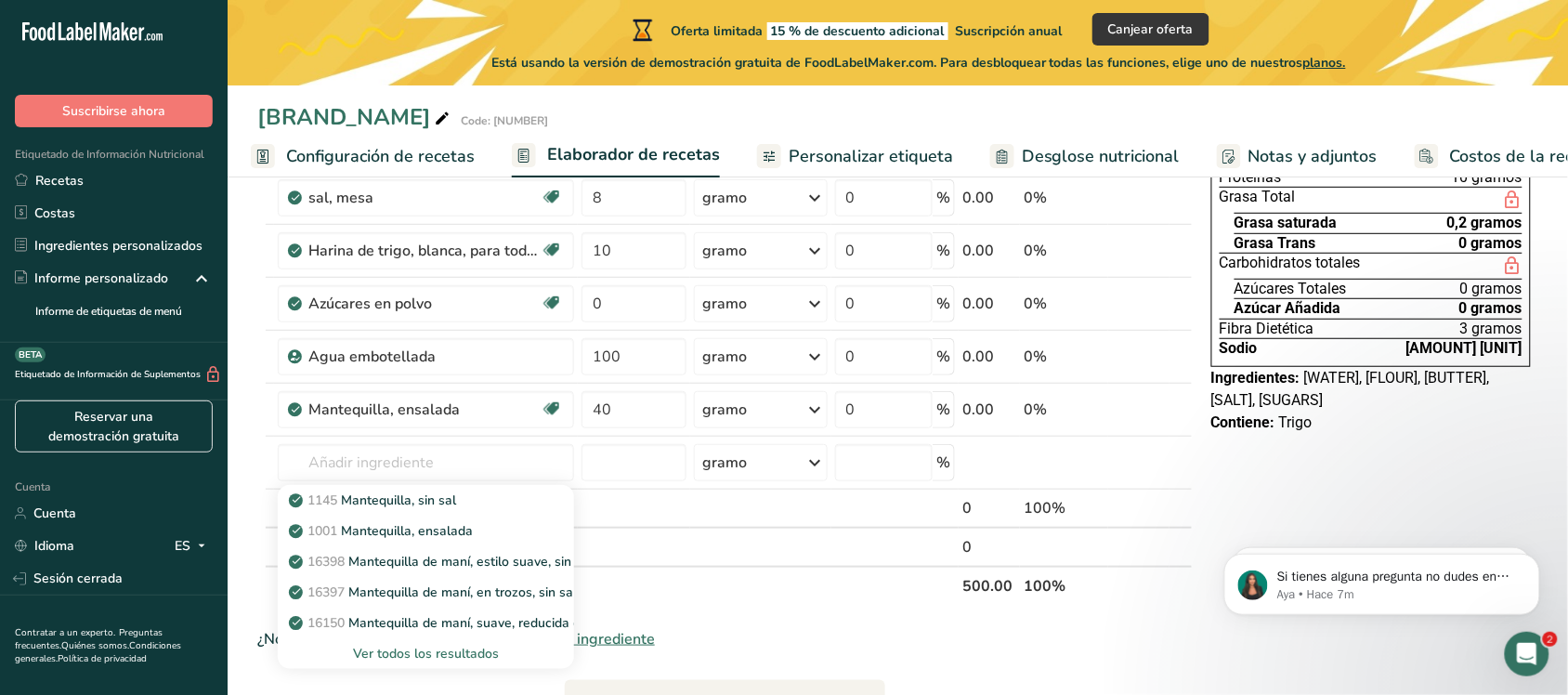 click on "Ver todos los resultados" at bounding box center (425, 653) 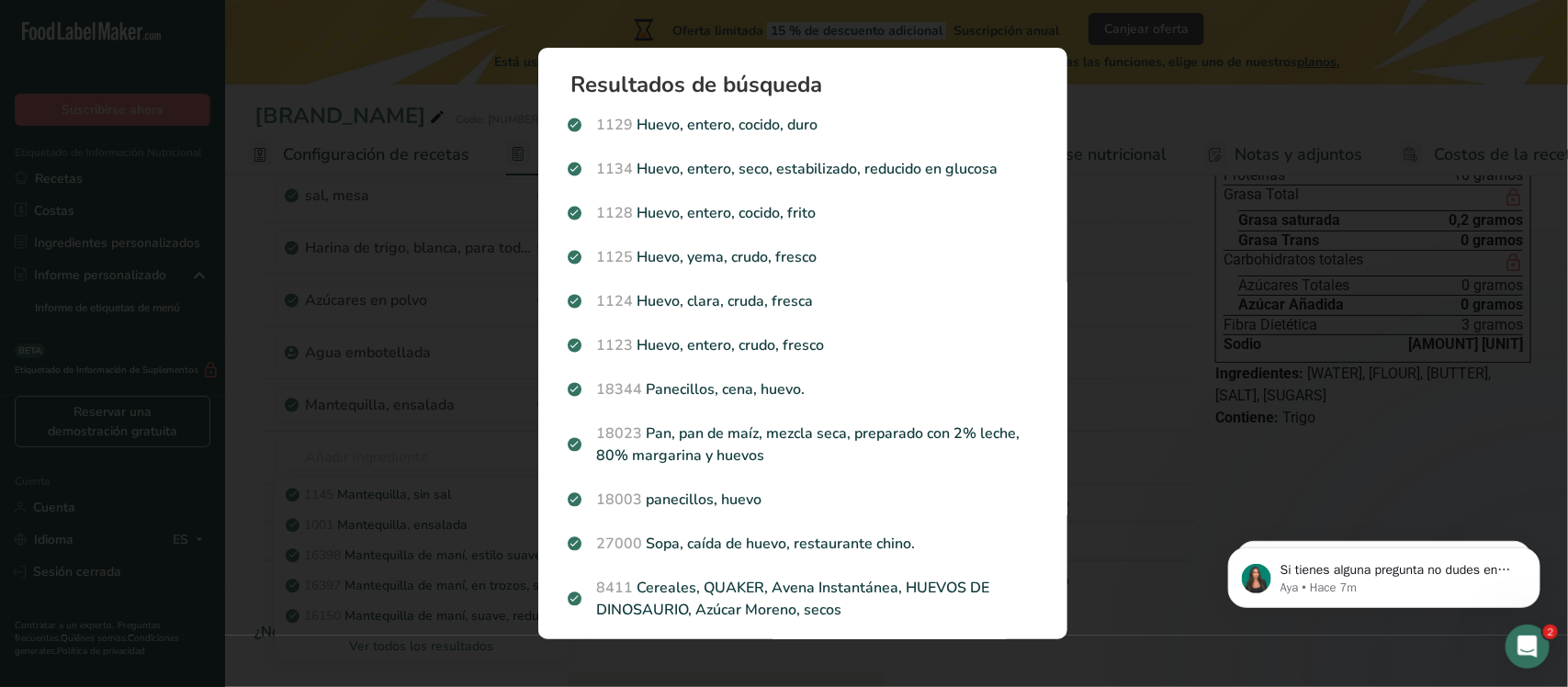 click at bounding box center [784, 344] 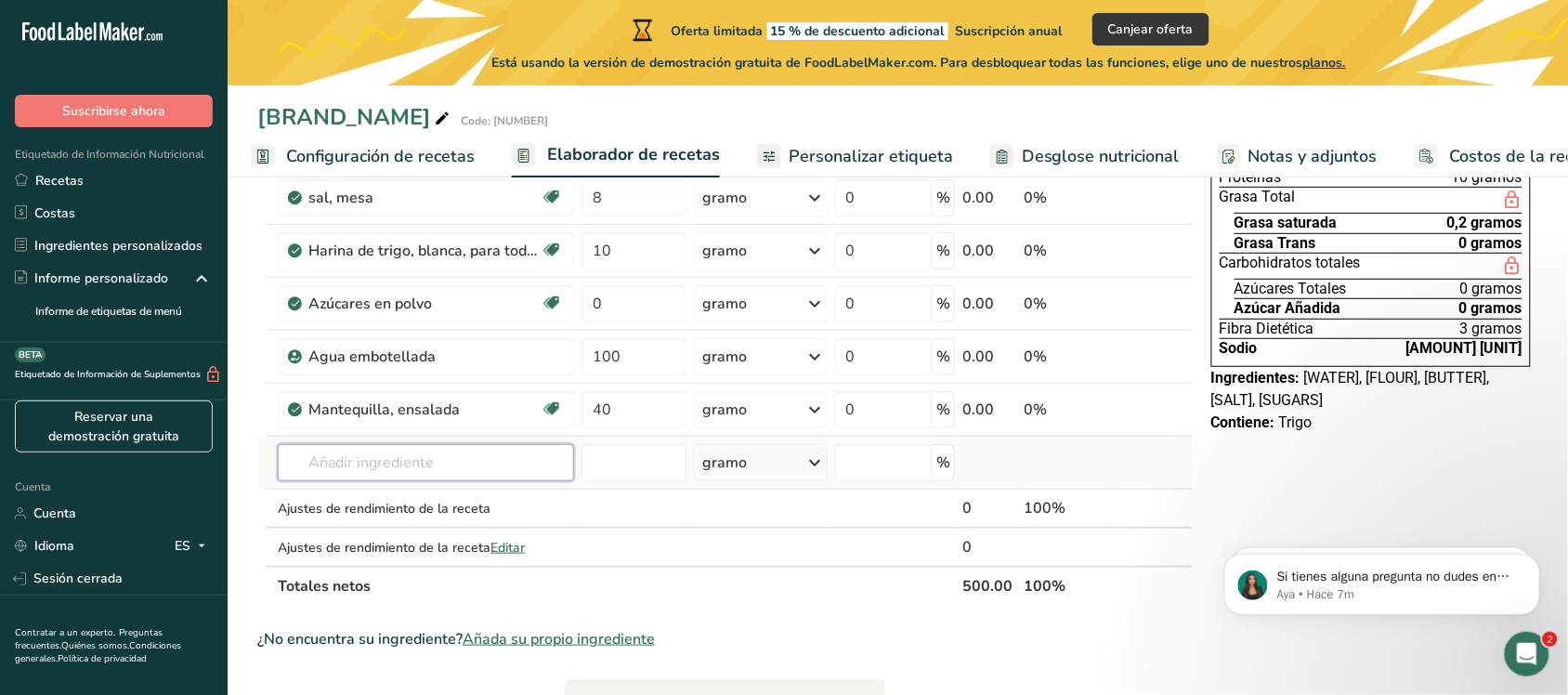 click at bounding box center (425, 463) 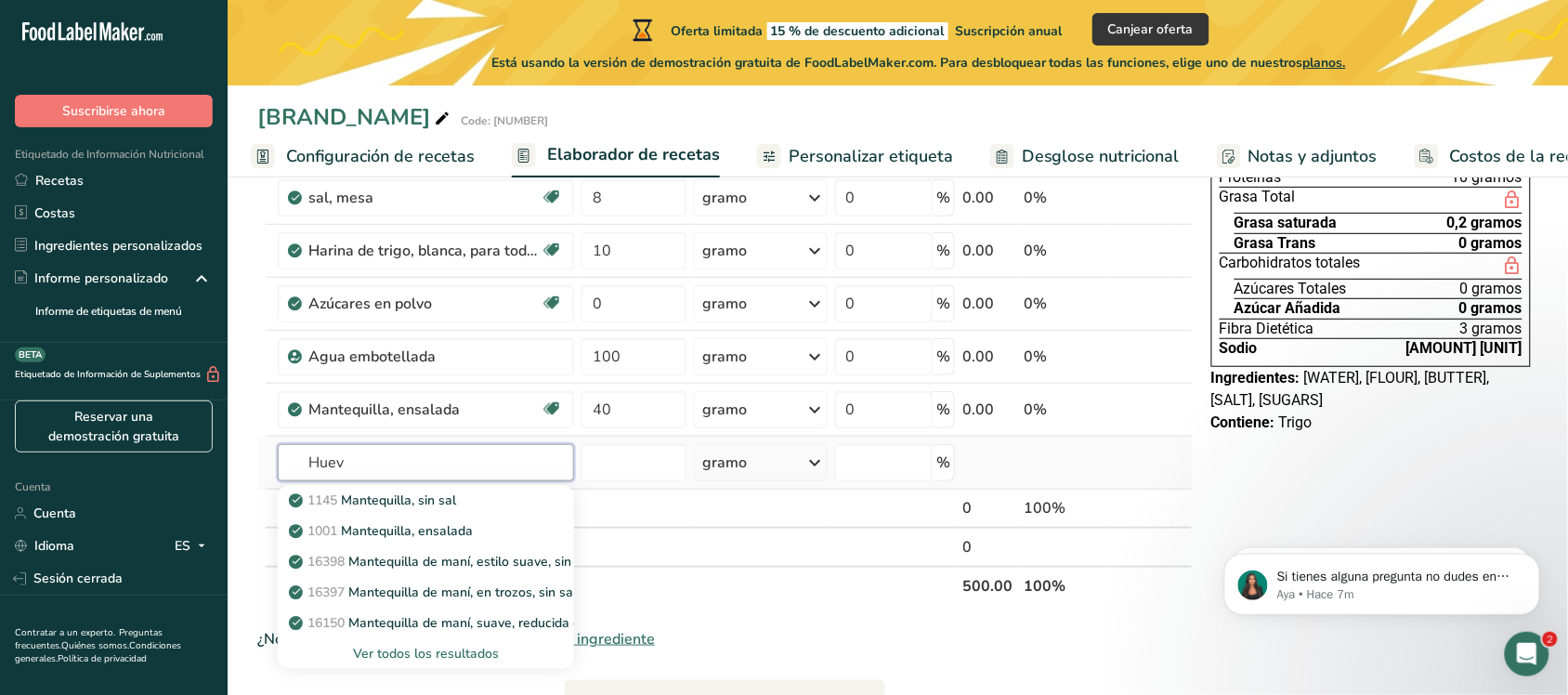type on "Huev" 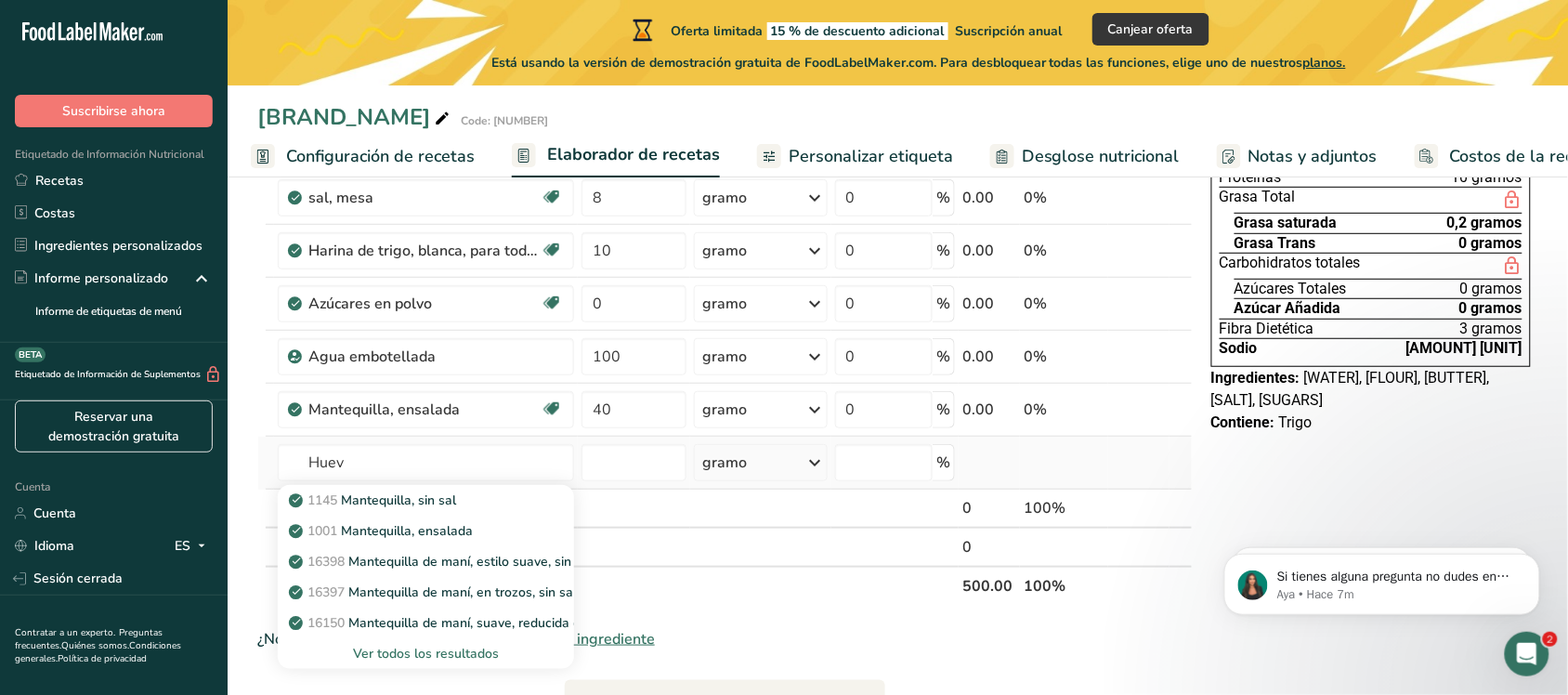 type 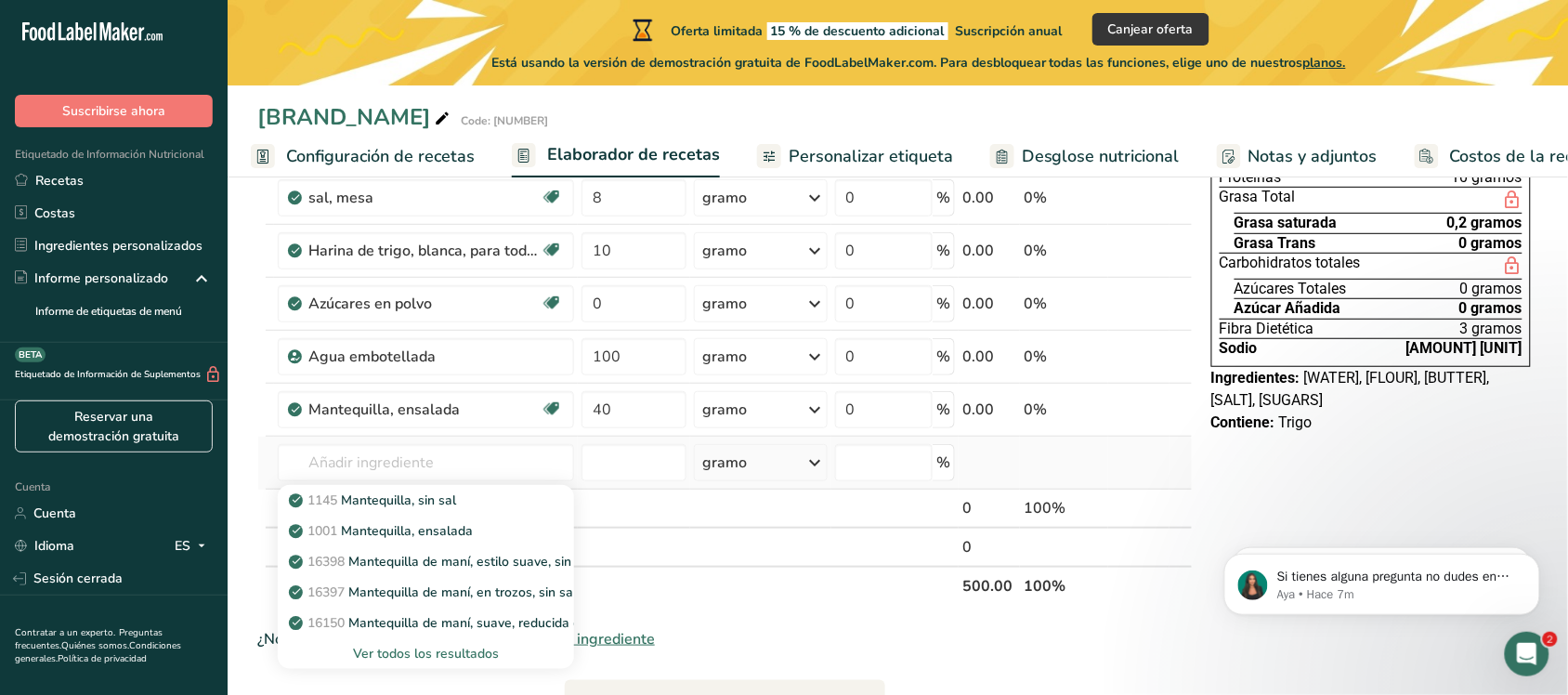click on "Ver todos los resultados" at bounding box center (425, 653) 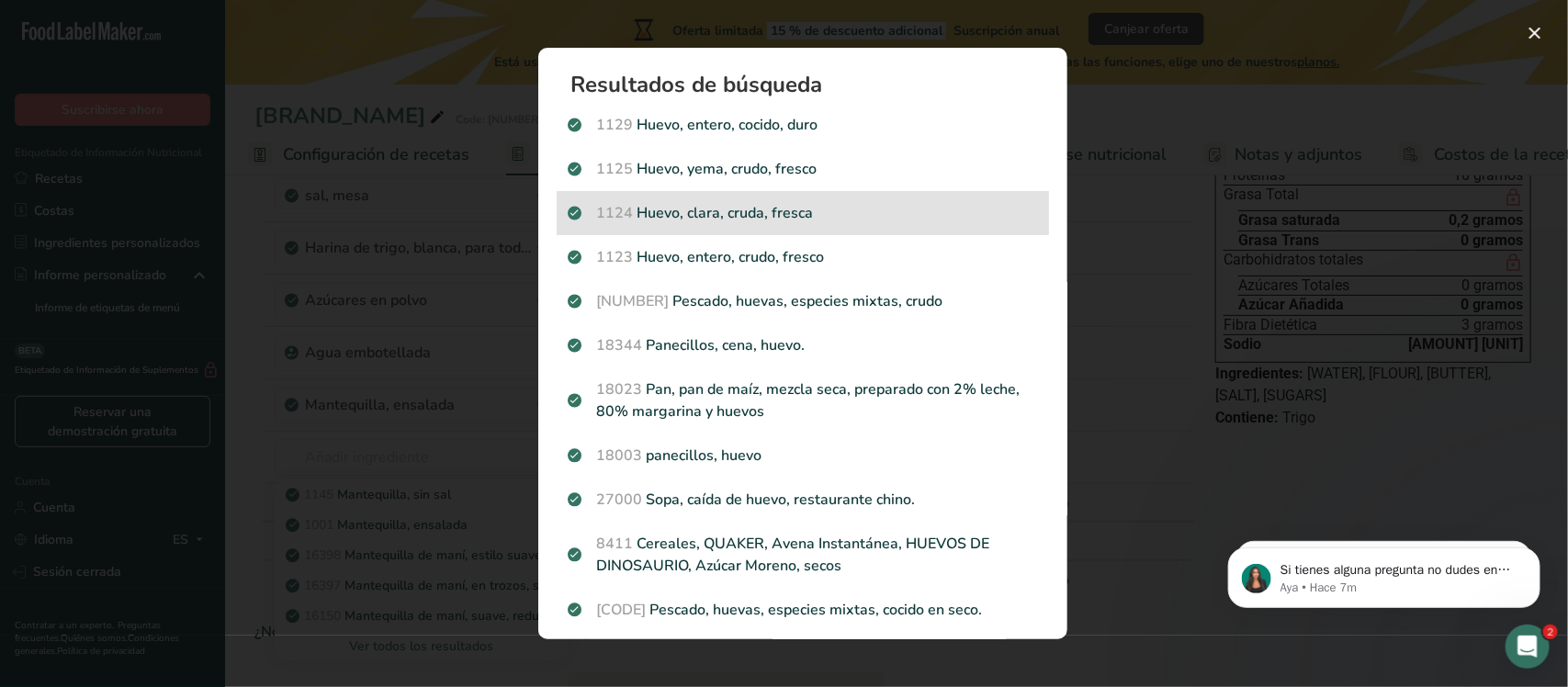 click on "[CODE]
[EGG], [WHITE], [RAW], [FRESH]" at bounding box center [803, 213] 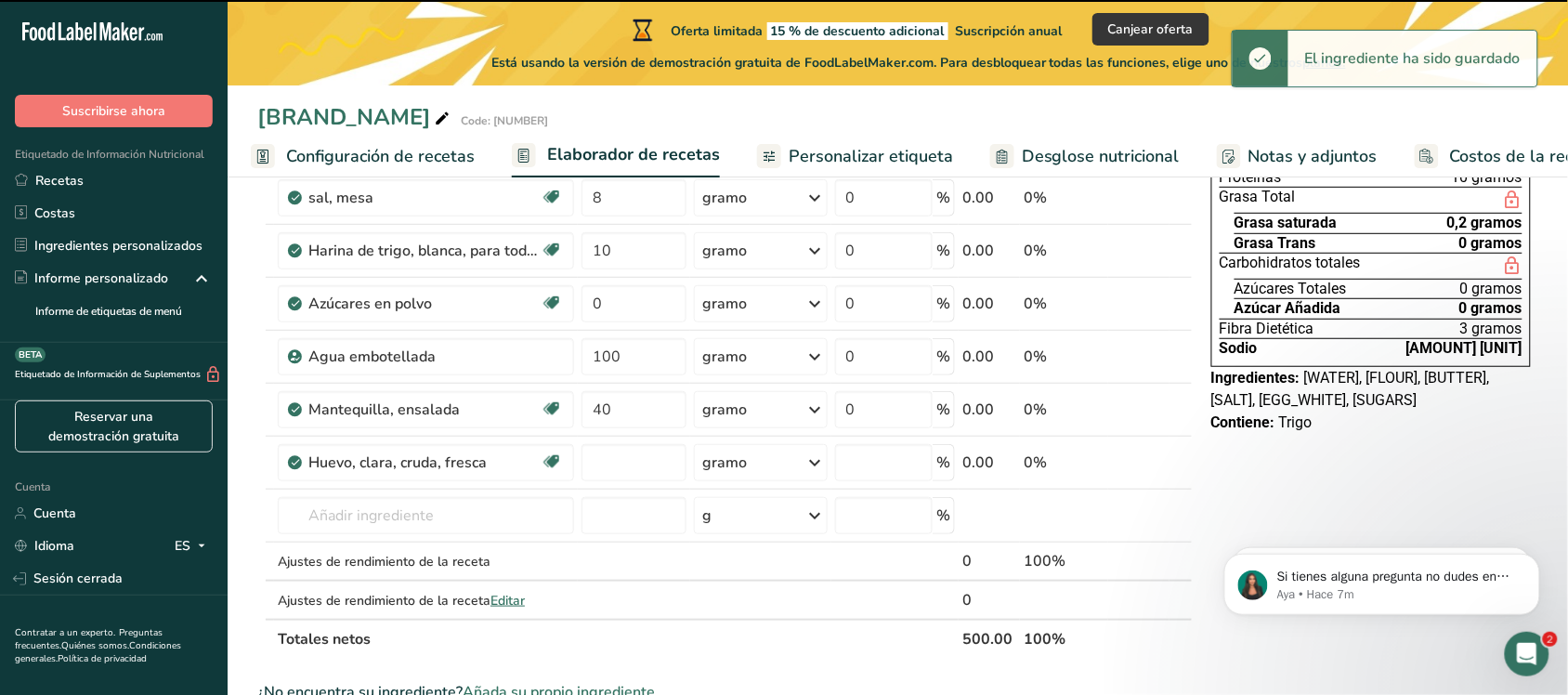 type on "0" 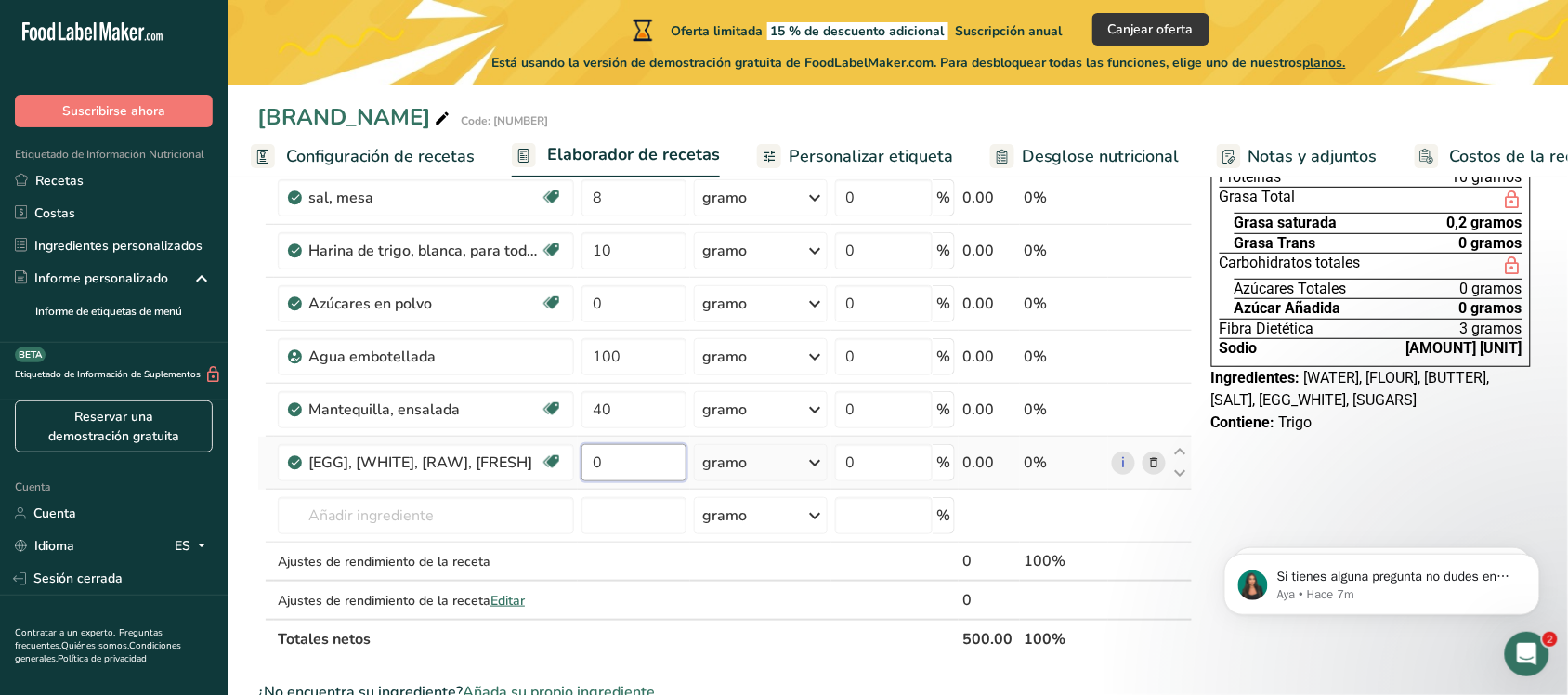click on "0" at bounding box center (634, 463) 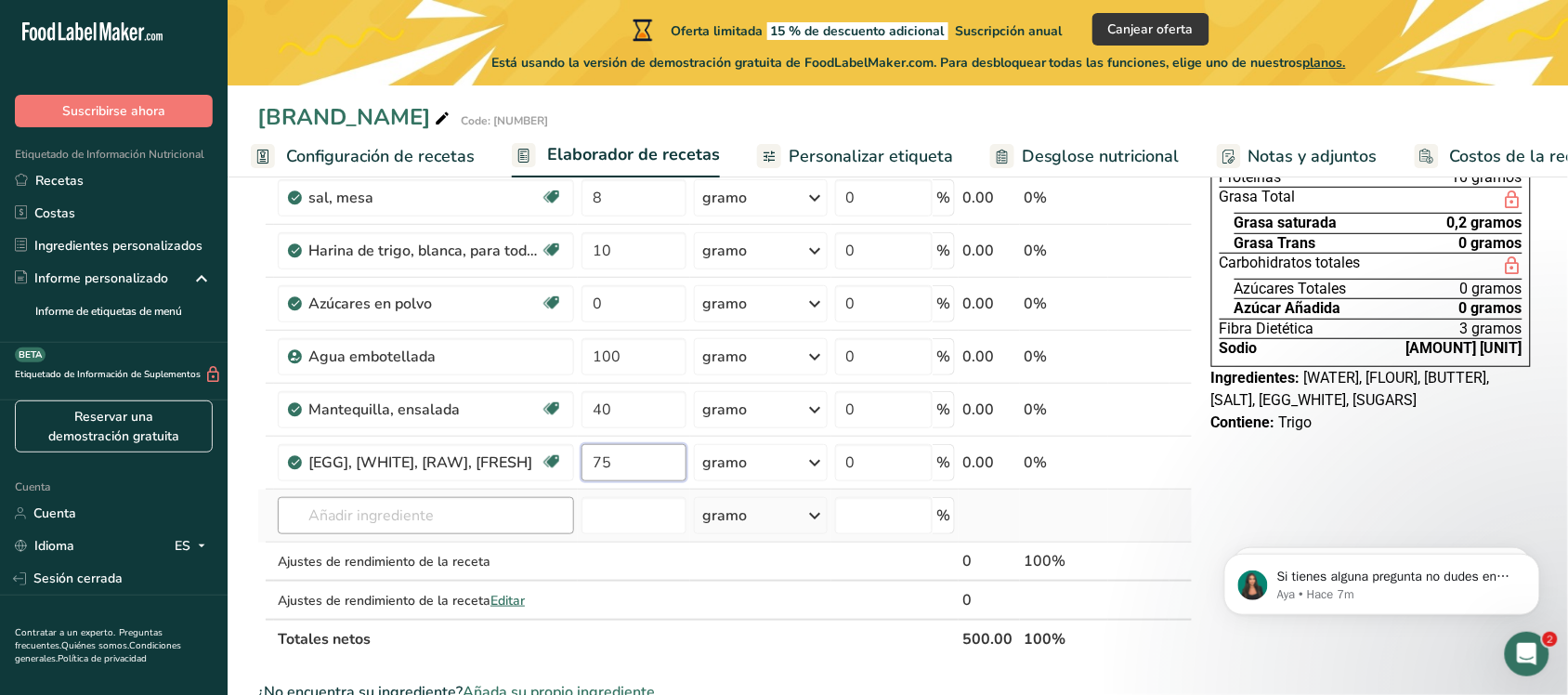 type on "75" 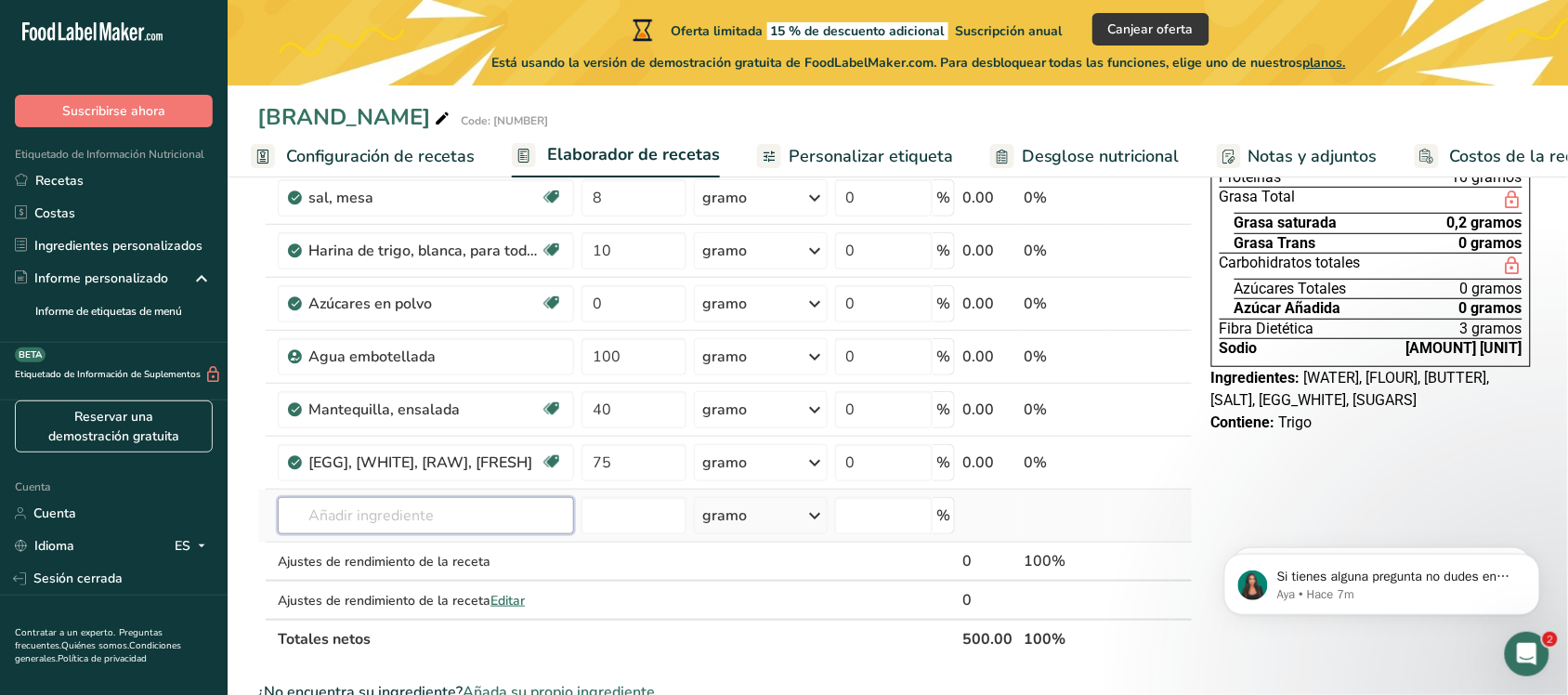 click on "Ingredient  *
Quantity  *
Unit  *
Waste *   .a-a{fill:#347362;}.b-a{fill:#fff;}         Gramos
Porcentaje
[WHEAT_FLOUR], white, all-purpose, yeast, enriched
Dairy Free
Vegan
Vegetarian
Soy Free
[QUANTITY]
gram
Portions
[QUANTITY] [UNIT]
Weight Units
gram
kilogram
mg
See more
Volume Units
liter
Volume units require a density conversion. If you know the density of your ingredient, enter it below. Otherwise, click on "RIA", our AI regulatory assistant, who can help you.
lb/ft³
g/cm³" at bounding box center (725, 369) 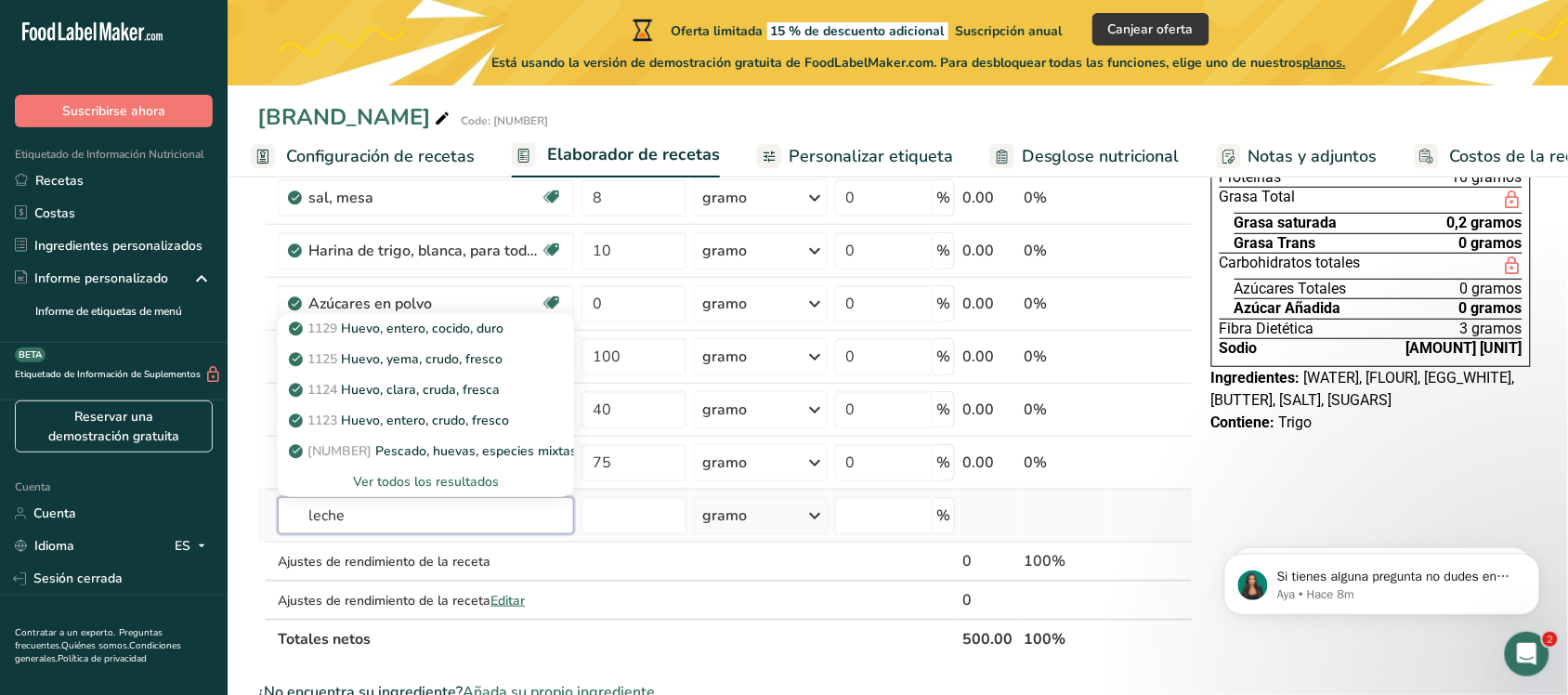type on "leche" 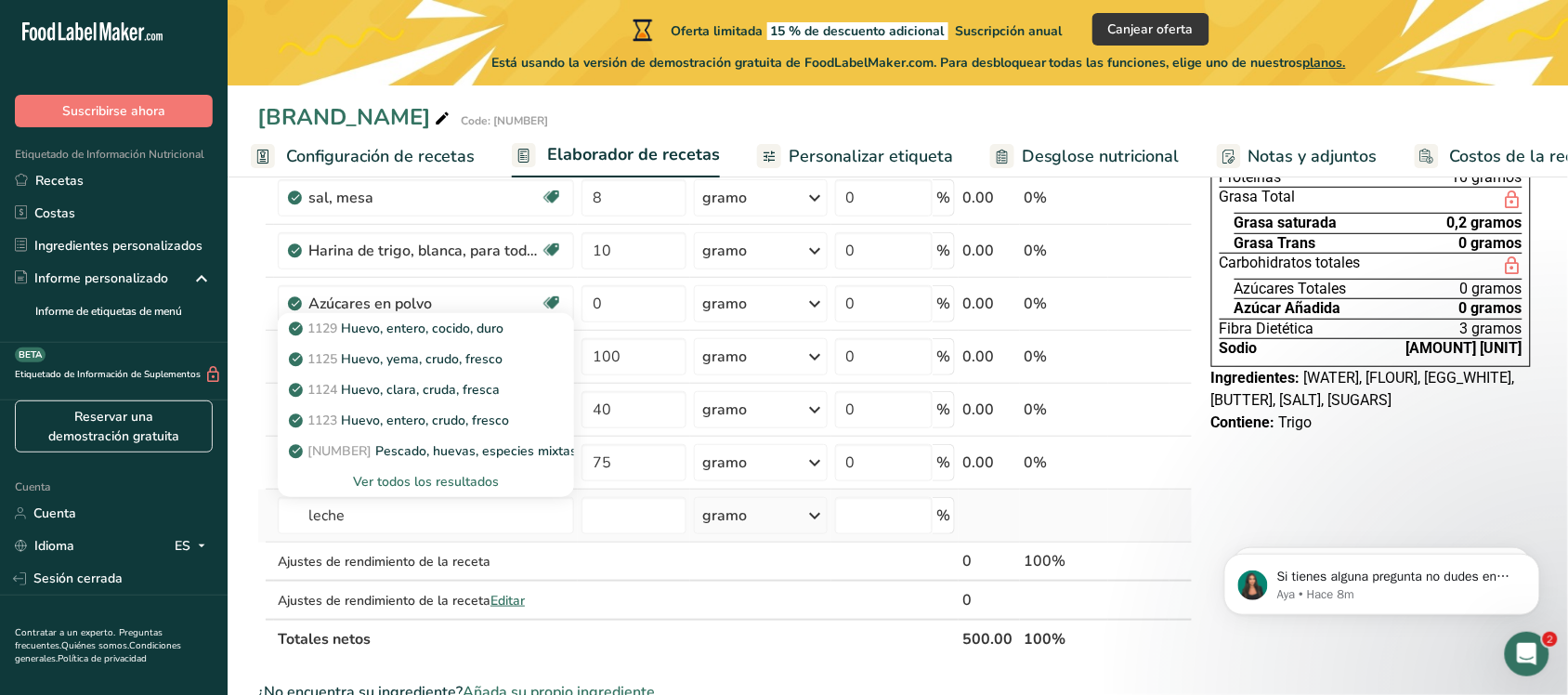 type 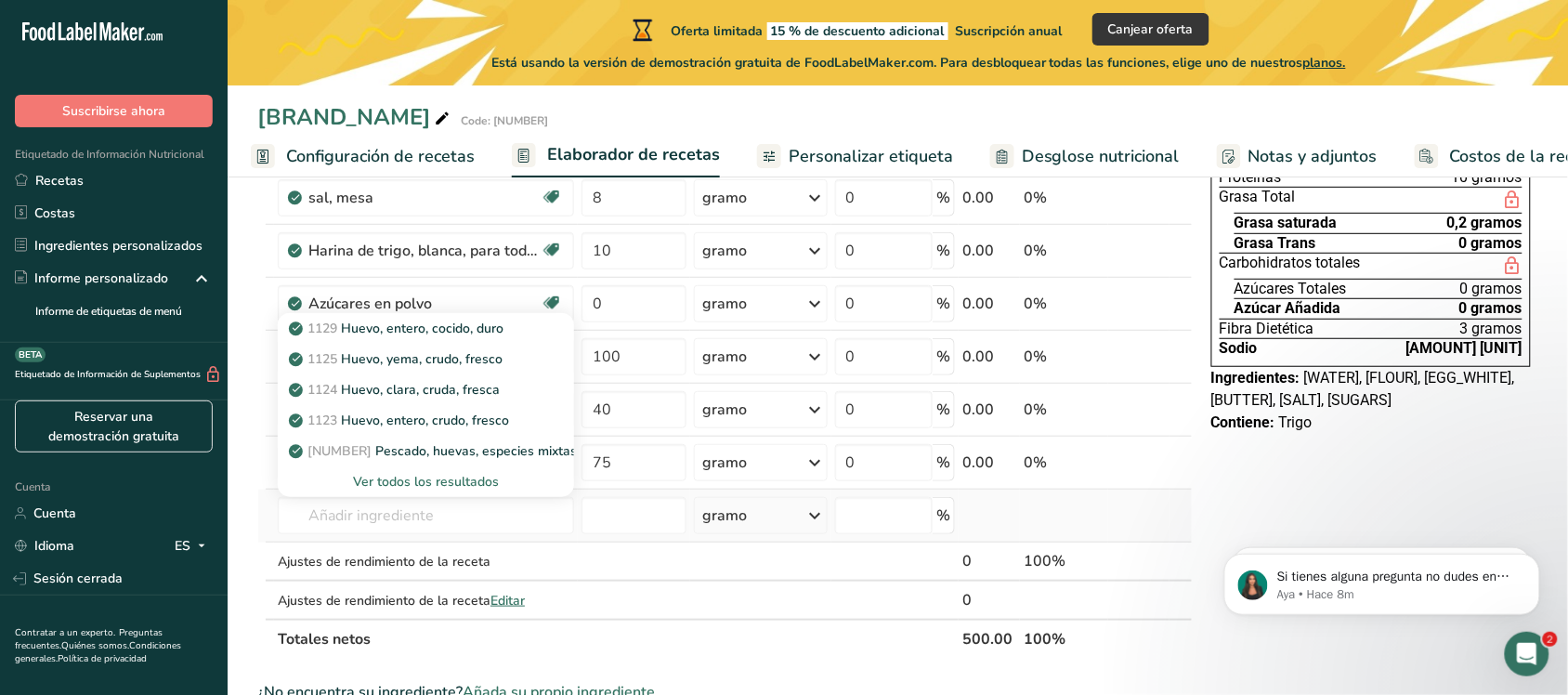 click on "Ver todos los resultados" at bounding box center [425, 481] 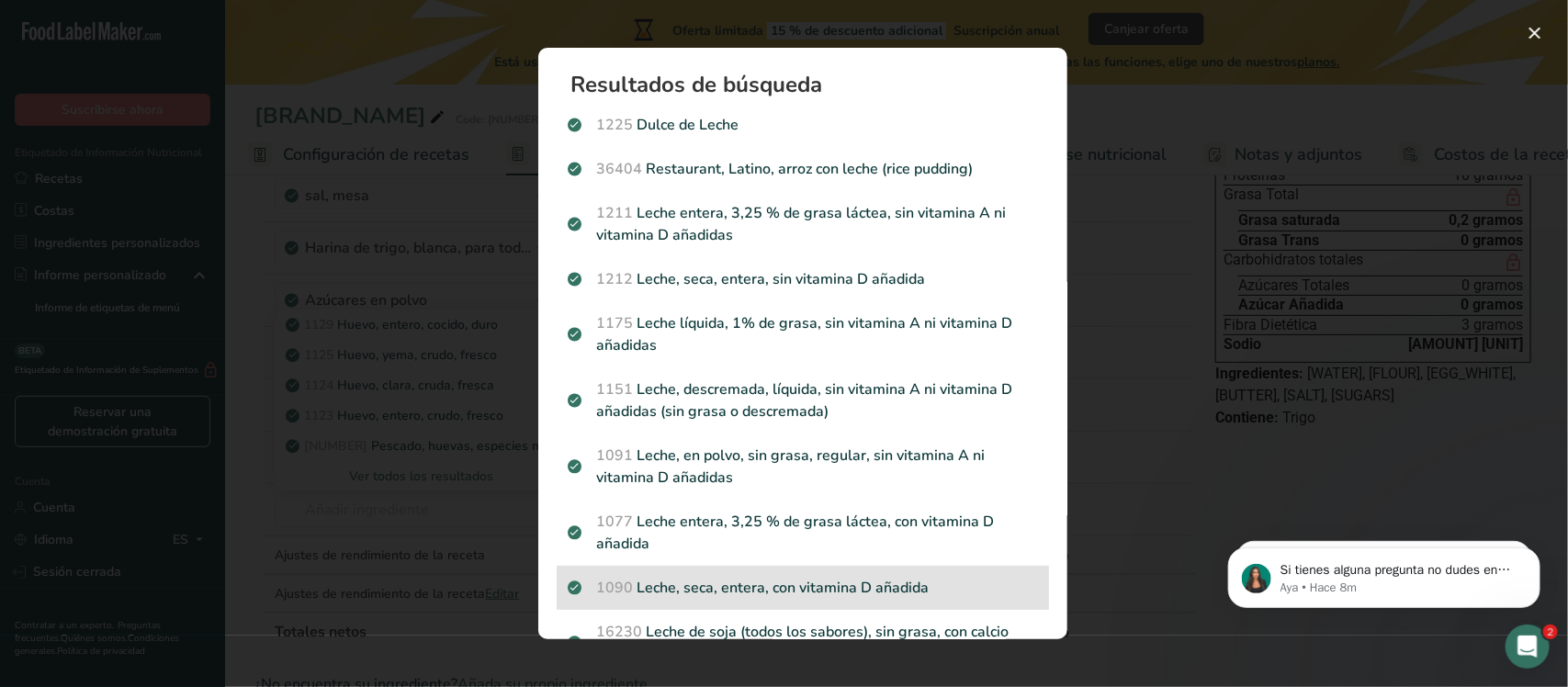 click on "[CODE] [MILK], [DRY], [WHOLE], with added vitamin D" at bounding box center [803, 588] 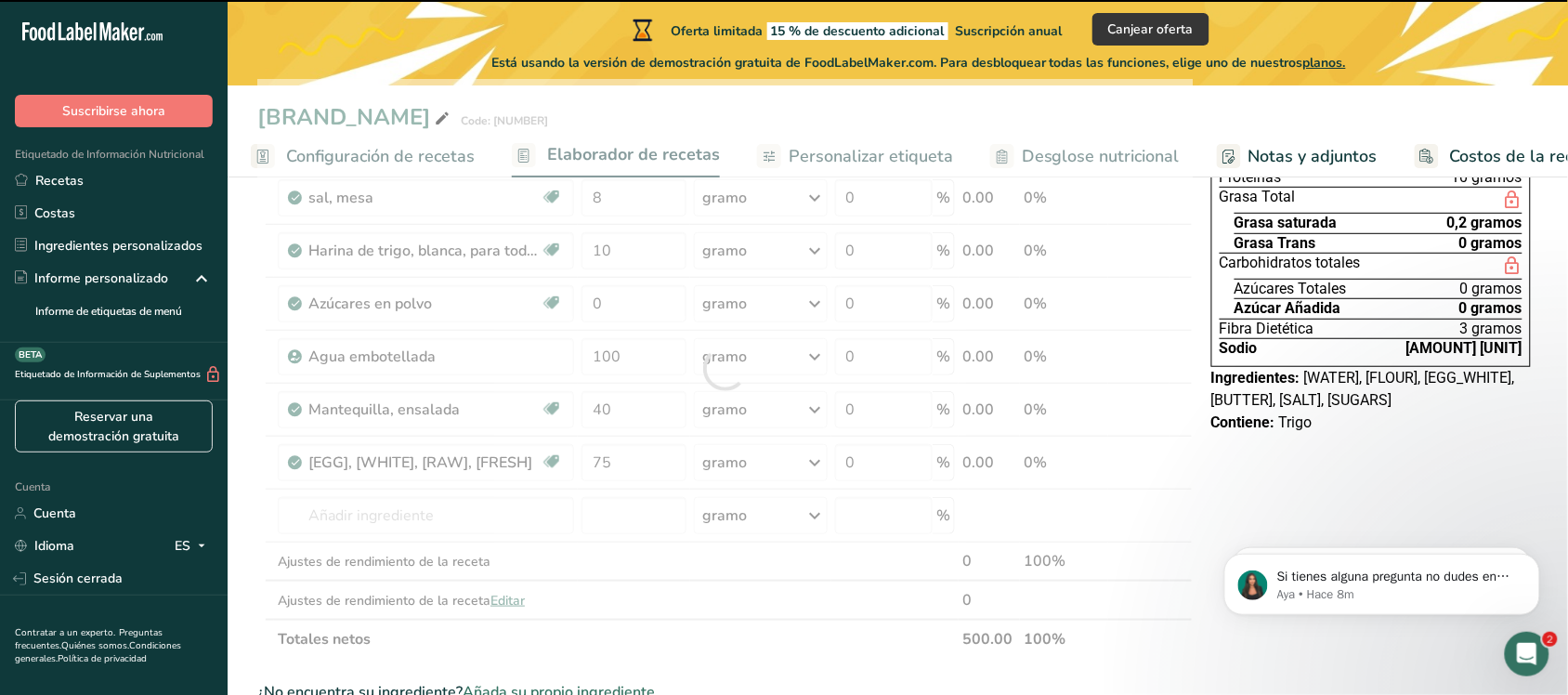 type on "0" 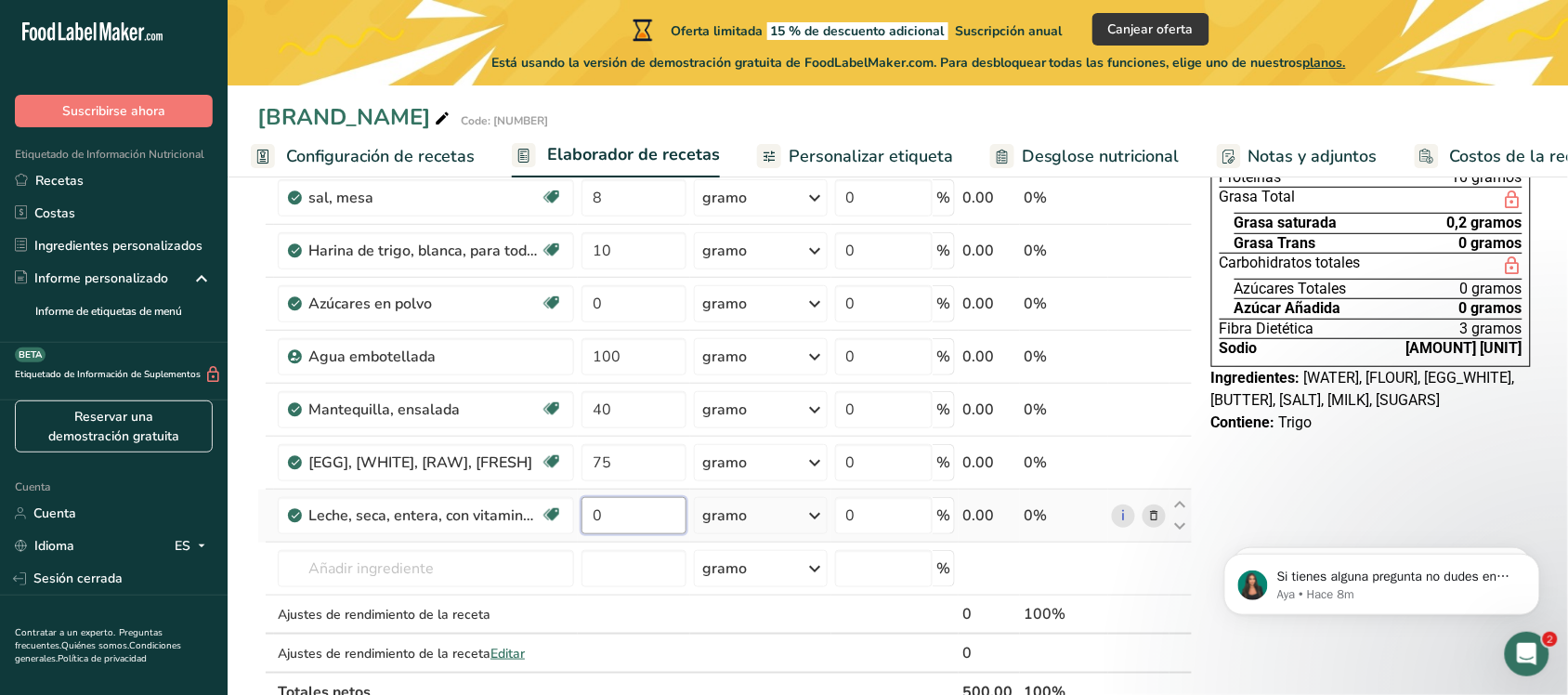 click on "0" at bounding box center [634, 516] 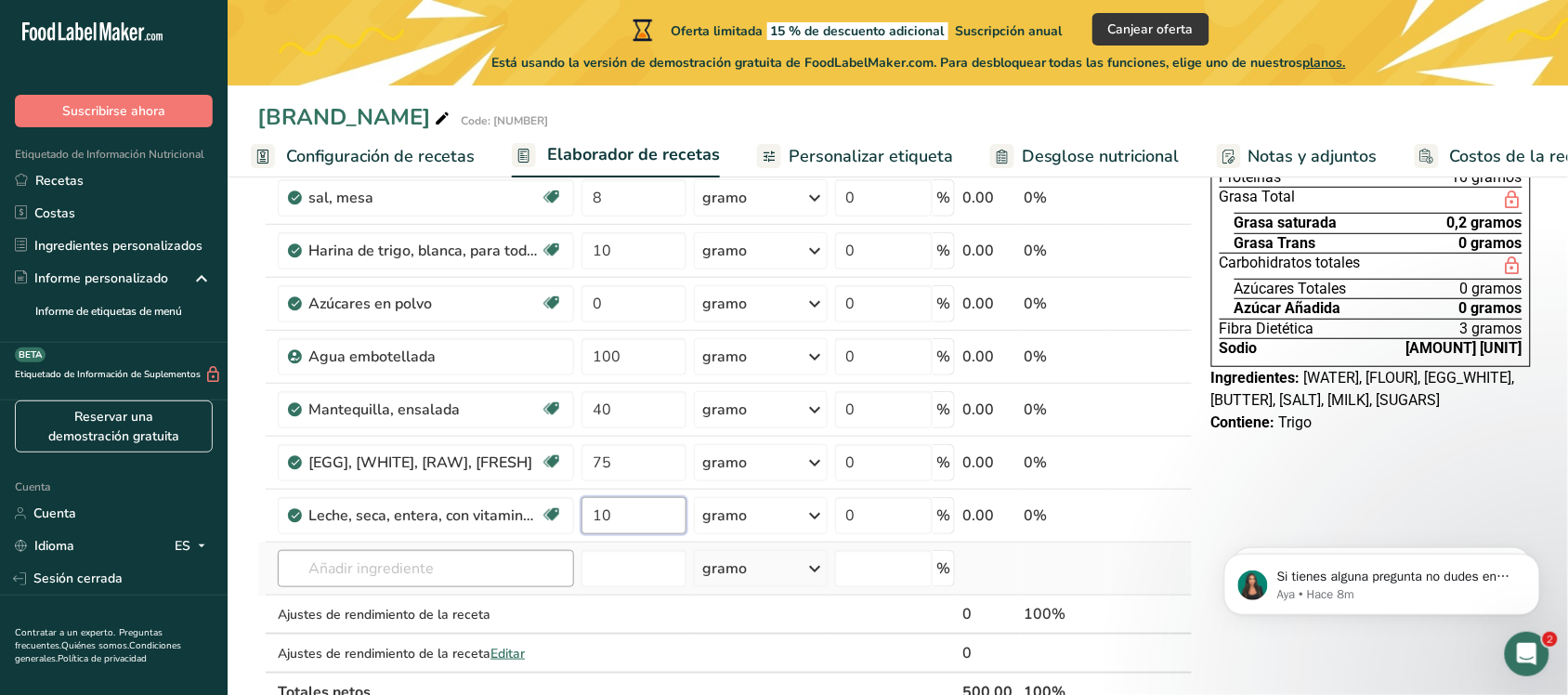 type on "10" 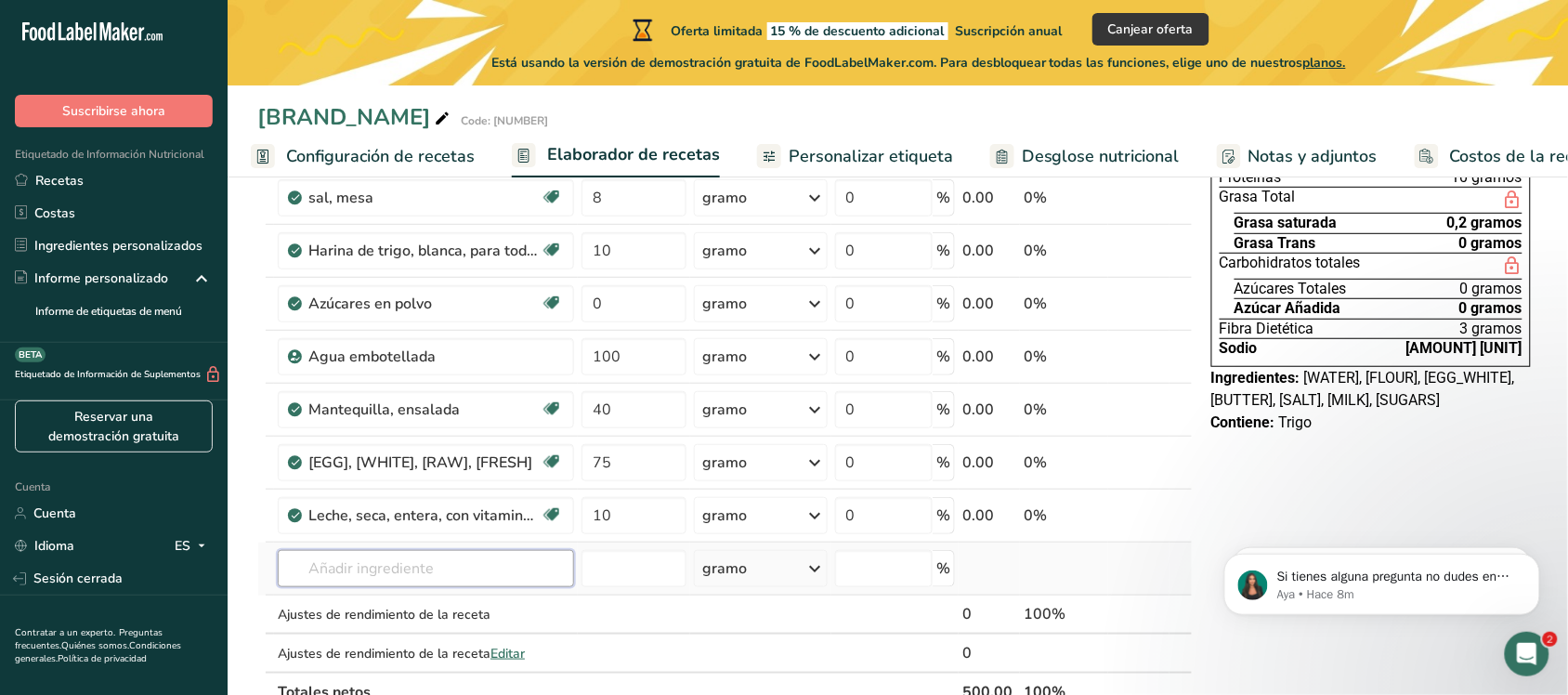 click on "Ingredient  *
Quantity  *
Unit  *
Waste *   .a-a{fill:#347362;}.b-a{fill:#fff;}         Gramos
Porcentaje
[WHEAT_FLOUR], white, all-purpose, yeast, enriched
Dairy Free
Vegan
Vegetarian
Soy Free
[QUANTITY]
gram
Portions
[QUANTITY] [UNIT]
Weight Units
gram
kilogram
mg
See more
Volume Units
liter
Volume units require a density conversion. If you know the density of your ingredient, enter it below. Otherwise, click on "RIA", our AI regulatory assistant, who can help you.
lb/ft³
g/cm³" at bounding box center [725, 395] 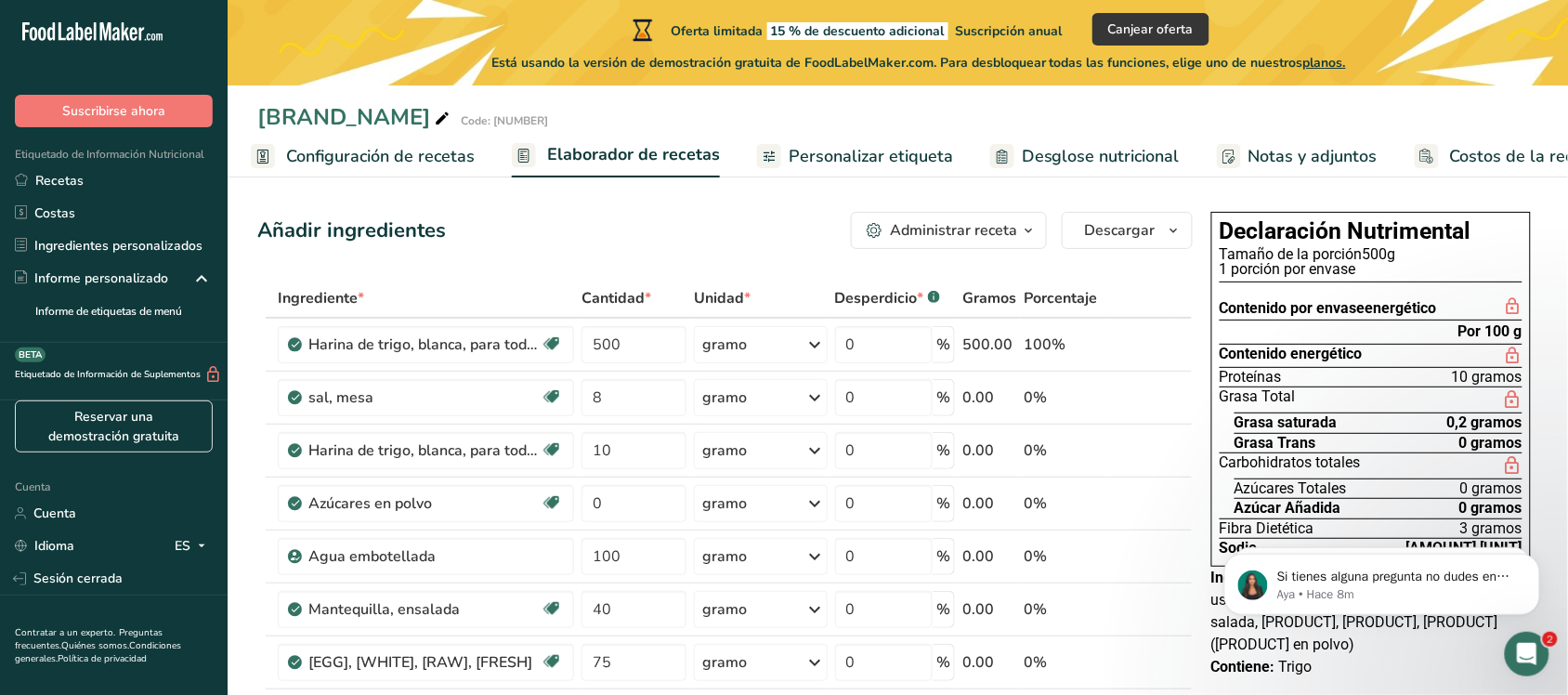 scroll, scrollTop: 0, scrollLeft: 0, axis: both 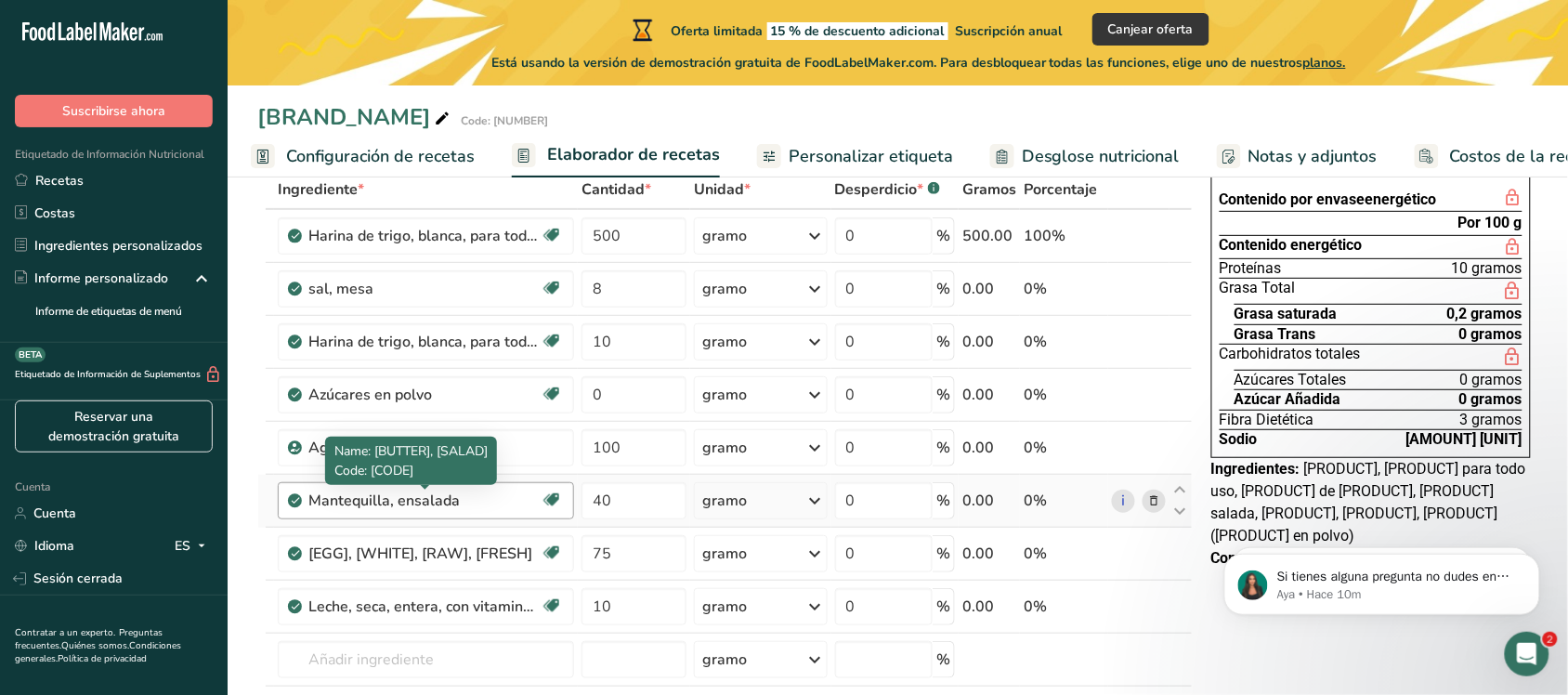 click on "Mantequilla, ensalada" at bounding box center [425, 501] 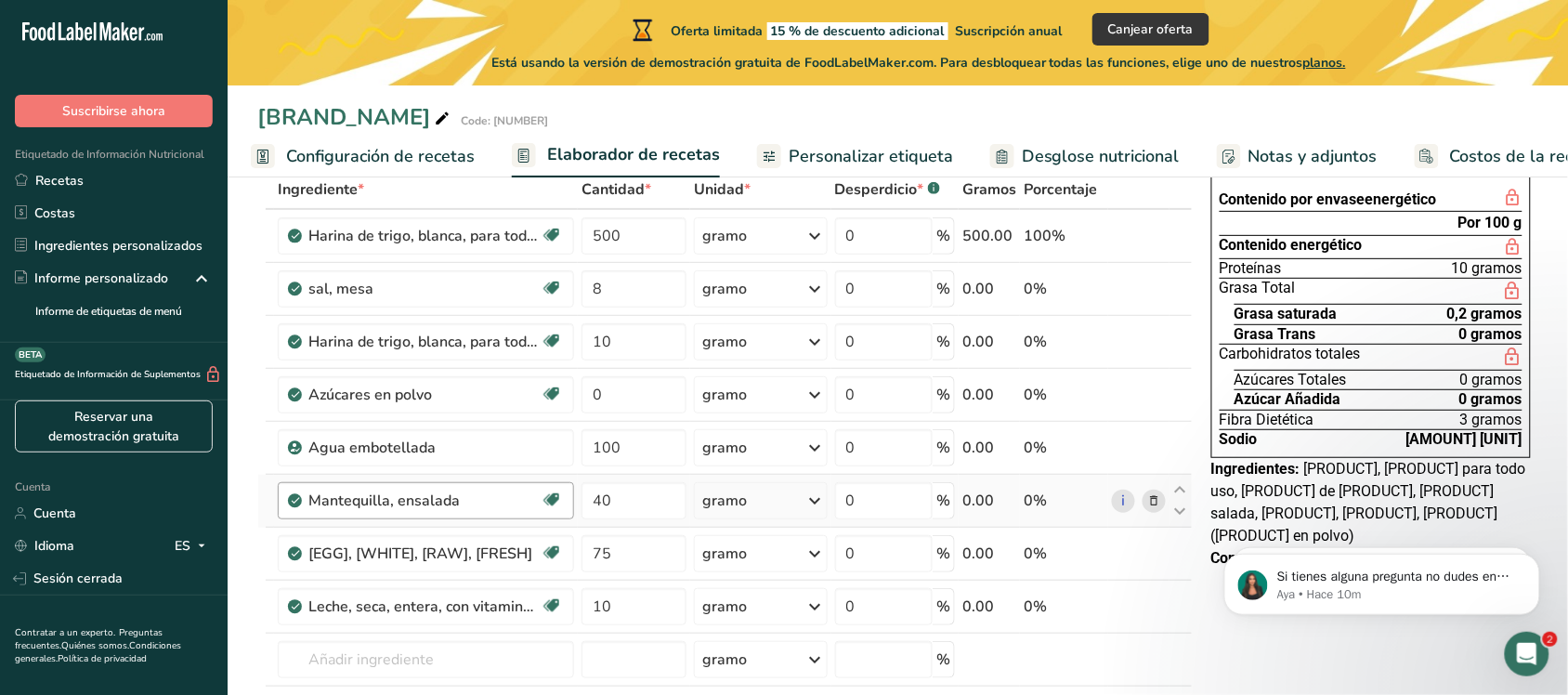 click on "[BUTTER], [SALAD]
Gluten Free
Vegetarian
Soy Free" at bounding box center (425, 501) 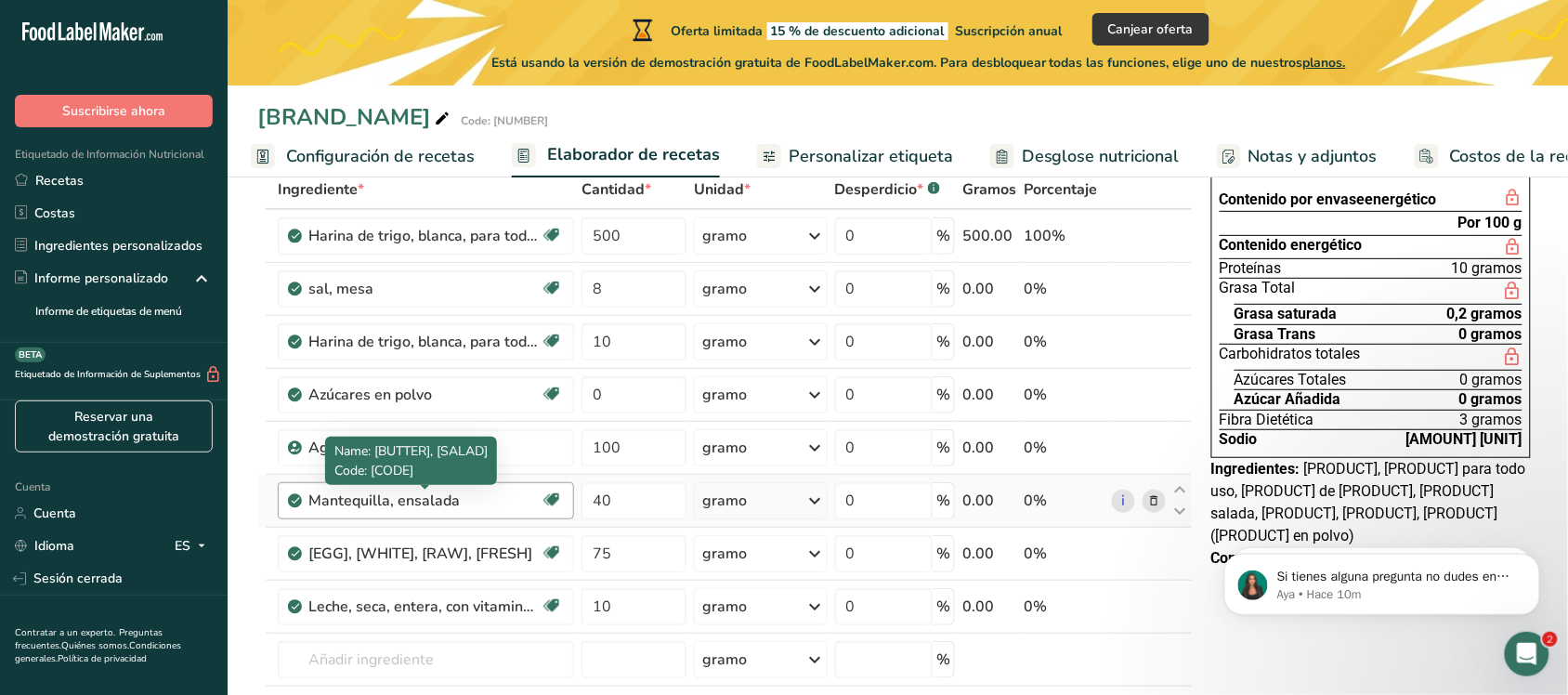 click on "Mantequilla, ensalada" at bounding box center (384, 501) 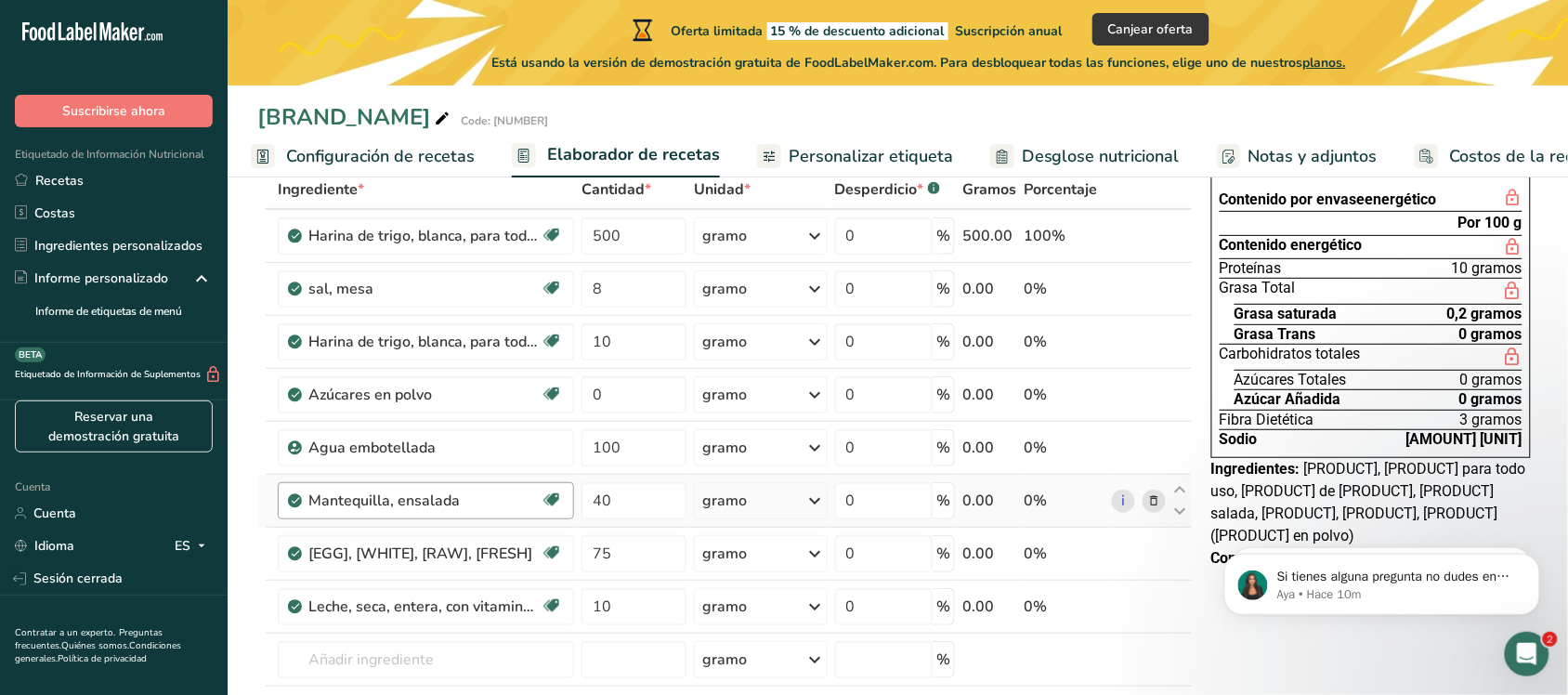 click on "Mantequilla, ensalada" at bounding box center [384, 501] 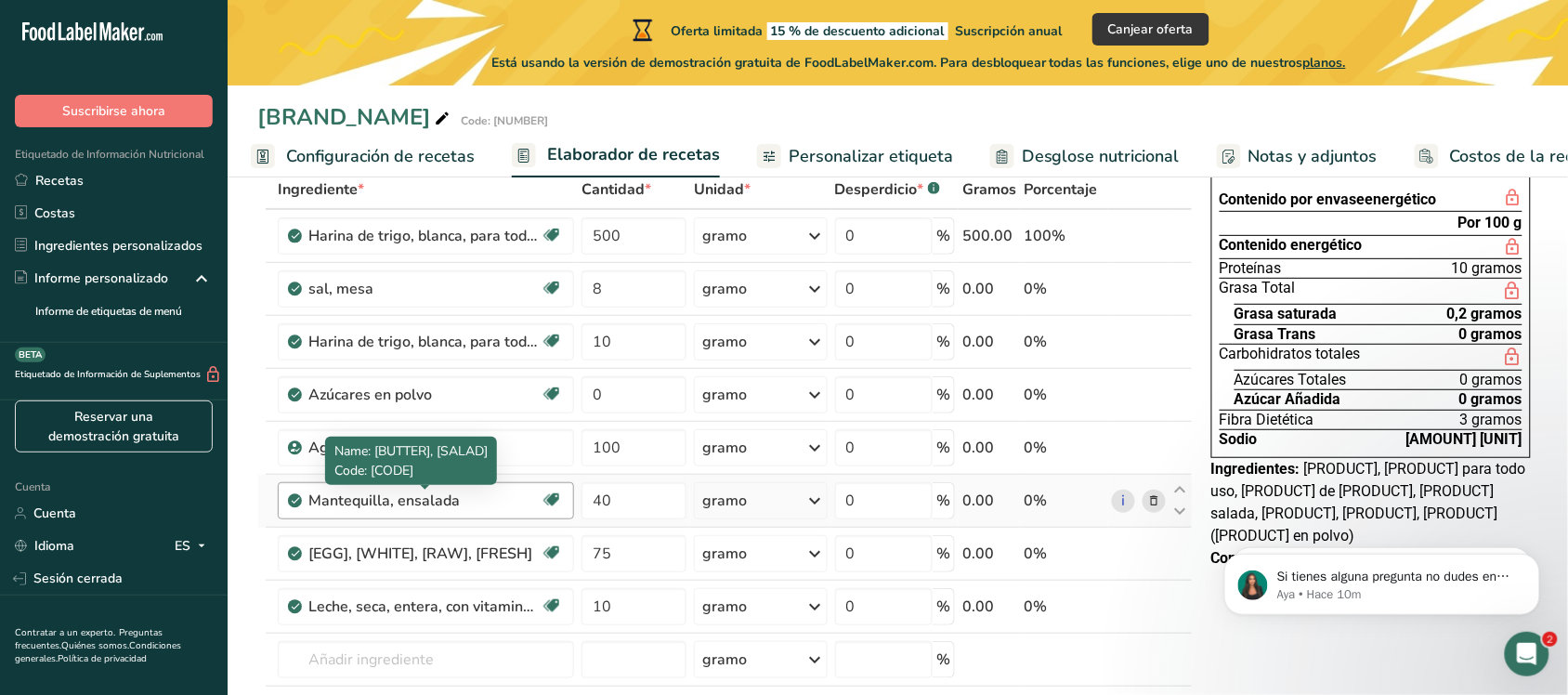 click on "Mantequilla, ensalada" at bounding box center [425, 501] 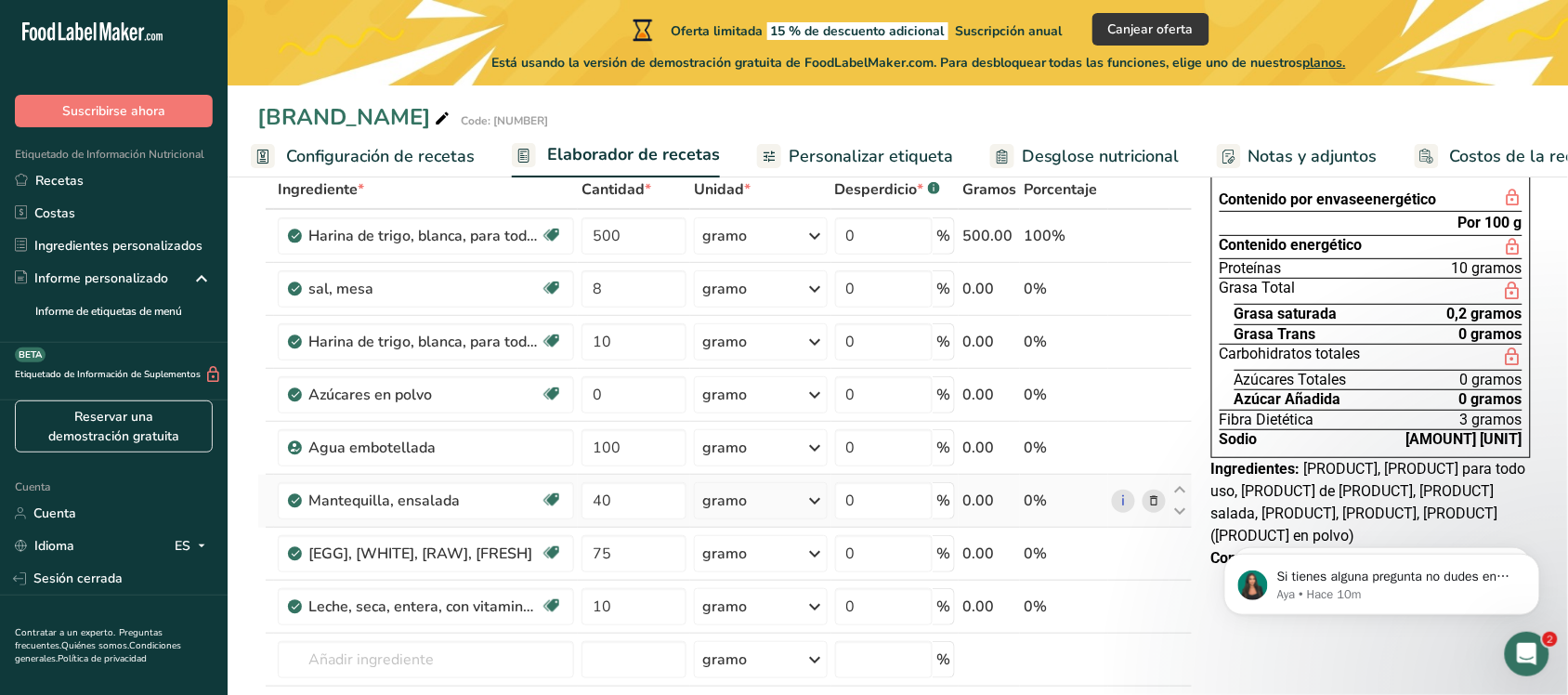 click at bounding box center [1154, 501] 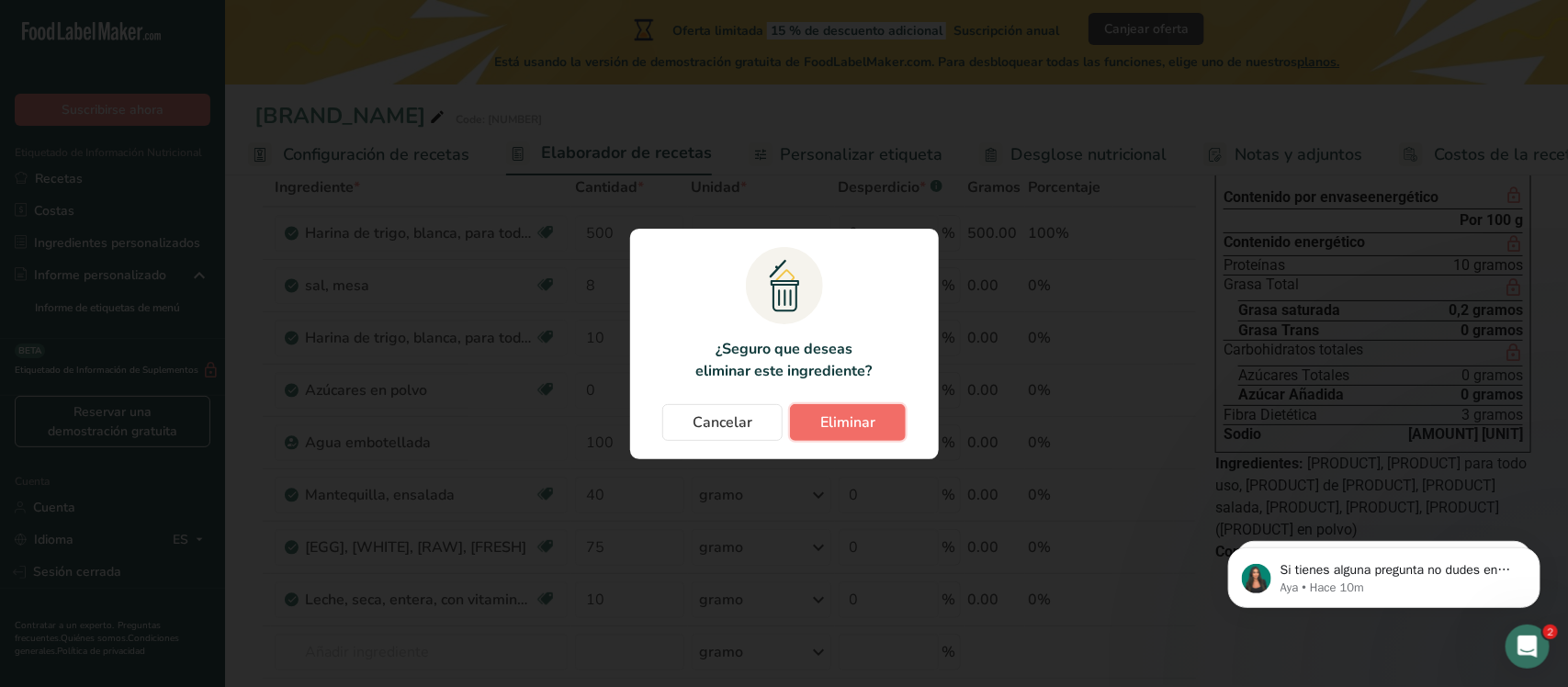 click on "Eliminar" at bounding box center (848, 422) 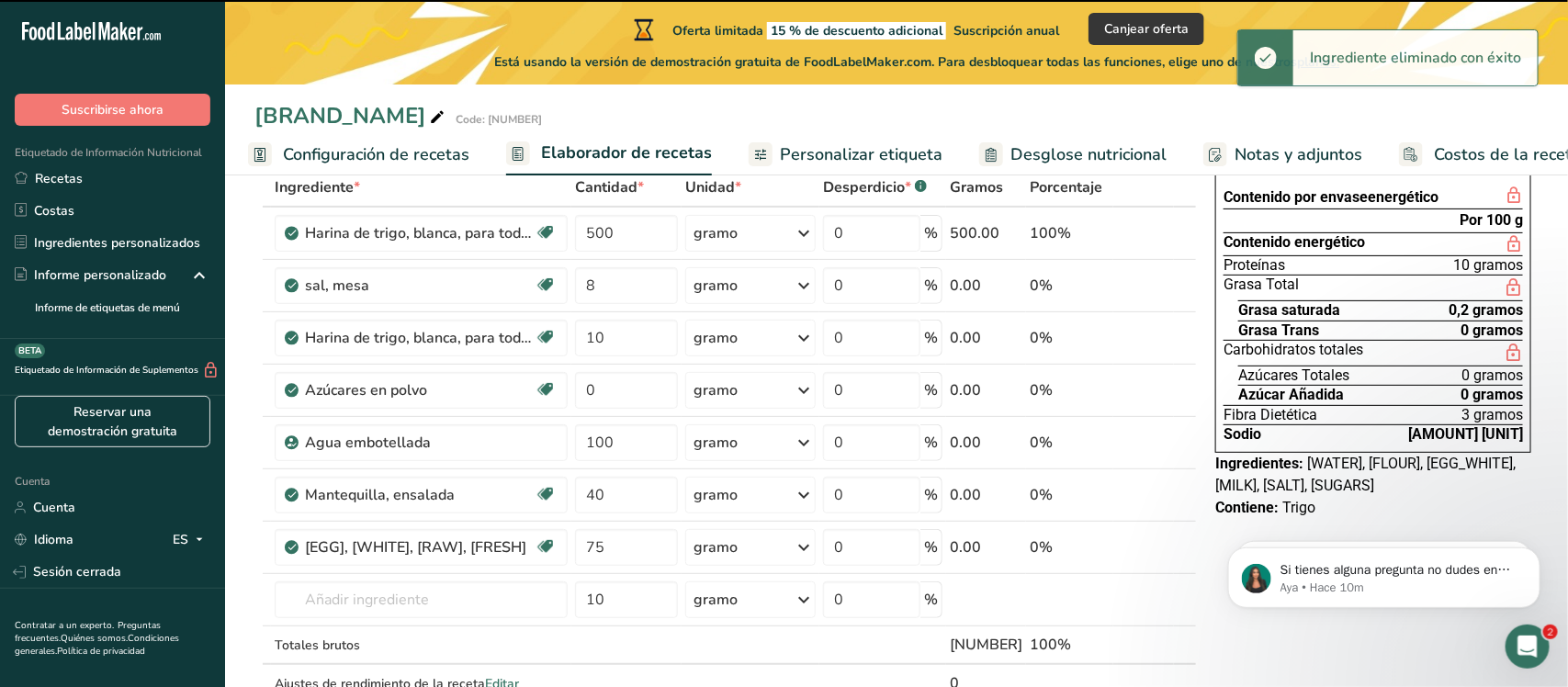 type on "75" 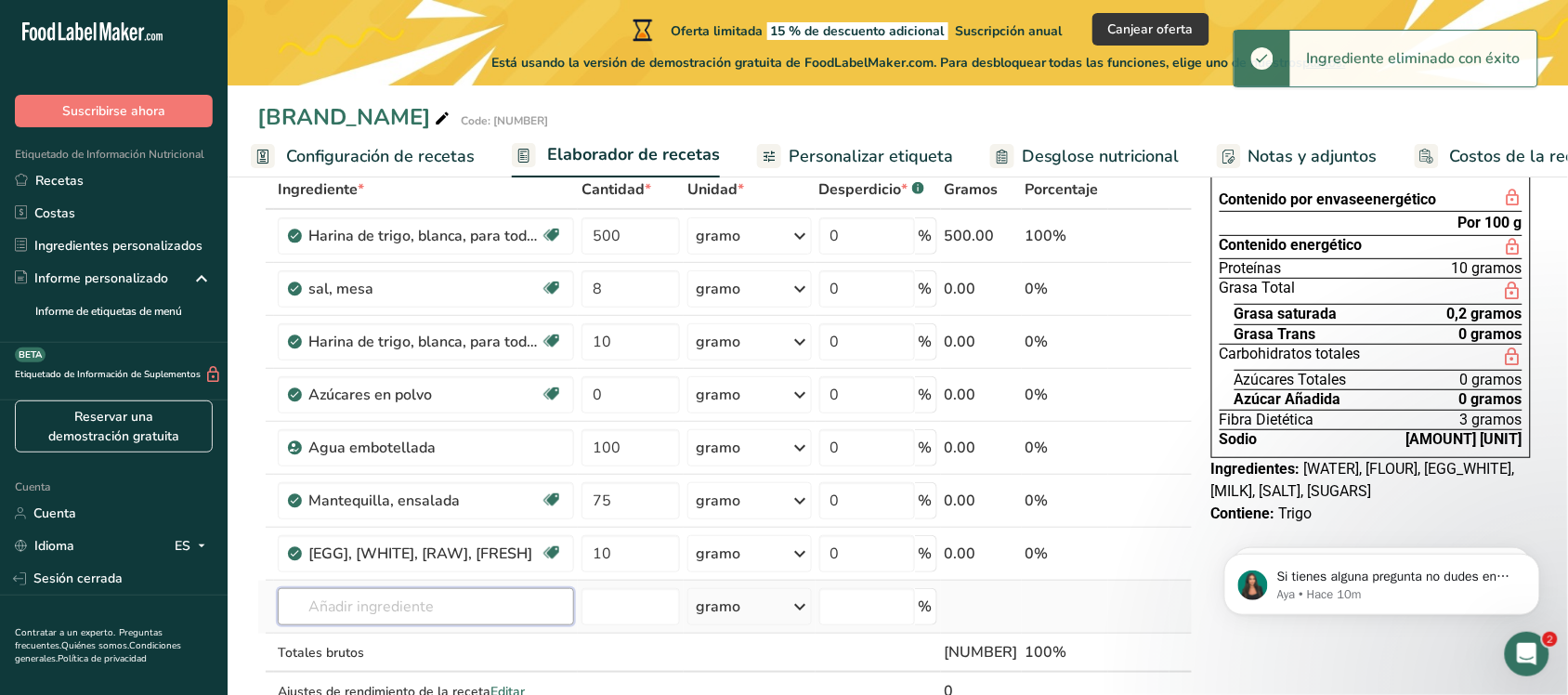 click at bounding box center (425, 607) 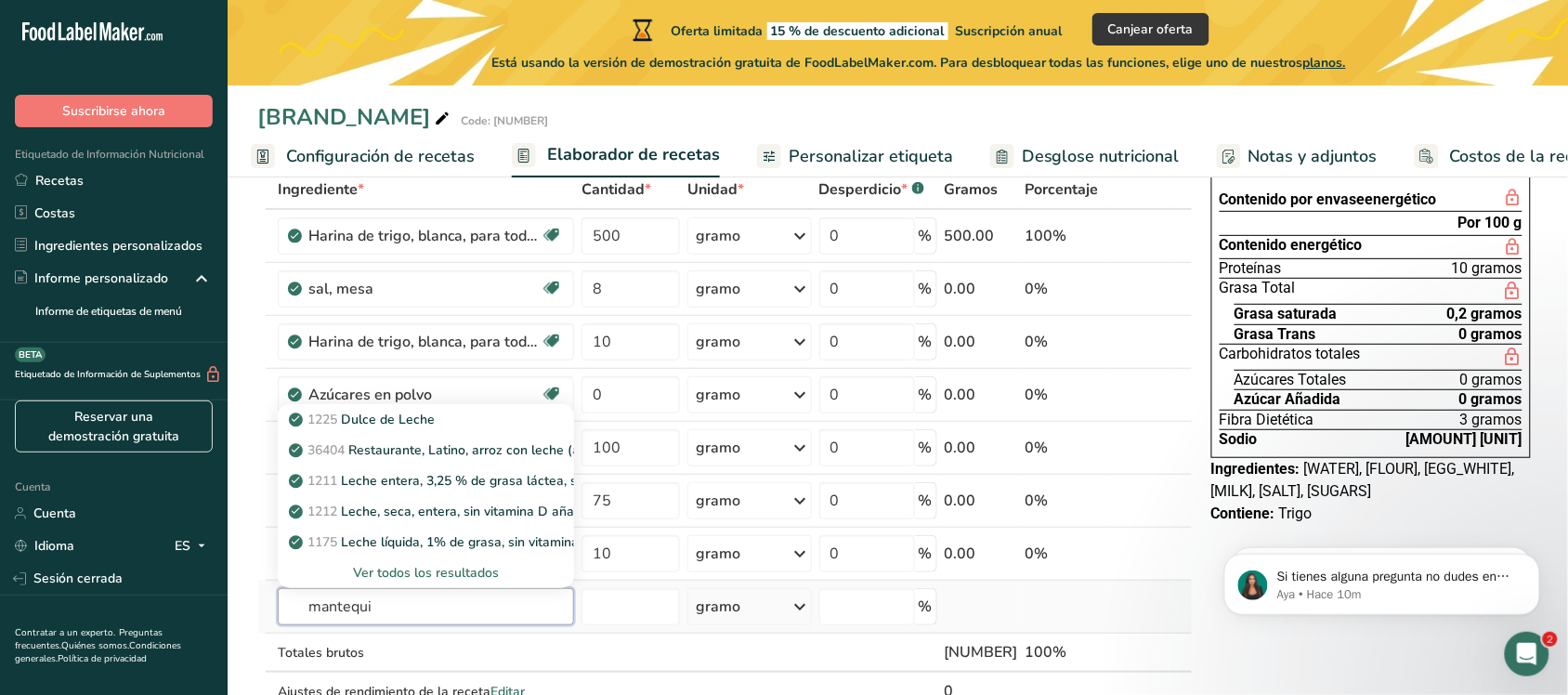 type on "mantequi" 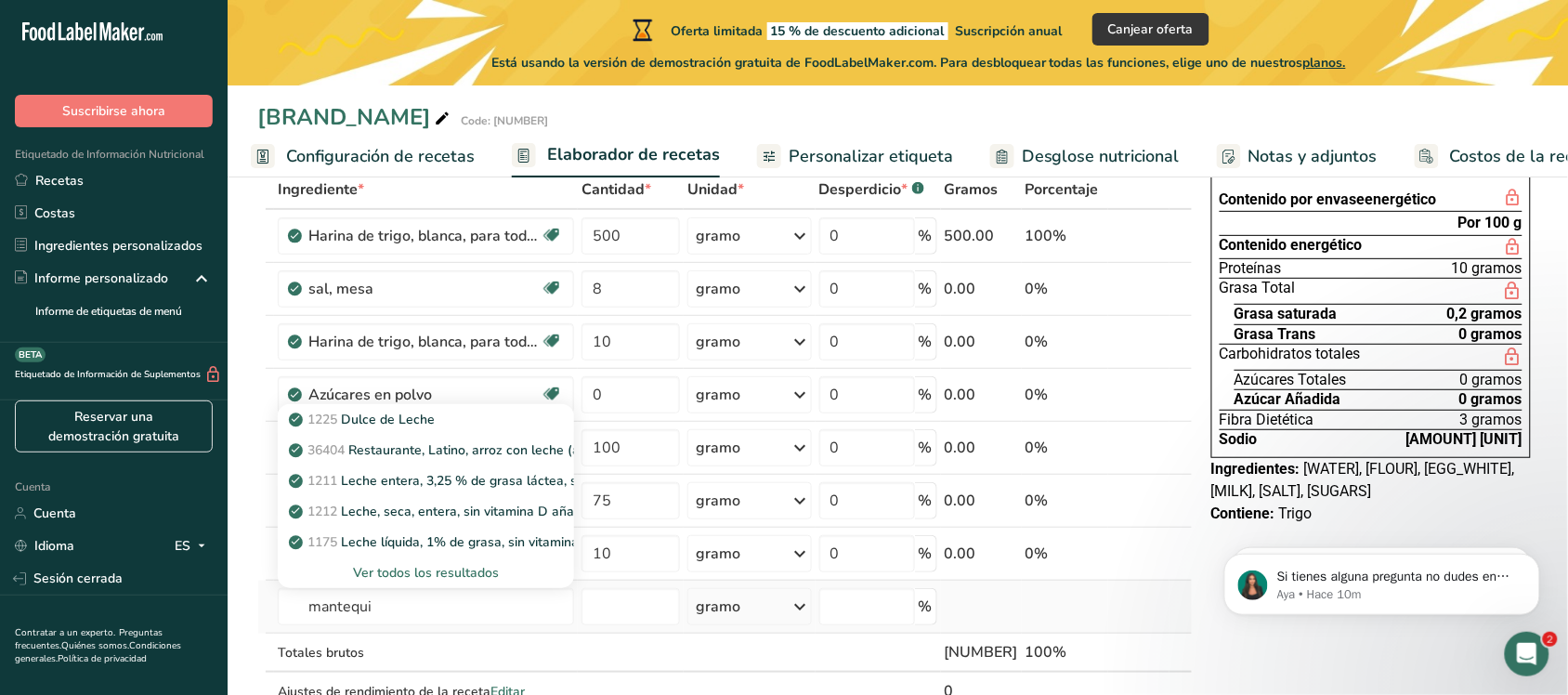type 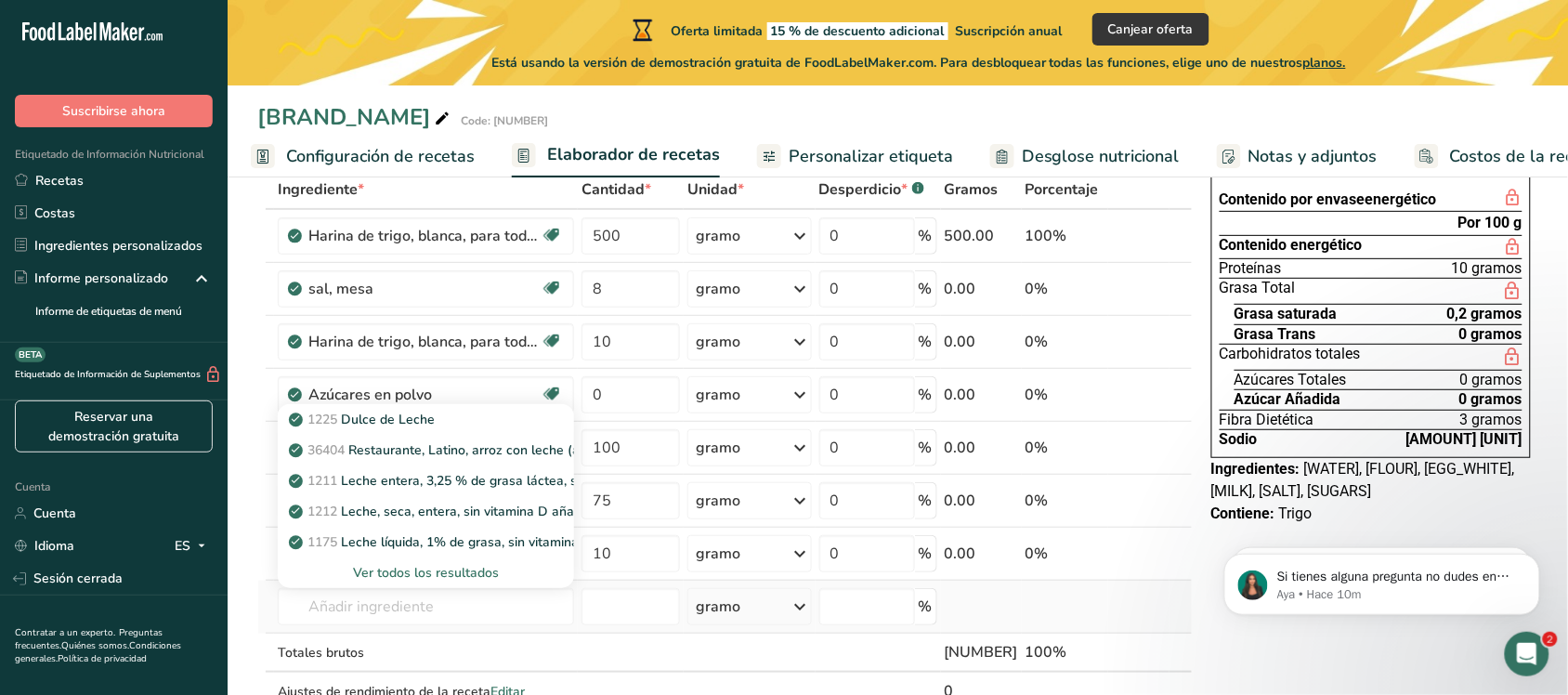 click on "Ver todos los resultados" at bounding box center (425, 572) 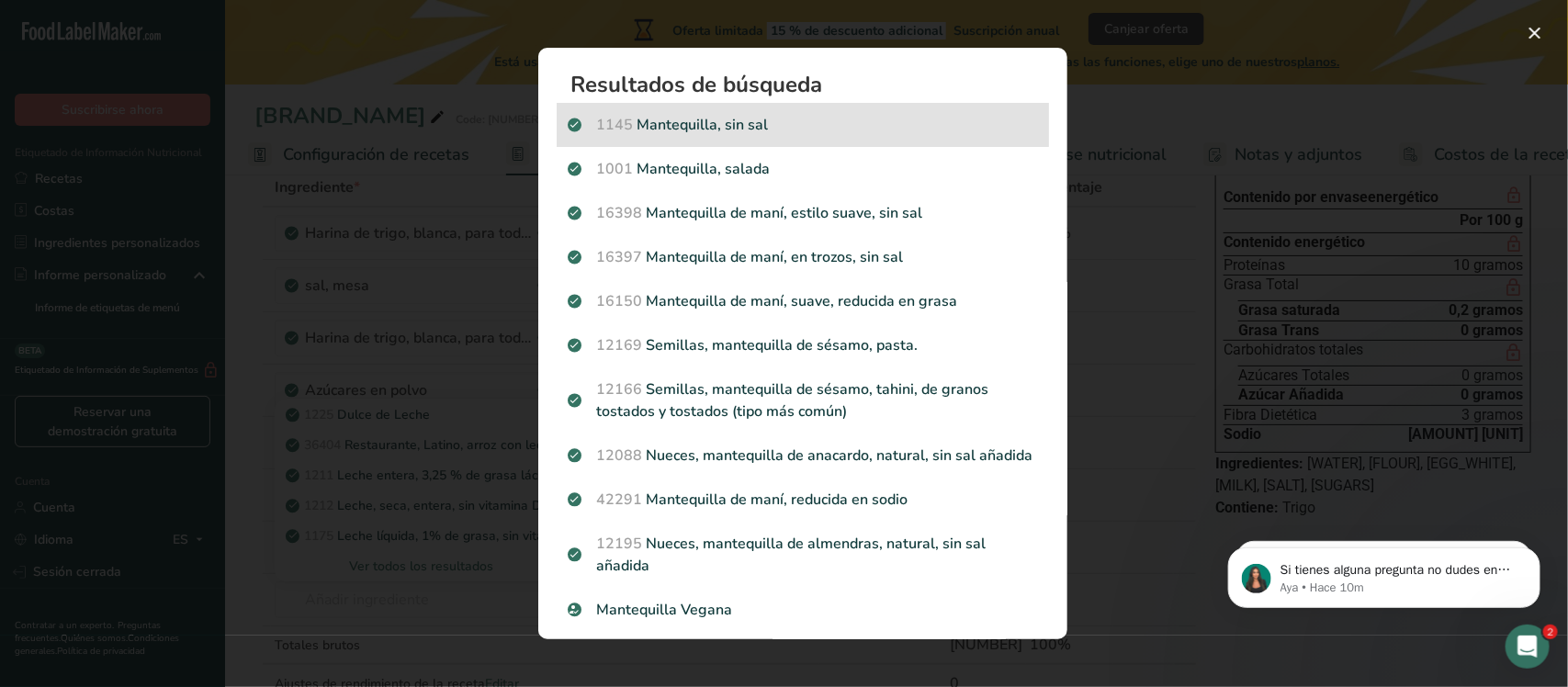 click on "[CODE]
[BUTTER], [UNSALTED]" at bounding box center (803, 125) 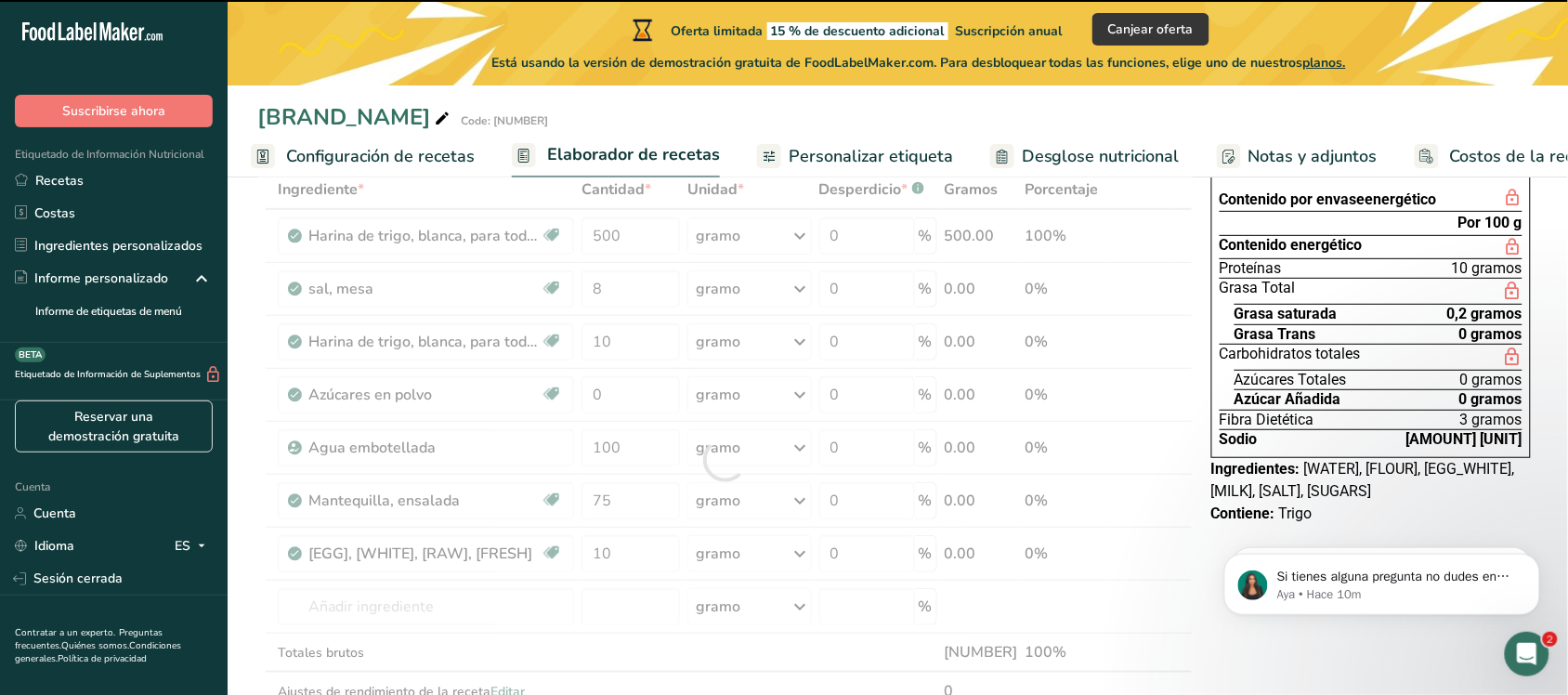 type on "0" 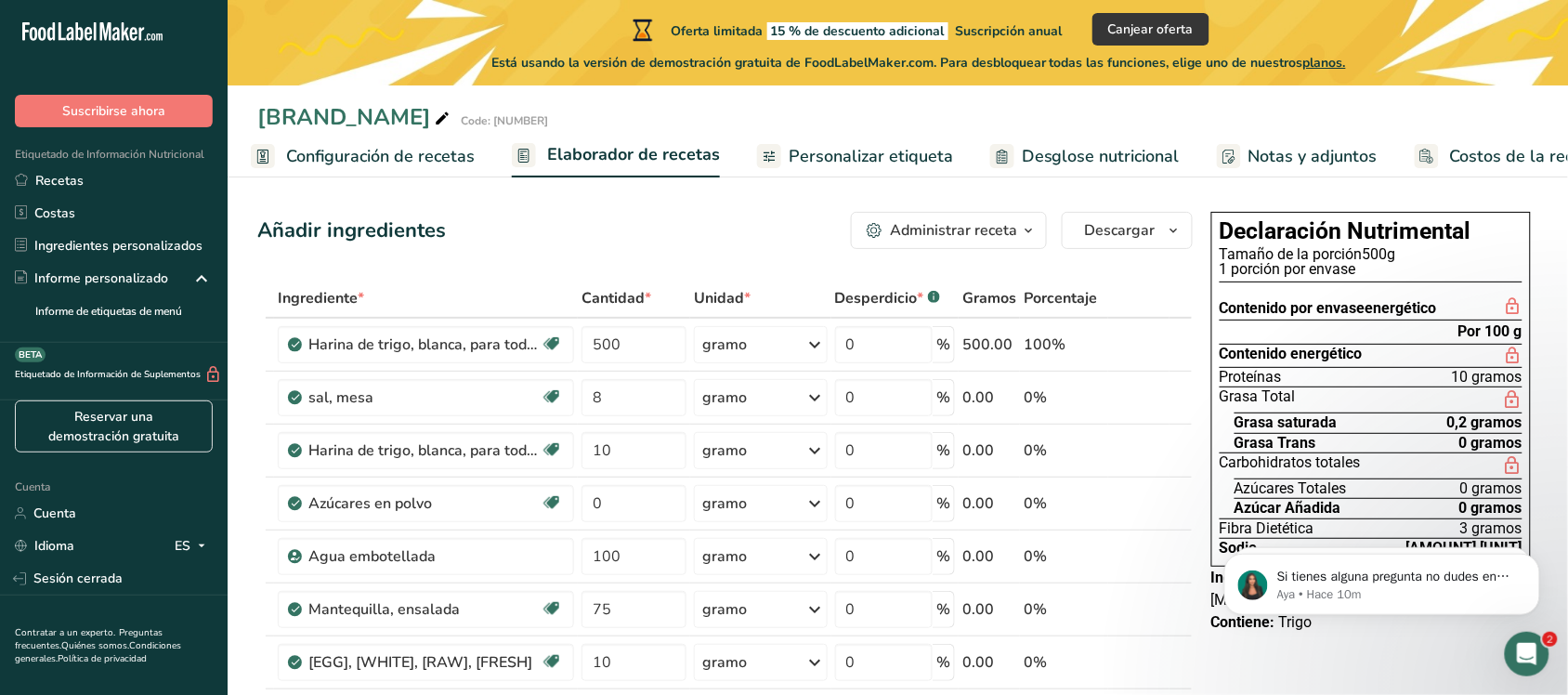 scroll, scrollTop: 0, scrollLeft: 0, axis: both 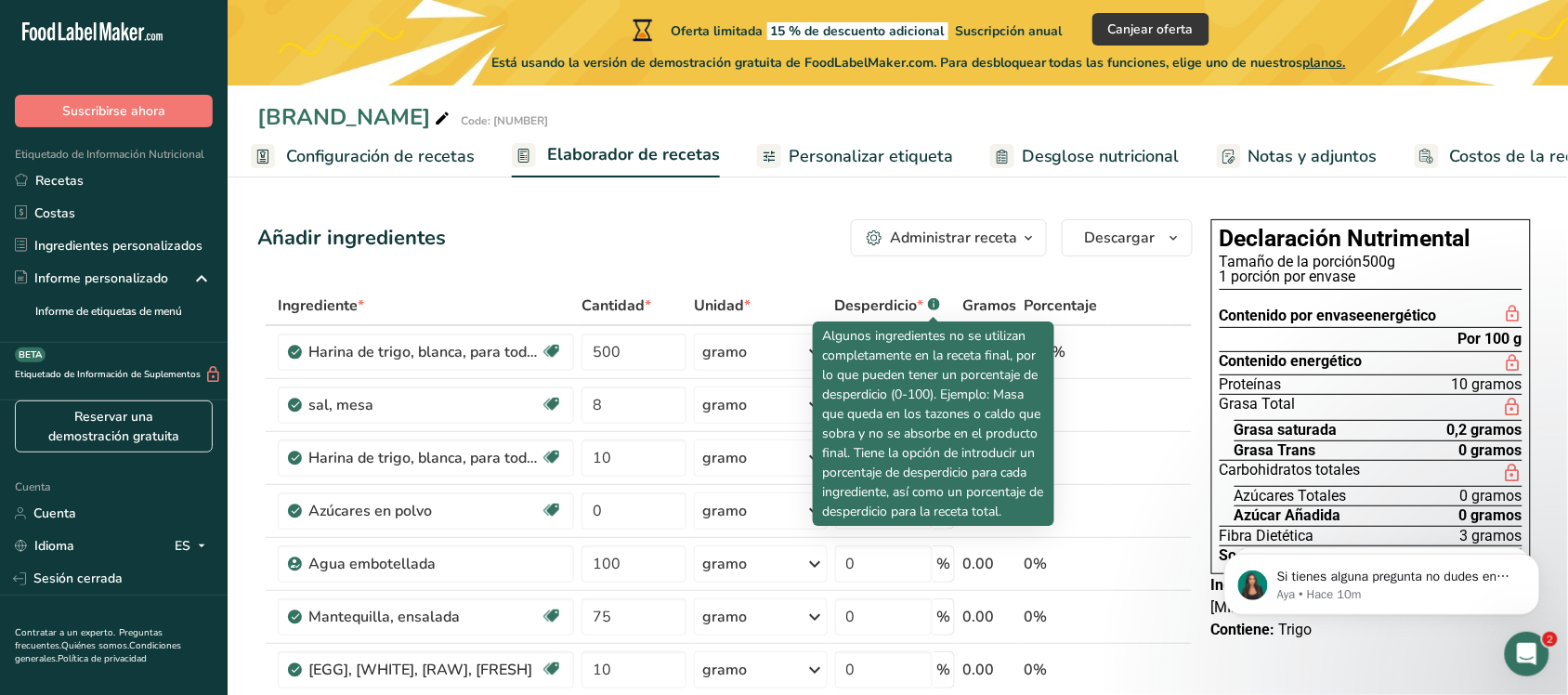 click 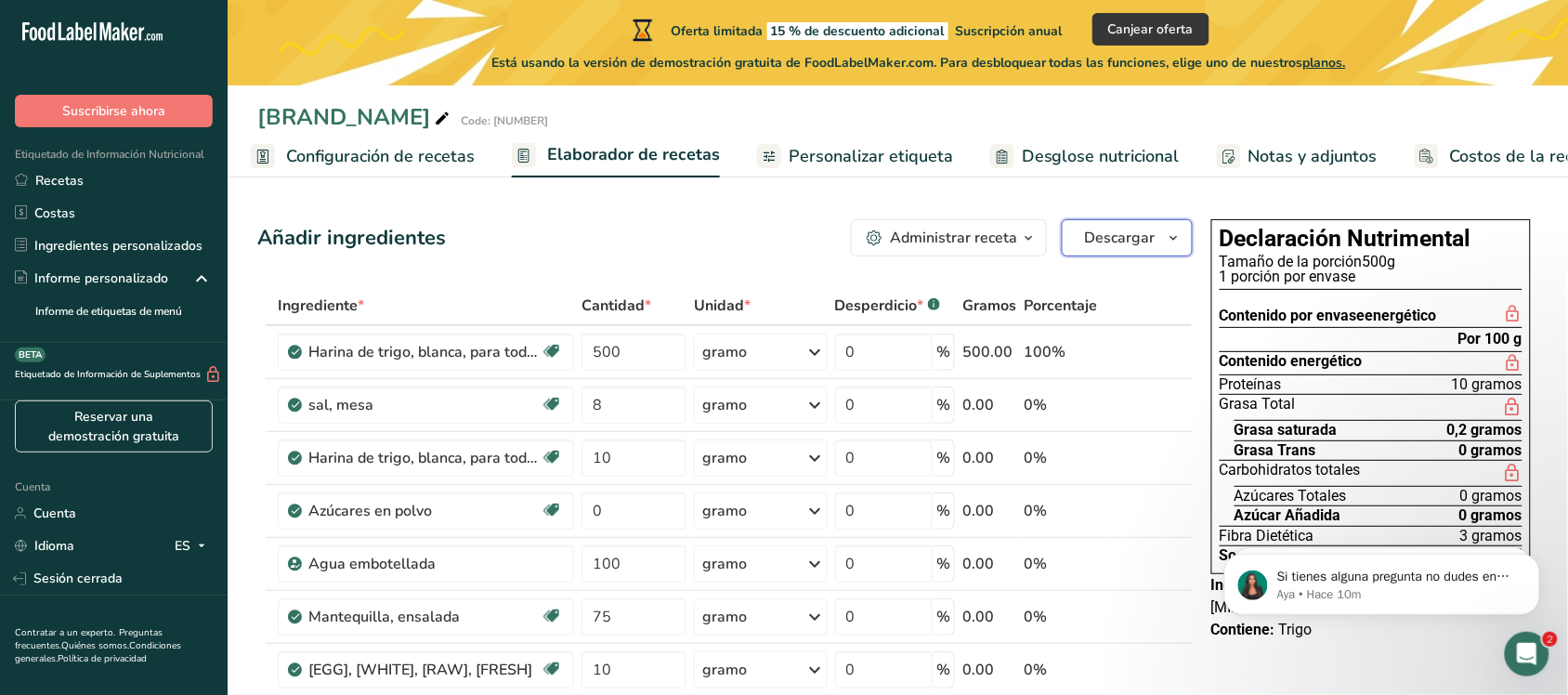click on "Descargar" at bounding box center [1120, 238] 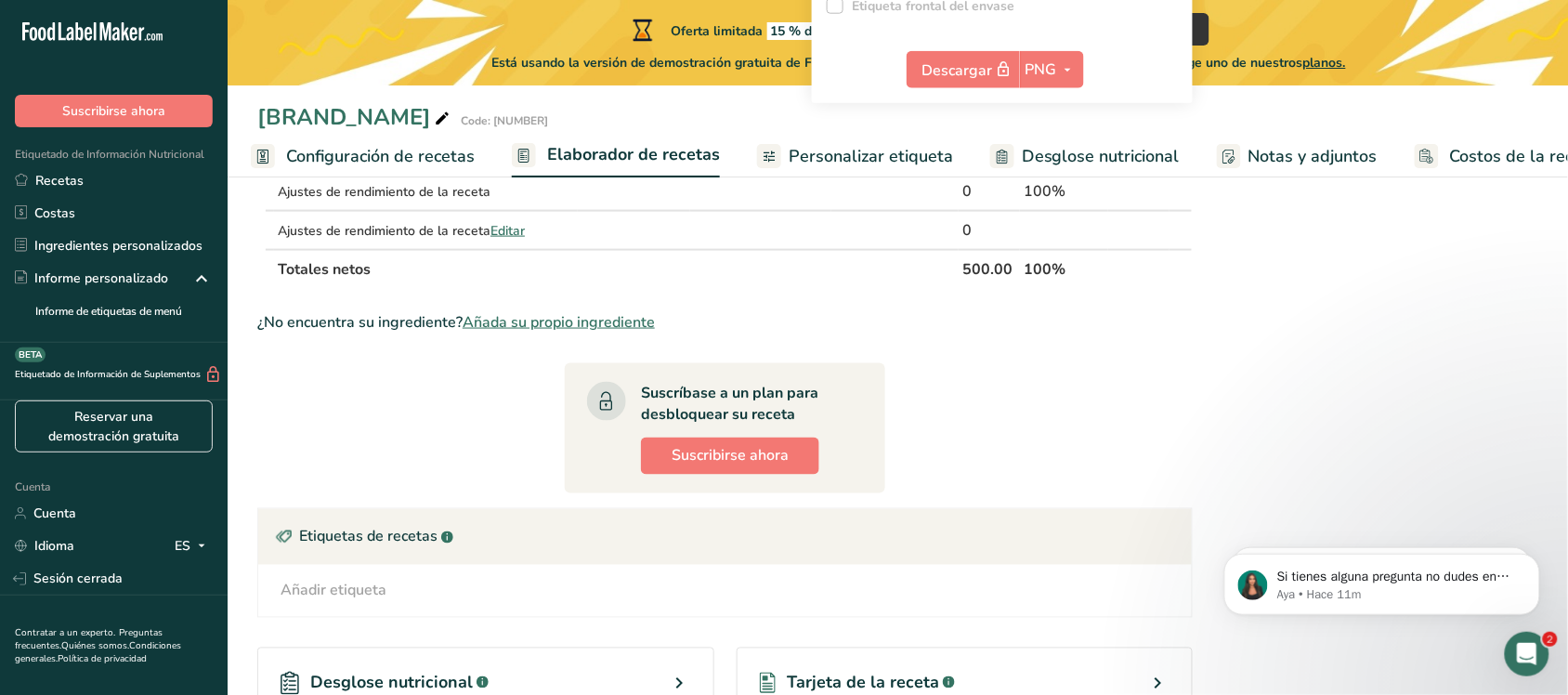 scroll, scrollTop: 862, scrollLeft: 0, axis: vertical 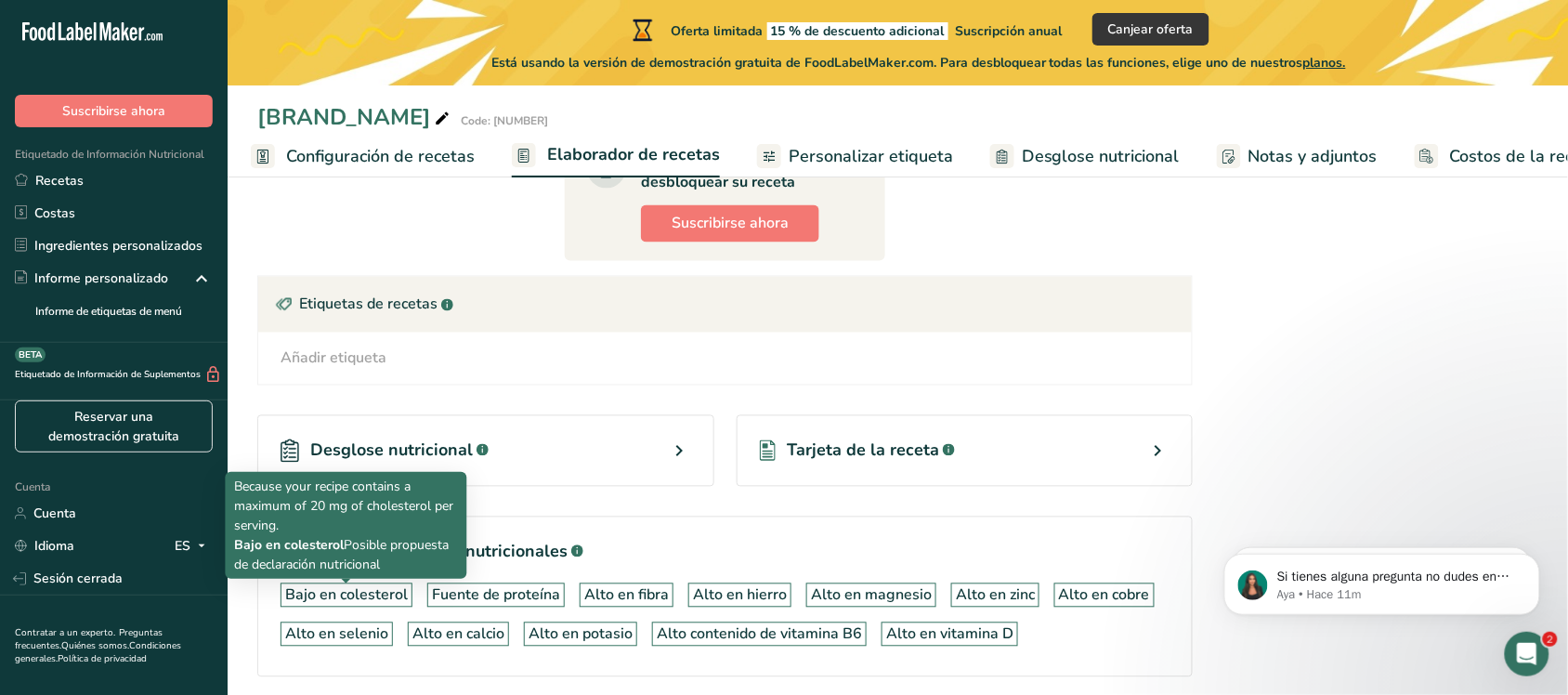 click on "Bajo en colesterol" at bounding box center (346, 596) 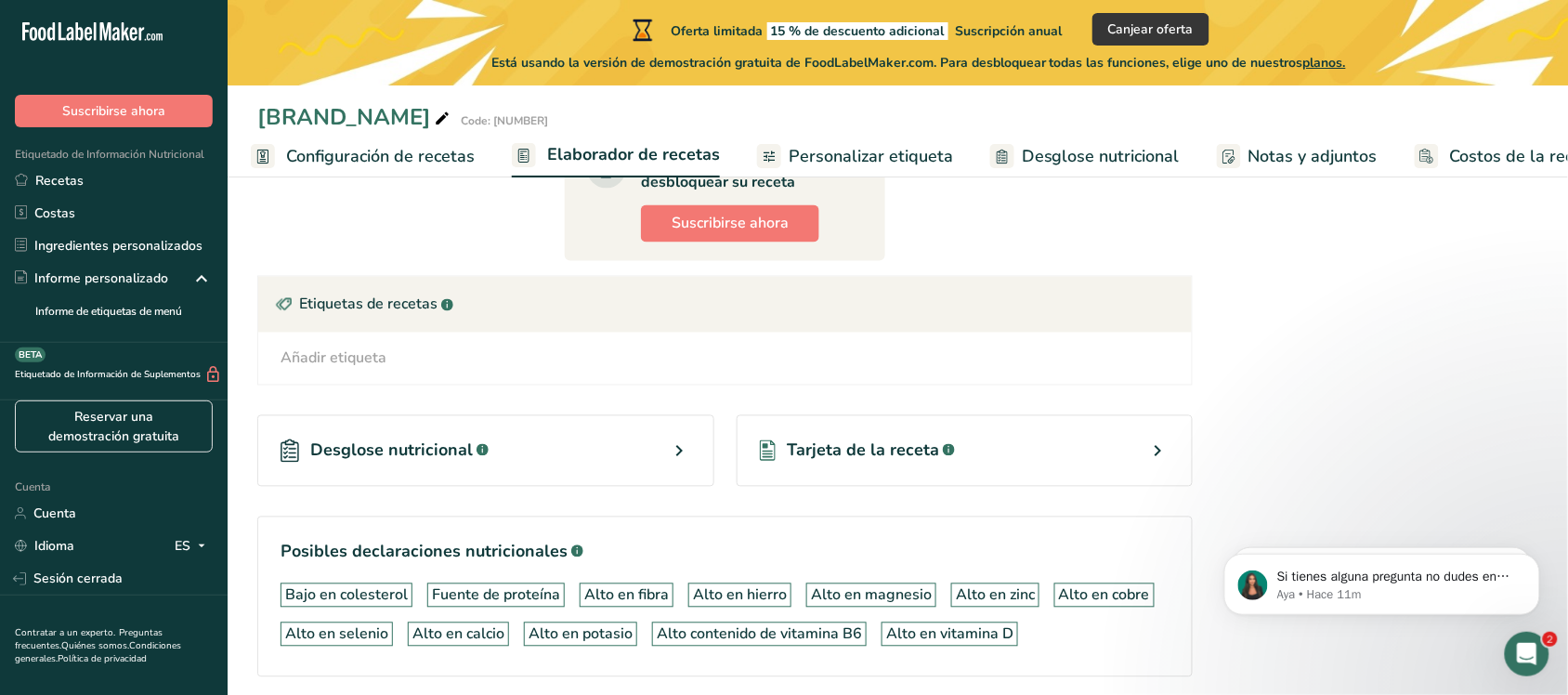 click on "Bajo en colesterol" at bounding box center [346, 596] 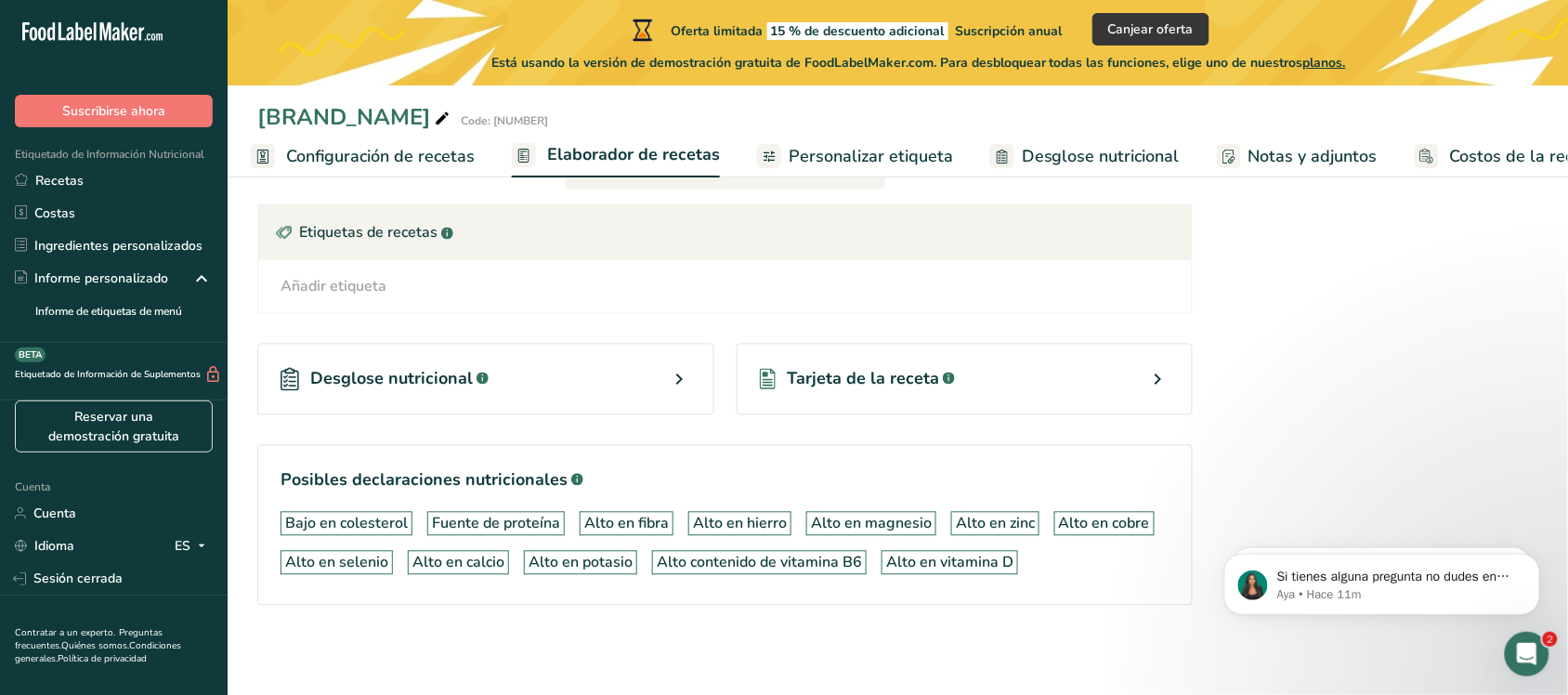 click on "Desglose nutricional
.a-a{fill:#347362;}.b-a{fill:#fff;}" at bounding box center [486, 379] 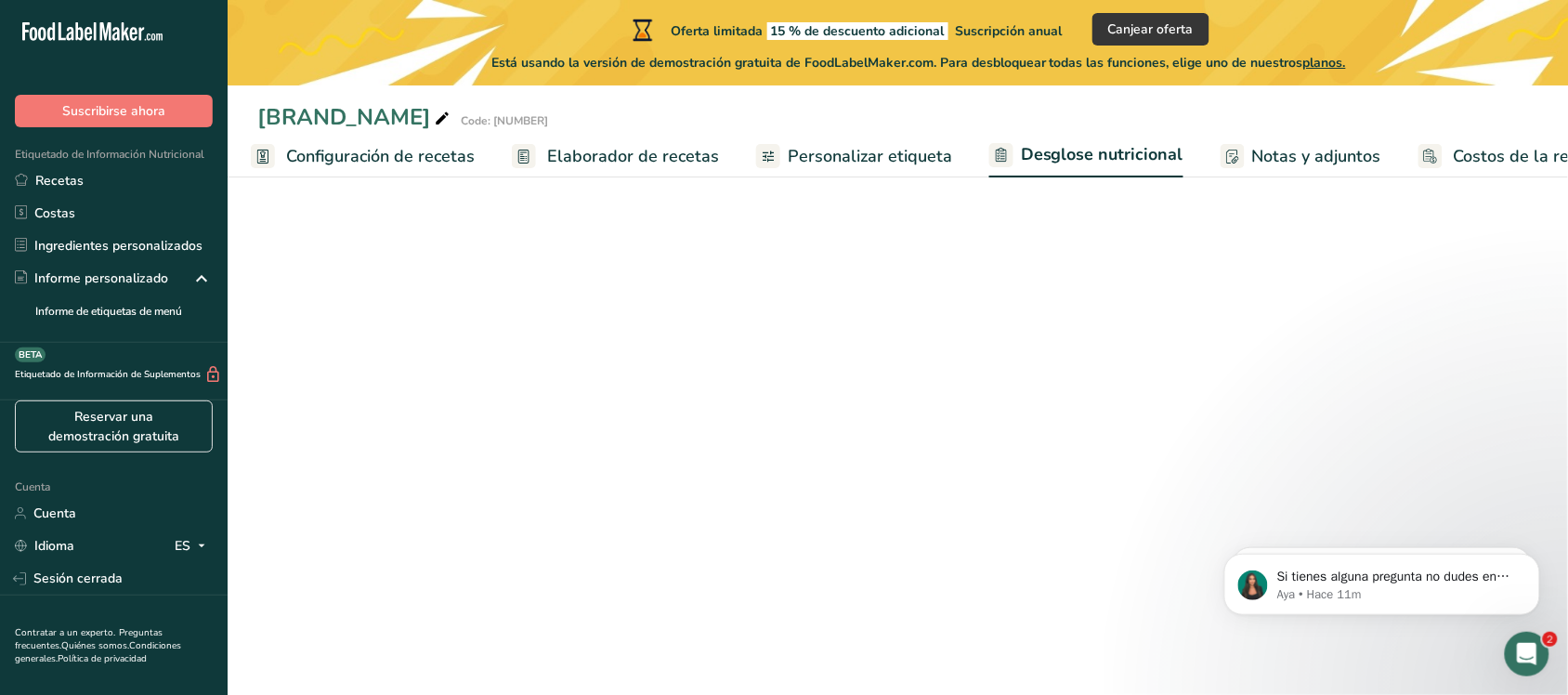 select on "Calories" 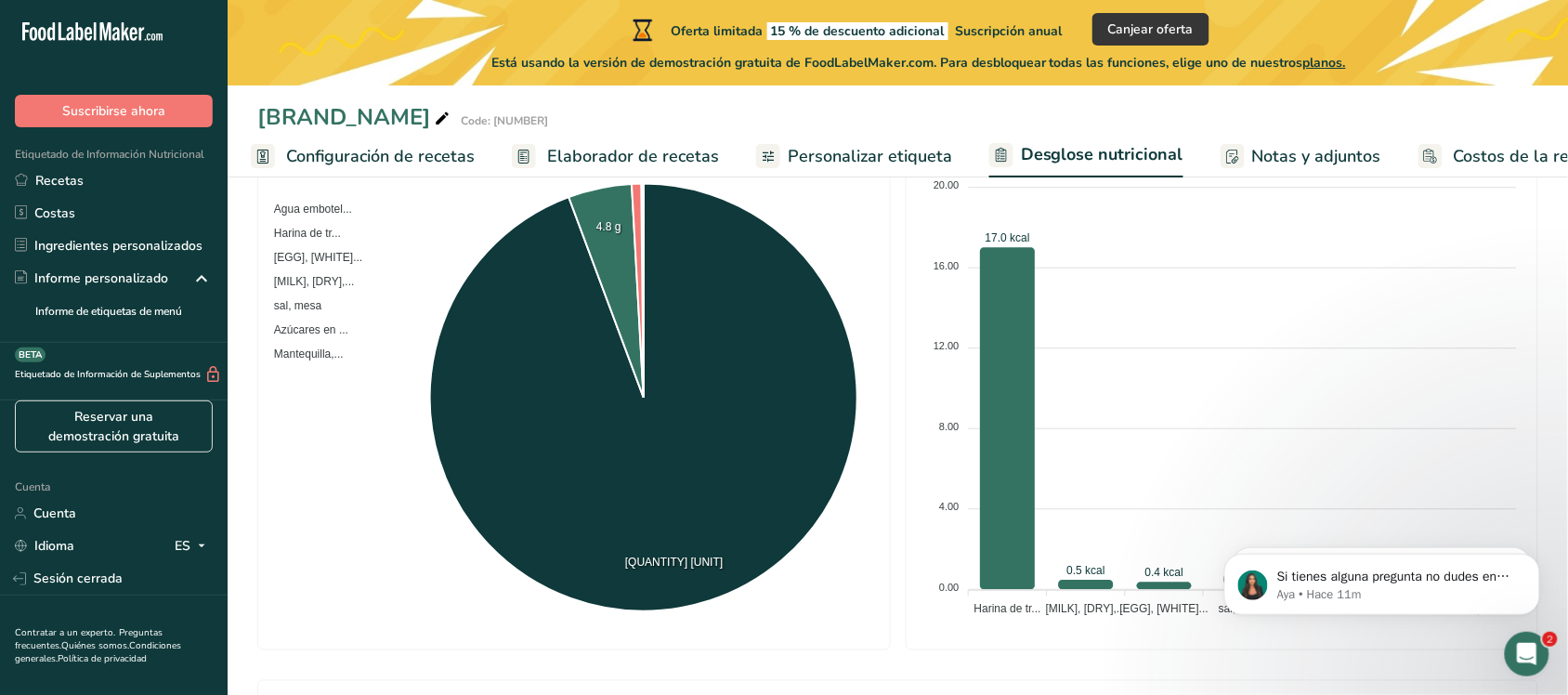 scroll, scrollTop: 0, scrollLeft: 0, axis: both 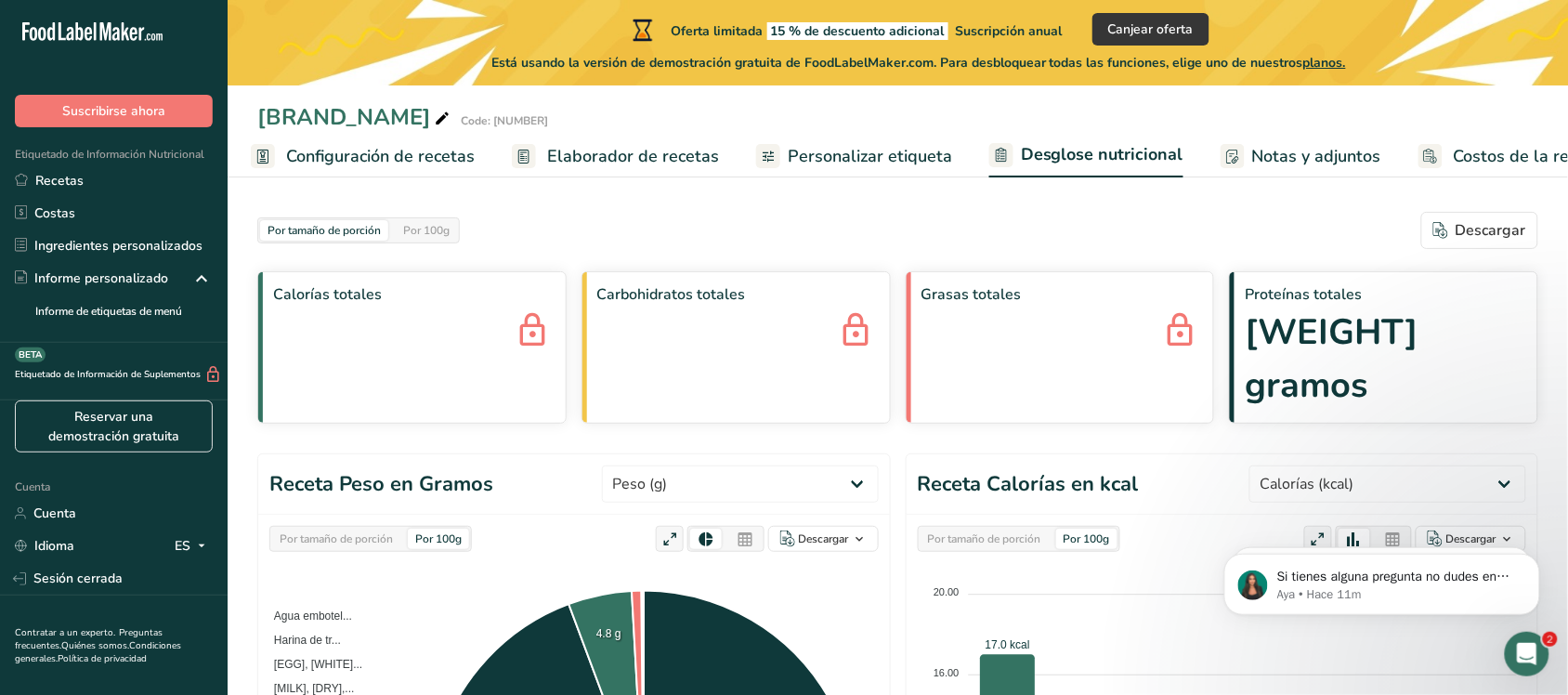 click on "Personalizar etiqueta" at bounding box center [869, 156] 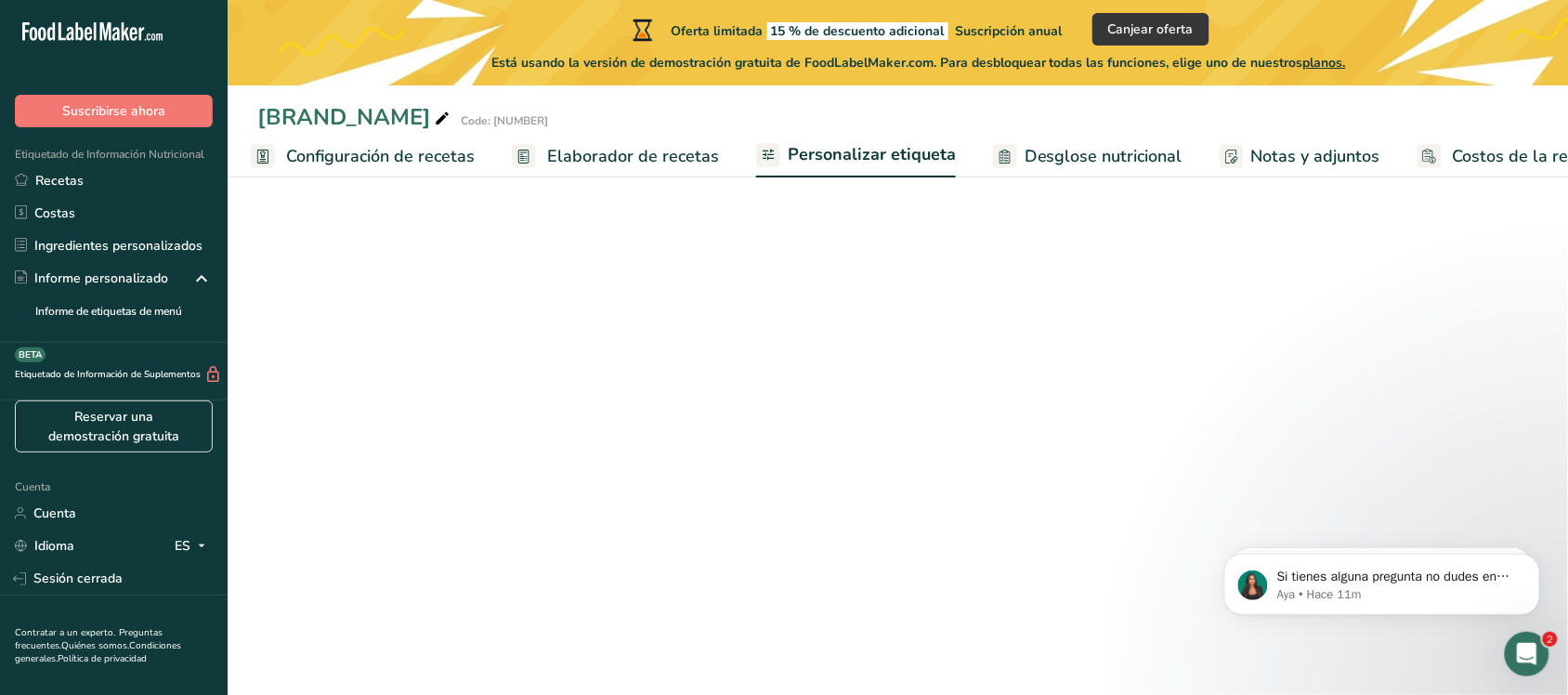 scroll, scrollTop: 0, scrollLeft: 60, axis: horizontal 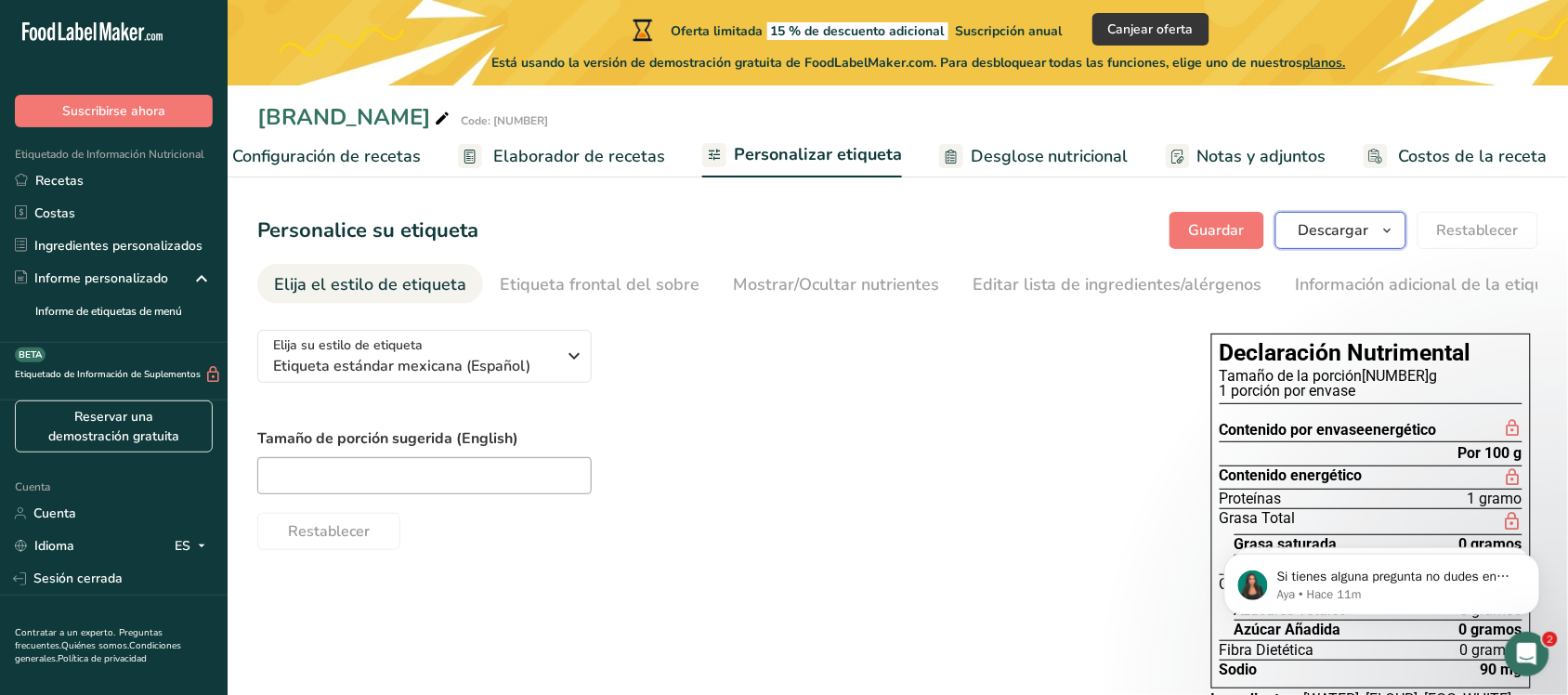 click on "Descargar" at bounding box center [1334, 230] 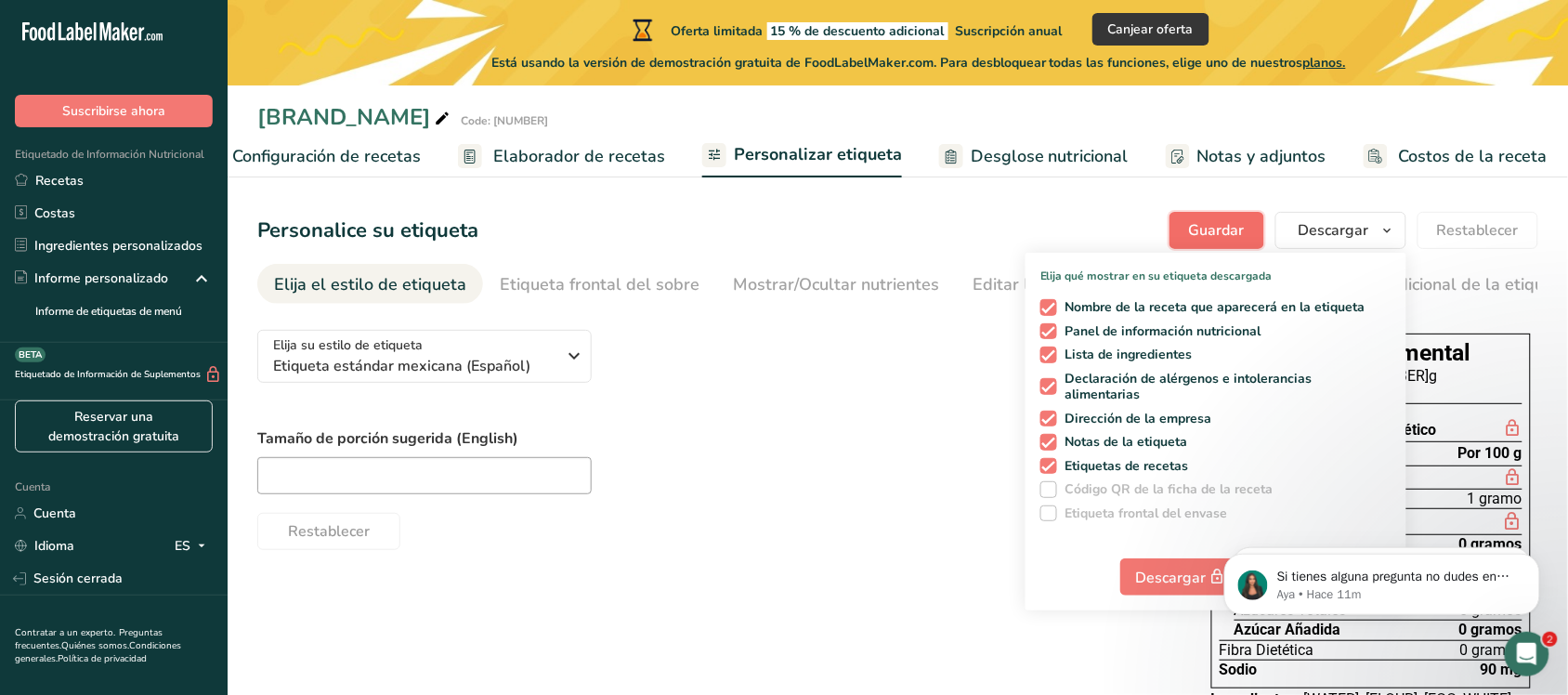 click on "Guardar" at bounding box center [1217, 230] 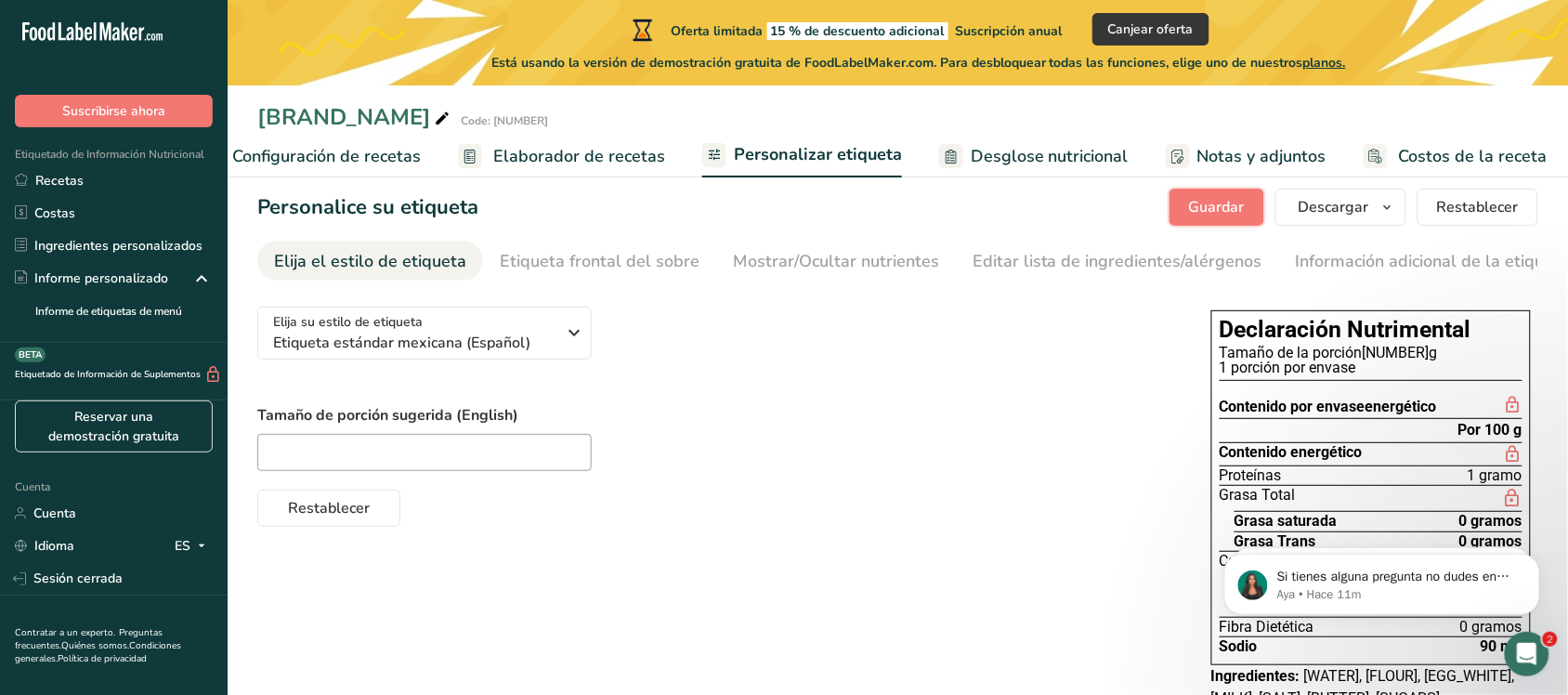 scroll, scrollTop: 26, scrollLeft: 0, axis: vertical 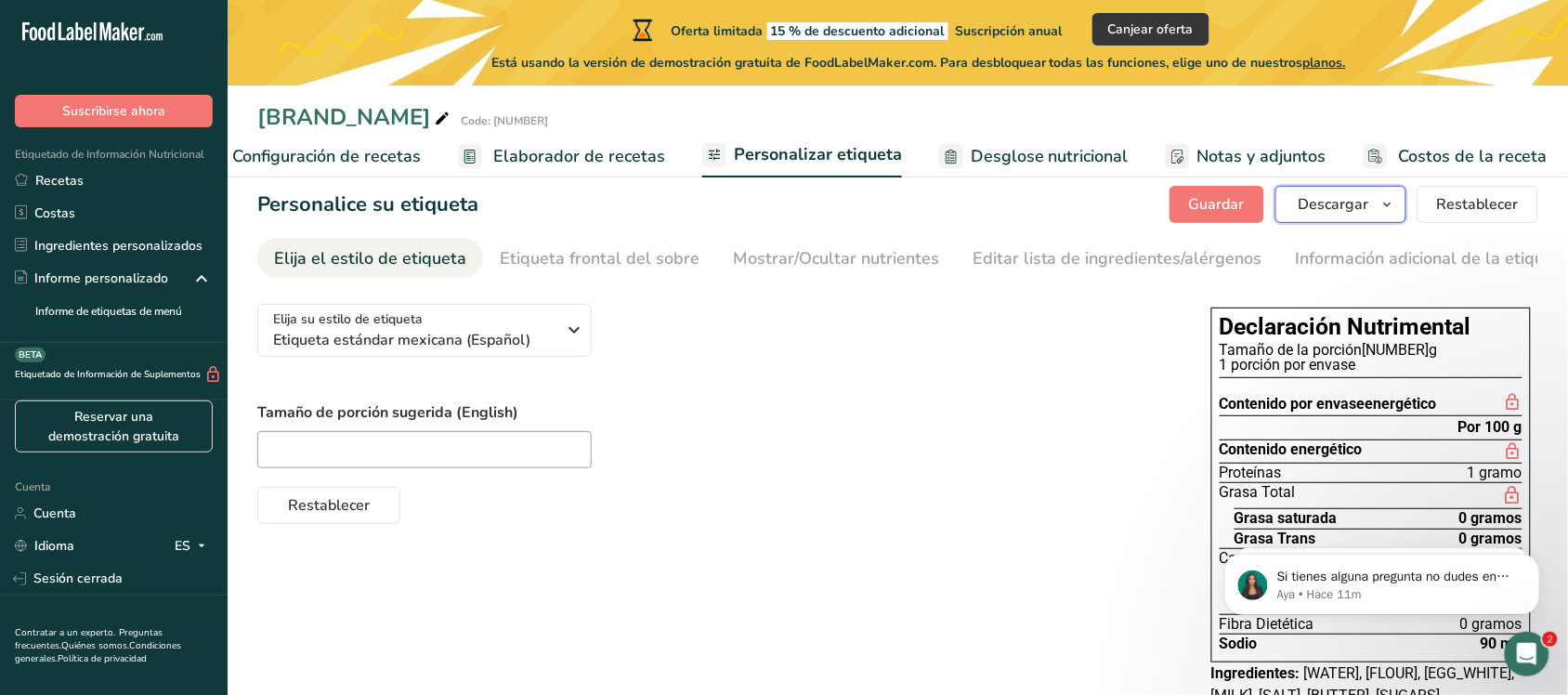 click on "Descargar" at bounding box center [1334, 204] 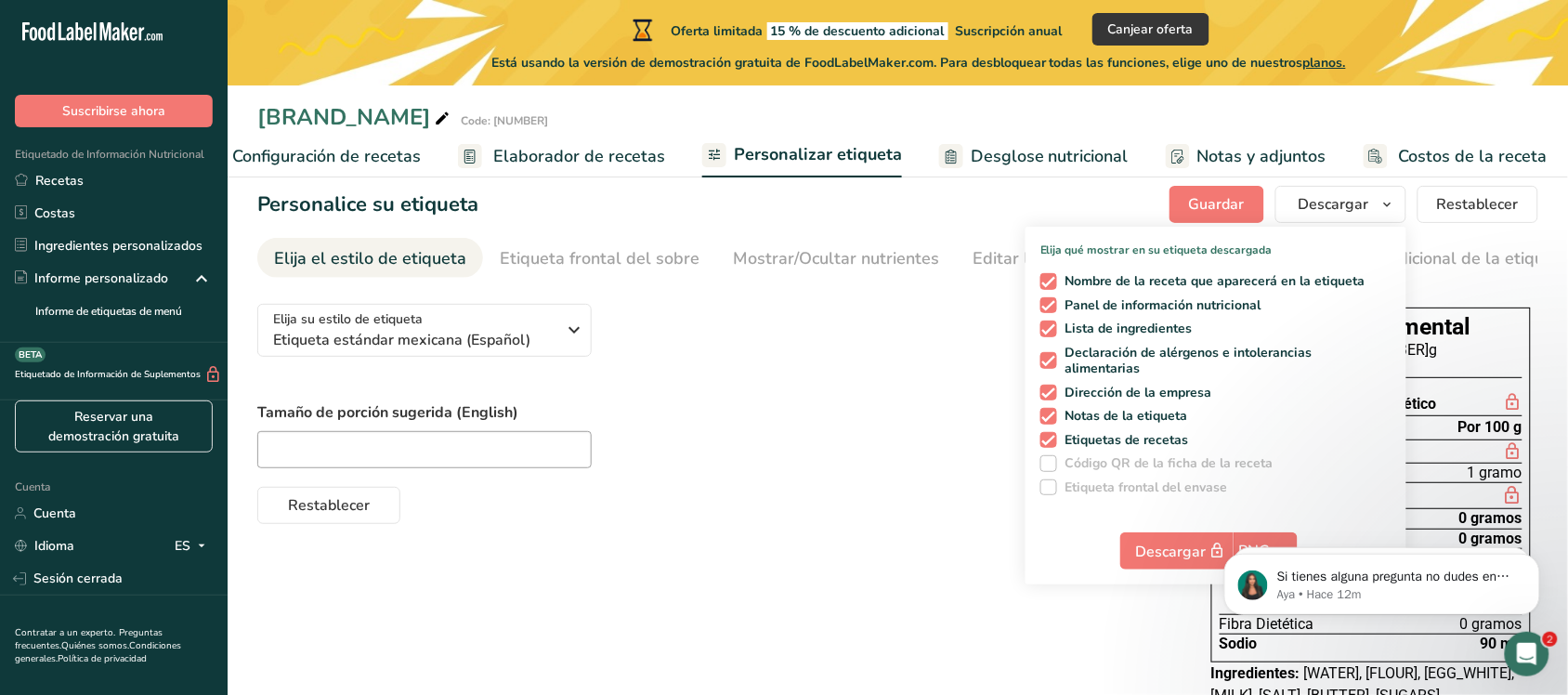 click on "If you have any questions, don't hesitate to ask us. We are here to help you! 😊 Aya • [TIME] ago If you have any questions, don't hesitate to ask us. We are here to help you! 😊 Aya • [TIME] ago" at bounding box center (1381, 579) 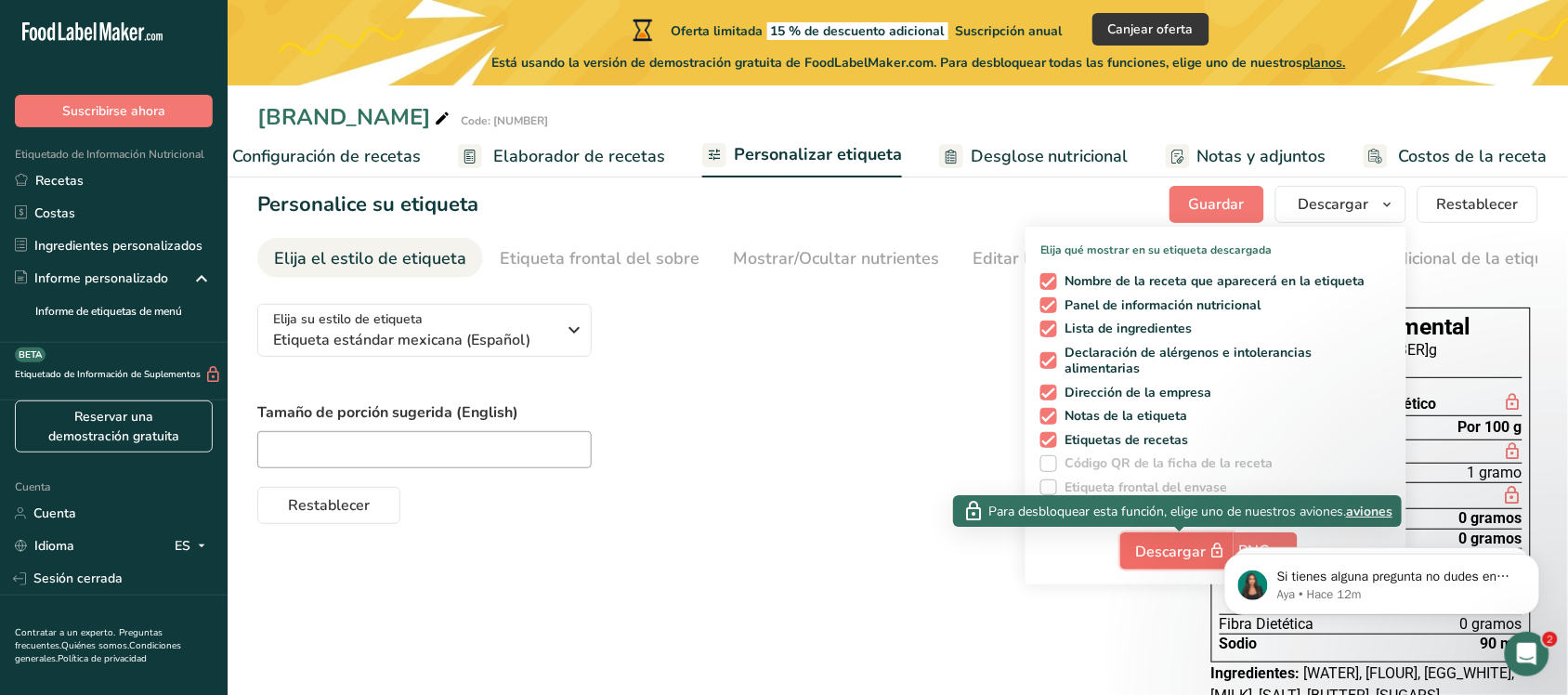 click on "Descargar" at bounding box center (1171, 552) 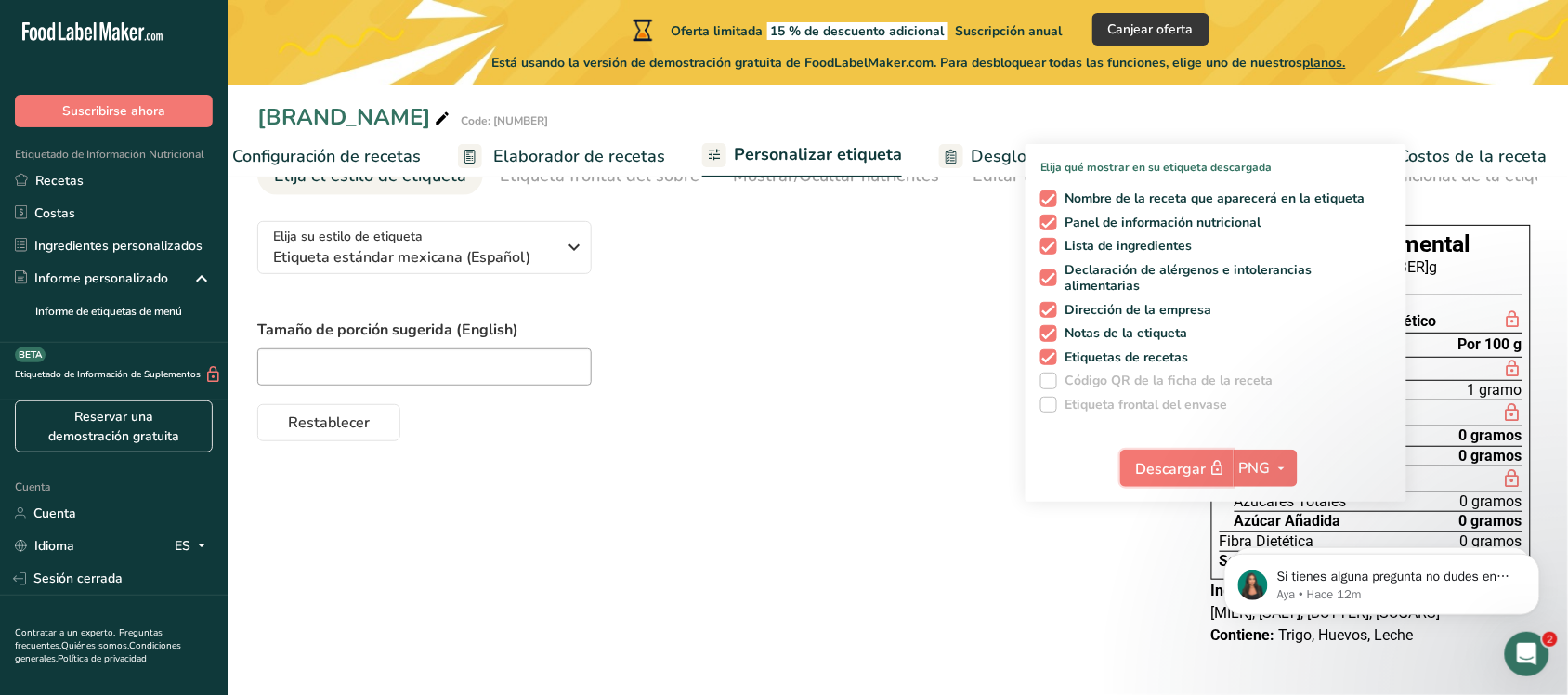 scroll, scrollTop: 112, scrollLeft: 0, axis: vertical 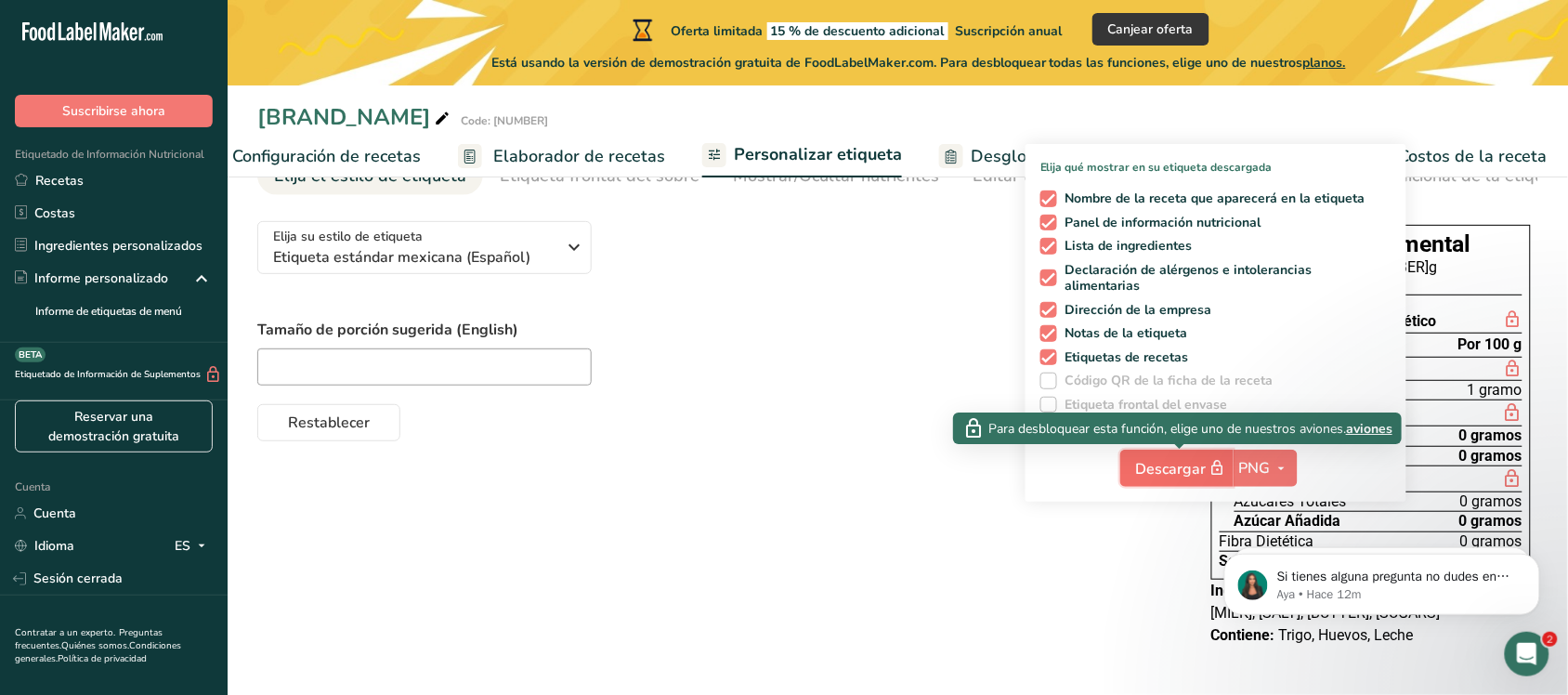 click on "Descargar" at bounding box center (1171, 469) 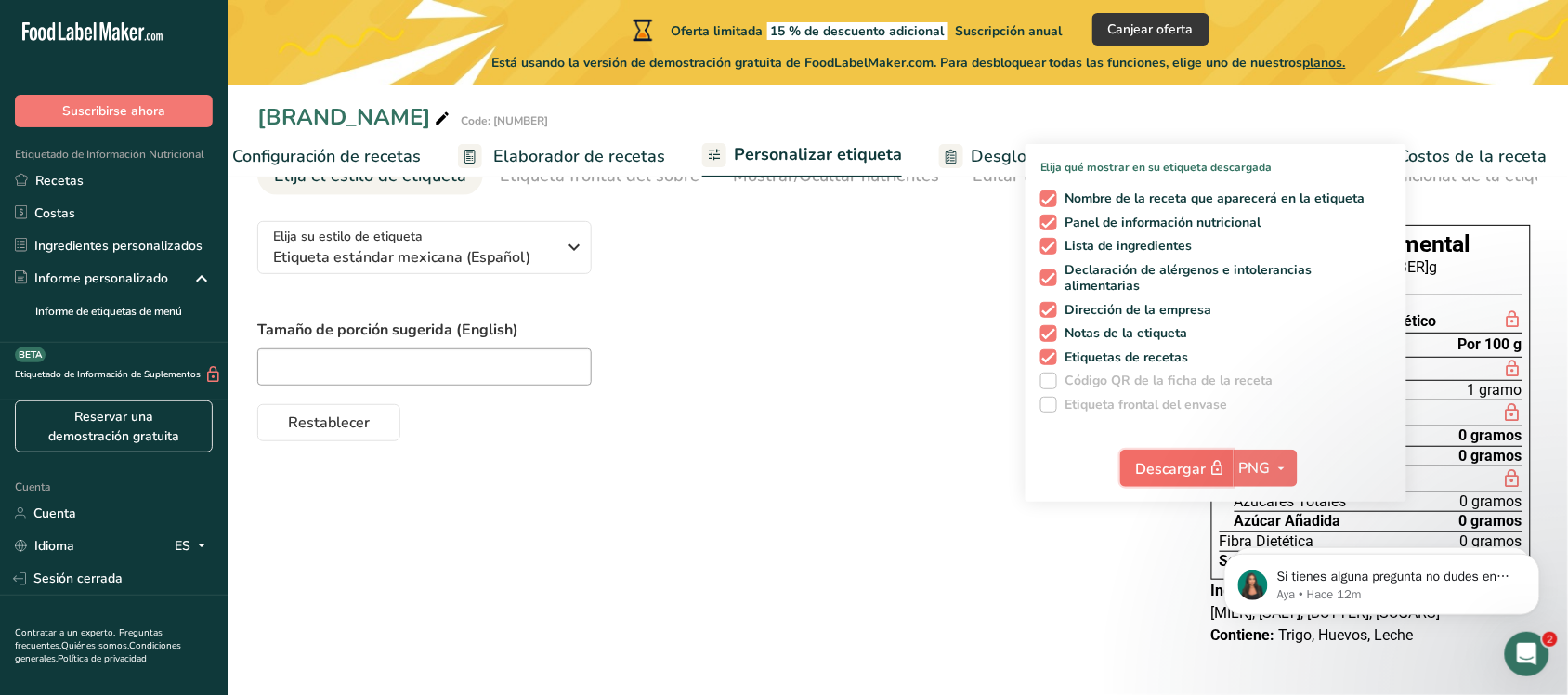 click on "Descargar" at bounding box center [1171, 469] 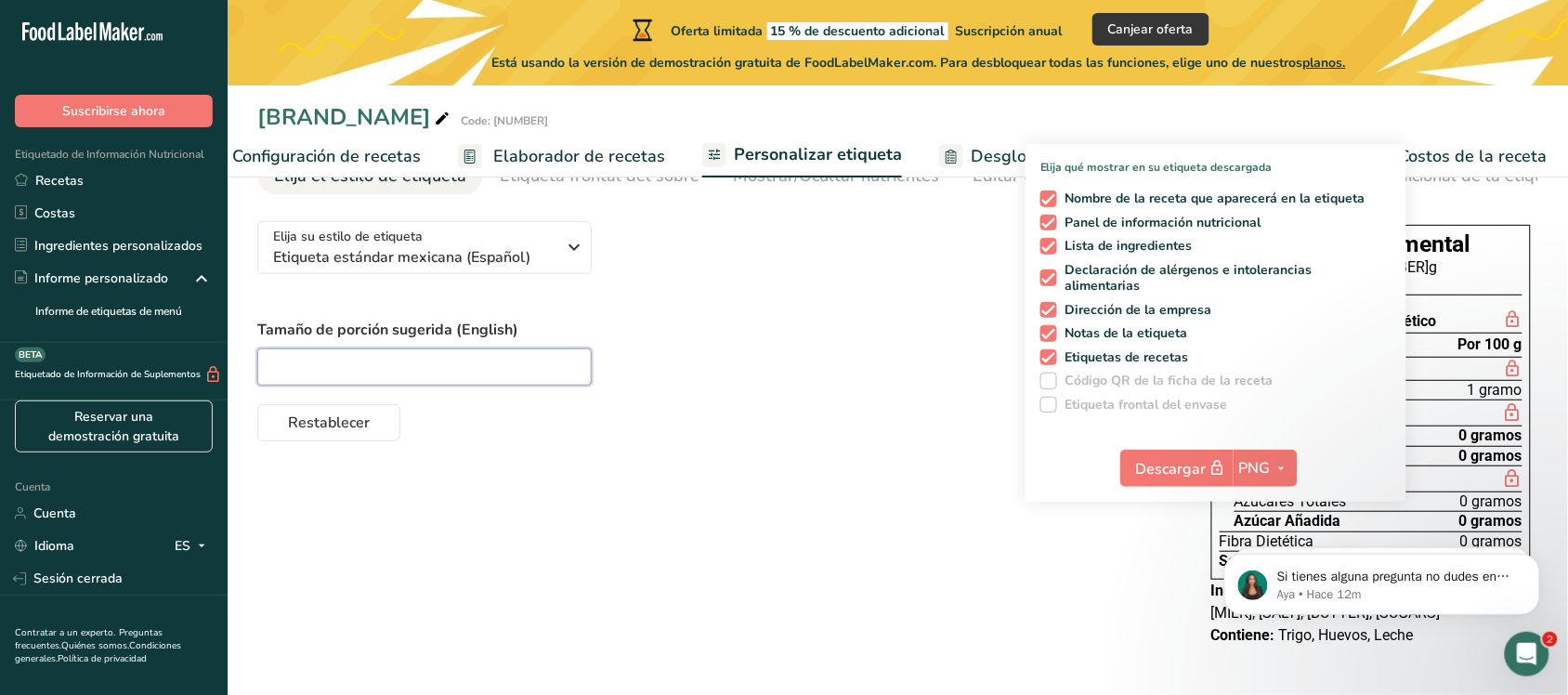 click at bounding box center [425, 367] 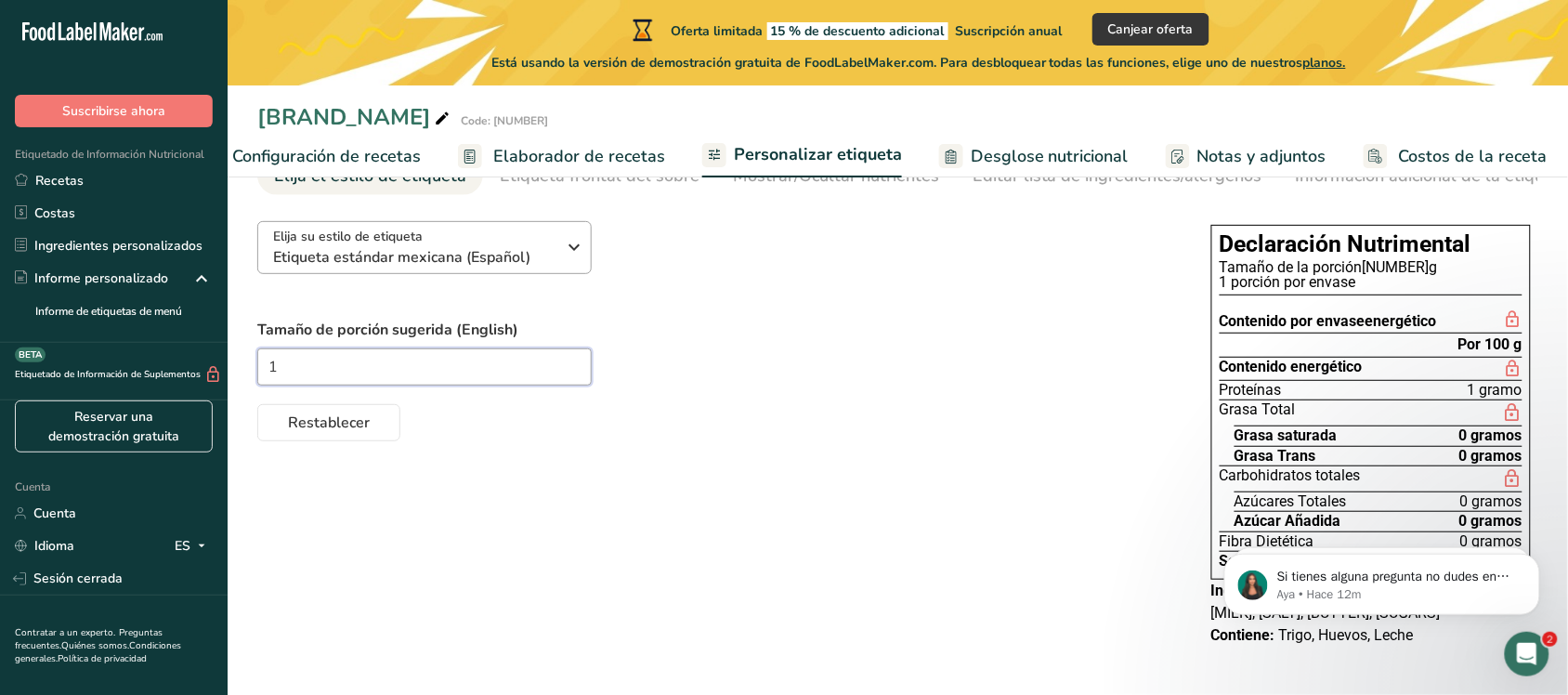 type on "1" 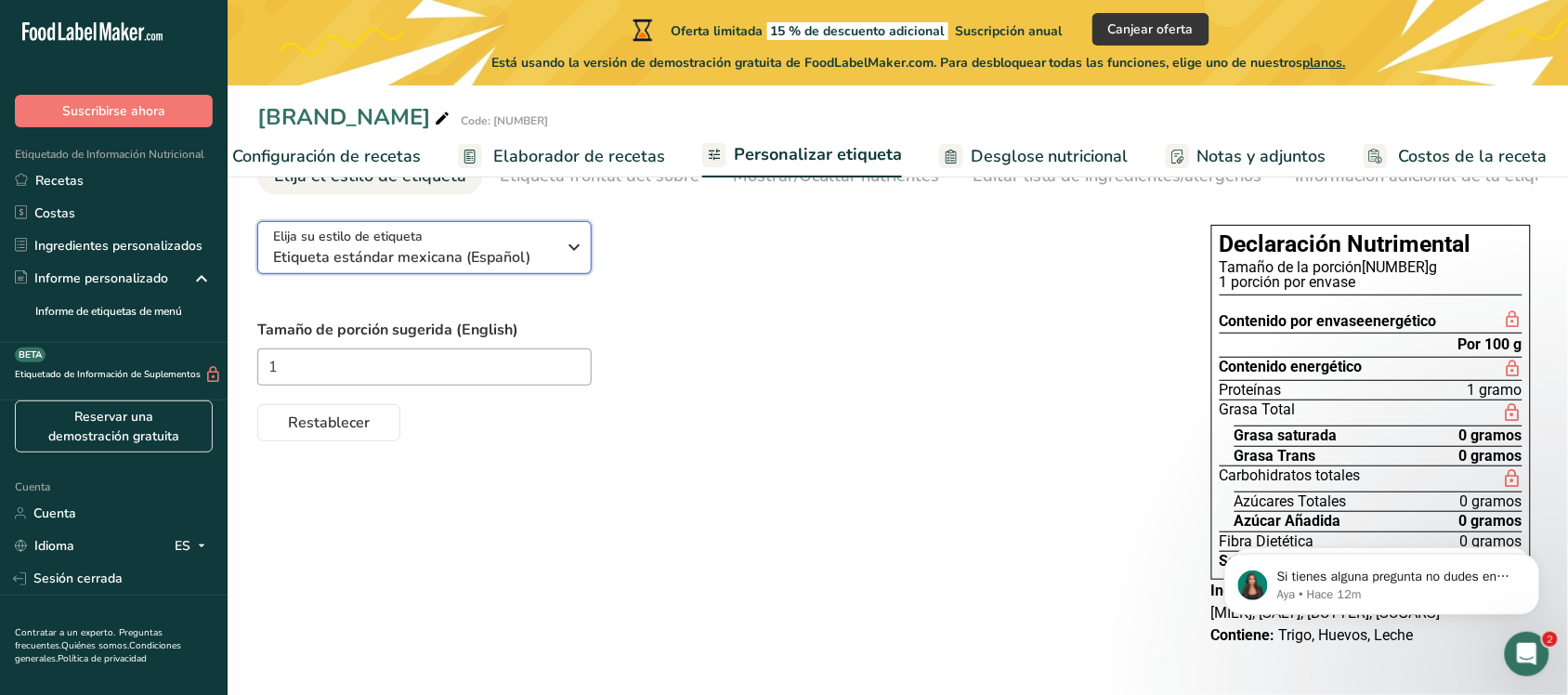 click on "Etiqueta estándar mexicana (Español)" at bounding box center [401, 257] 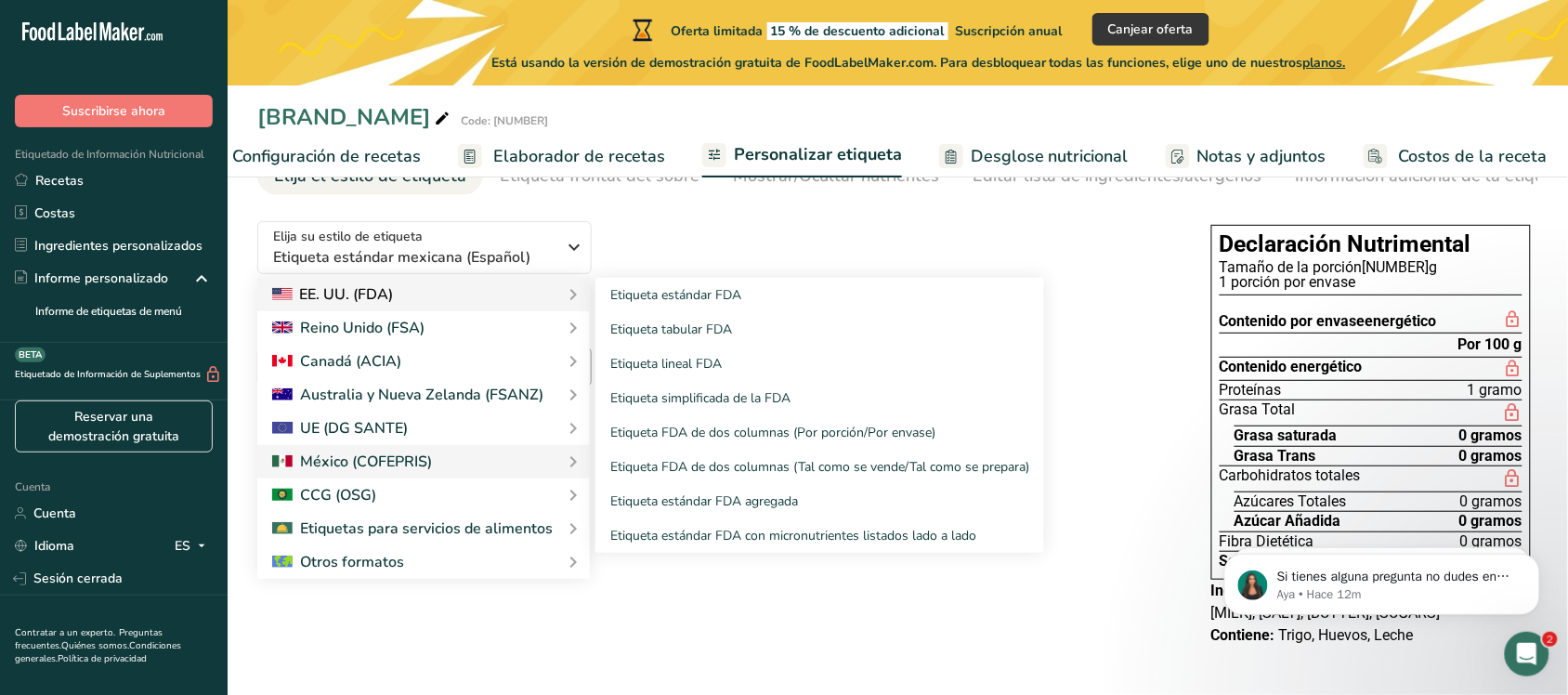 click on "EE. UU. (FDA)" at bounding box center (424, 295) 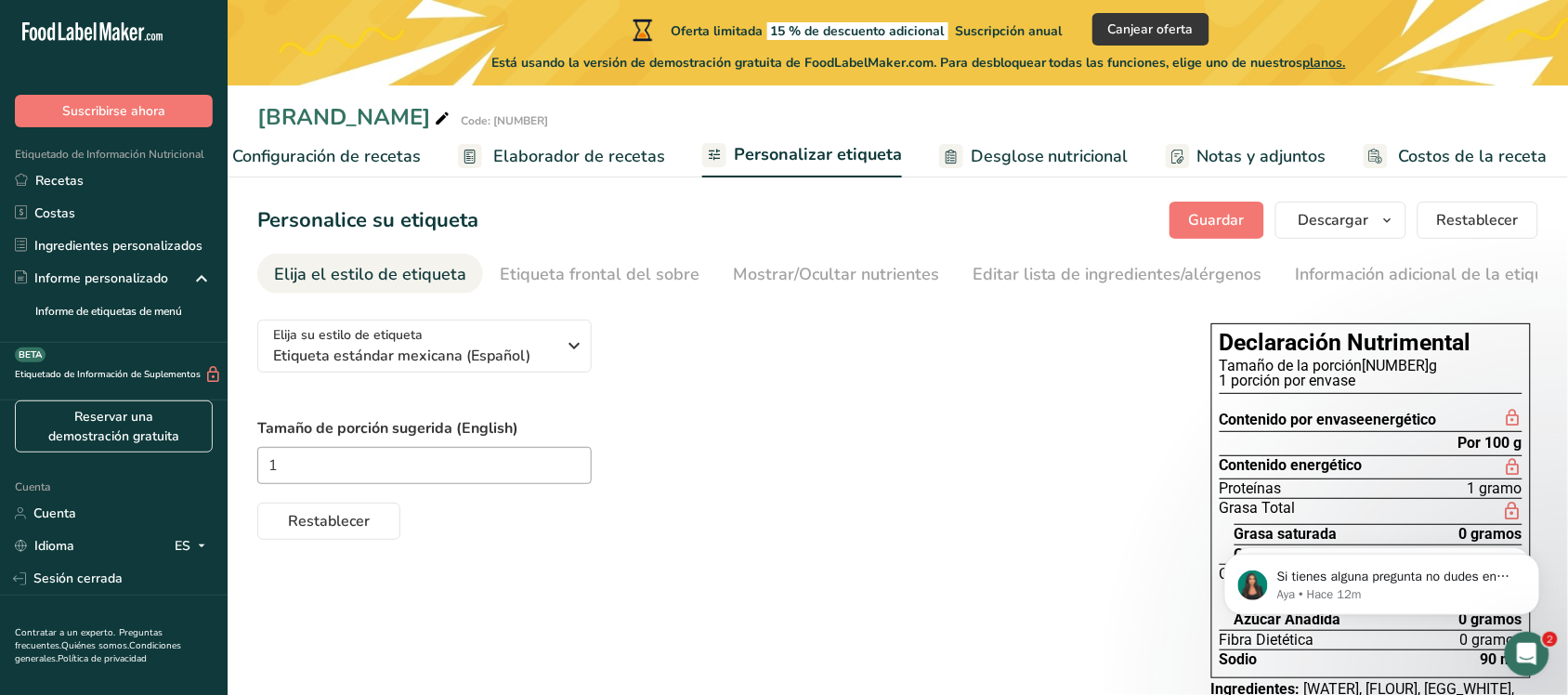 scroll, scrollTop: 0, scrollLeft: 0, axis: both 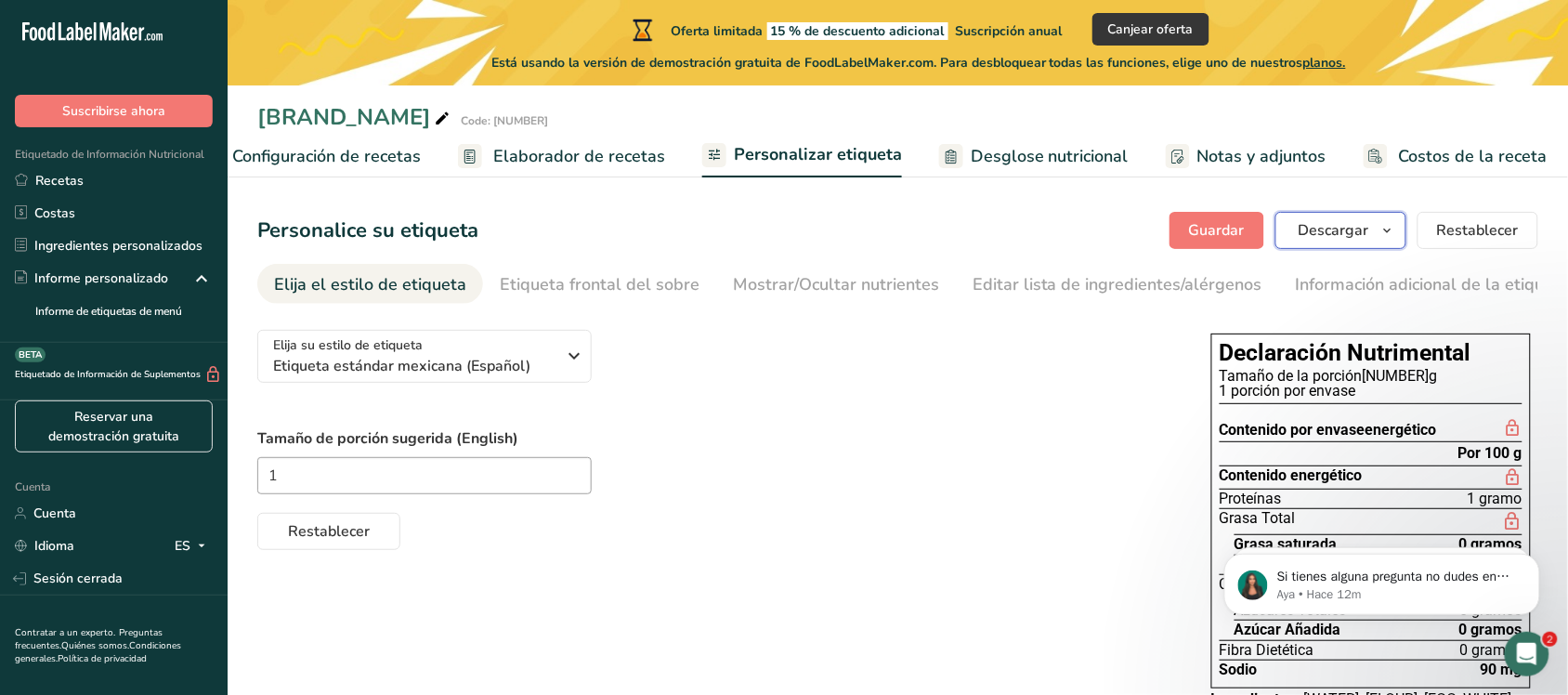 click on "Descargar" at bounding box center (1334, 230) 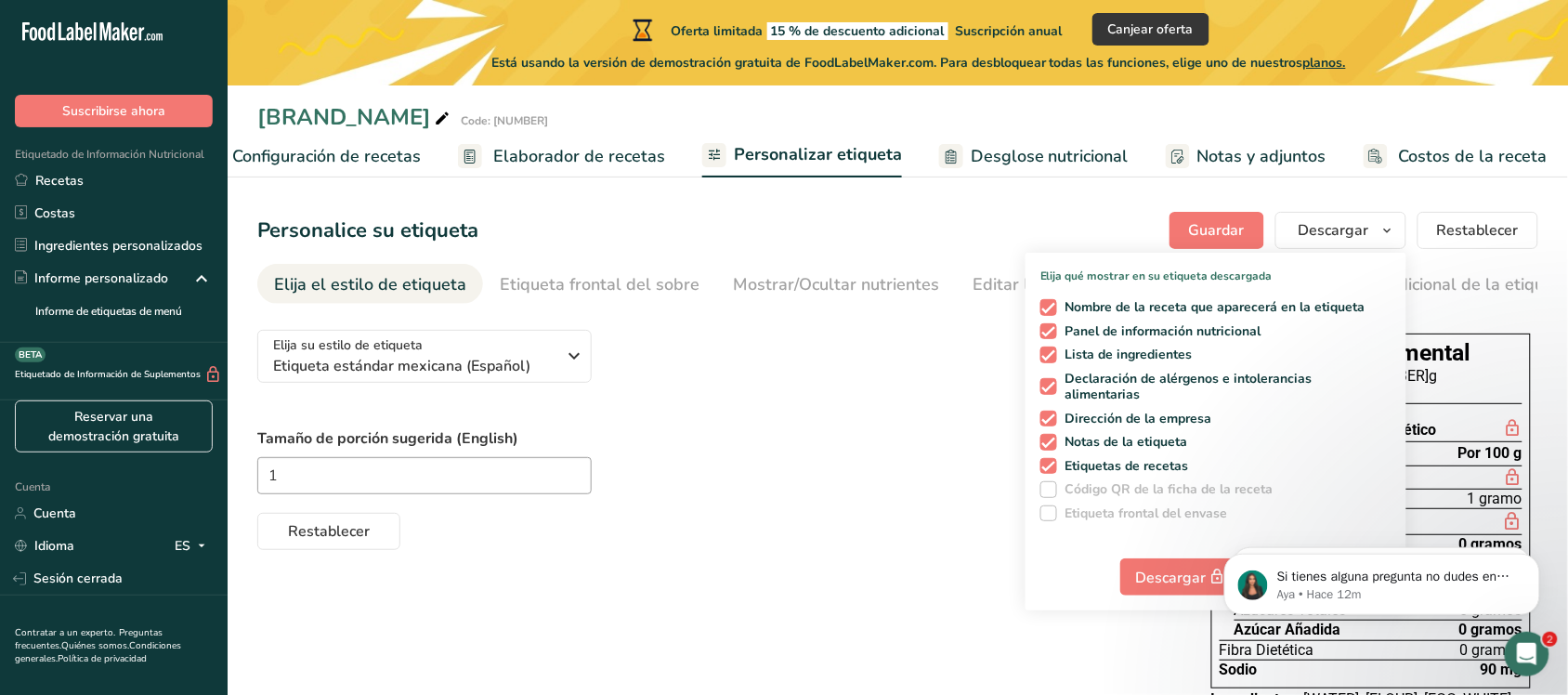 click on ".a-20{fill:#fff;}
Suscribirse ahora
Etiquetado de Información Nutricional
Recetas
Costas
Ingredientes personalizados
Informe personalizado
Informe de etiquetas de menú
Etiquetado de Información de Suplementos
BETA
Reservar una demostración gratuita
Cuenta
Cuenta
Idioma
ES
Inglés
Español
Sesión cerrada
Contratar a un experto.
Preguntas frecuentes.
Quiénes somos.
Condiciones generales." at bounding box center (784, 401) 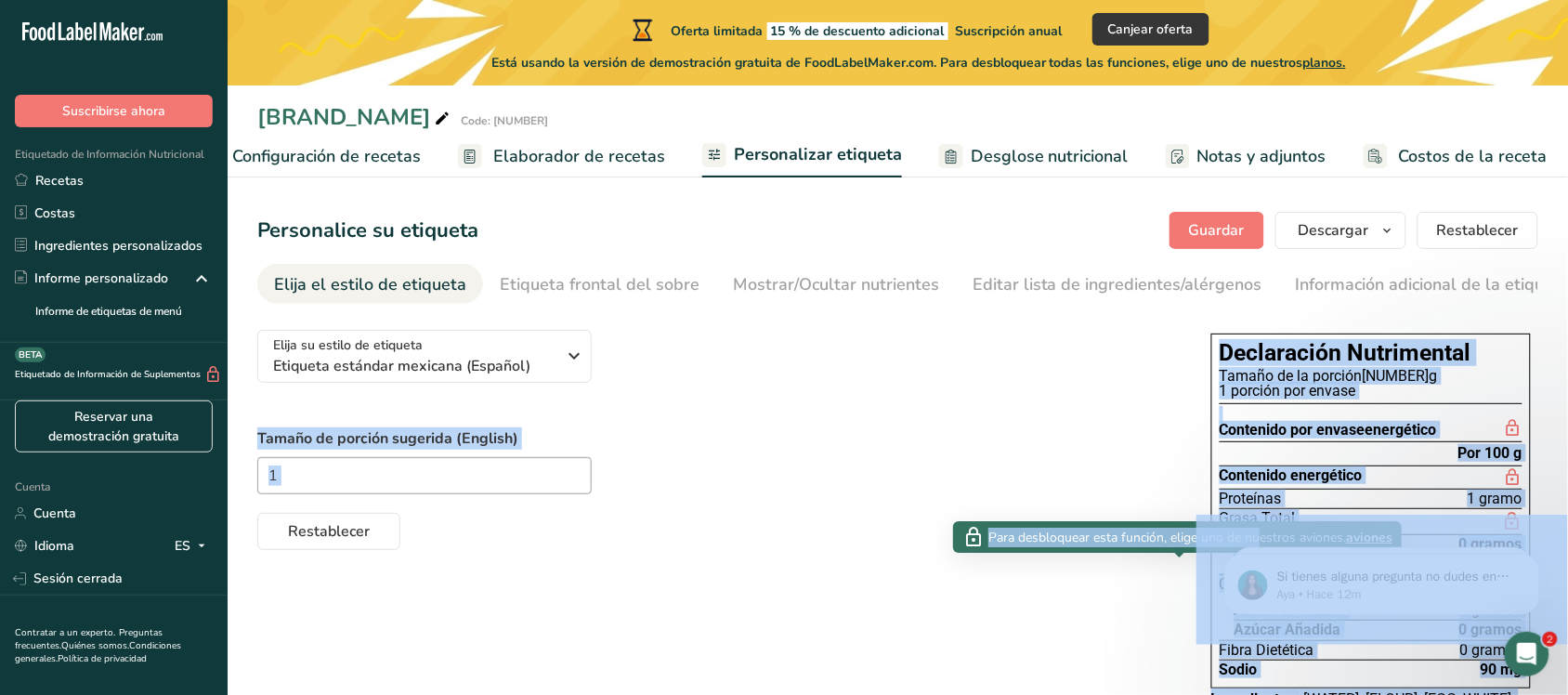 click on "[COUNTRY] ([COUNTRY_CODE])
[COUNTRY_CODE] ([COUNTRY_CODE])
[COUNTRY_CODE] [COUNTRY_CODE]
[COUNTRY_CODE] [COUNTRY_CODE]
[COUNTRY_CODE] [COUNTRY_CODE]
[COUNTRY_CODE] [COUNTRY_CODE]
[COUNTRY_CODE] [COUNTRY_CODE] ([PORTION]/[CONTAINER])
[COUNTRY_CODE] [COUNTRY_CODE] ([AS_SOLD]/[AS_PREPARED])
[COUNTRY_CODE] [COUNTRY_CODE]
[COUNTRY_CODE] [COUNTRY_CODE]
[COUNTRY_CODE] ([COUNTRY_CODE])
[COUNTRY_CODE] [COUNTRY_CODE] "[FRONT_PACKAGE]"
[COUNTRY_CODE] [COUNTRY_CODE] "[FRONT_PACKAGE]"
[COUNTRY_CODE] ([COUNTRY_CODE])" at bounding box center [897, 544] 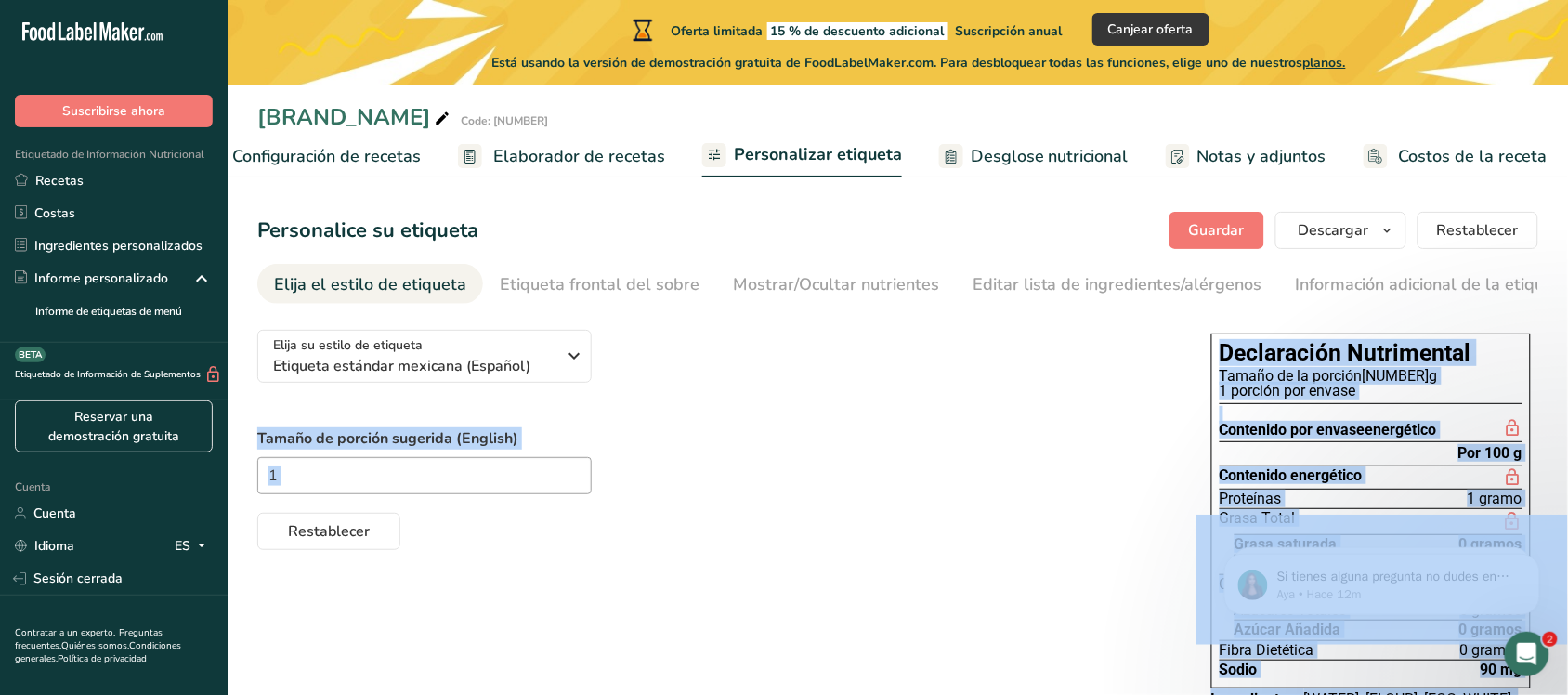 click on "1" at bounding box center [715, 476] 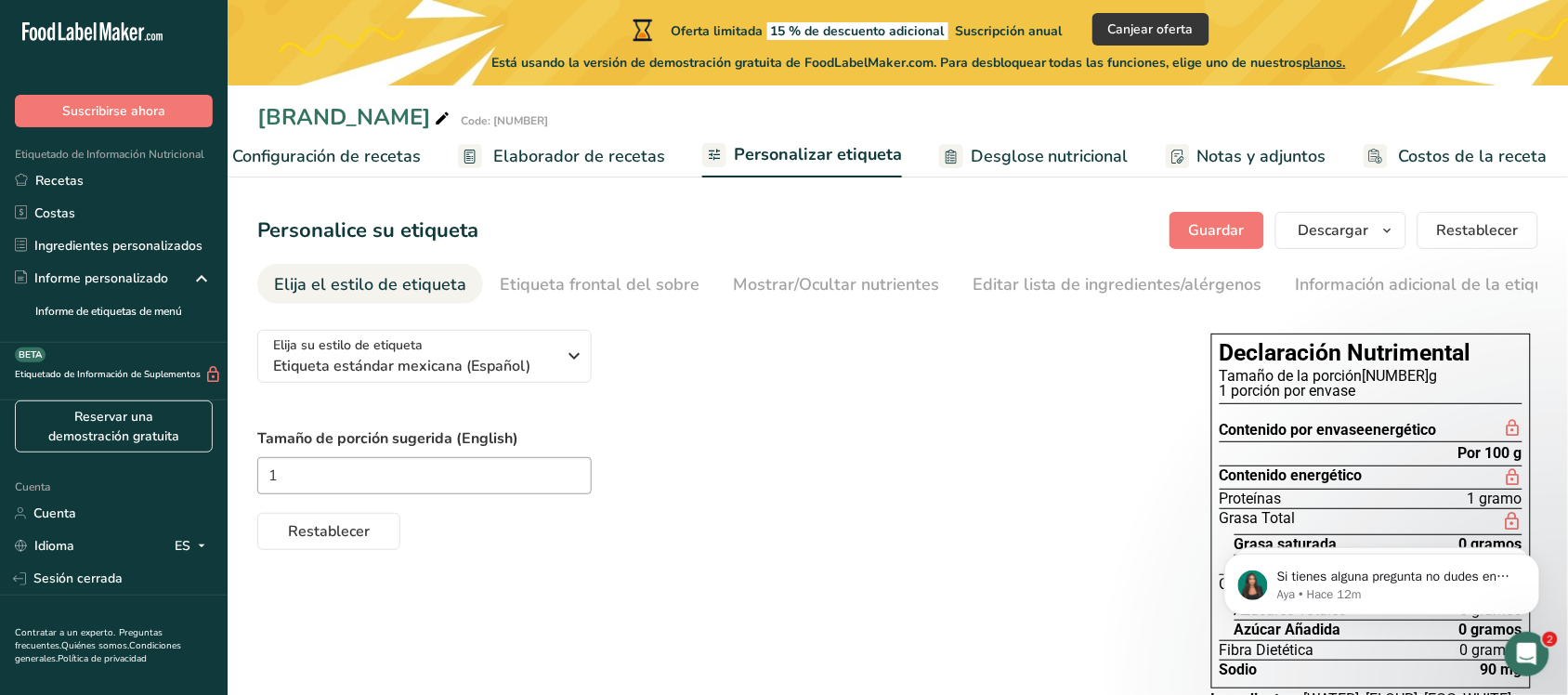 scroll, scrollTop: 136, scrollLeft: 0, axis: vertical 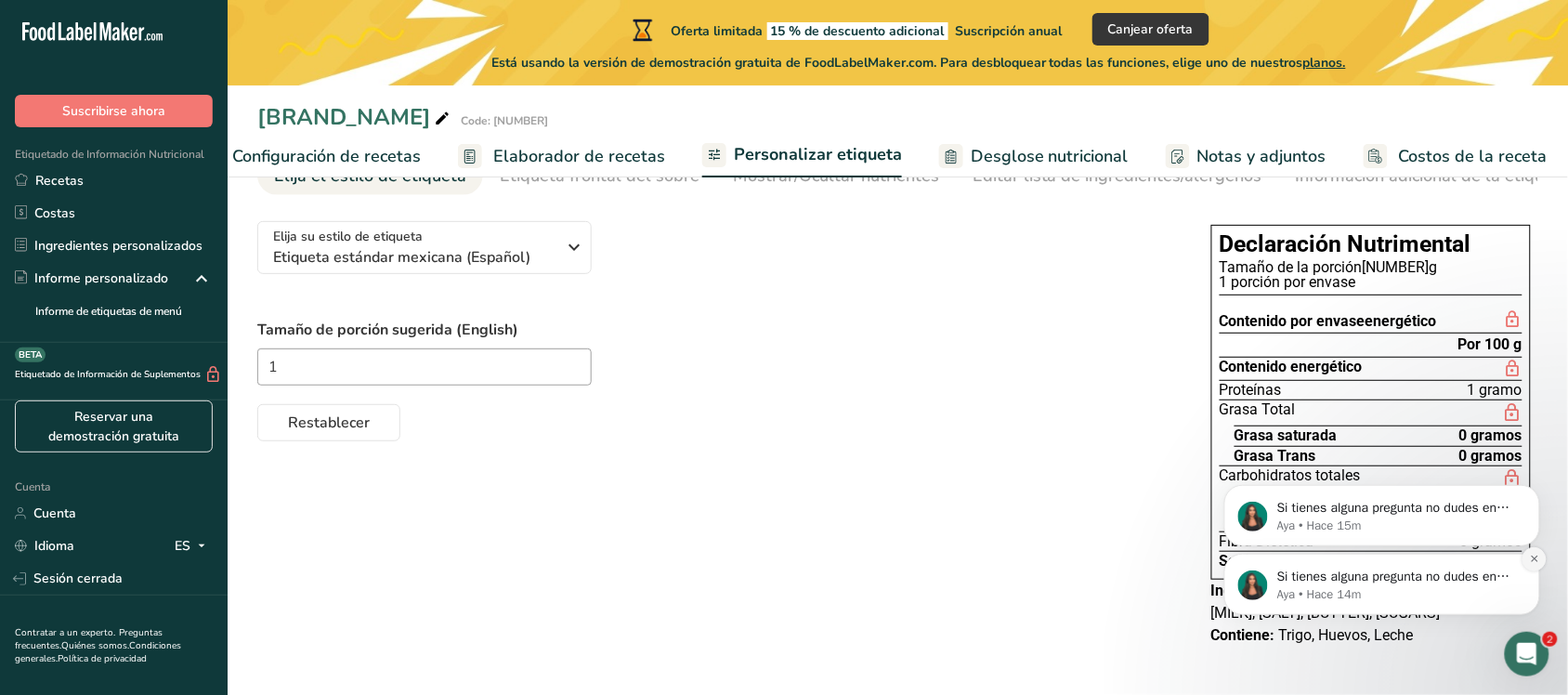 click 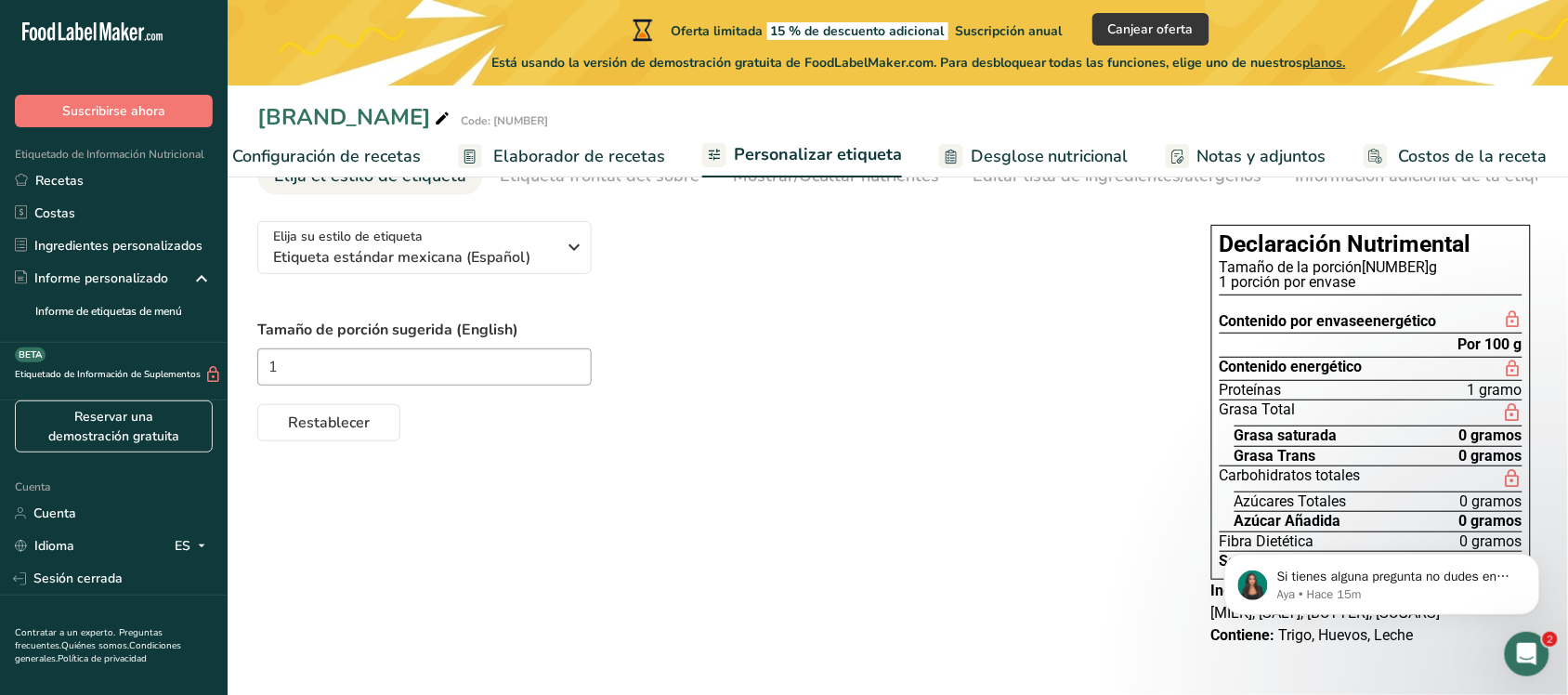 click 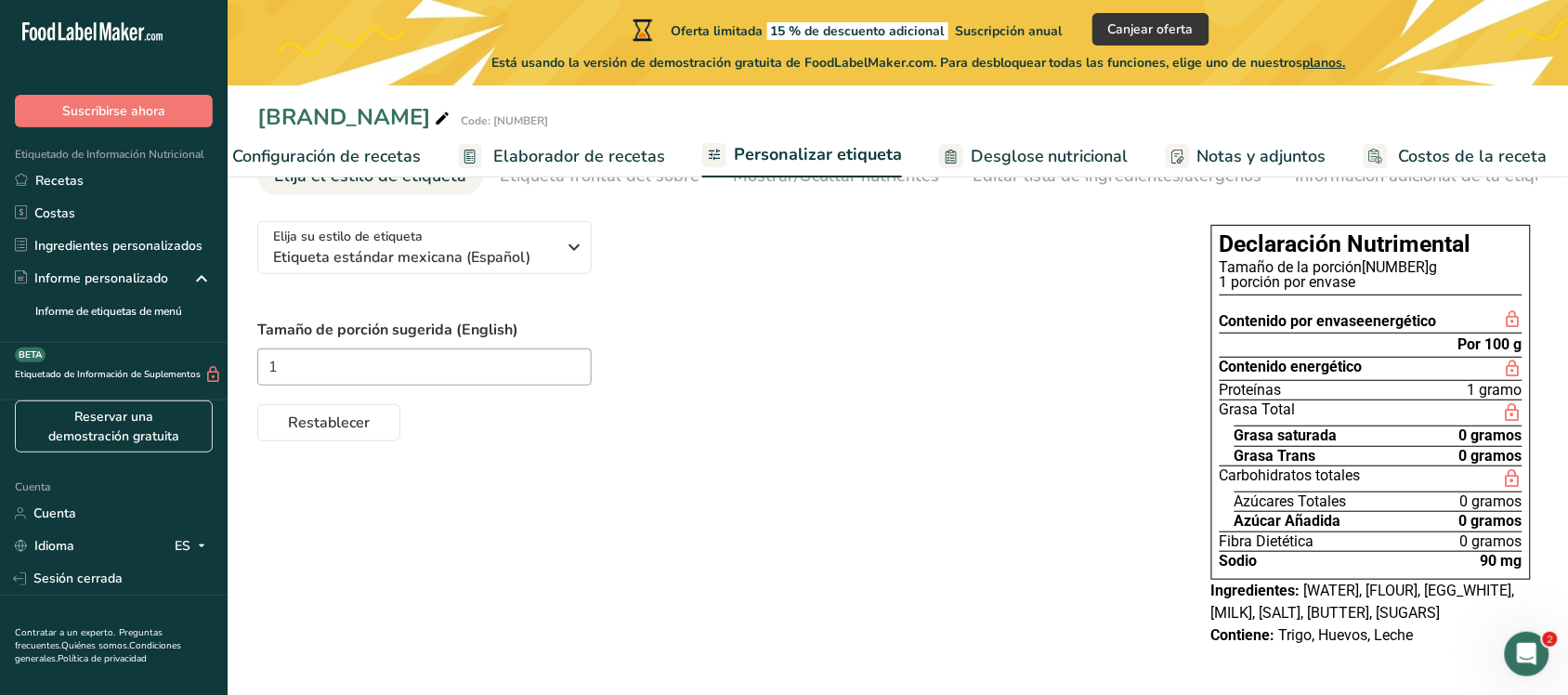 click 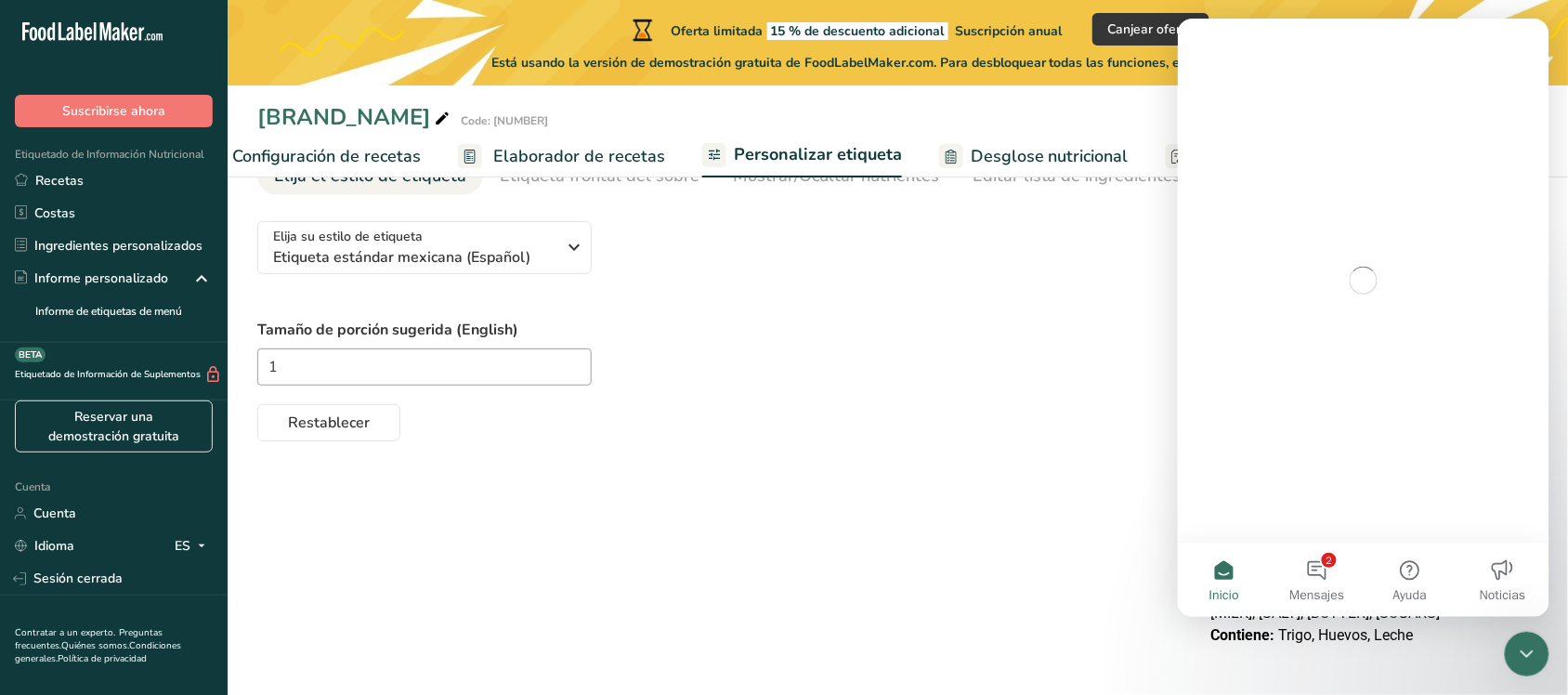scroll, scrollTop: 0, scrollLeft: 0, axis: both 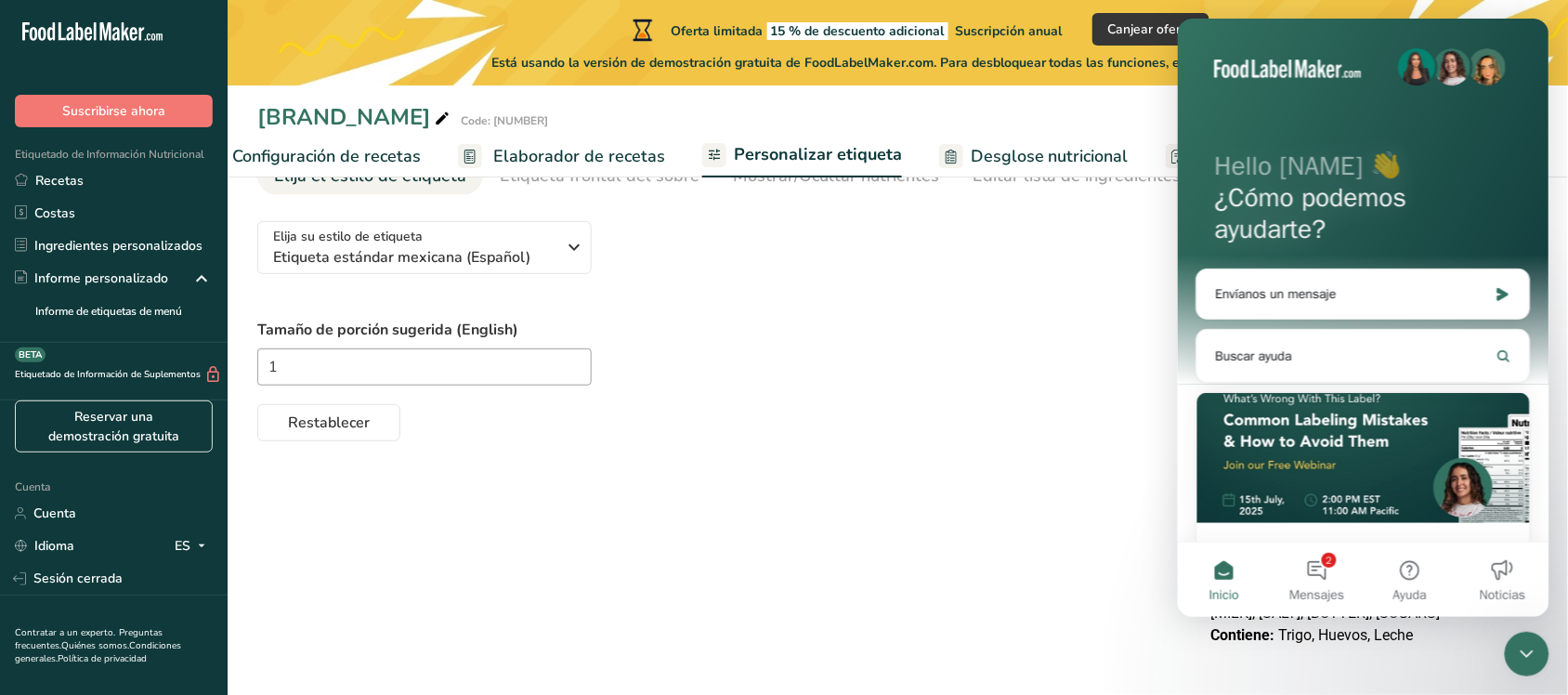 click on "[COUNTRY] ([COUNTRY_CODE])
[COUNTRY_CODE] ([COUNTRY_CODE])
[COUNTRY_CODE] [COUNTRY_CODE]
[COUNTRY_CODE] [COUNTRY_CODE]
[COUNTRY_CODE] [COUNTRY_CODE]
[COUNTRY_CODE] [COUNTRY_CODE]
[COUNTRY_CODE] [COUNTRY_CODE] ([PORTION]/[CONTAINER])
[COUNTRY_CODE] [COUNTRY_CODE] ([AS_SOLD]/[AS_PREPARED])
[COUNTRY_CODE] [COUNTRY_CODE]
[COUNTRY_CODE] [COUNTRY_CODE]
[COUNTRY_CODE] ([COUNTRY_CODE])
[COUNTRY_CODE] [COUNTRY_CODE] "[FRONT_PACKAGE]"
[COUNTRY_CODE] [COUNTRY_CODE] "[FRONT_PACKAGE]"
[COUNTRY_CODE] ([COUNTRY_CODE])" at bounding box center [897, 436] 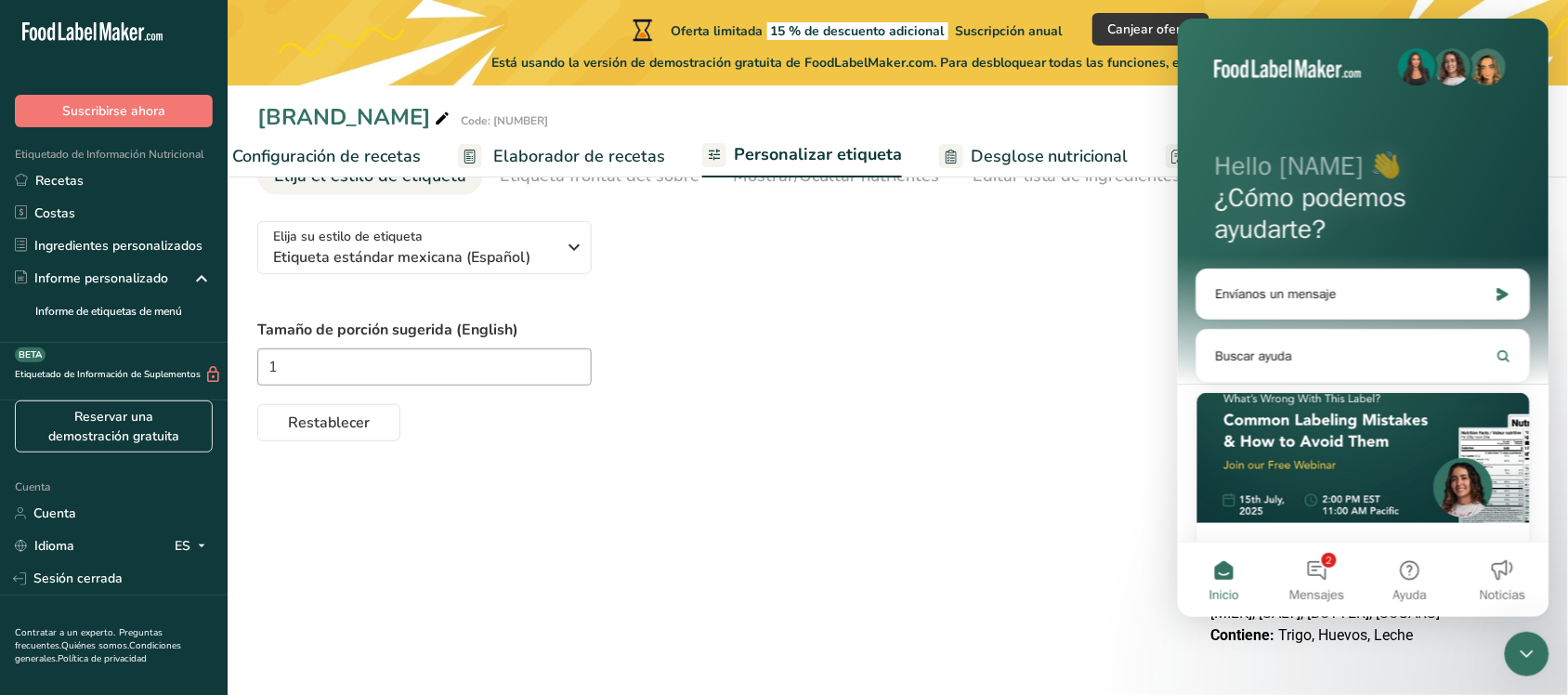click 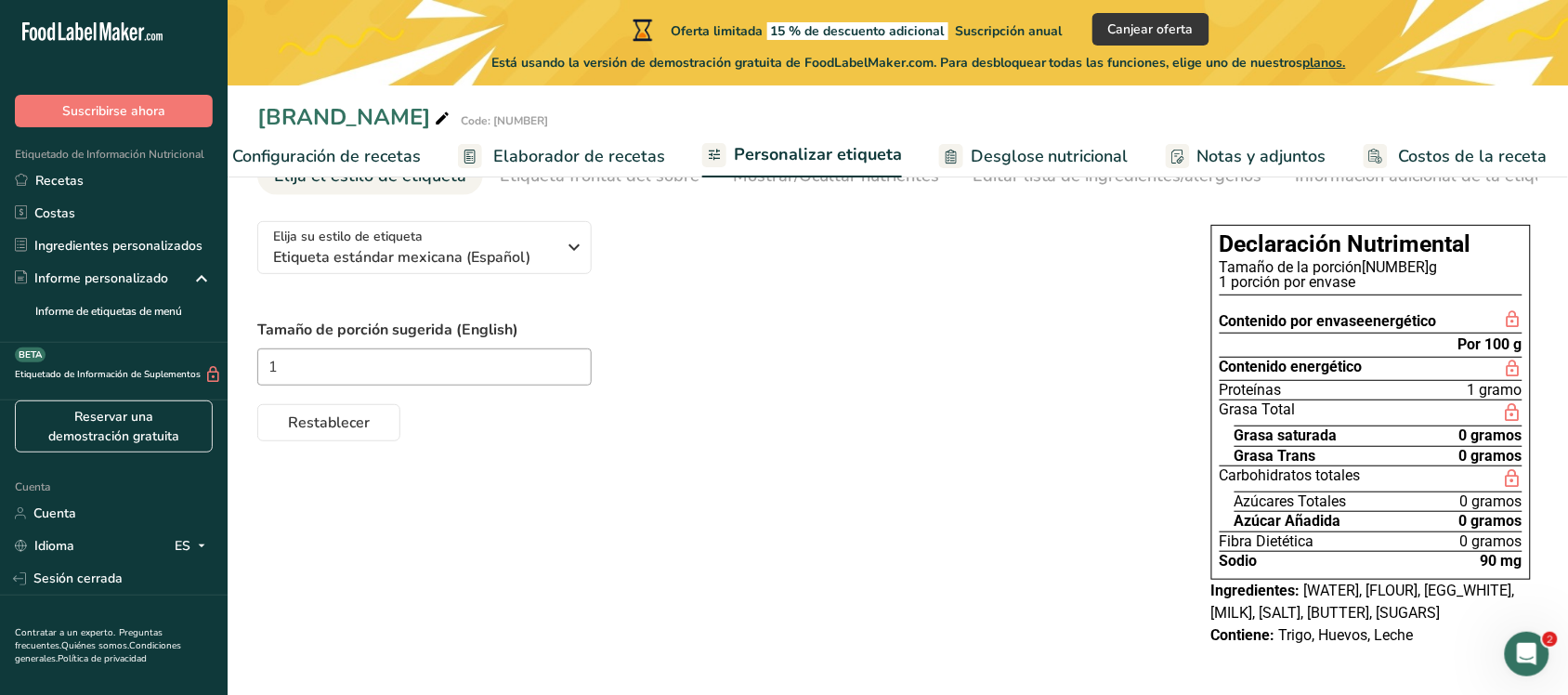 scroll, scrollTop: 0, scrollLeft: 0, axis: both 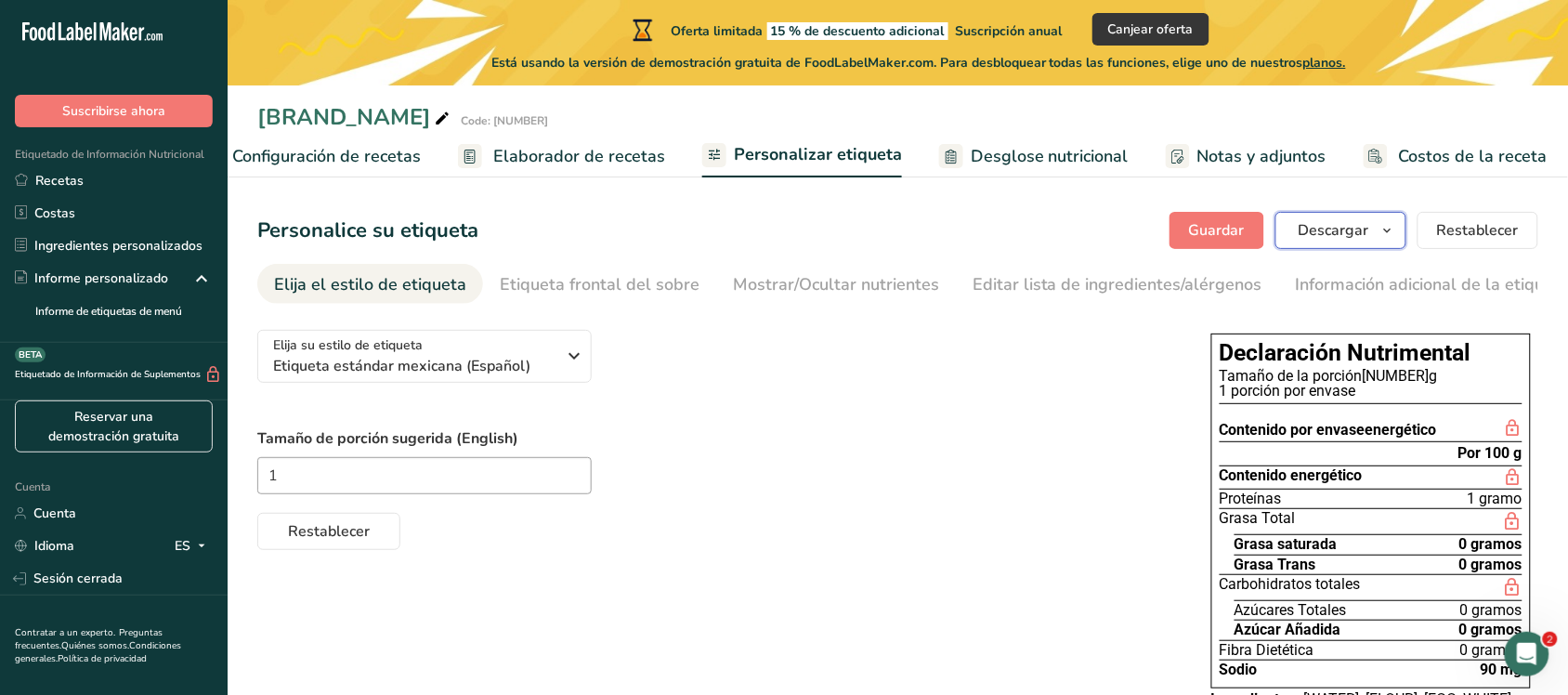 click on "Descargar" at bounding box center [1334, 230] 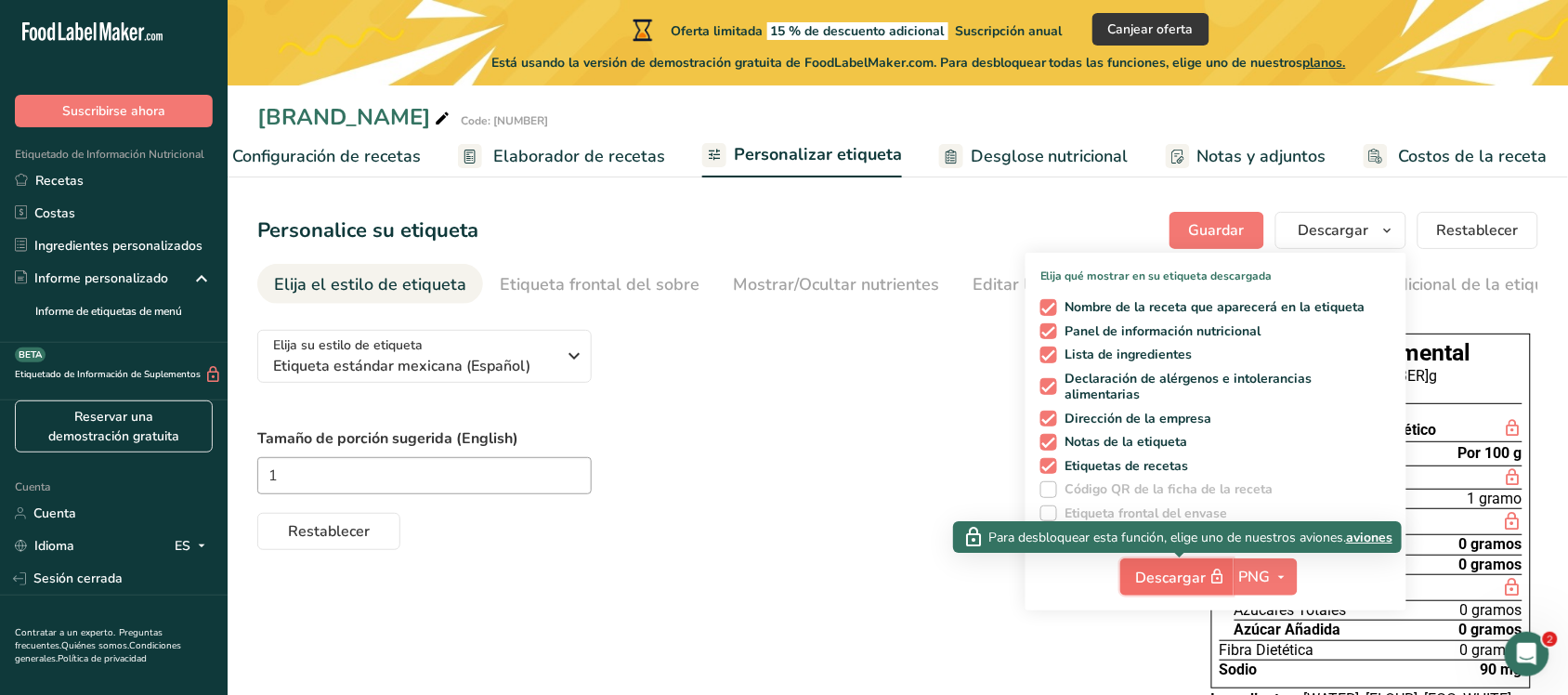 click on "Descargar" at bounding box center (1171, 578) 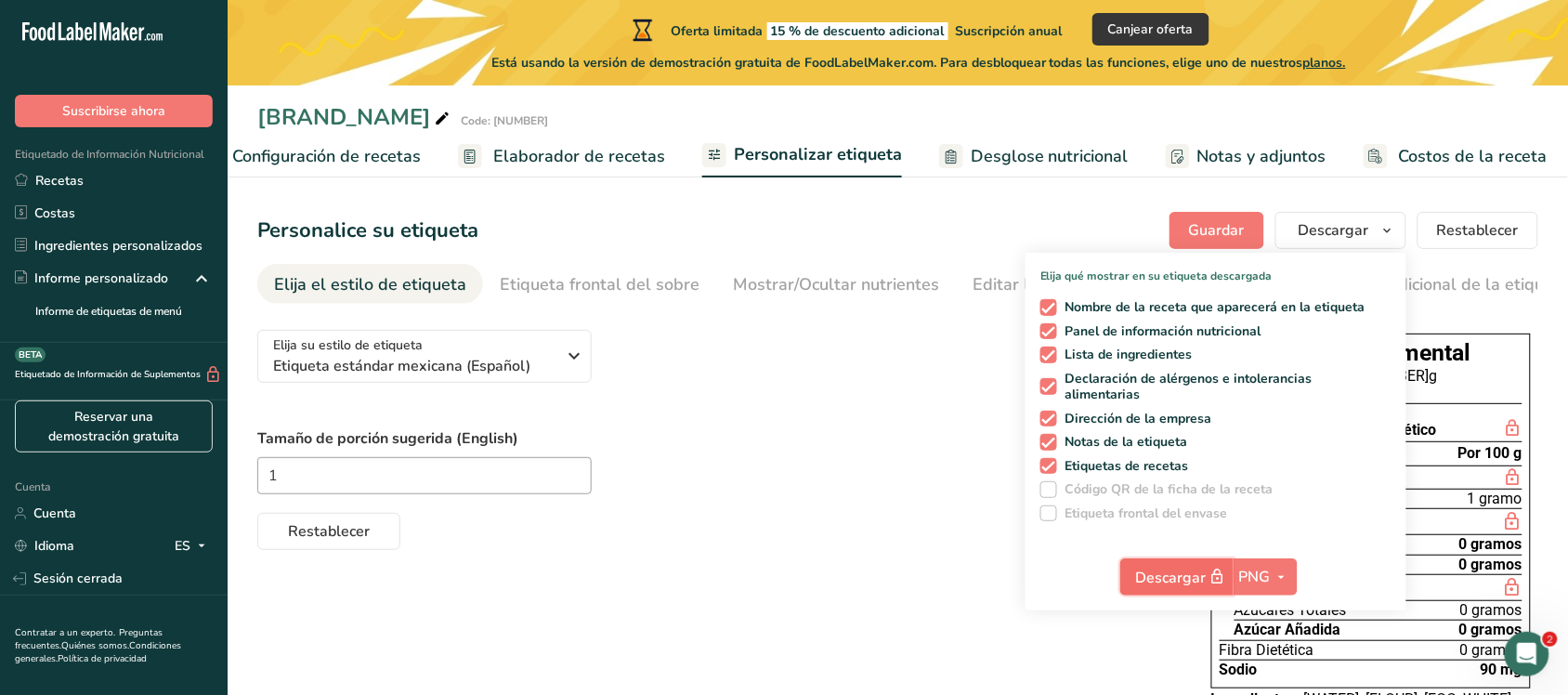 click on "Descargar" at bounding box center [1171, 578] 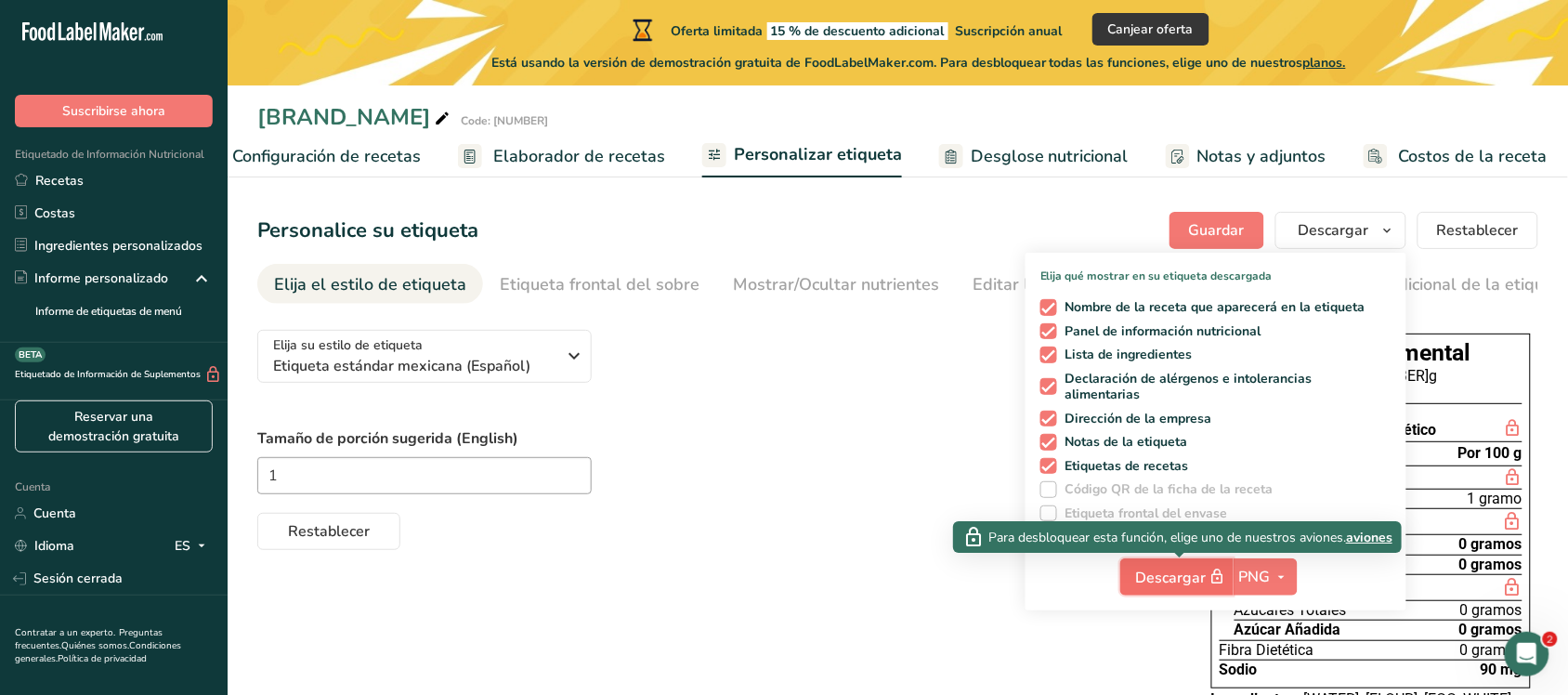 click on "Descargar" at bounding box center [1171, 578] 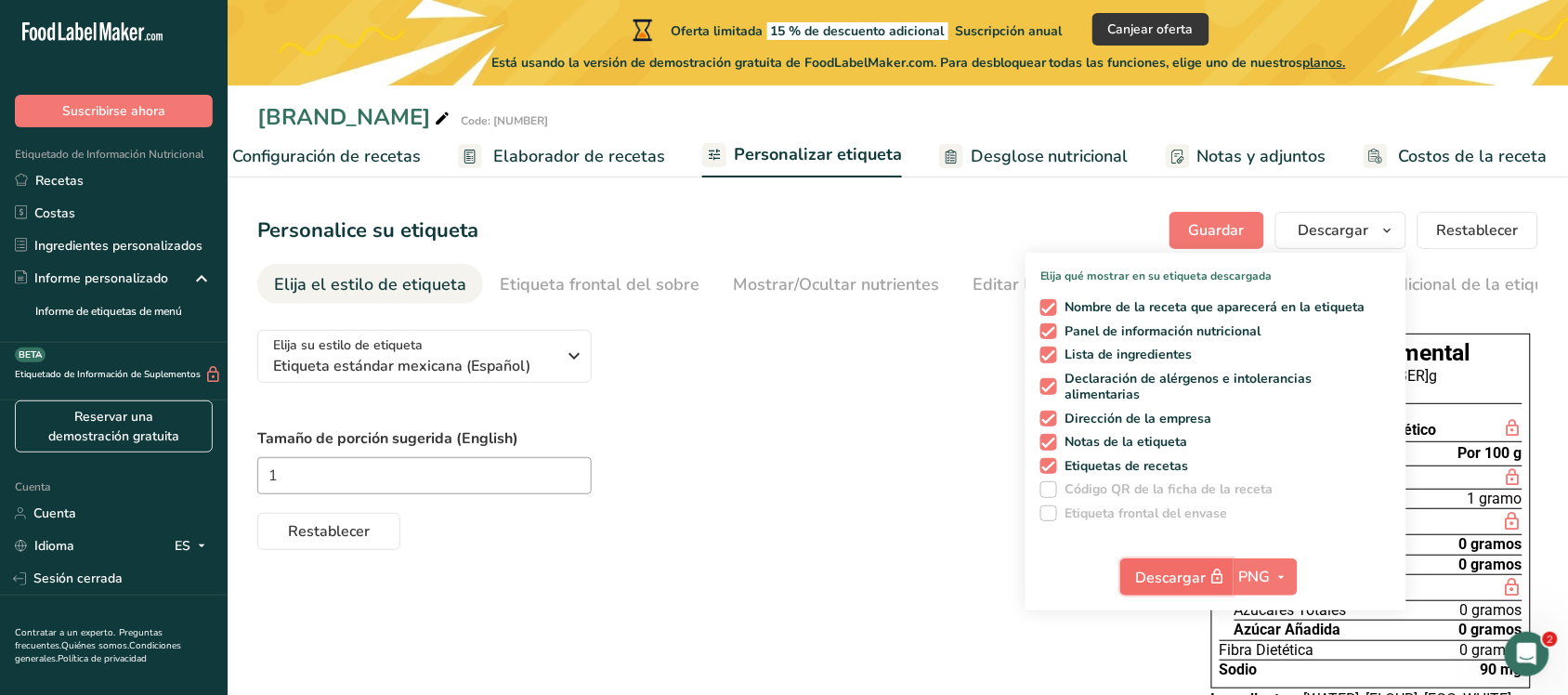 click on "Descargar" at bounding box center (1171, 578) 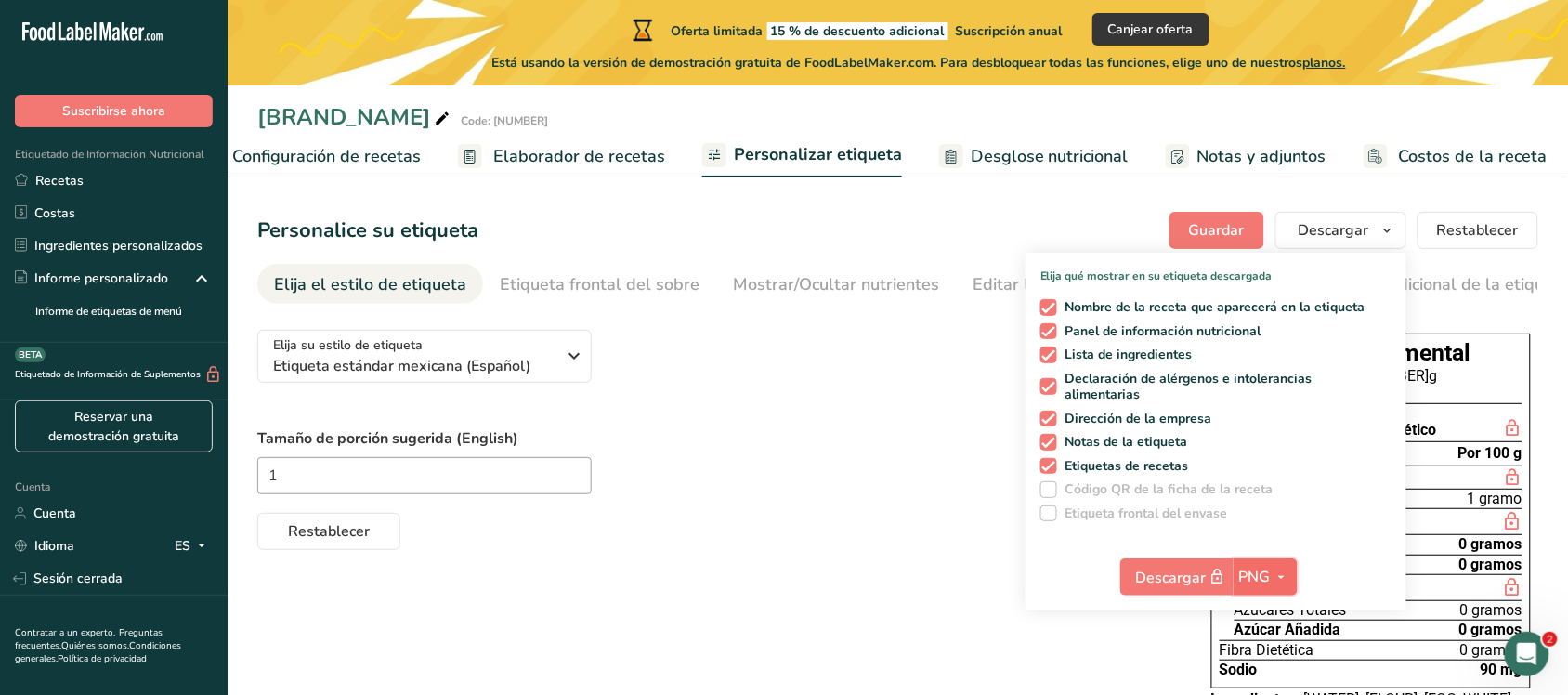 click at bounding box center (1282, 577) 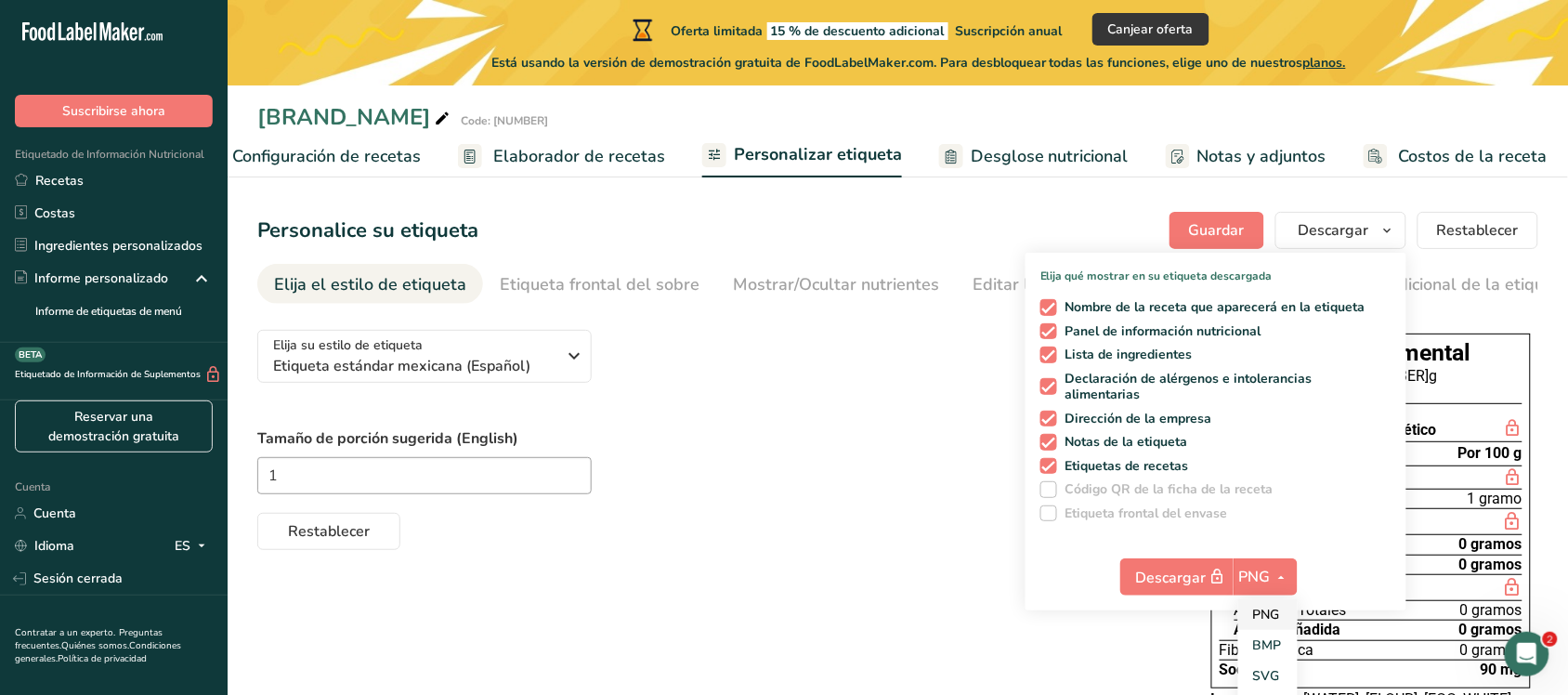 click on "PNG" at bounding box center [1268, 614] 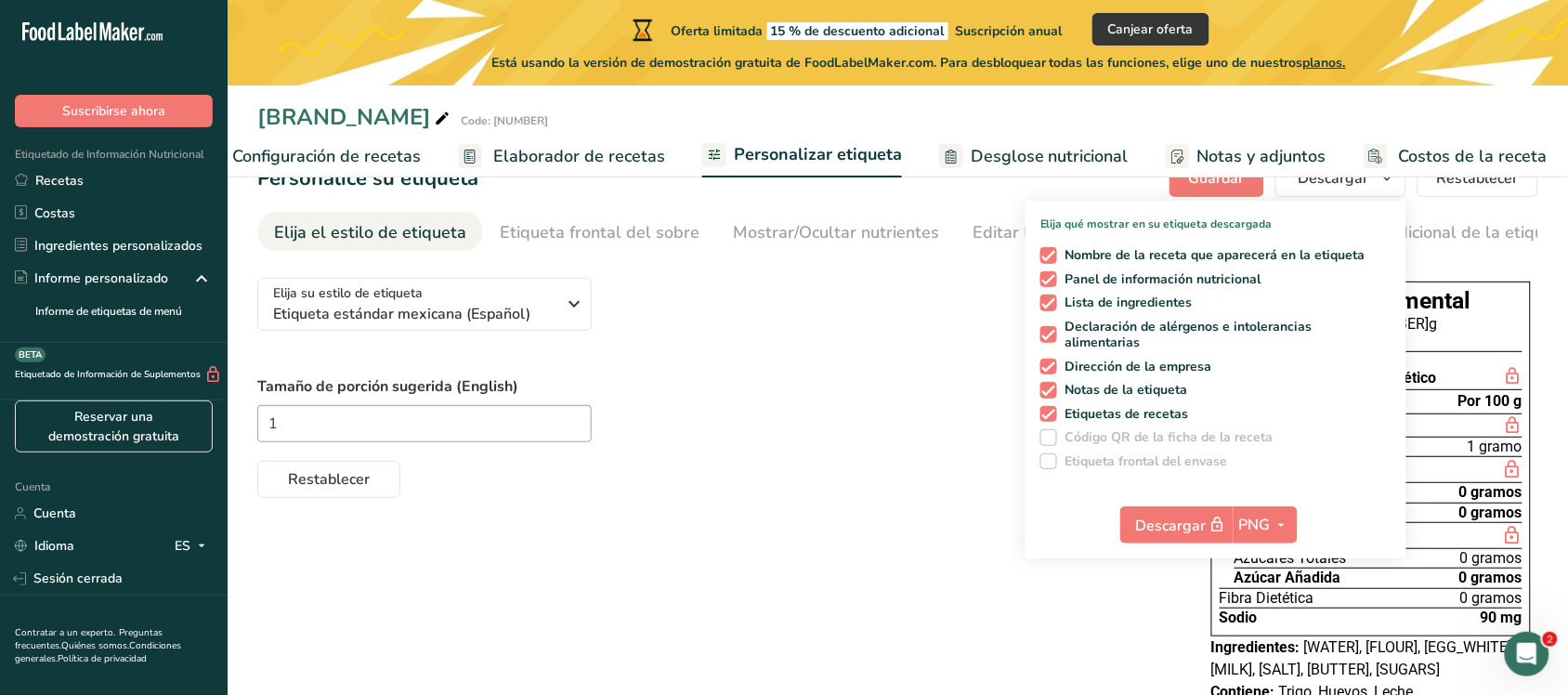 scroll, scrollTop: 121, scrollLeft: 0, axis: vertical 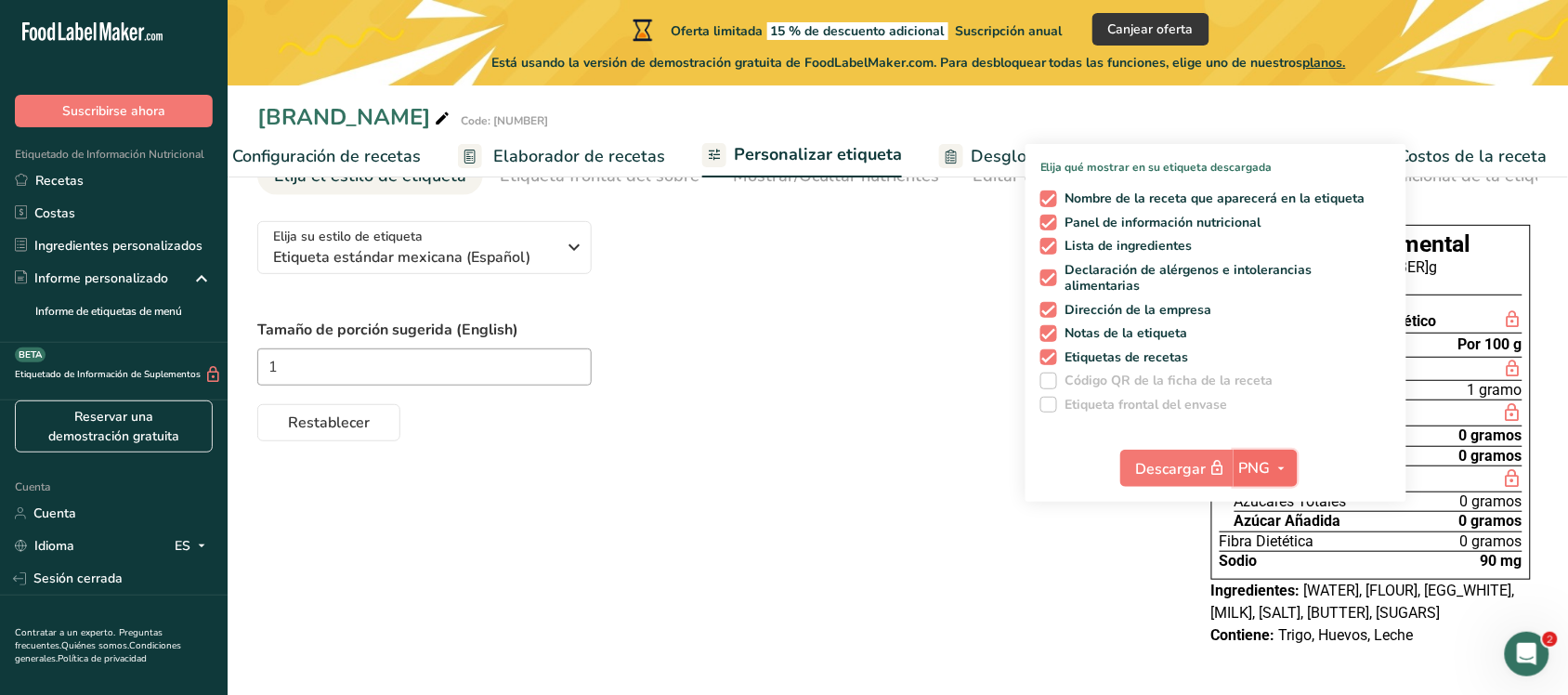 click on "PNG" at bounding box center (1255, 468) 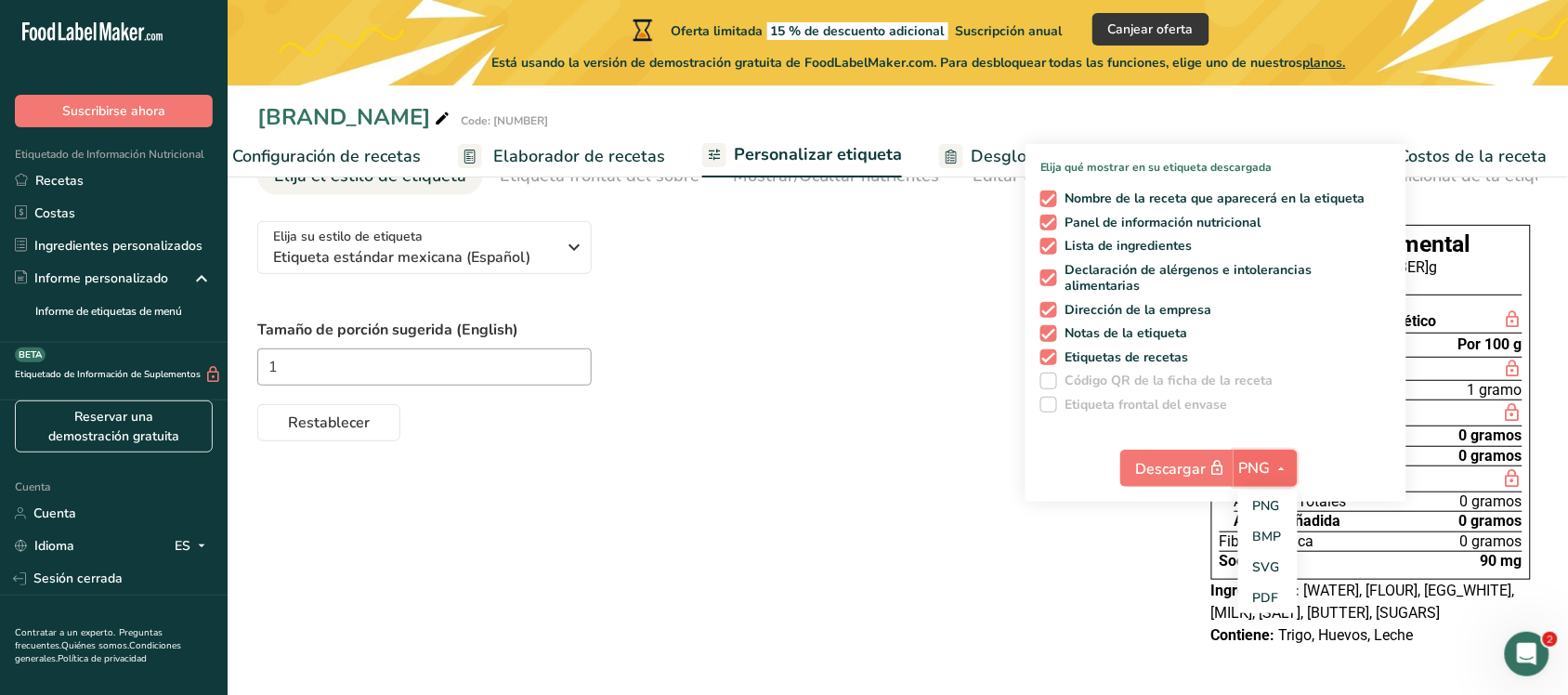 click on "PNG" at bounding box center [1255, 468] 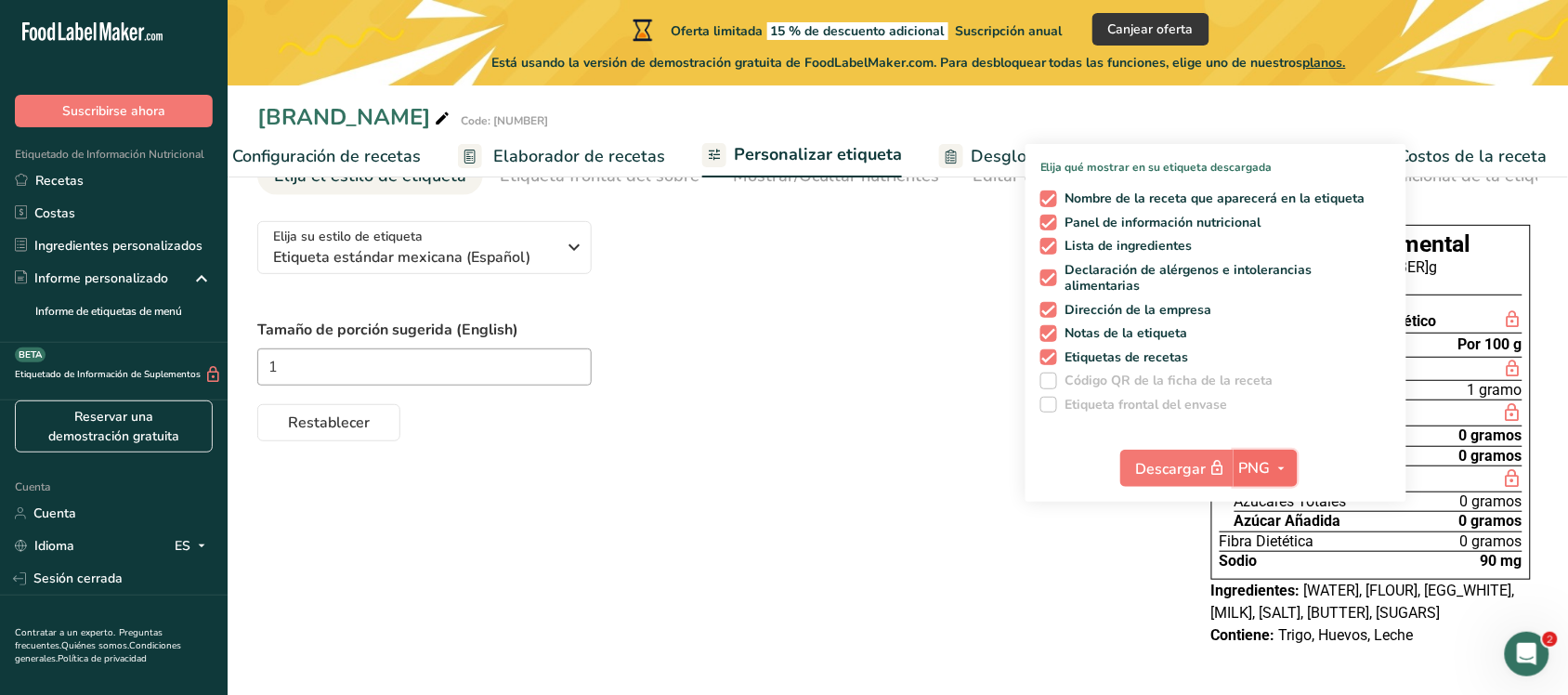 click on "PNG" at bounding box center [1255, 468] 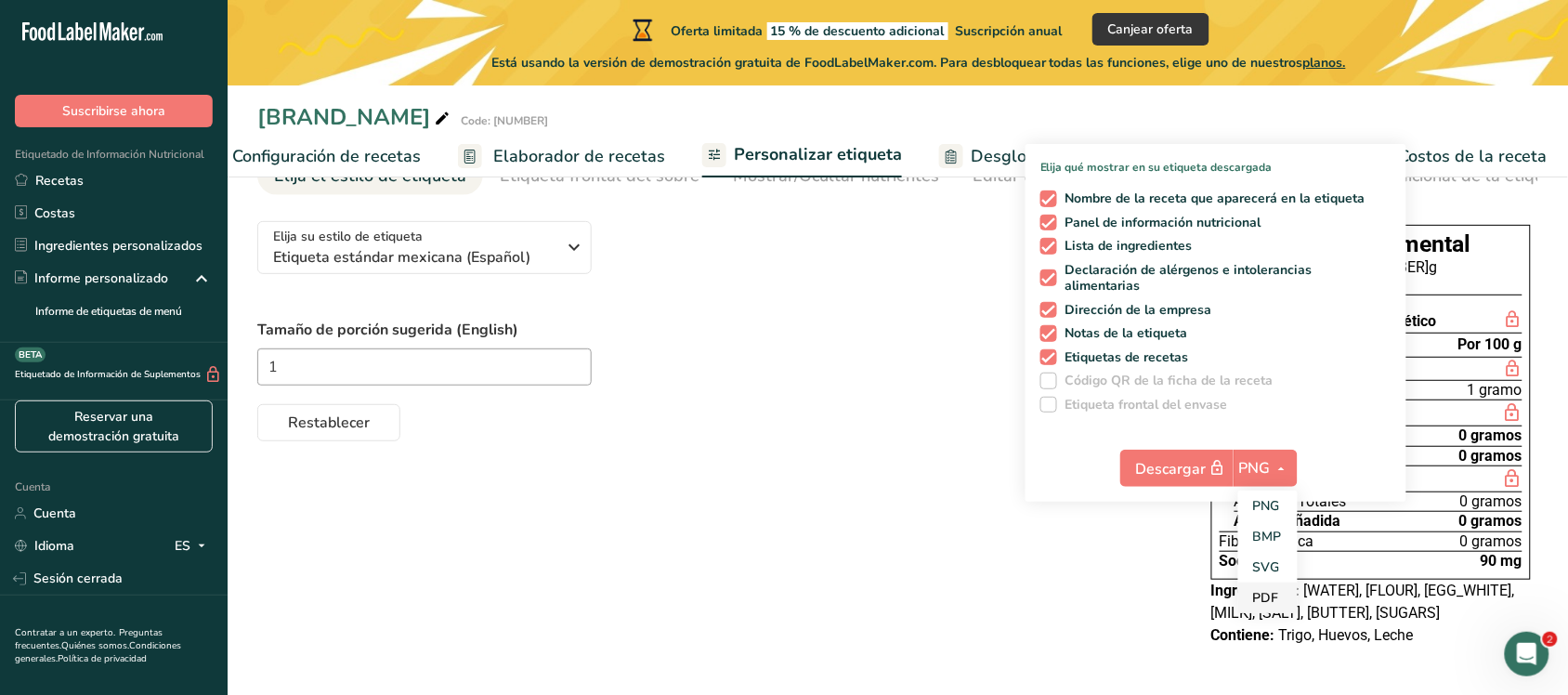 click on "PDF" at bounding box center (1268, 597) 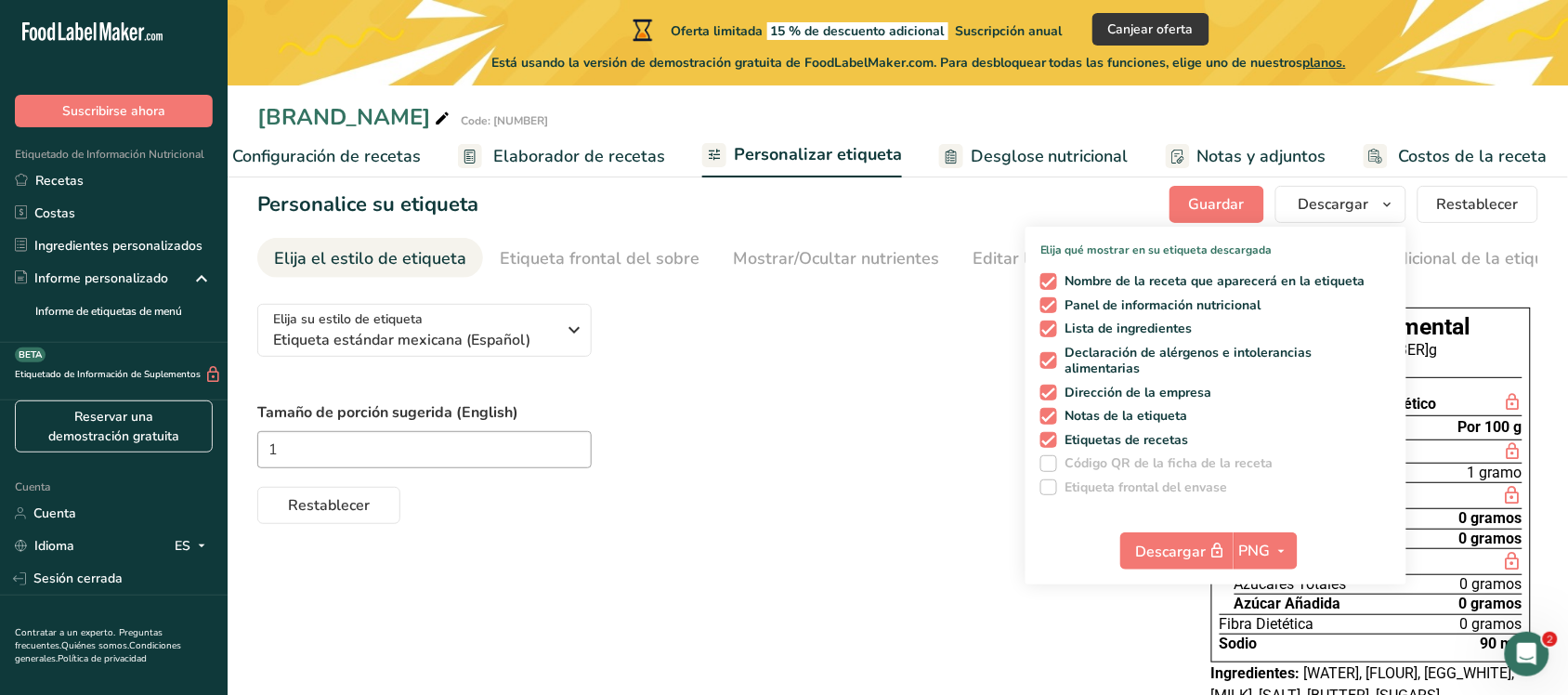 scroll, scrollTop: 6, scrollLeft: 0, axis: vertical 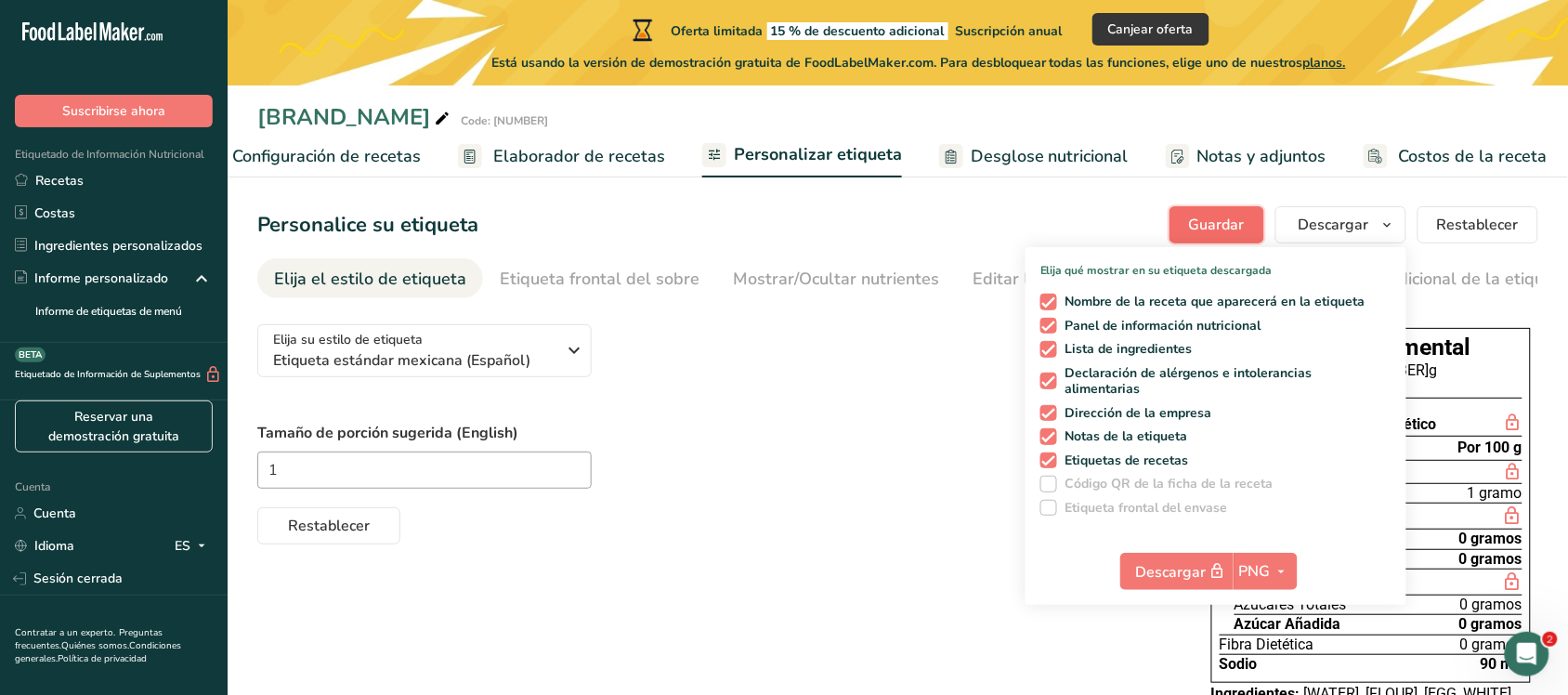 click on "Guardar" at bounding box center [1217, 225] 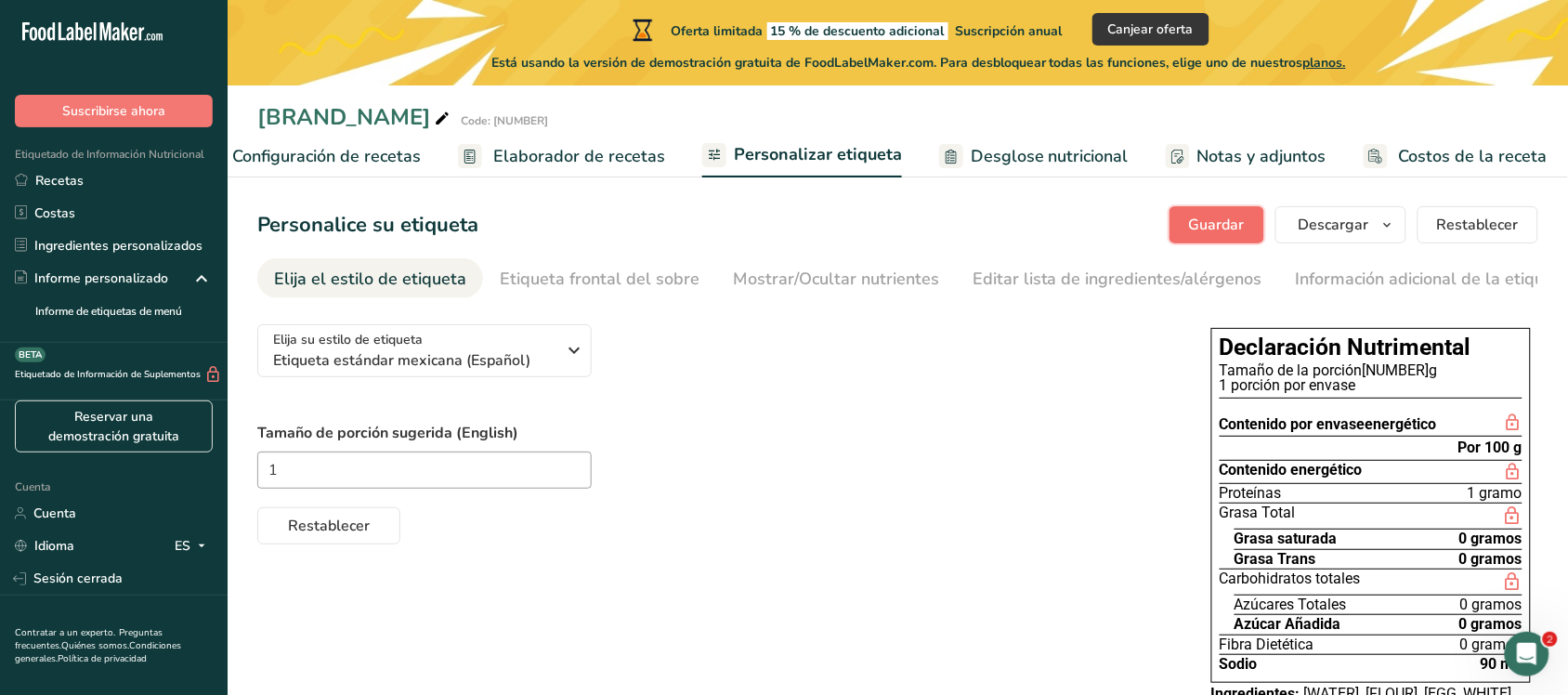 click on "Guardar" at bounding box center [1217, 225] 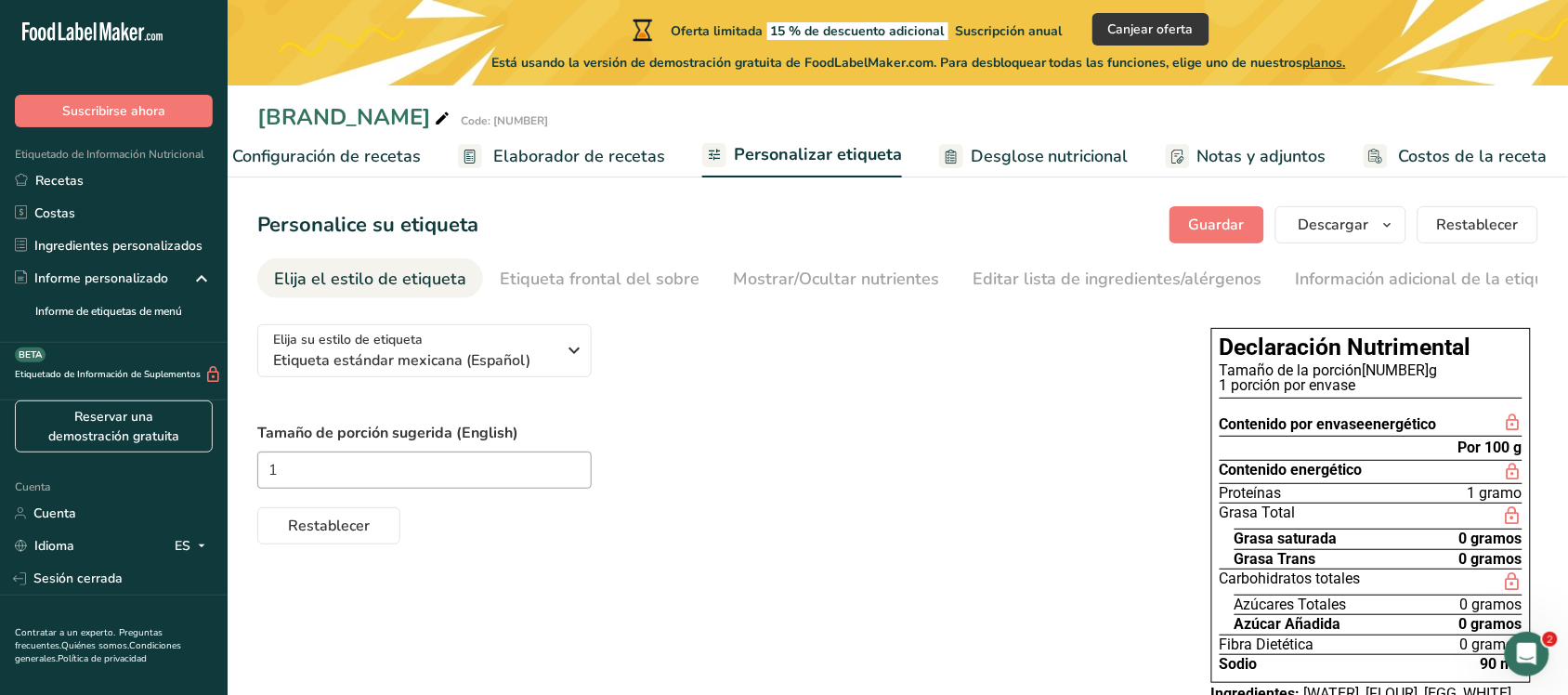 click on "Elaborador de recetas" at bounding box center (579, 156) 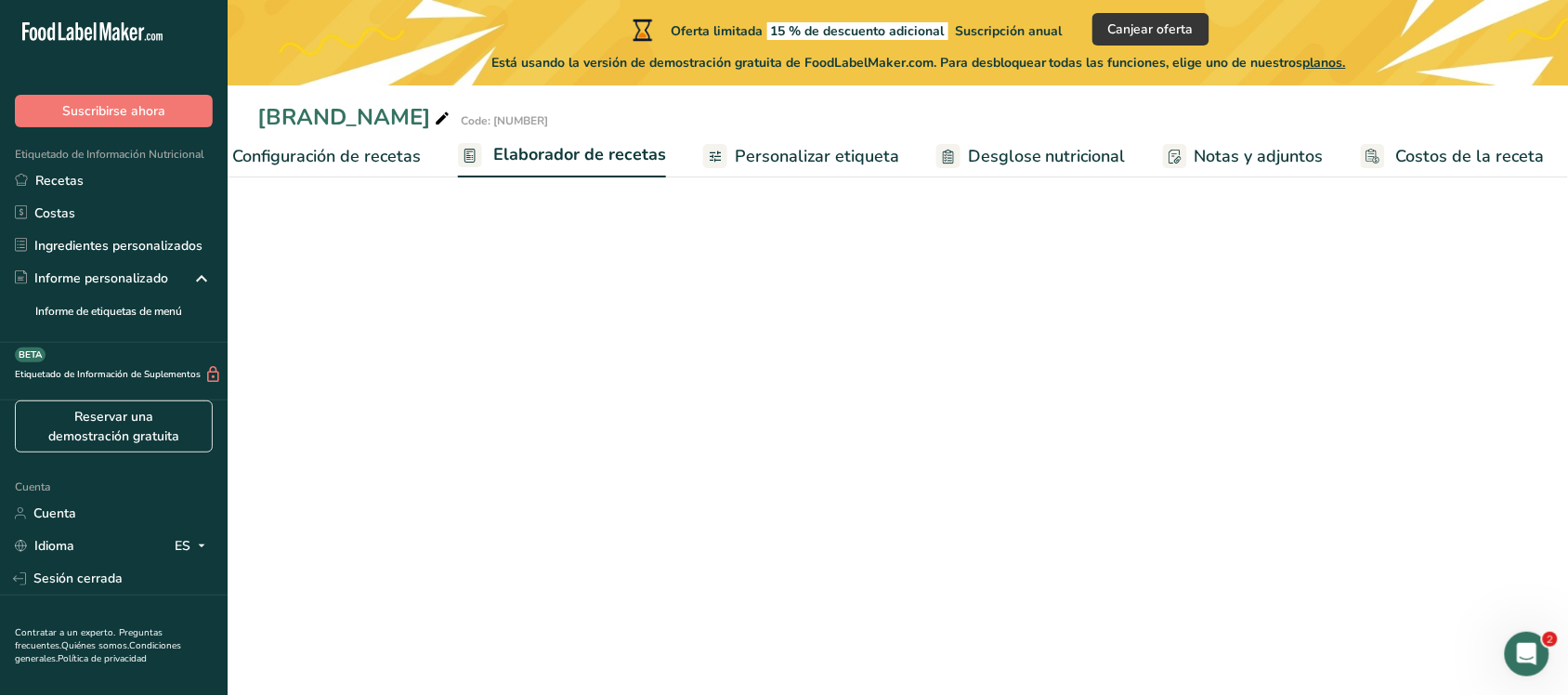 scroll, scrollTop: 0, scrollLeft: 59, axis: horizontal 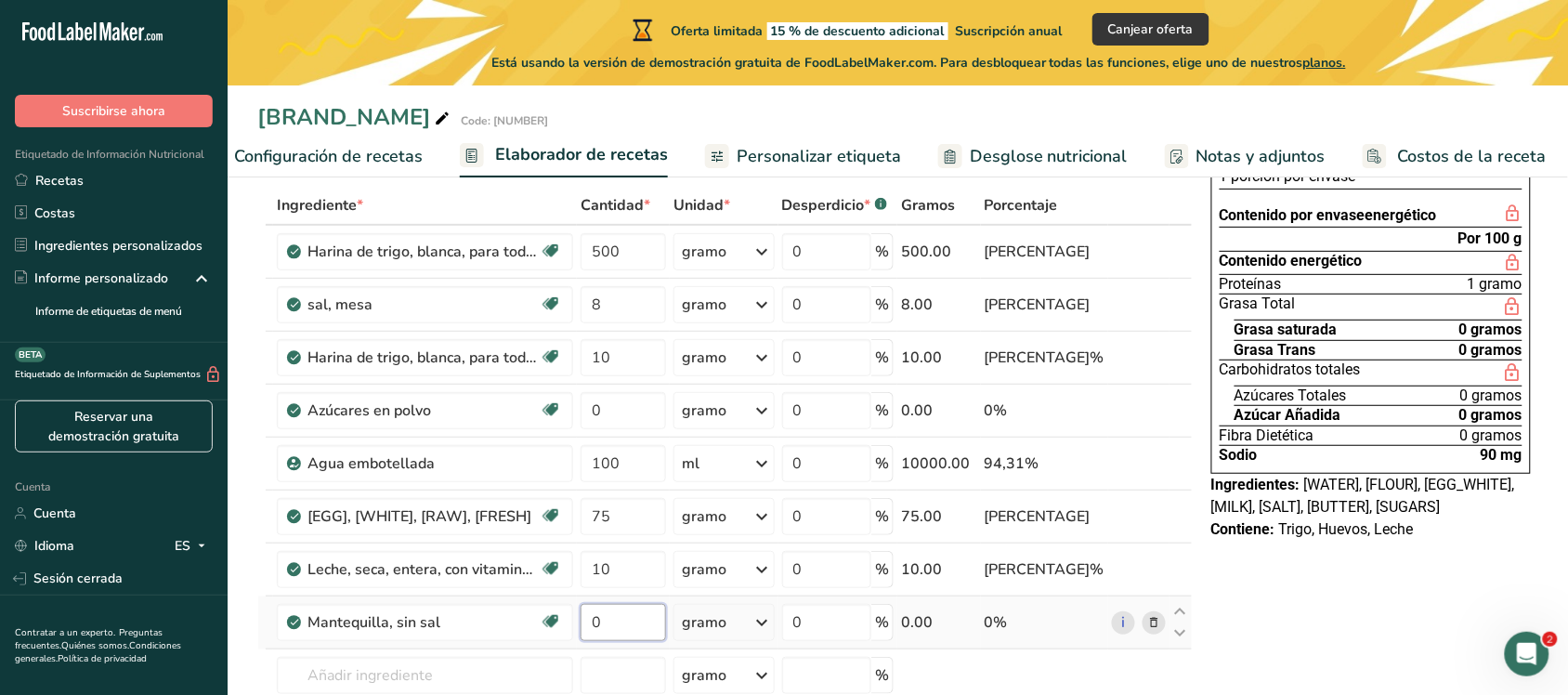 click on "0" at bounding box center [622, 623] 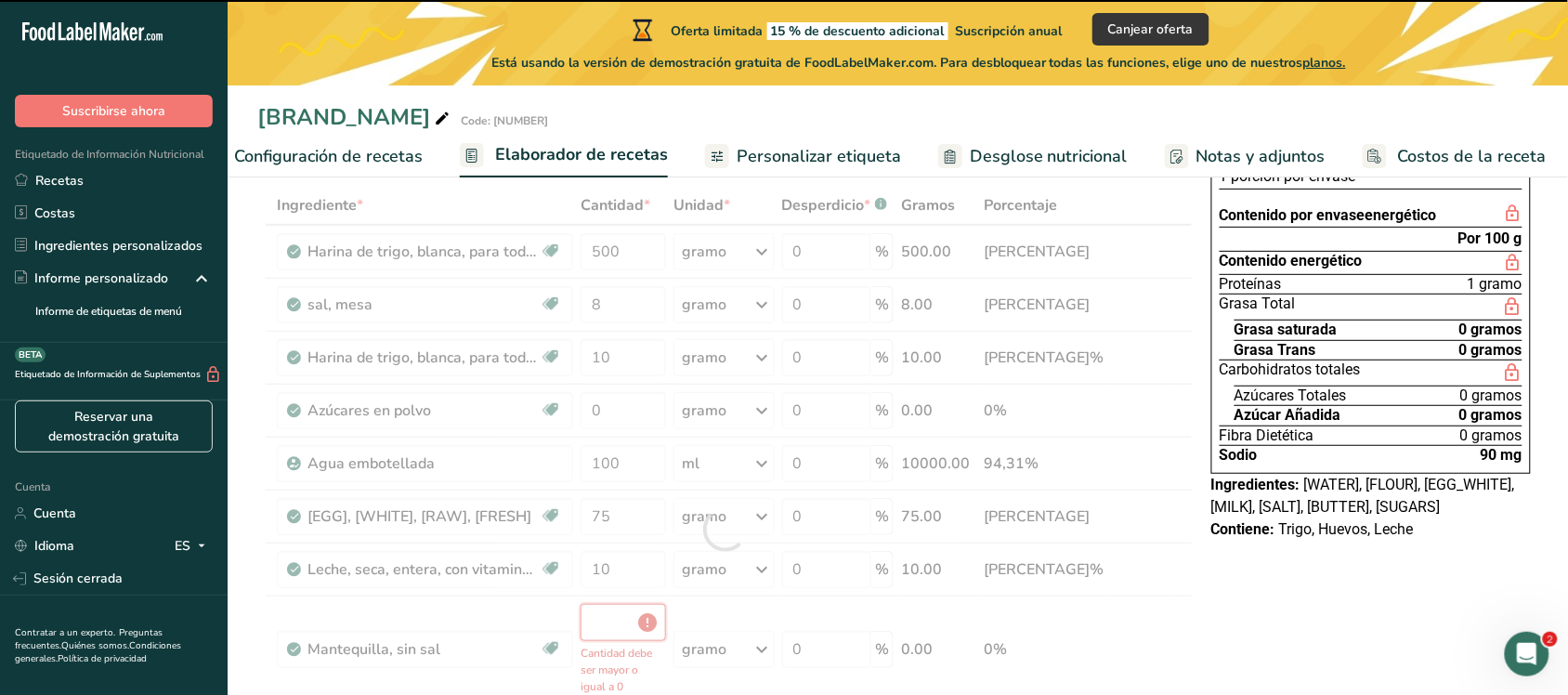 type on "0" 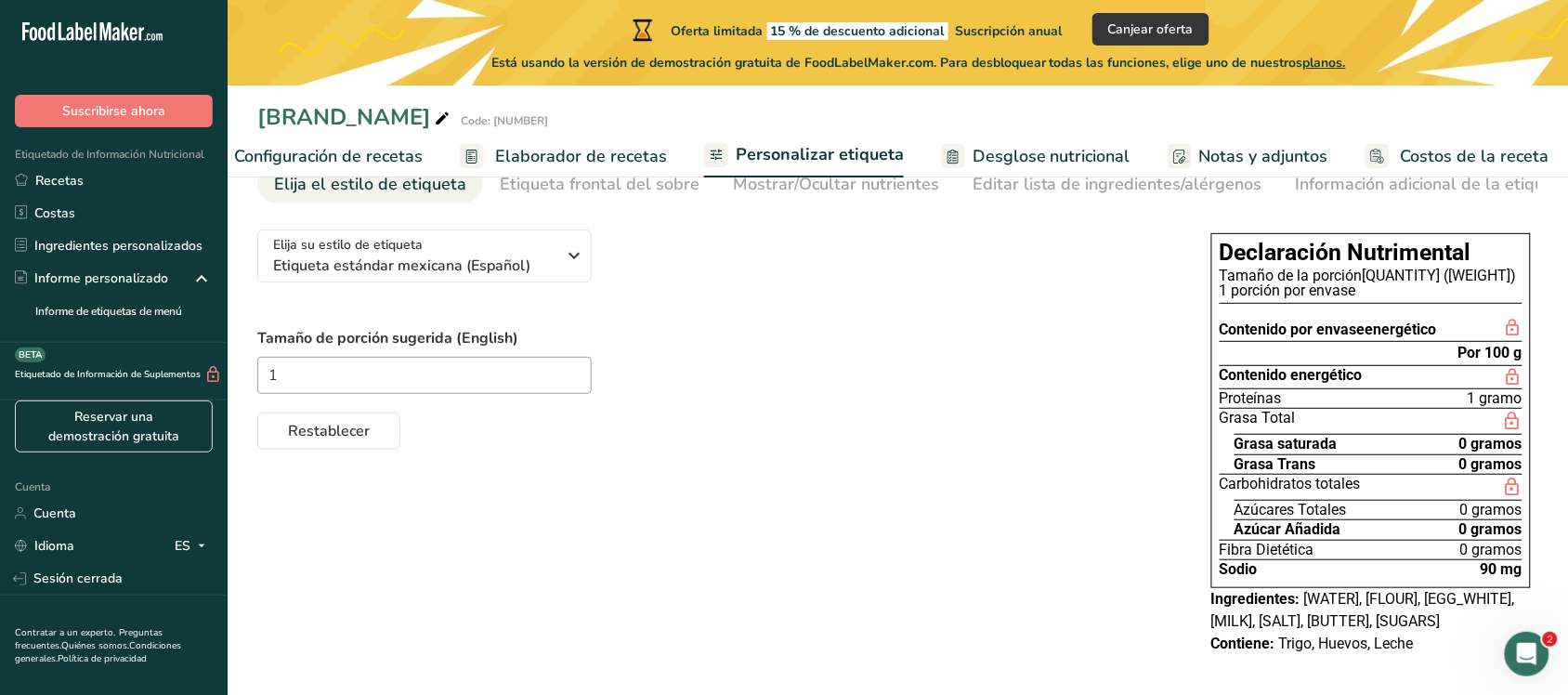 scroll, scrollTop: 6, scrollLeft: 0, axis: vertical 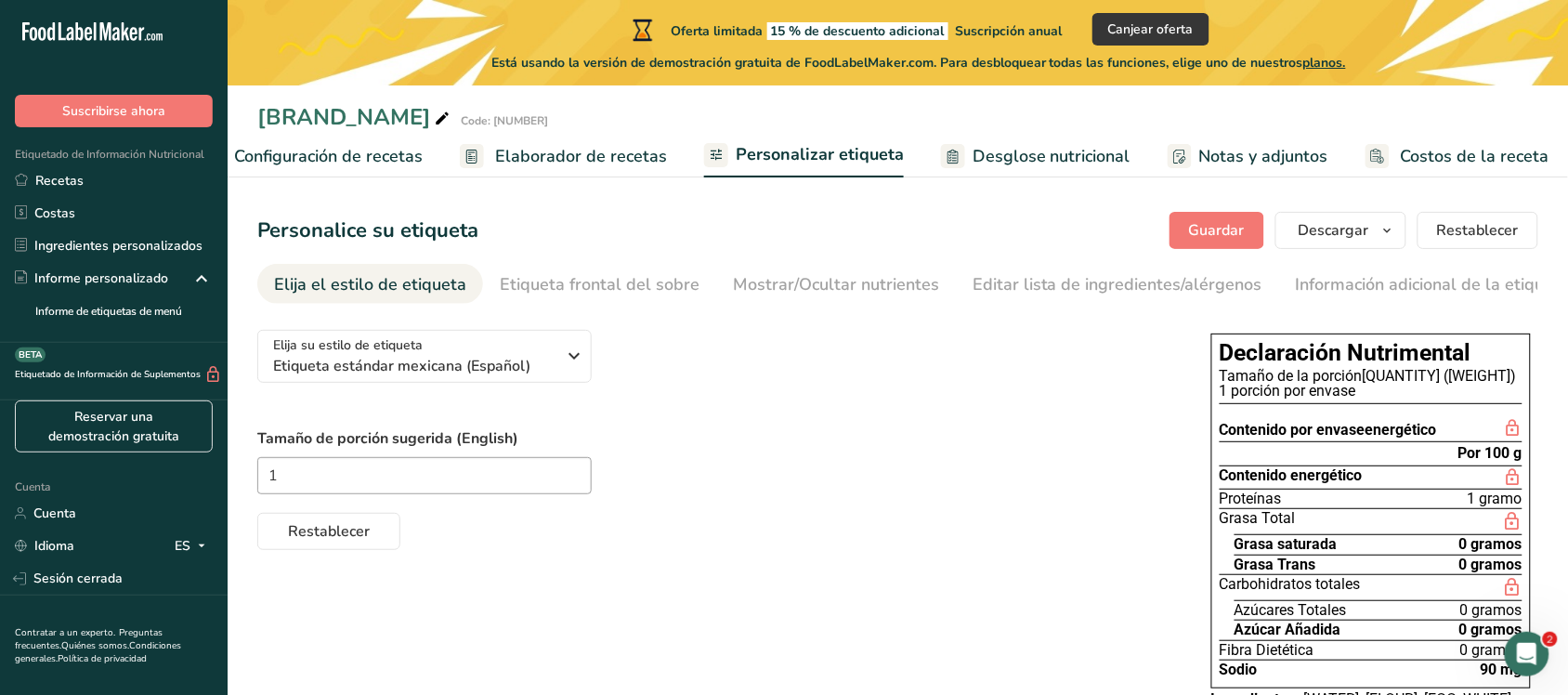 click on "Elaborador de recetas" at bounding box center (581, 156) 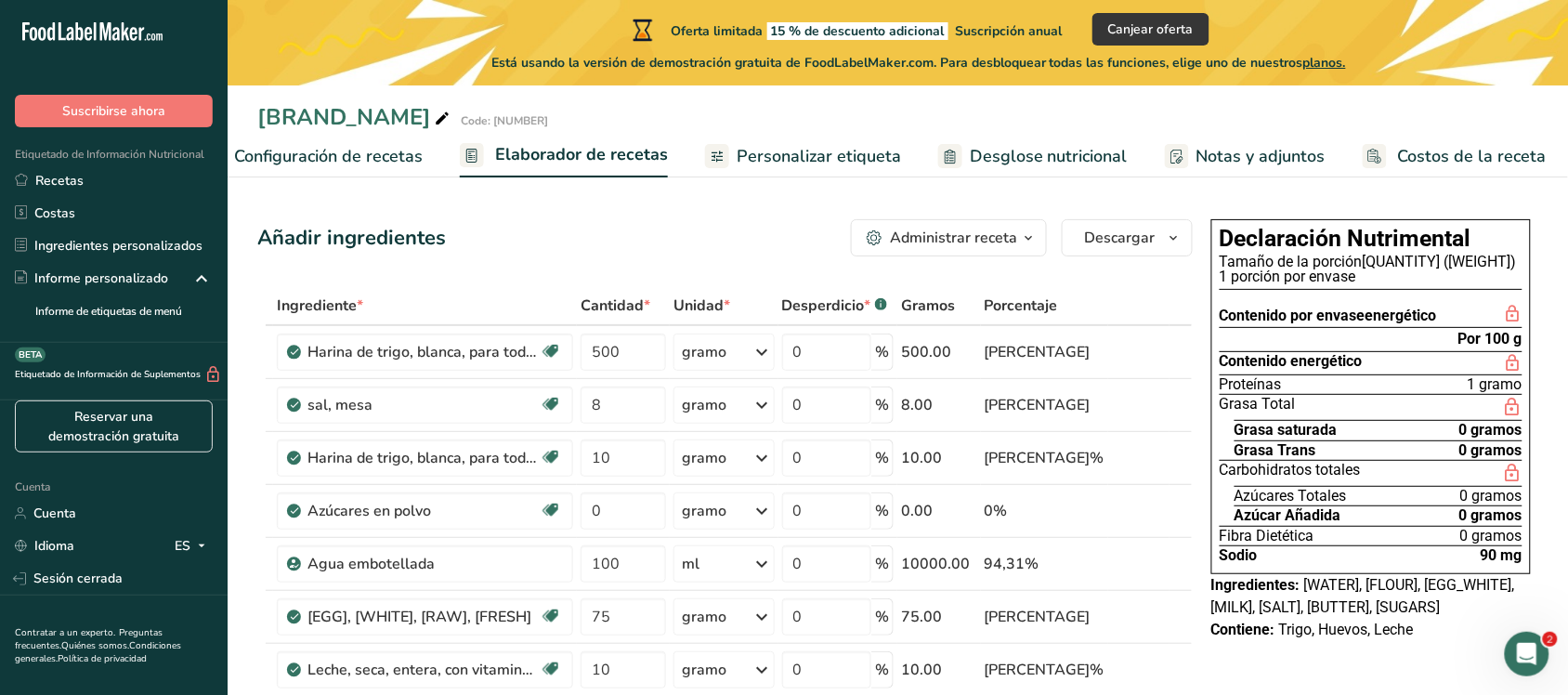 scroll, scrollTop: 147, scrollLeft: 0, axis: vertical 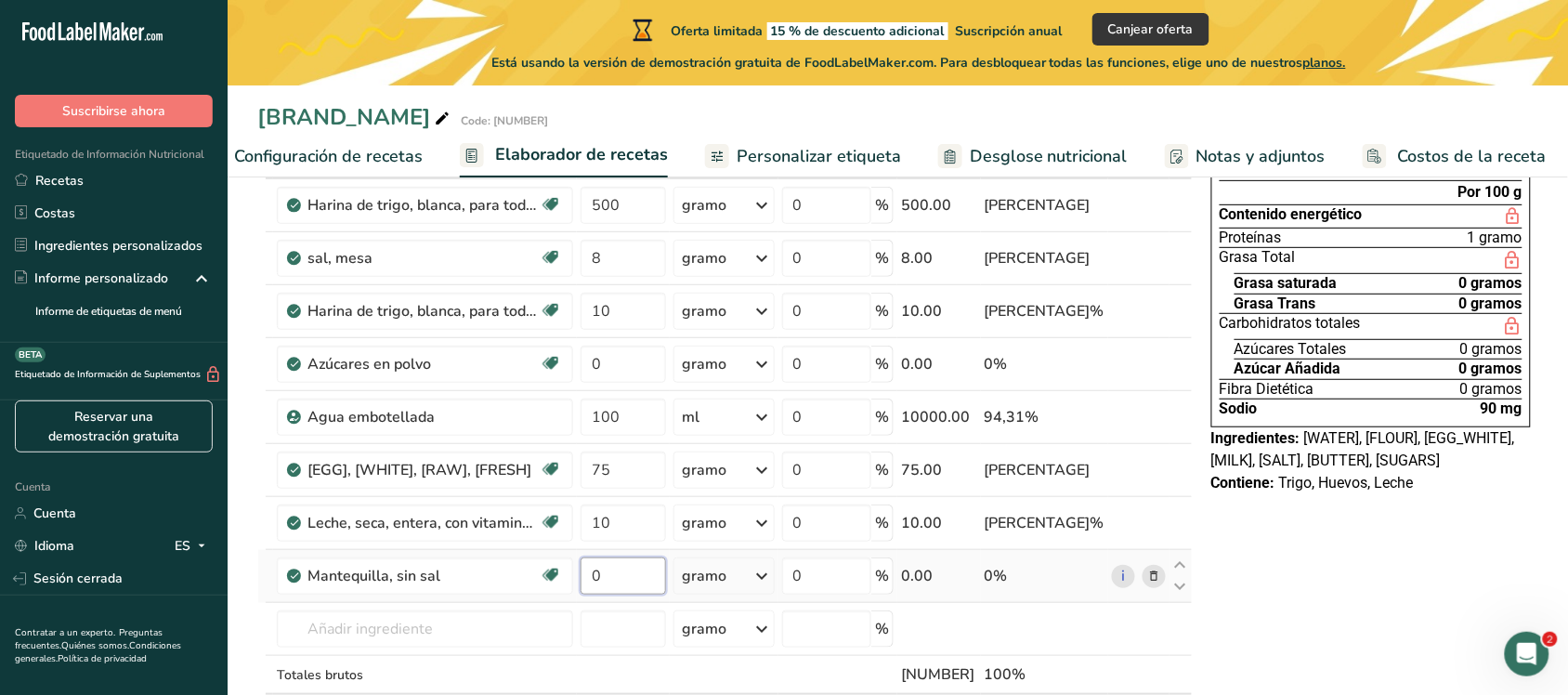 click on "0" at bounding box center [622, 576] 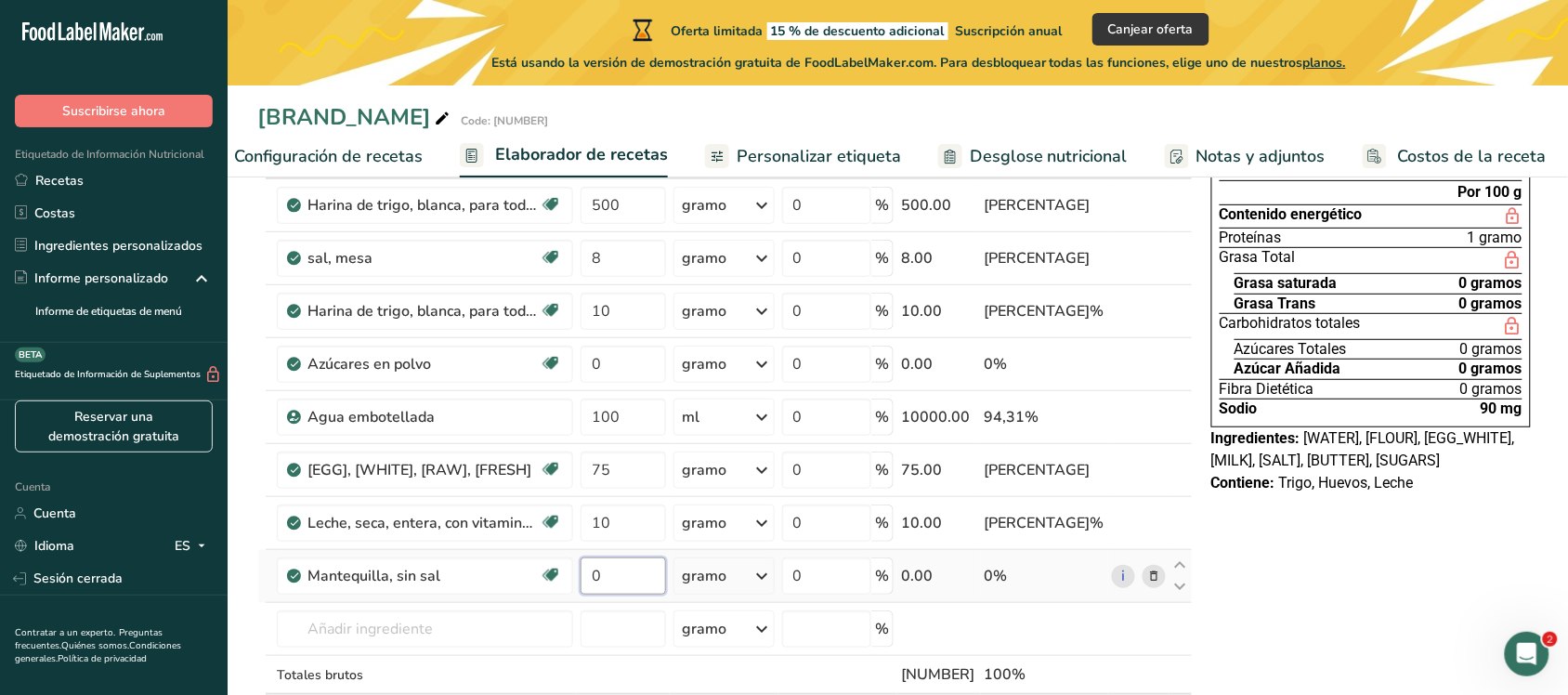 click on "0" at bounding box center [622, 576] 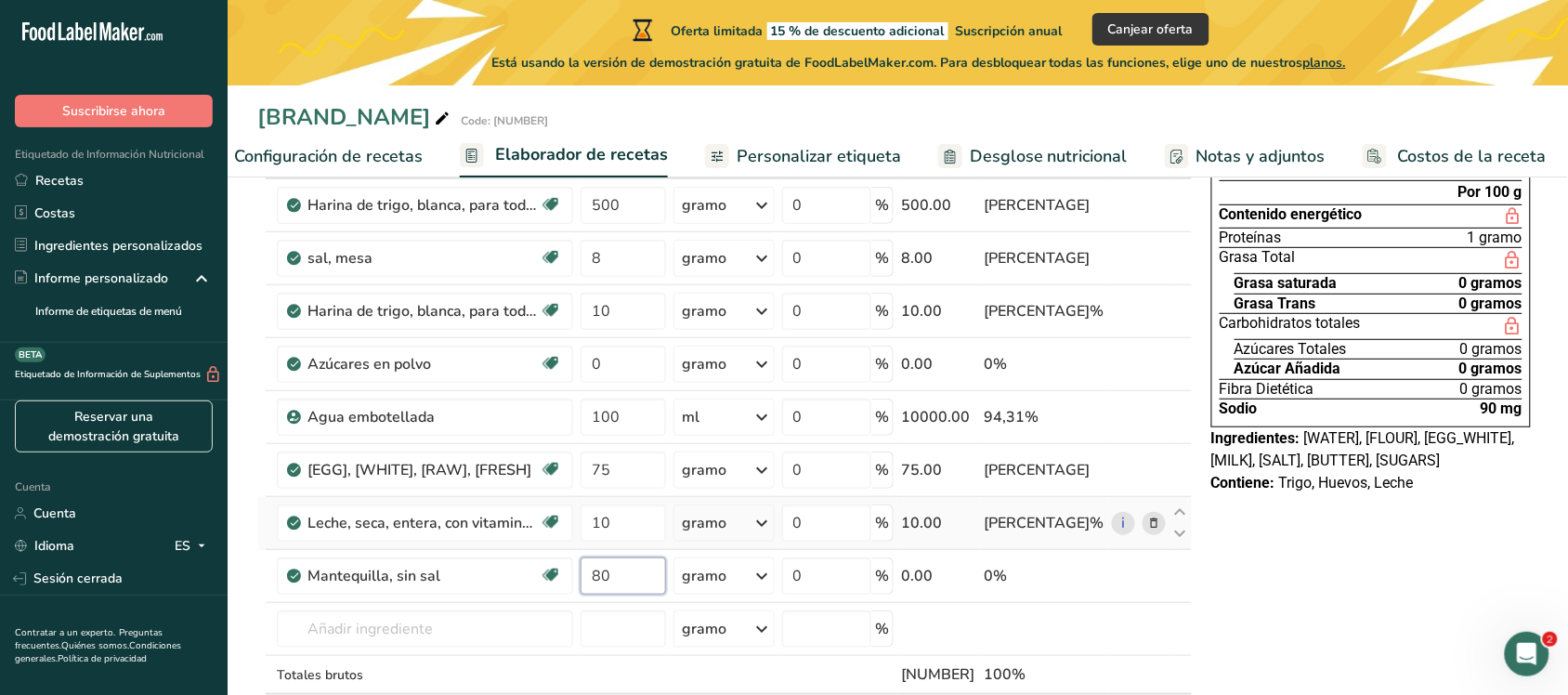 type on "80" 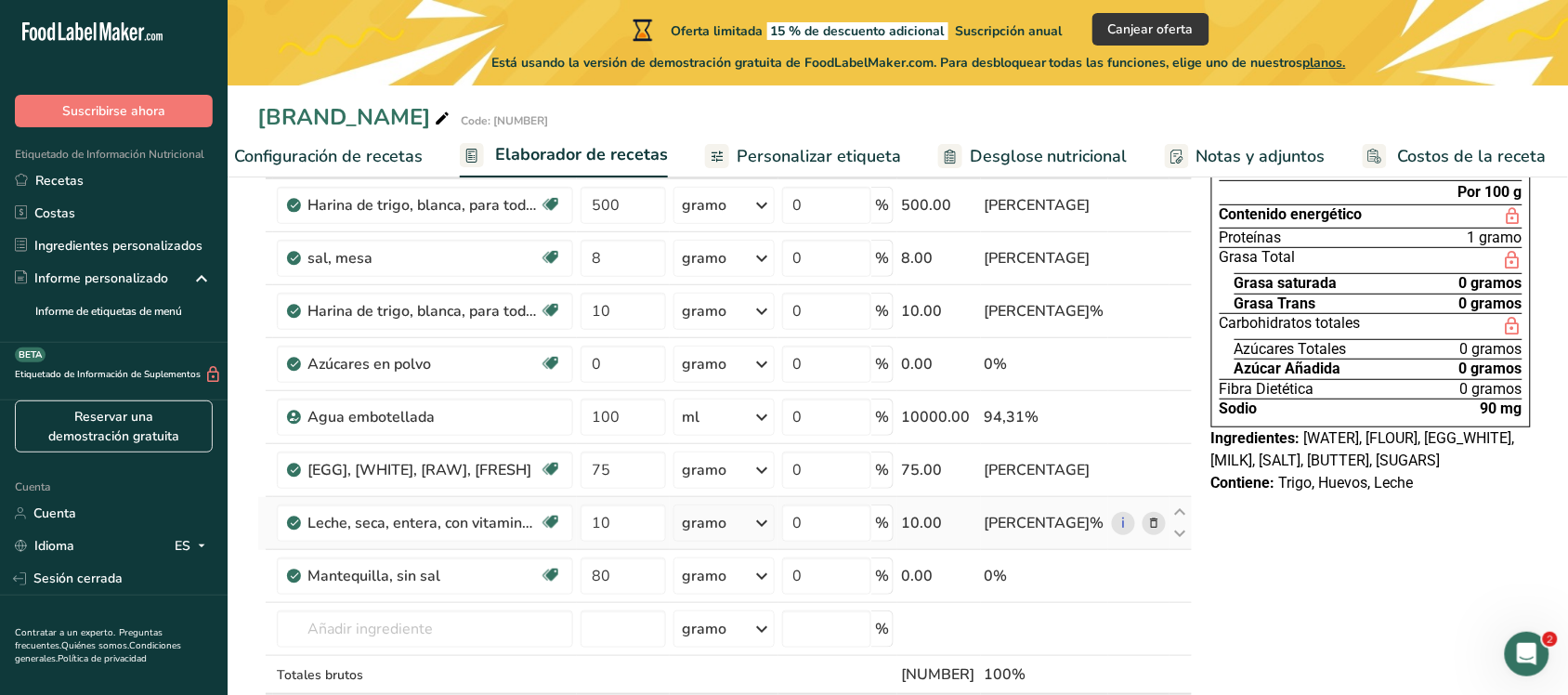 click on "Ingredient  *
Quantity  *
Unit  *
Waste *   .a-a{fill:#347362;}.b-a{fill:#fff;}         Gramos
Porcentaje
[WHEAT_FLOUR], white, all-purpose, yeast, enriched
Dairy Free
Vegan
Vegetarian
Soy Free
[QUANTITY]
gram
Portions
[QUANTITY] [UNIT]
Weight Units
gram
kilogram
mg
See more
Volume Units
liter
Volume units require a density conversion. If you know the density of your ingredient, enter it below. Otherwise, click on "RIA", our AI regulatory assistant, who can help you.
lb/ft³
g/cm³" at bounding box center [725, 455] 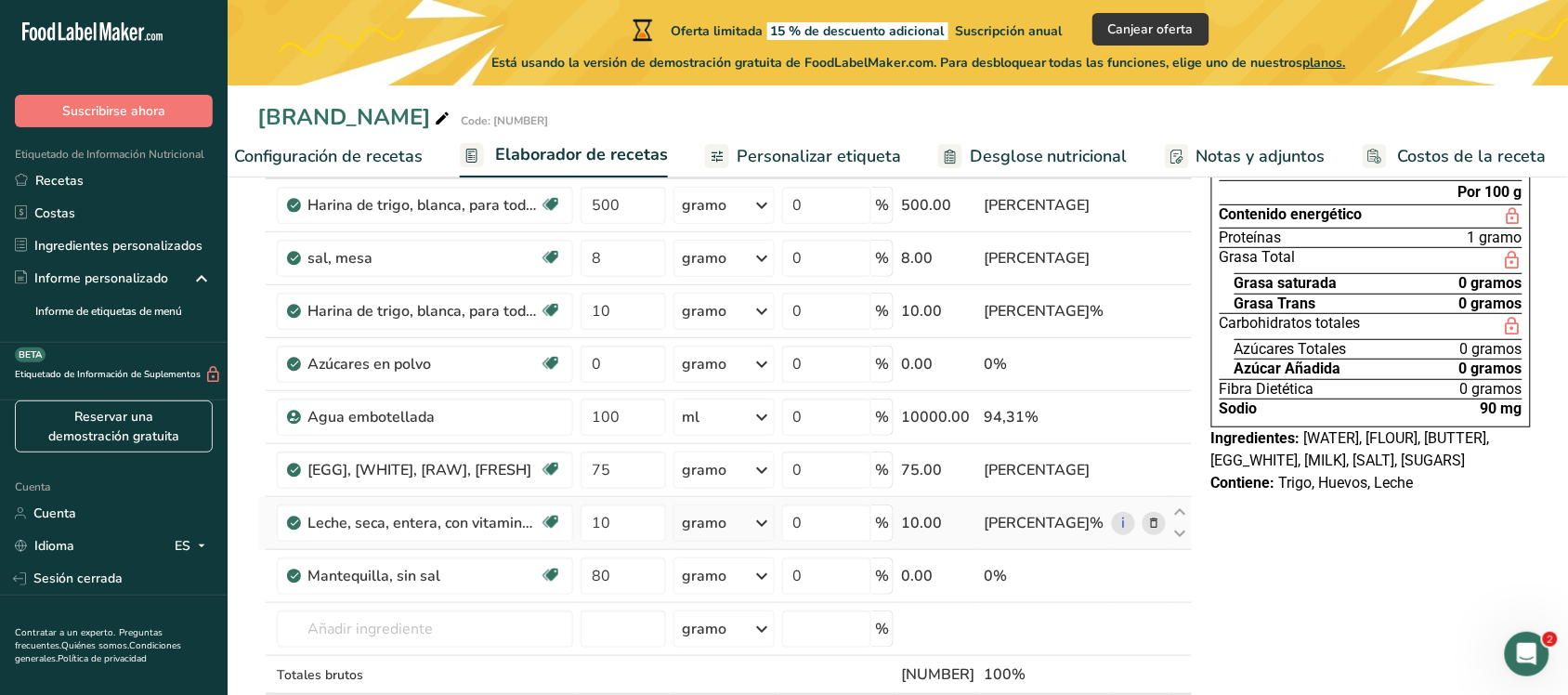 click at bounding box center [763, 523] 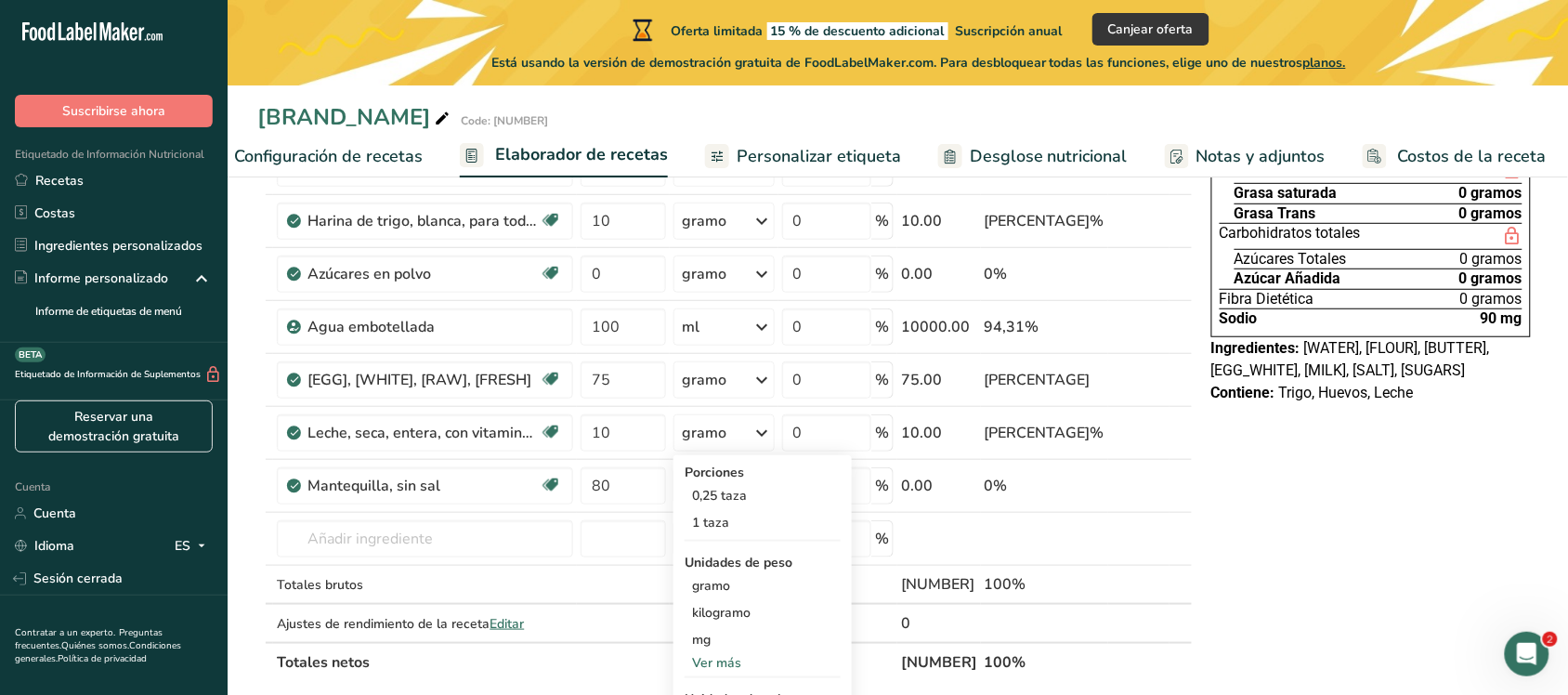 scroll, scrollTop: 269, scrollLeft: 0, axis: vertical 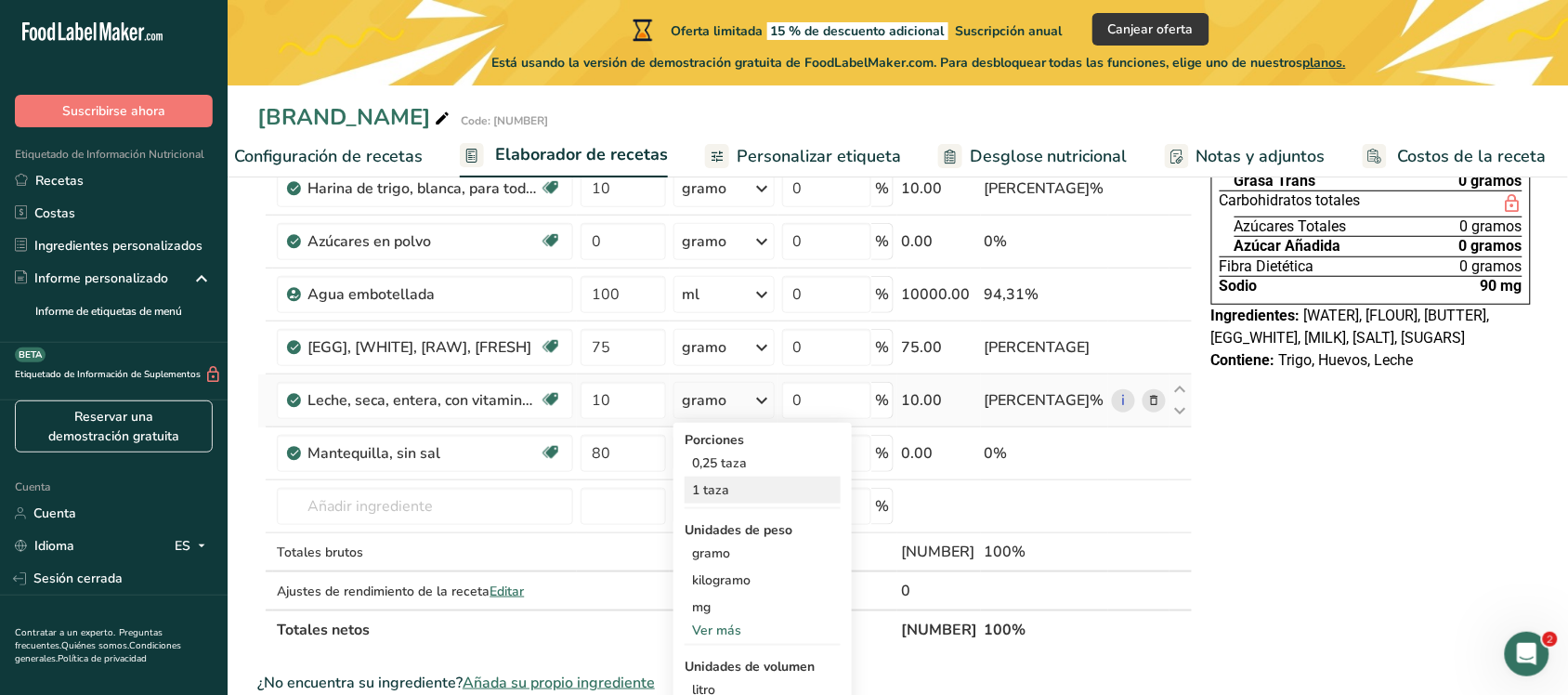 click on "1 taza" at bounding box center (763, 490) 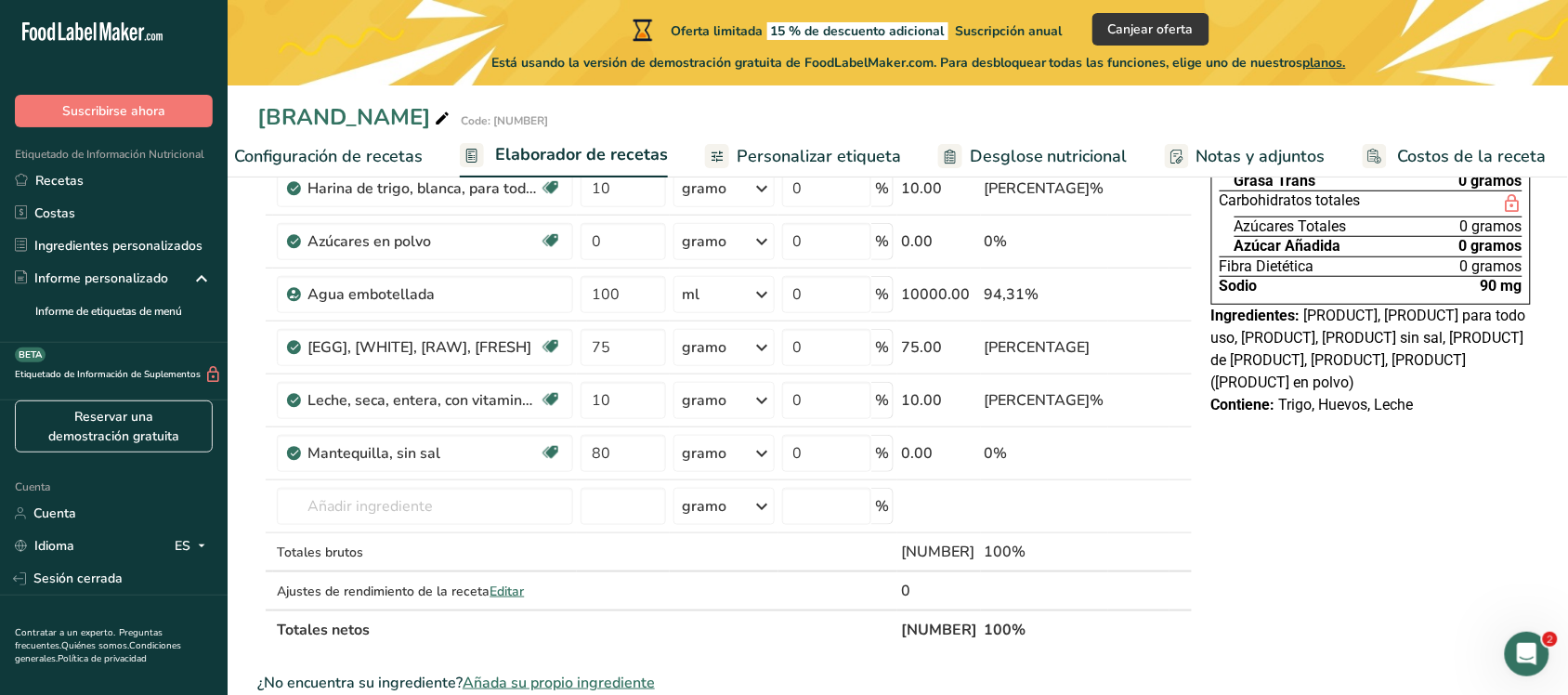 scroll, scrollTop: 0, scrollLeft: 0, axis: both 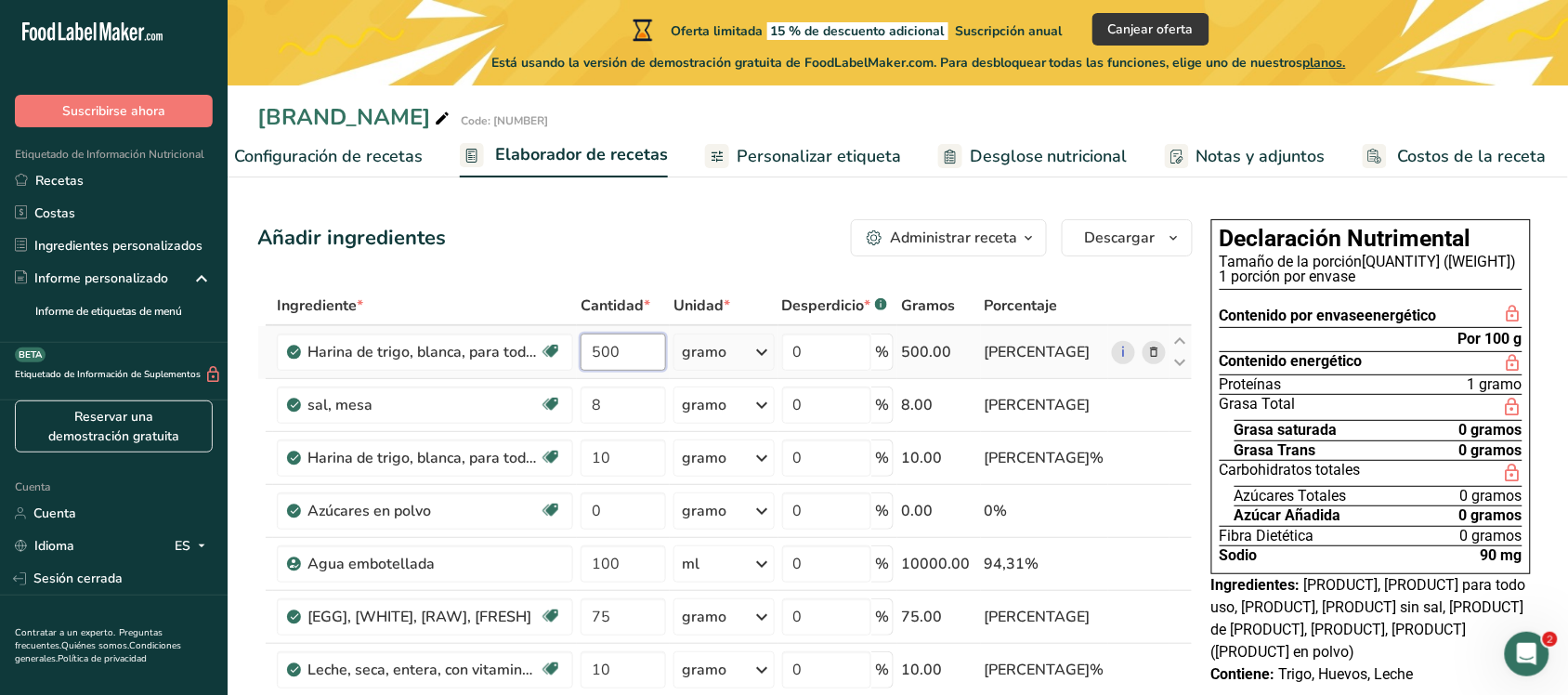 click on "500" at bounding box center [622, 352] 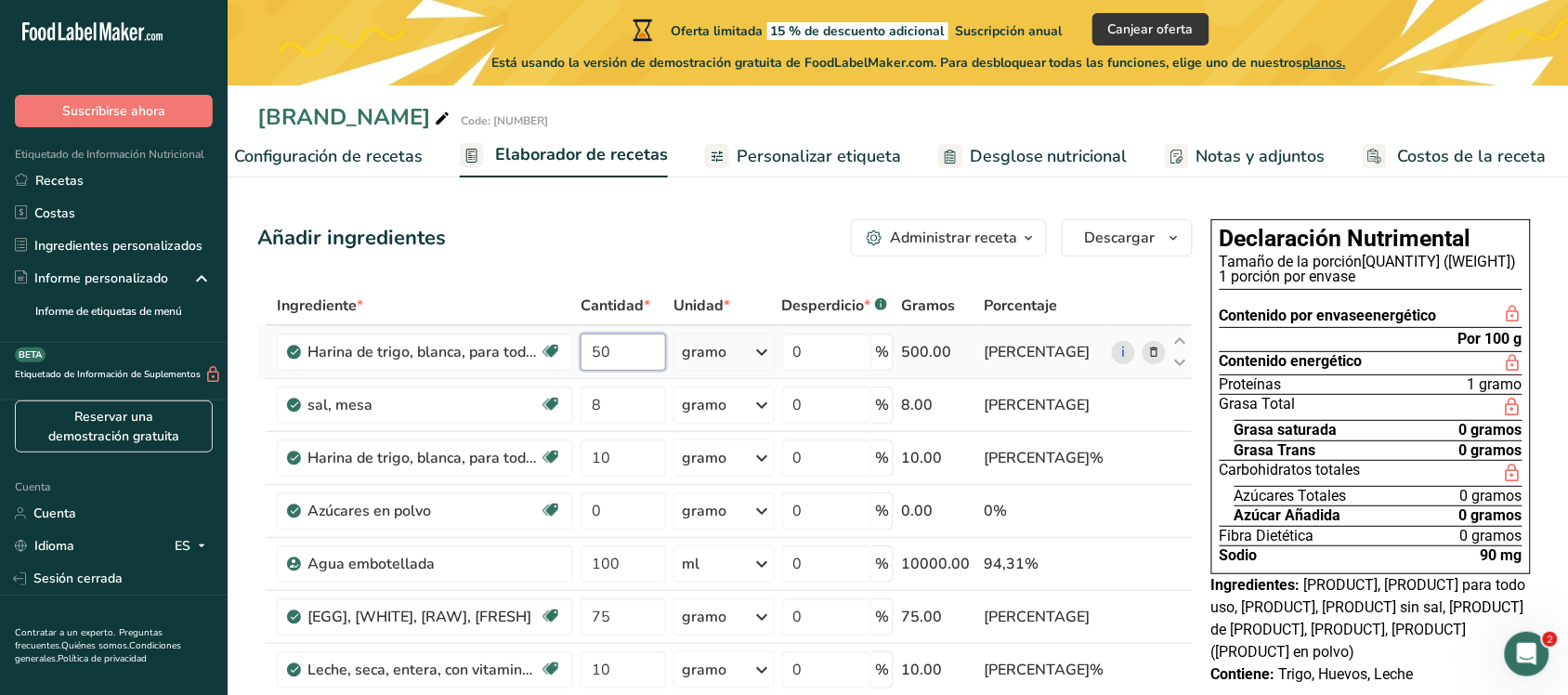 type on "50" 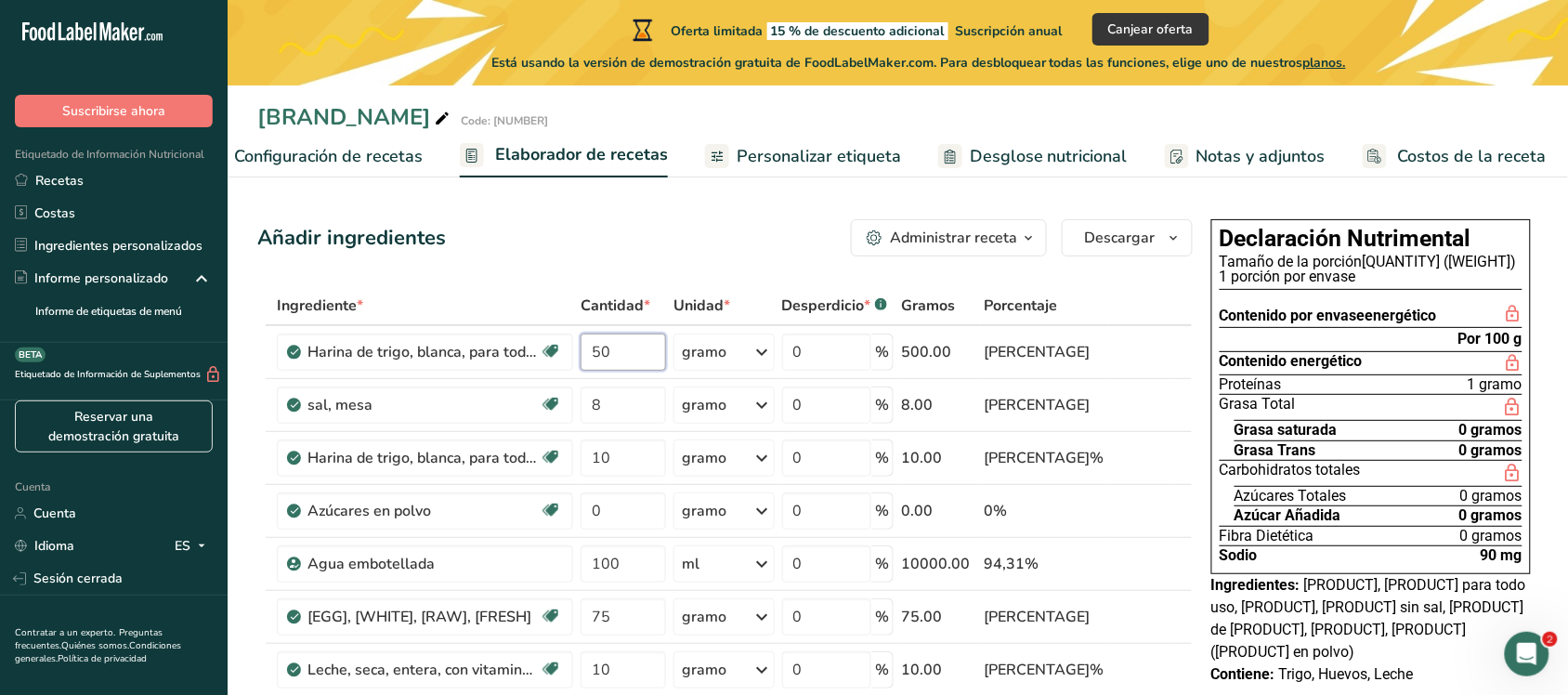 scroll, scrollTop: 3, scrollLeft: 0, axis: vertical 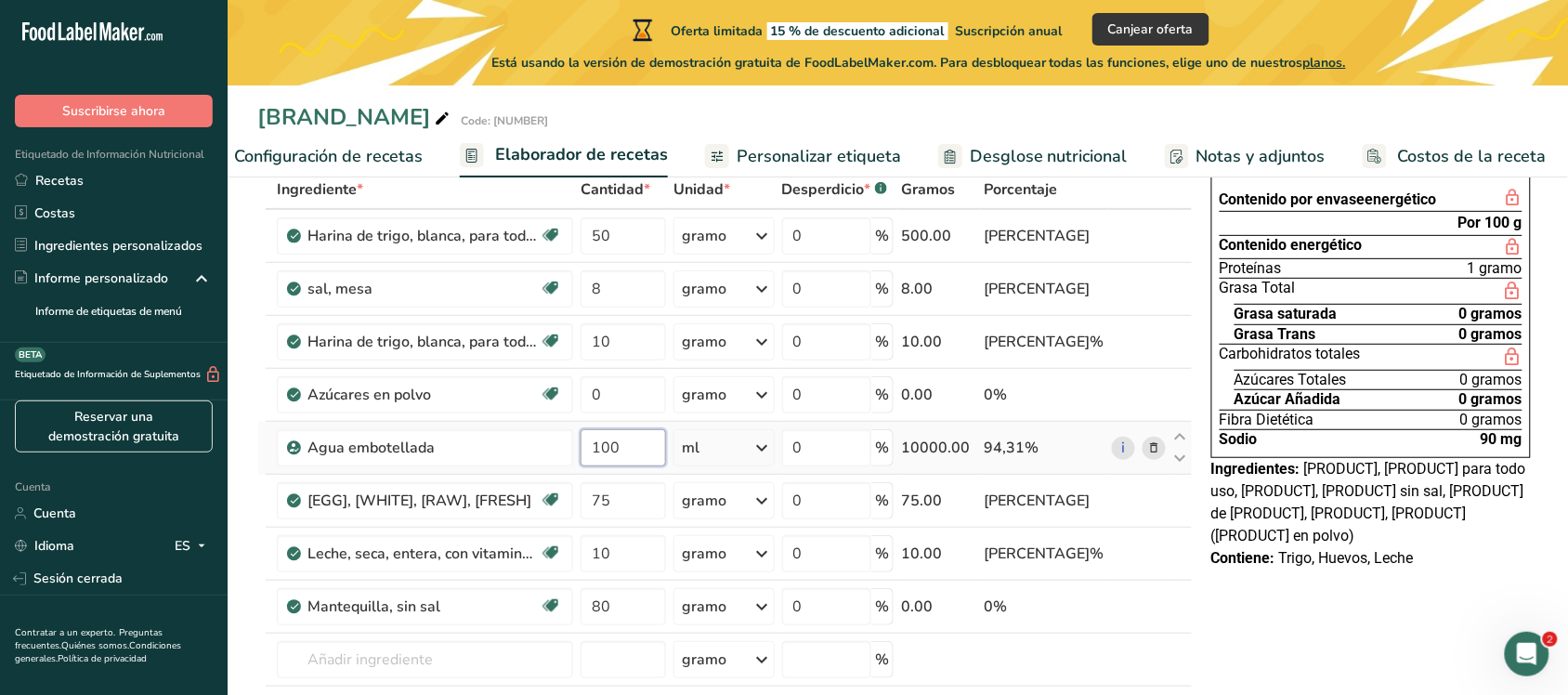 click on "Ingredient  *
Quantity  *
Unit  *
Desperdicio *   .a-a{fill:#347362;}.b-a{fill:#fff;}         Gramos
Porcentaje
Harina de trigo, blanca, para todo uso, con levadura, enriquecida
Libre de lácteos
Vegano
Vegetariano
Libre de soja
50
gramo
Porciones
1 taza
Unidades de peso
gramo
kilogramo
mg
Ver más
Unidades de volumen
litro
Las unidades de volumen requieren una conversion de densidad. Si conoce la densidad de su ingrediente, introduzcala a continuacion. De lo contrario, haga clic en "RIA", nuestra asistente regulatoria de IA, quien podra ayudarle.
lb/pie³
g/cm³" at bounding box center [725, 486] 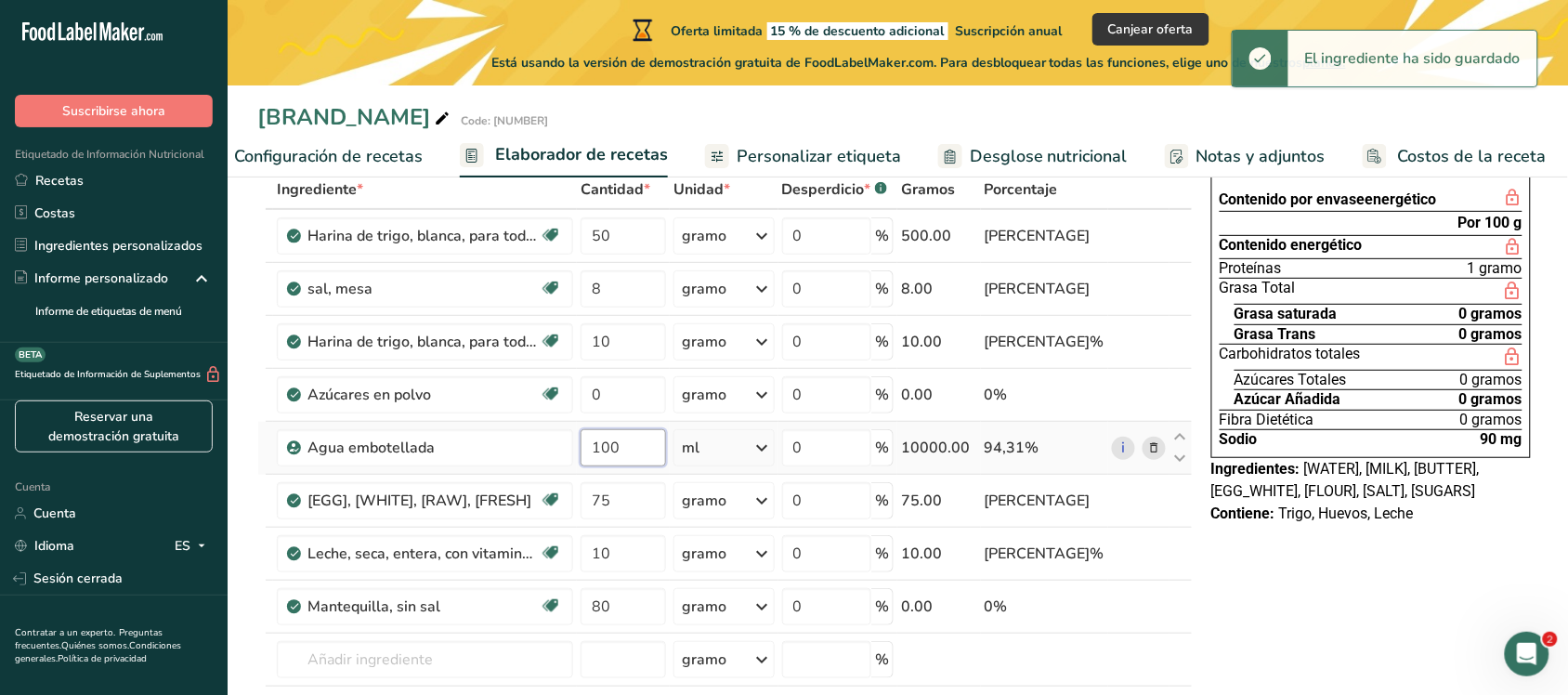 click on "100" at bounding box center [622, 448] 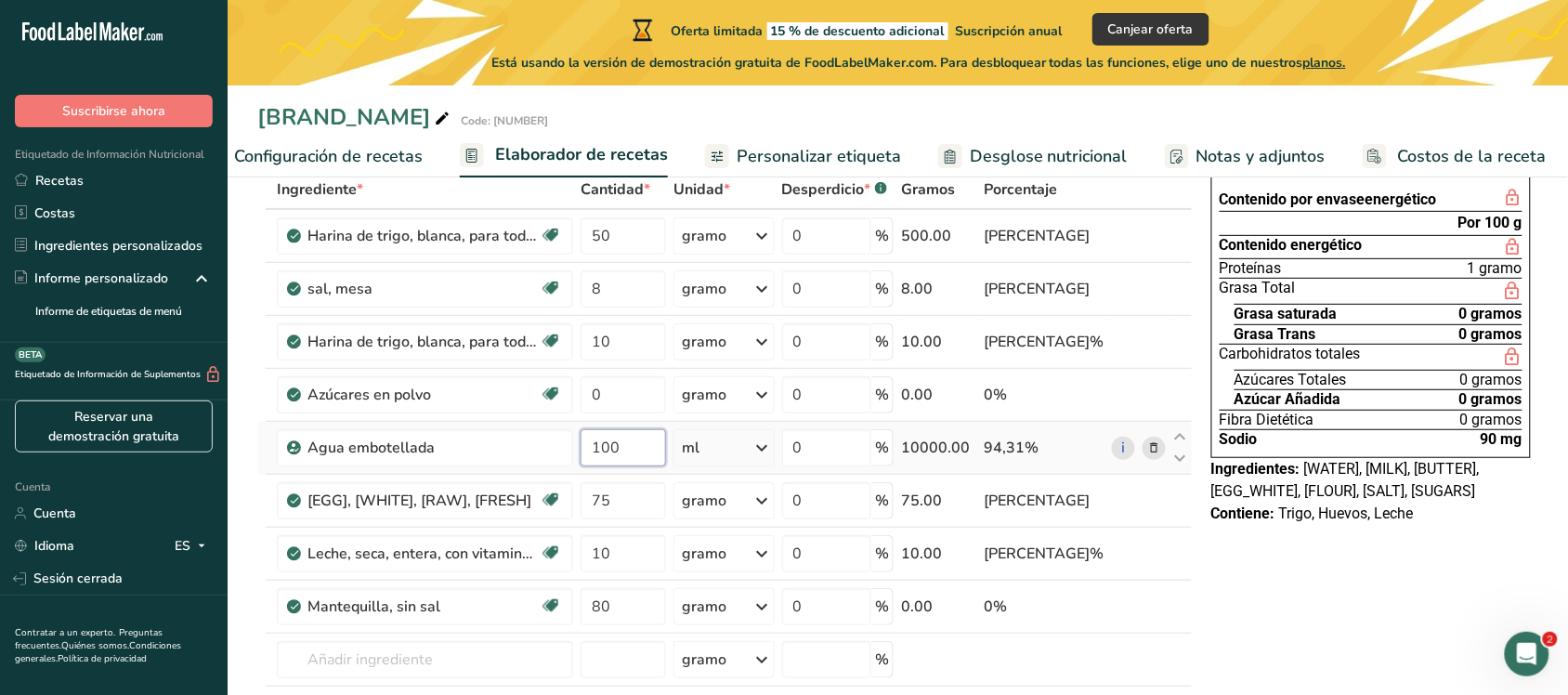 click on "100" at bounding box center (622, 448) 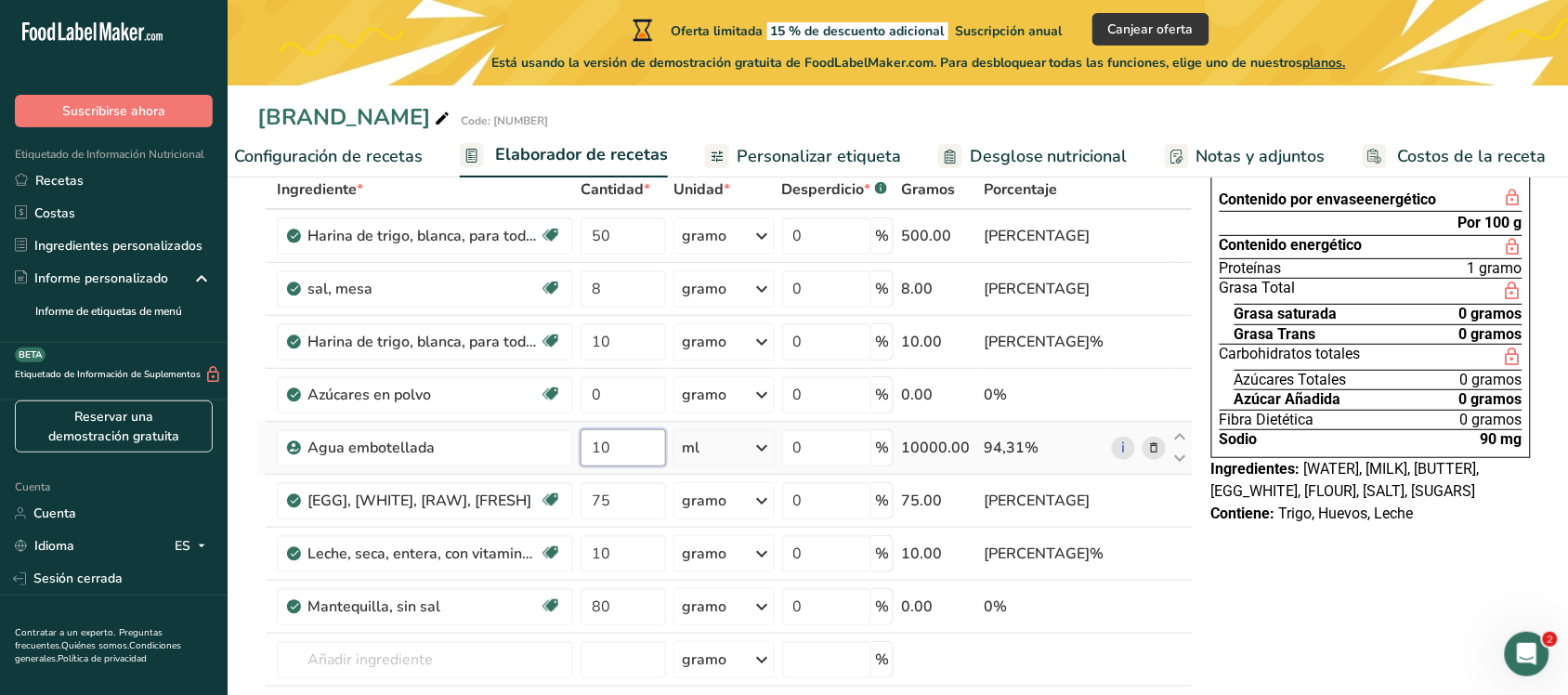 type on "10" 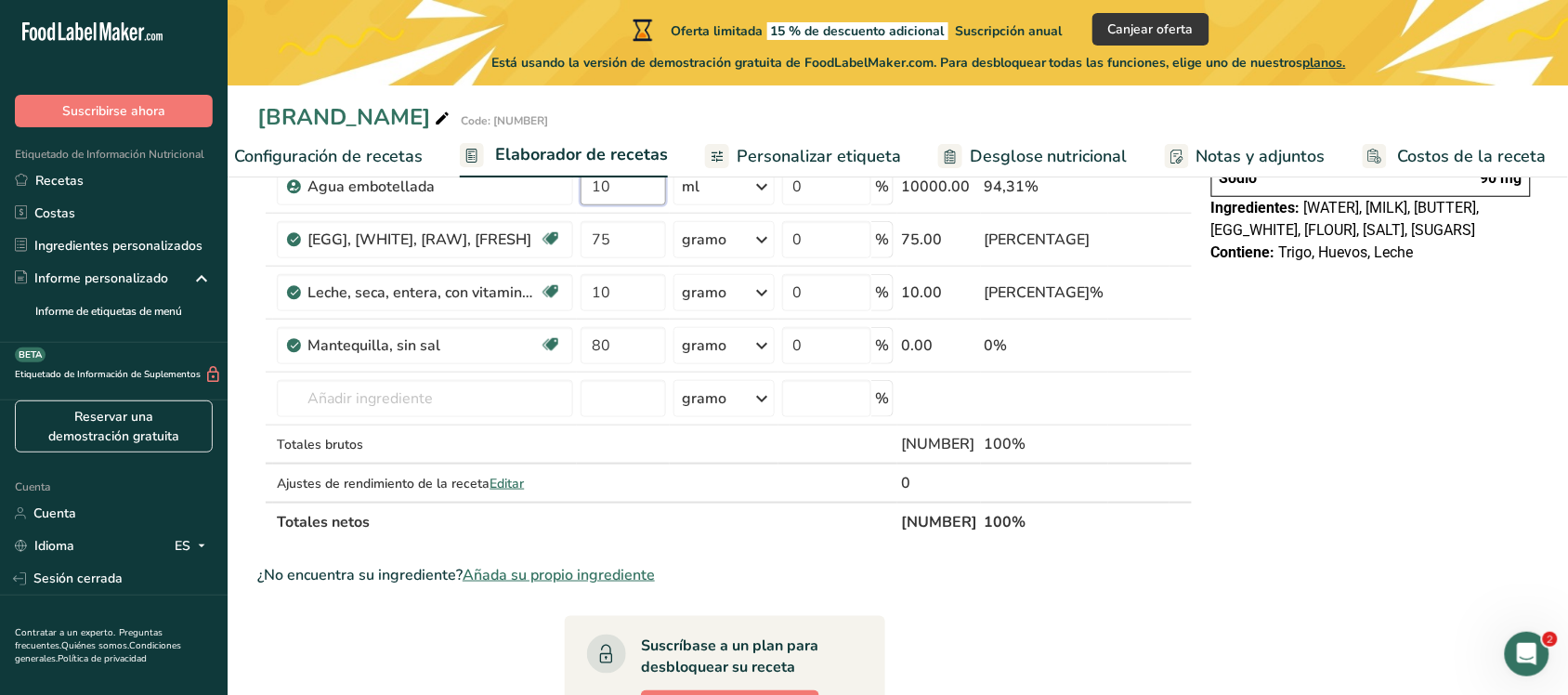 scroll, scrollTop: 387, scrollLeft: 0, axis: vertical 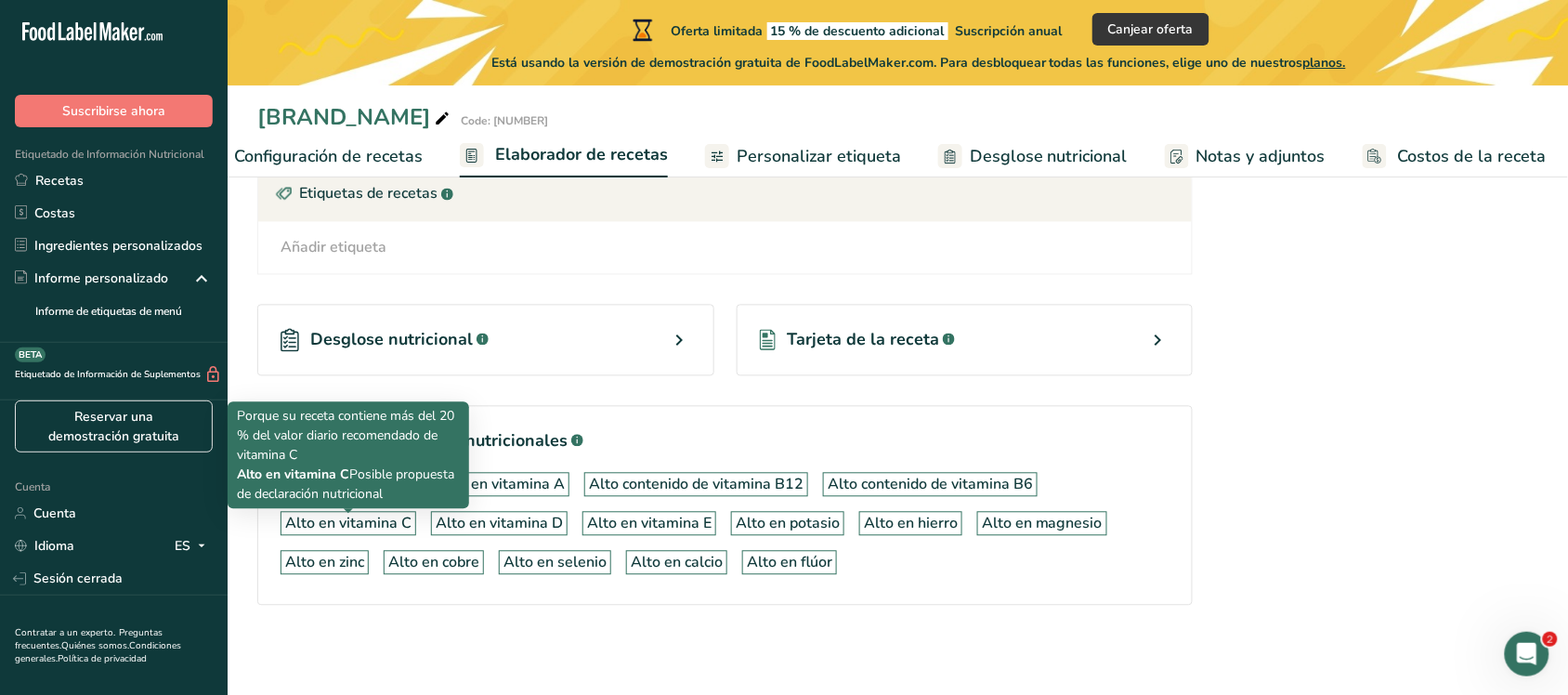 click on "Alto en vitamina C" at bounding box center (348, 524) 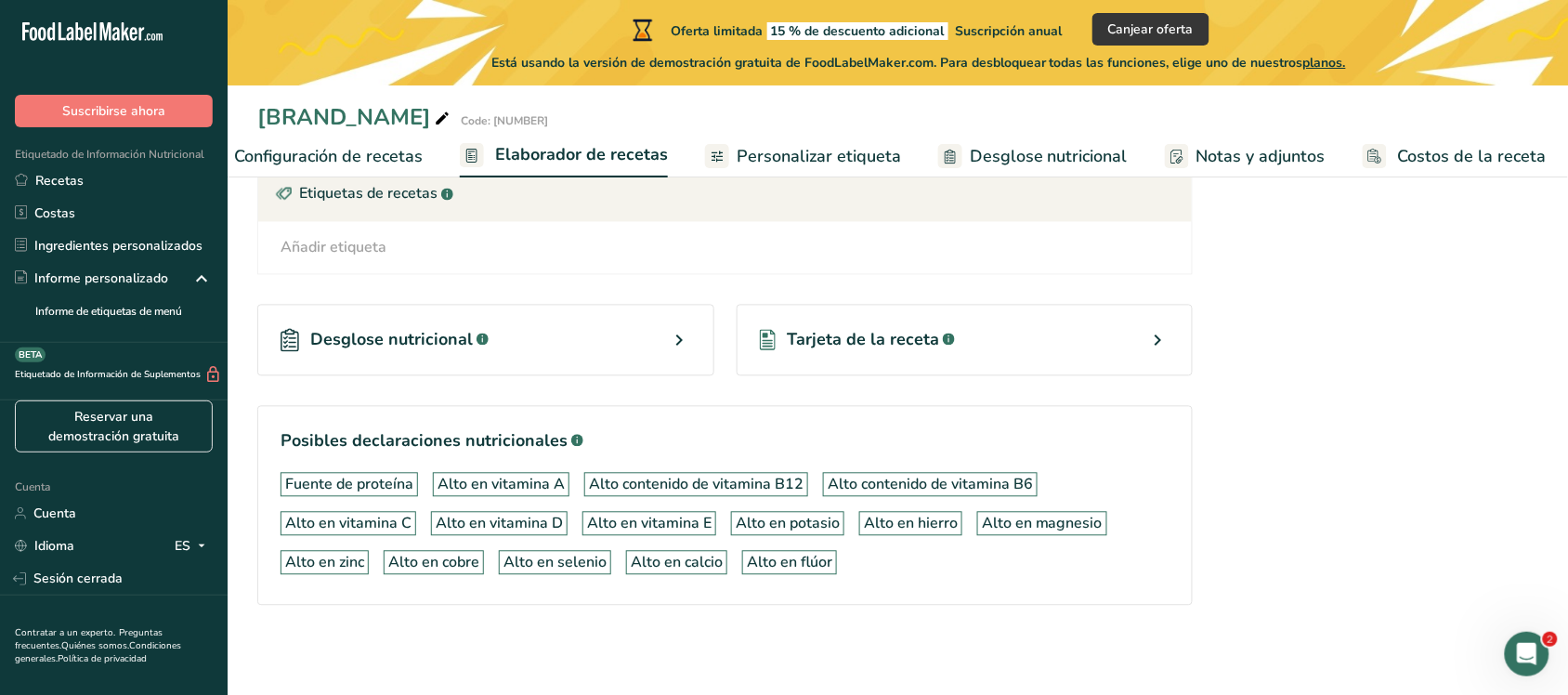 click on "Alto en vitamina C" at bounding box center (348, 524) 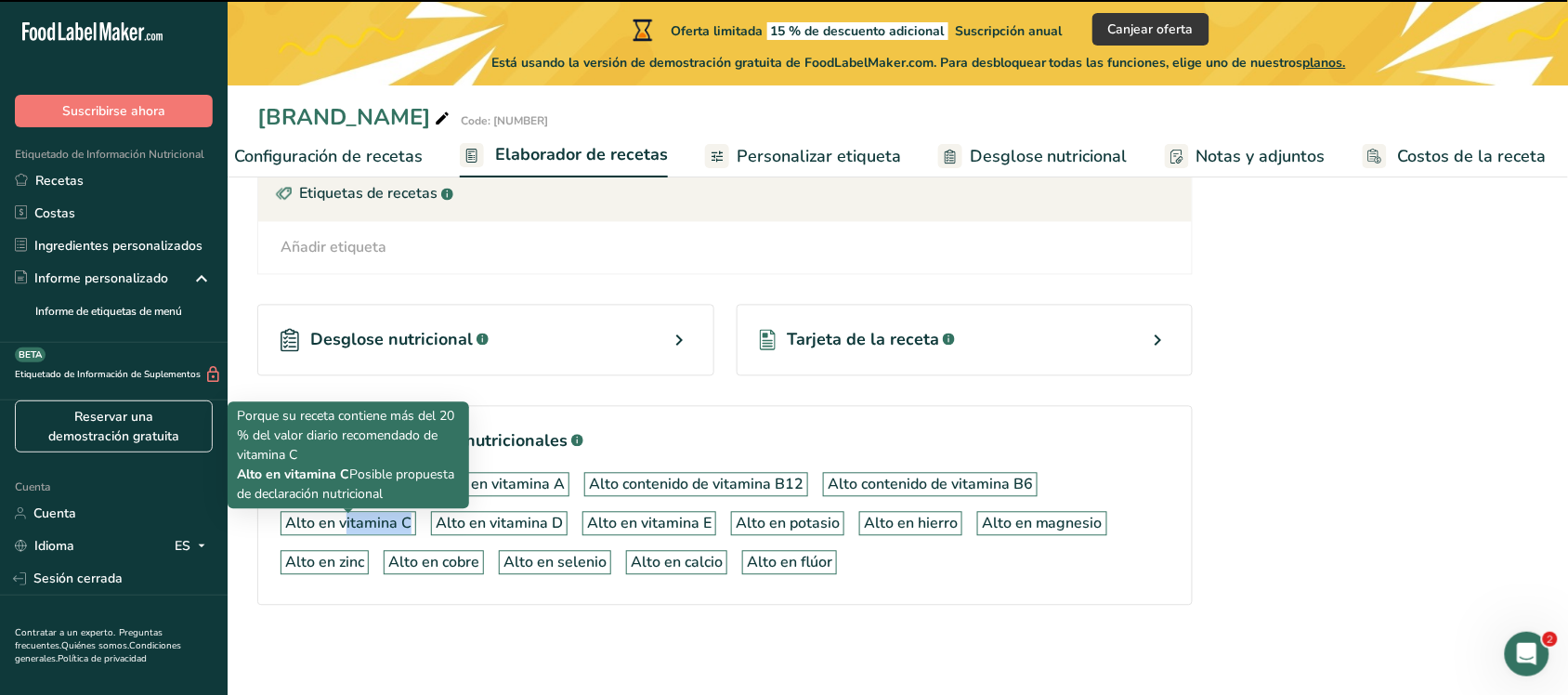 click on "Alto en vitamina C" at bounding box center [348, 524] 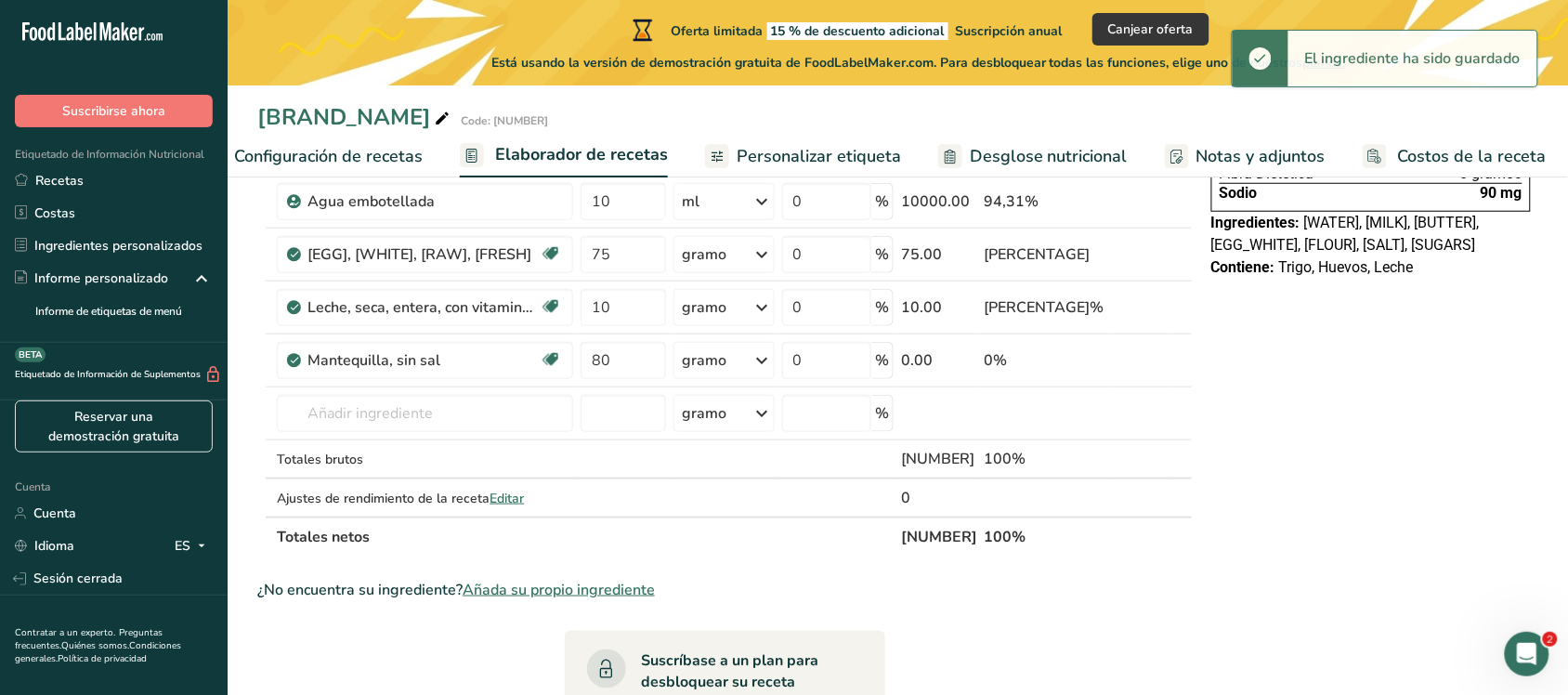 scroll, scrollTop: 0, scrollLeft: 0, axis: both 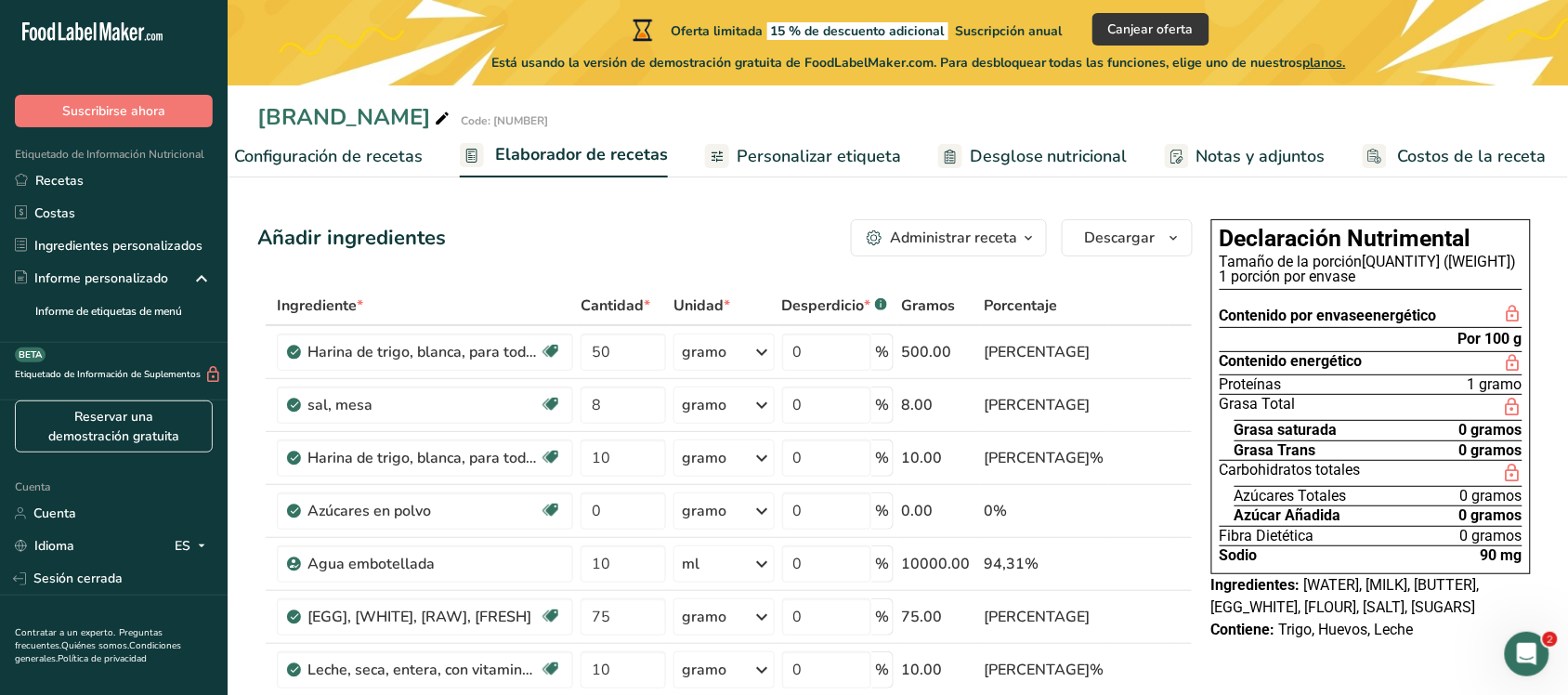 click on "Costos de la receta" at bounding box center (1455, 156) 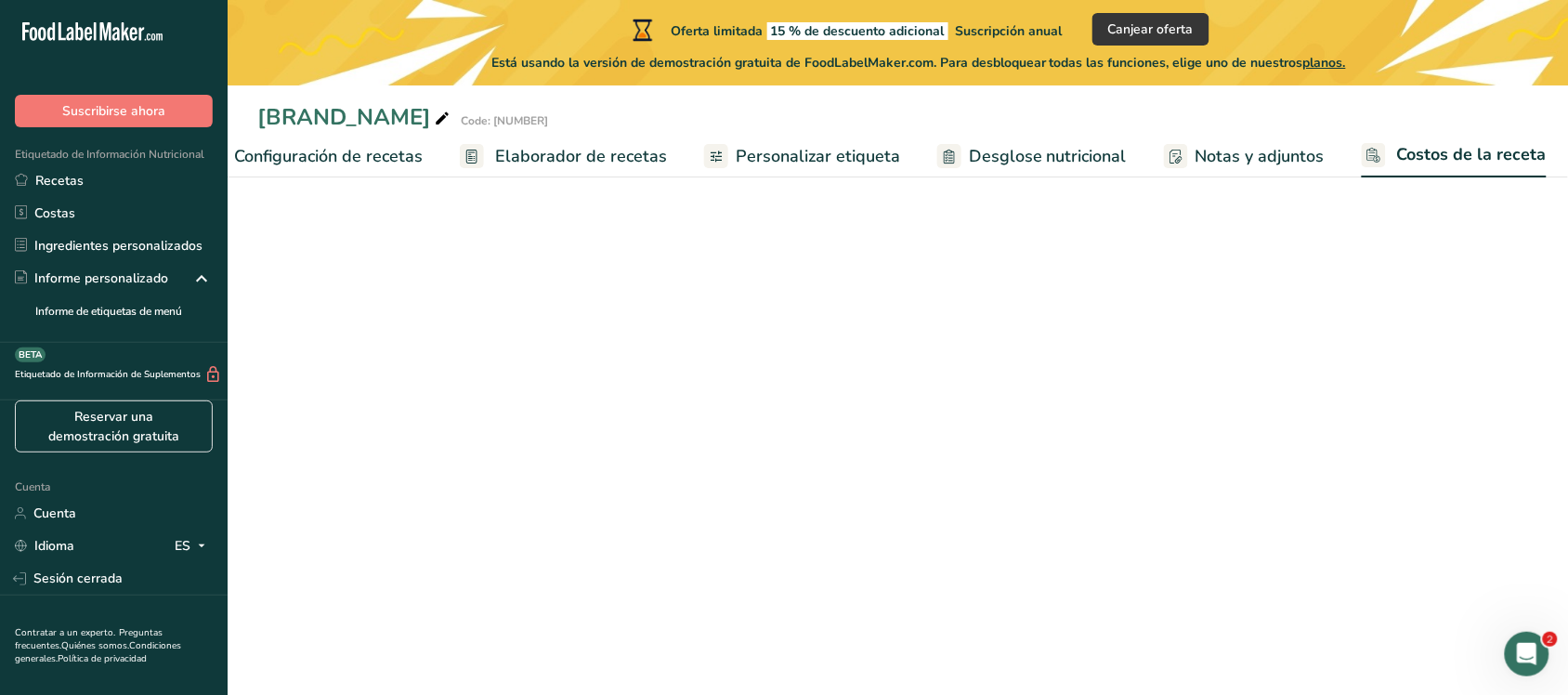 select on "1" 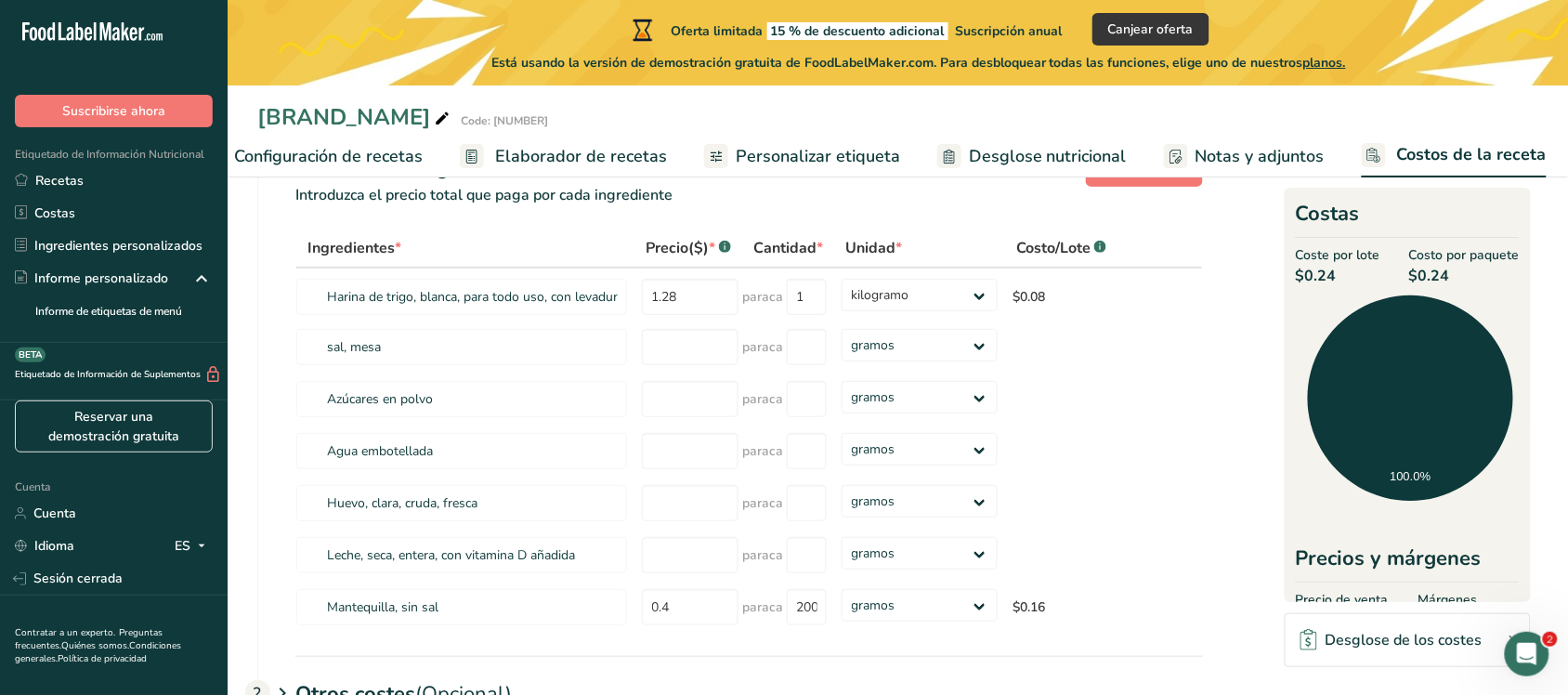 scroll, scrollTop: 0, scrollLeft: 0, axis: both 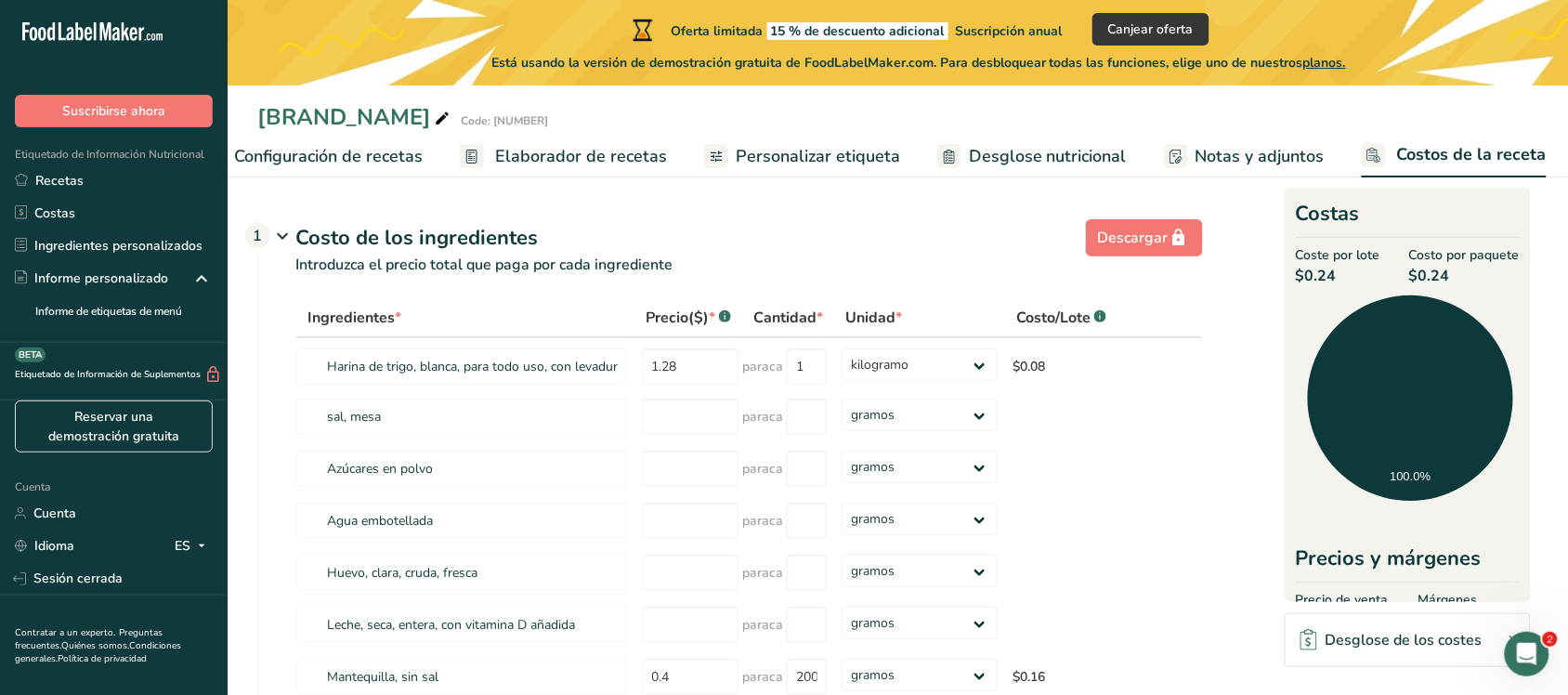 click on "Notas y adjuntos" at bounding box center (1260, 156) 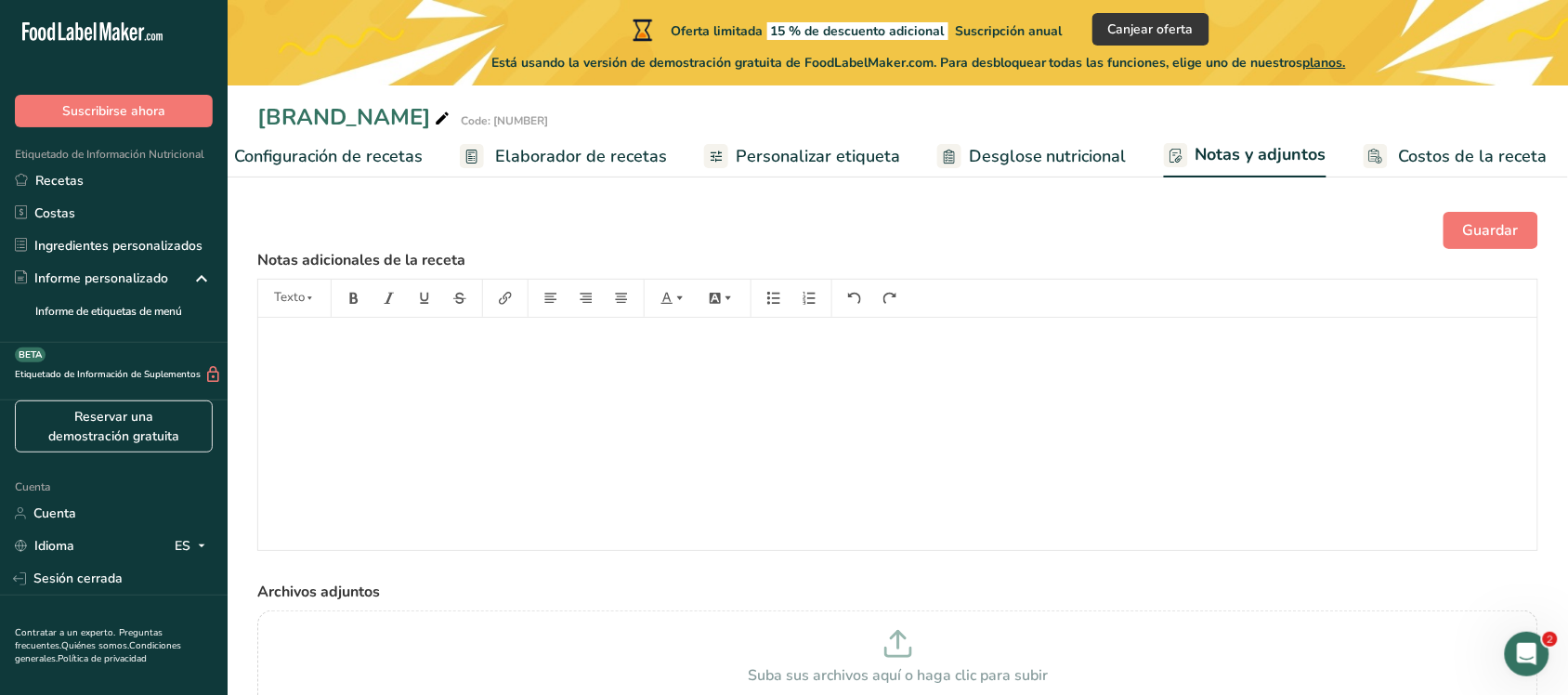 click on "Desglose nutricional" at bounding box center [1048, 156] 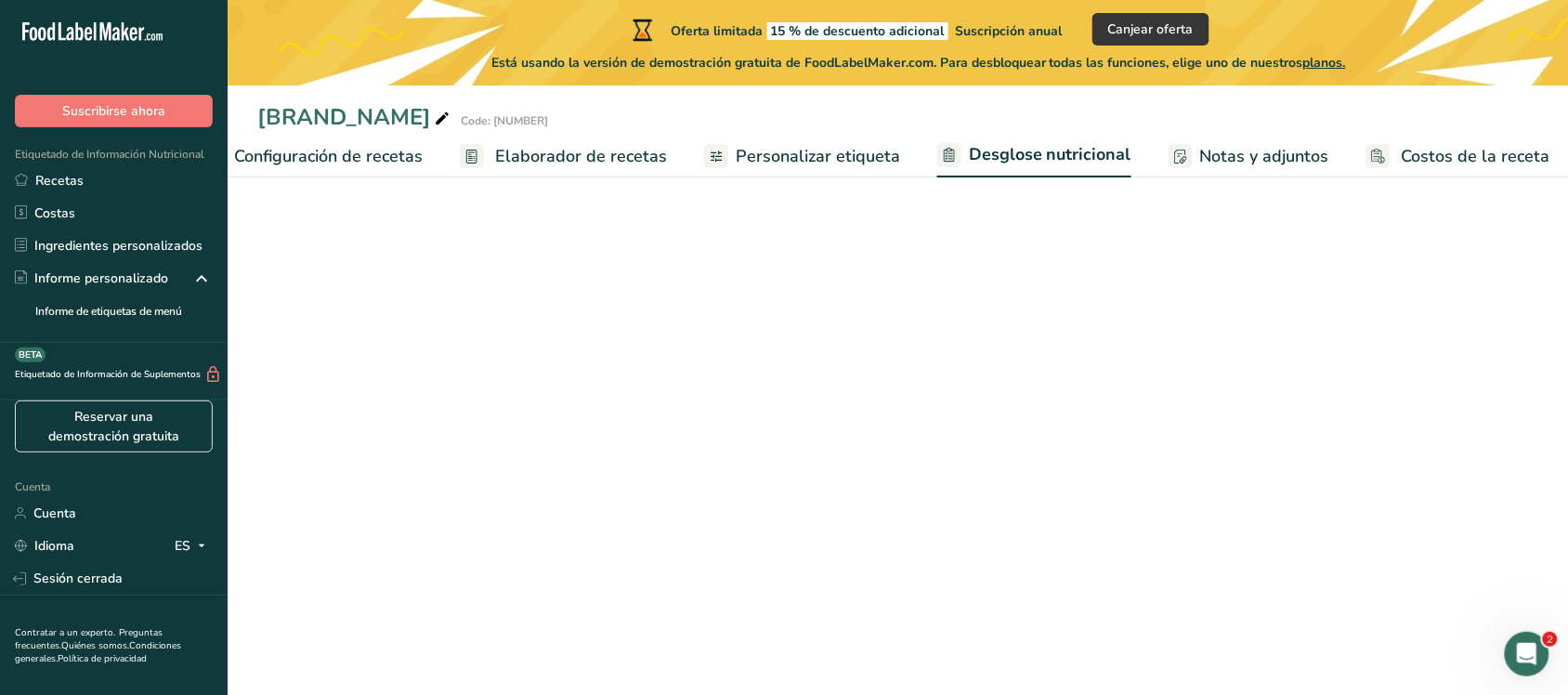 select on "Calories" 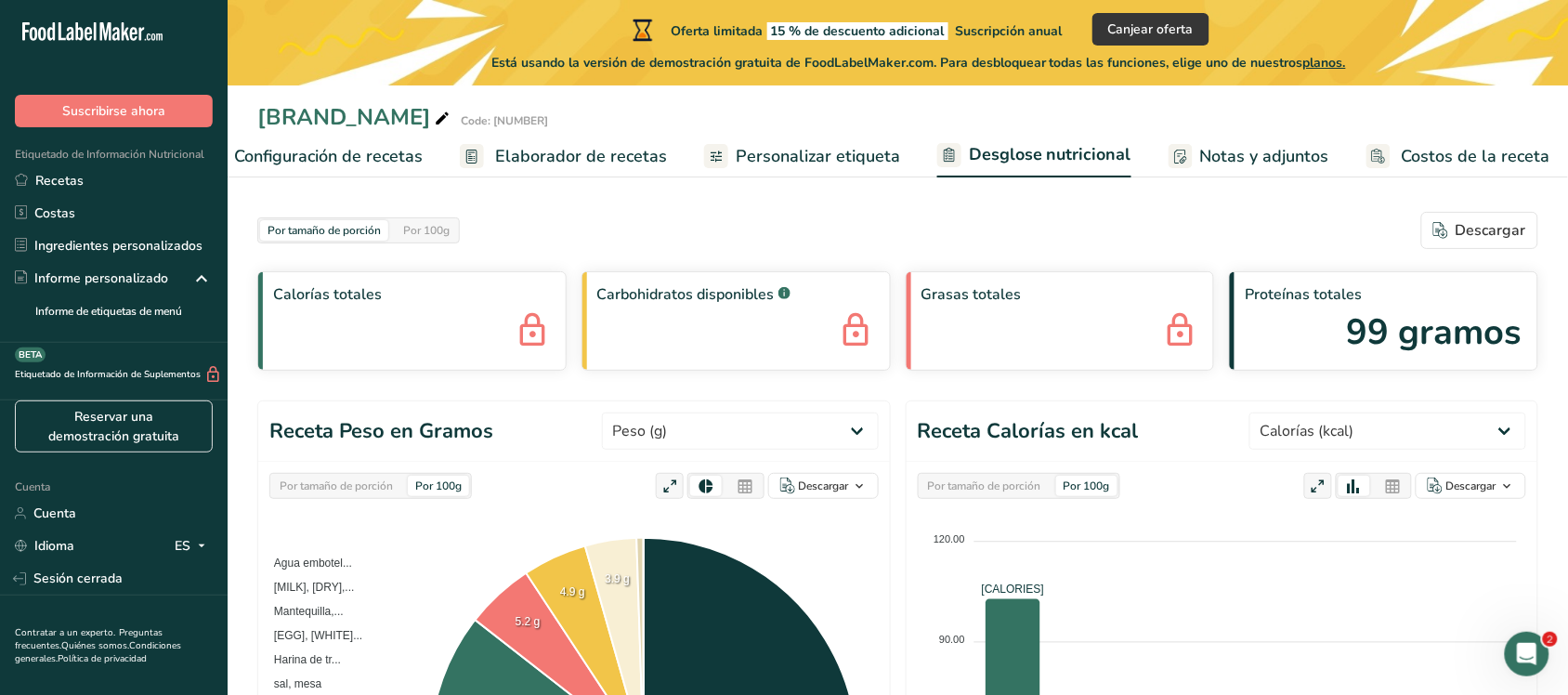 click on "Personalizar etiqueta" at bounding box center (817, 156) 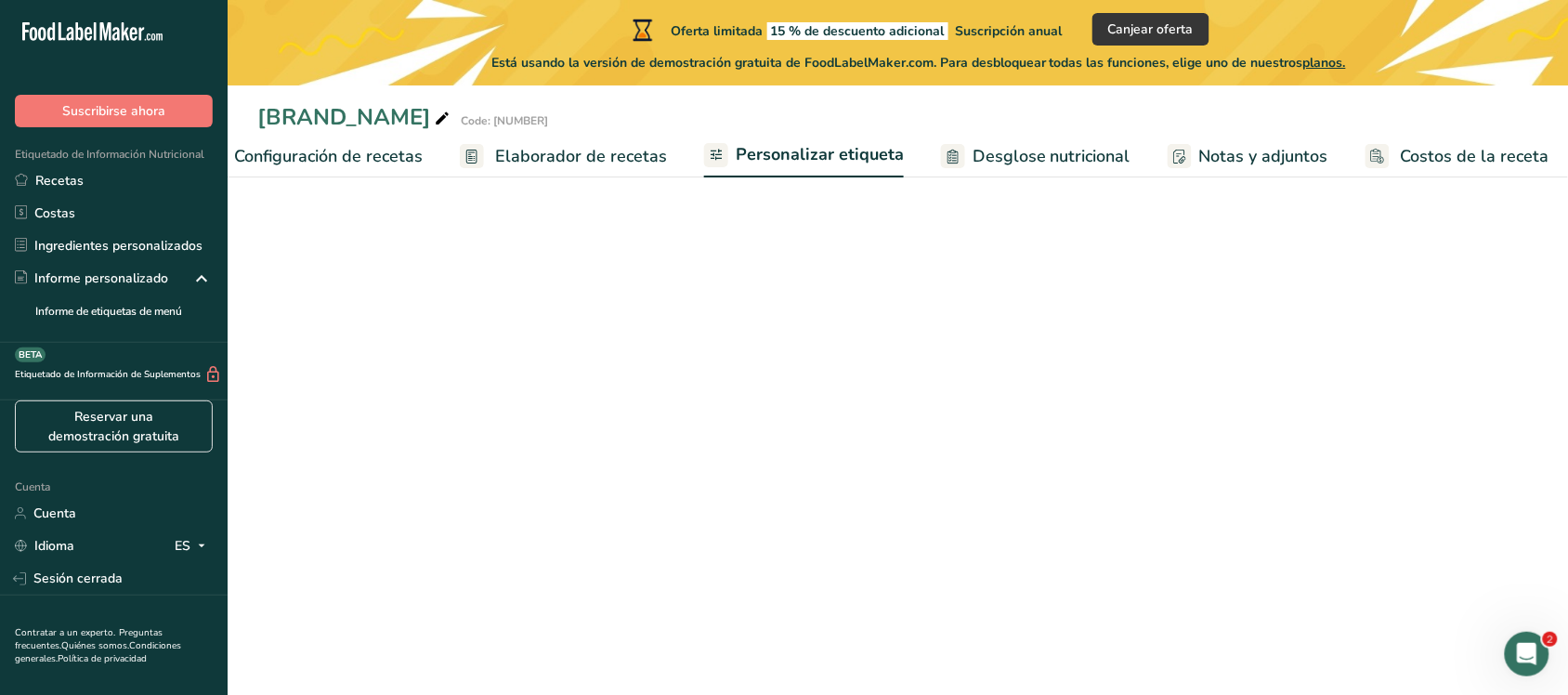 scroll, scrollTop: 0, scrollLeft: 60, axis: horizontal 